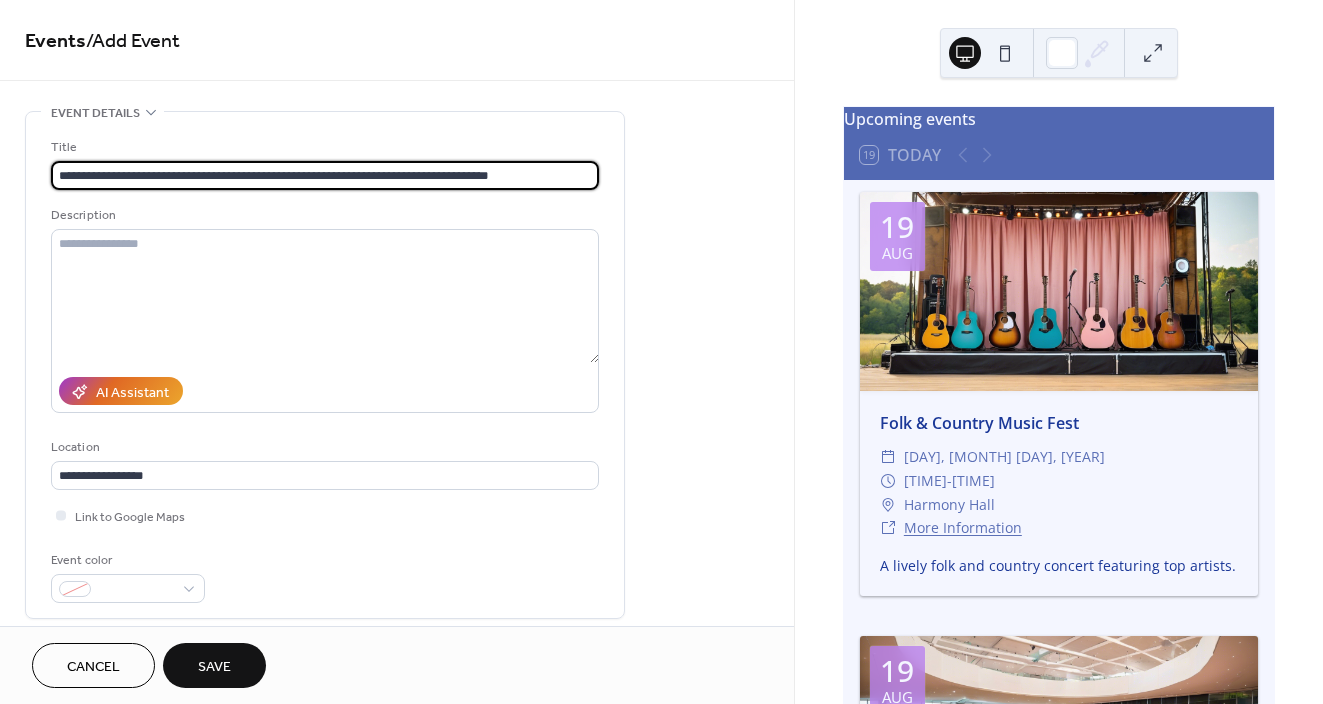 scroll, scrollTop: 0, scrollLeft: 0, axis: both 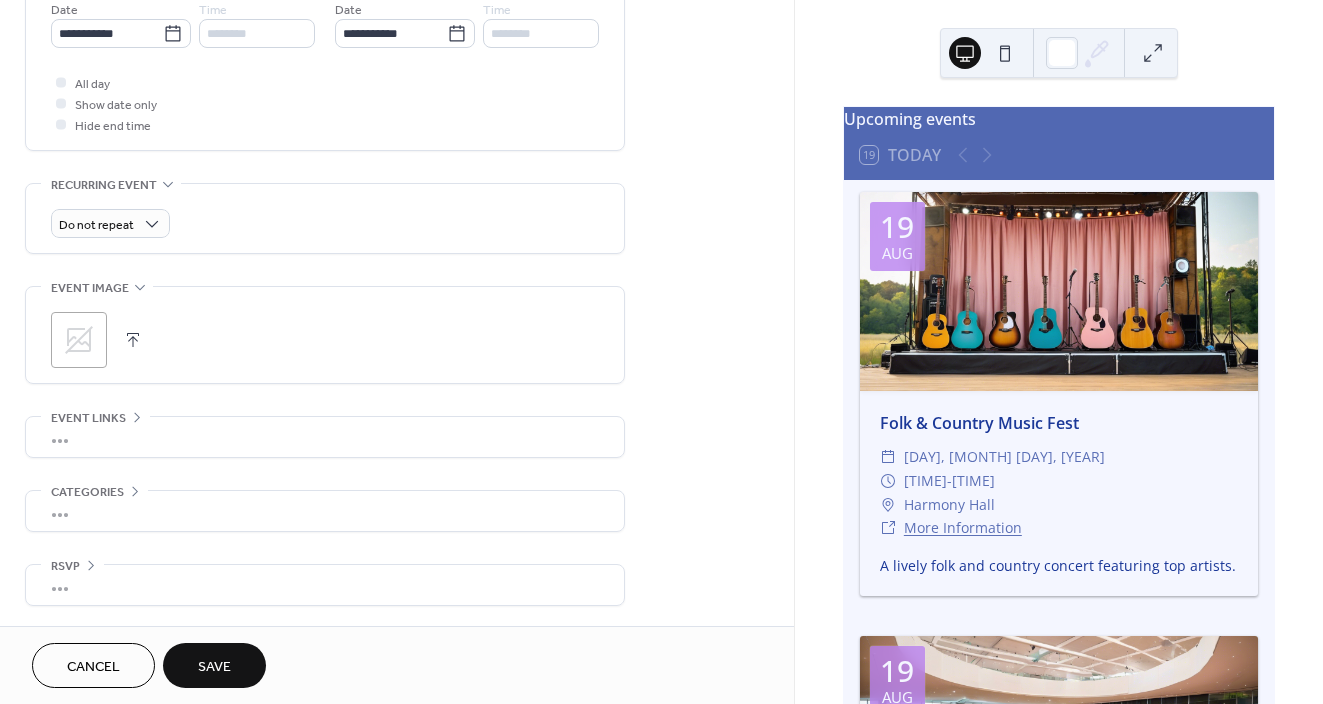 click 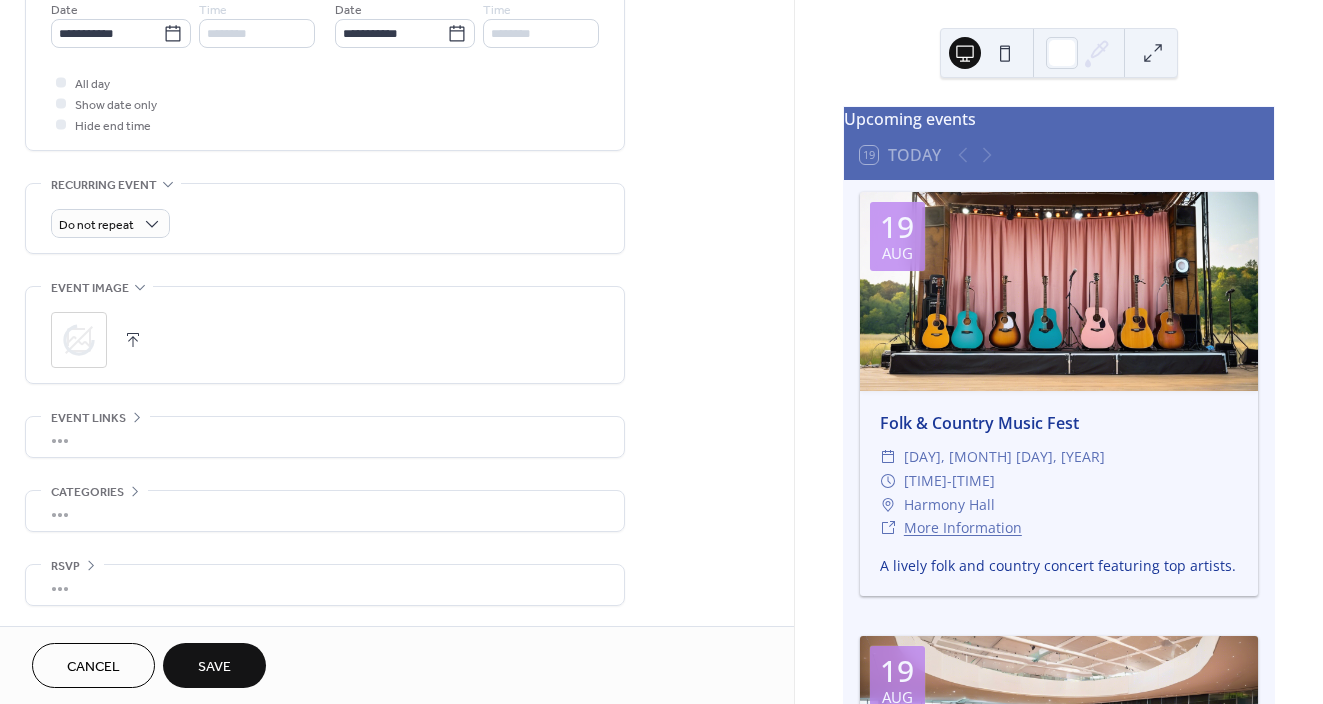 click on "•••" at bounding box center [325, 437] 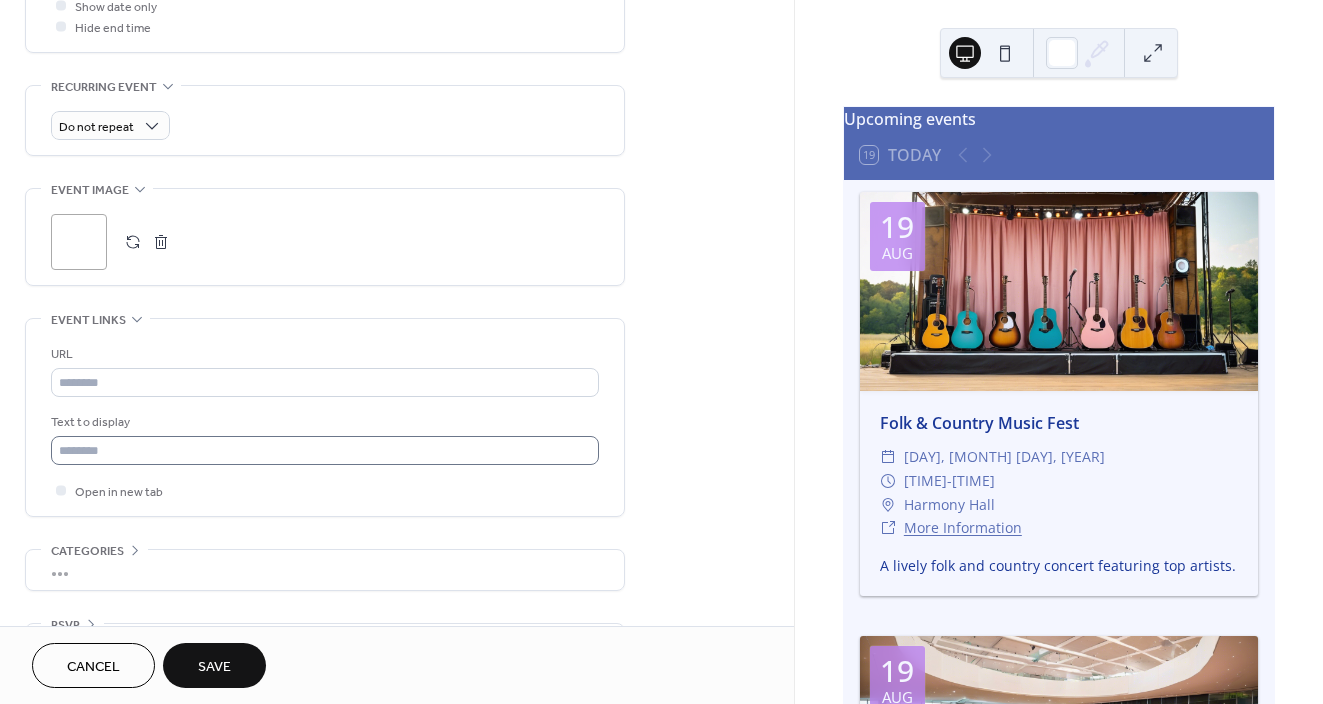 scroll, scrollTop: 860, scrollLeft: 0, axis: vertical 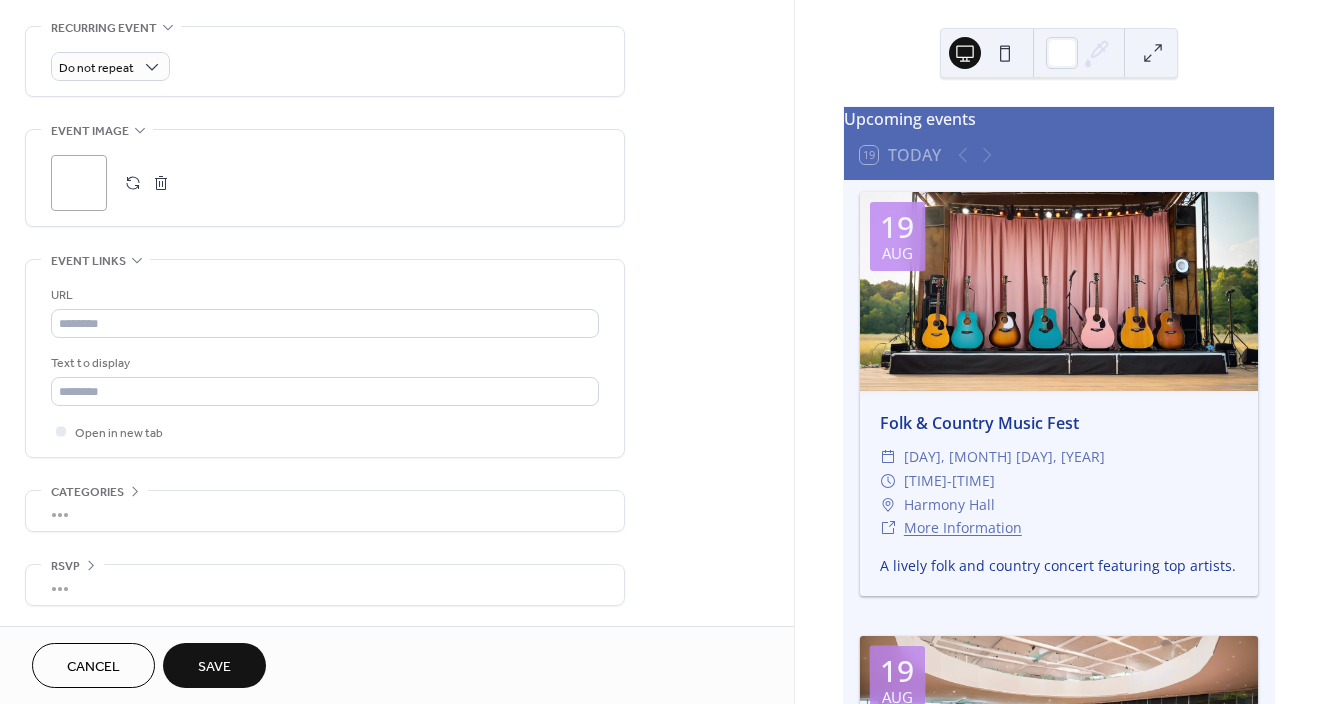 click on "Save" at bounding box center (214, 667) 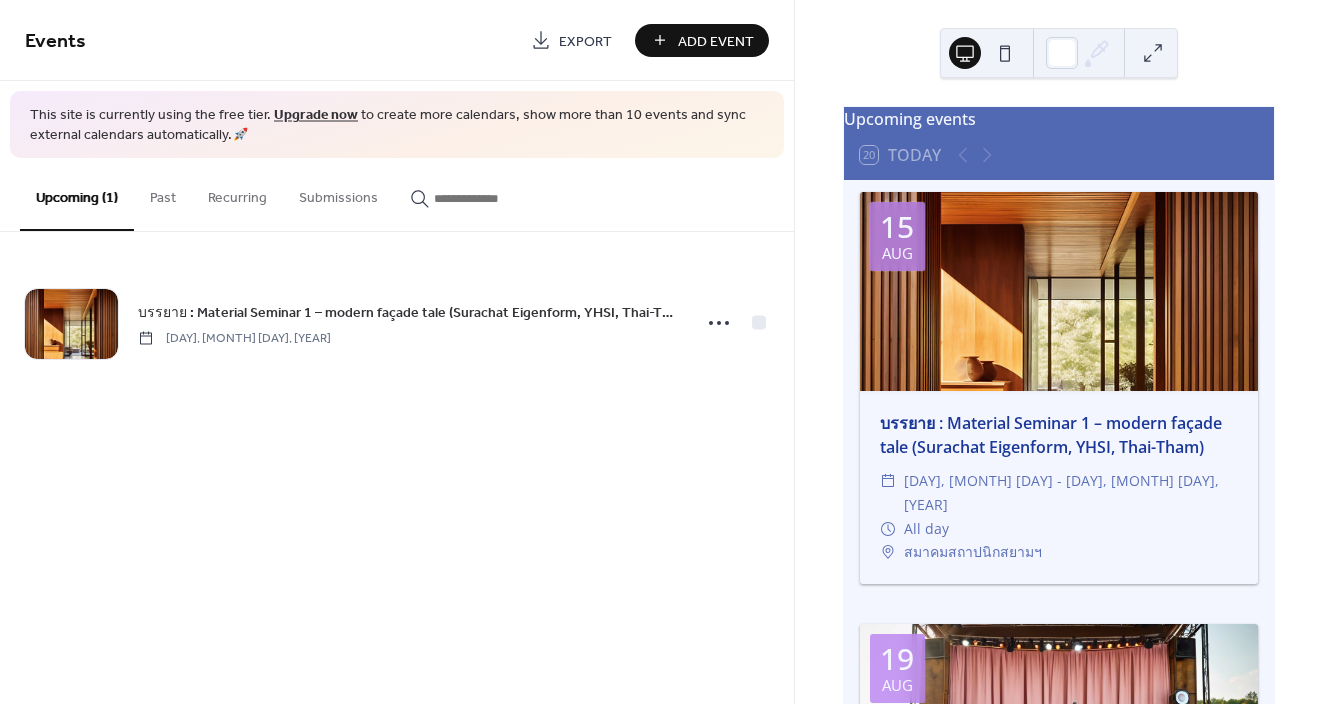 click at bounding box center (1005, 53) 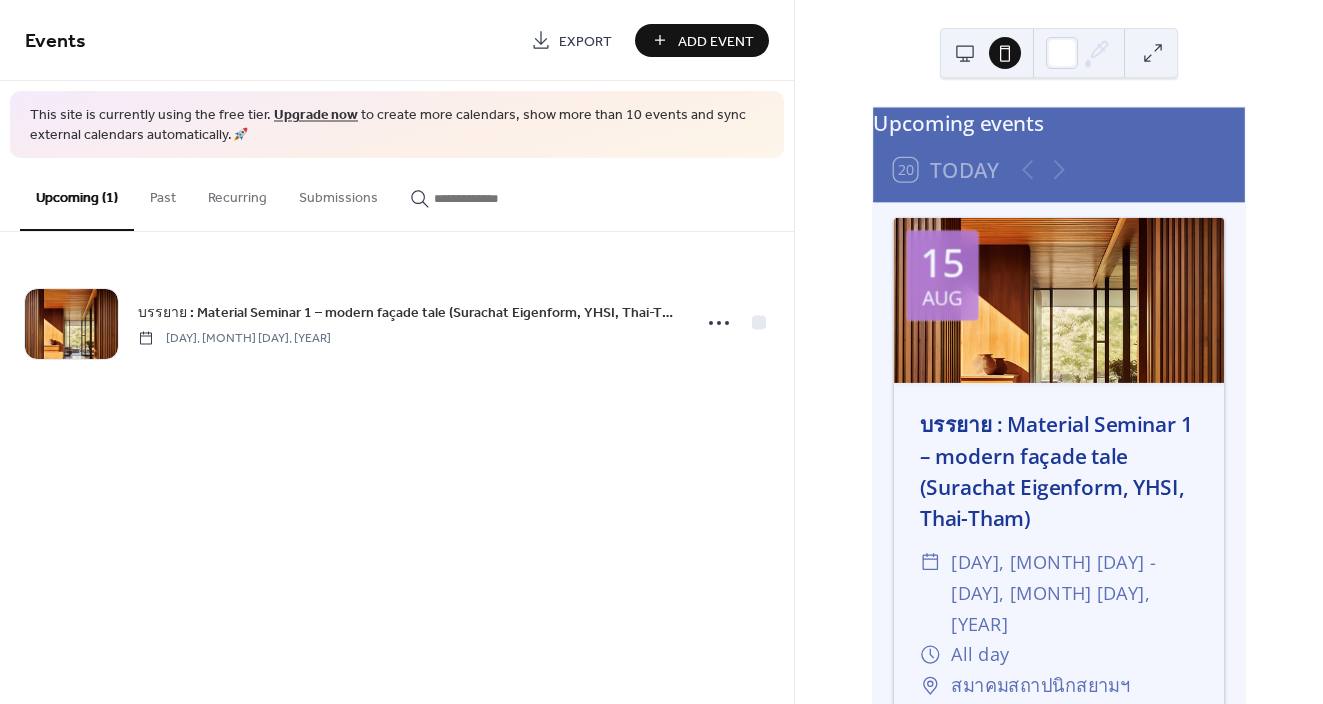 click at bounding box center [965, 53] 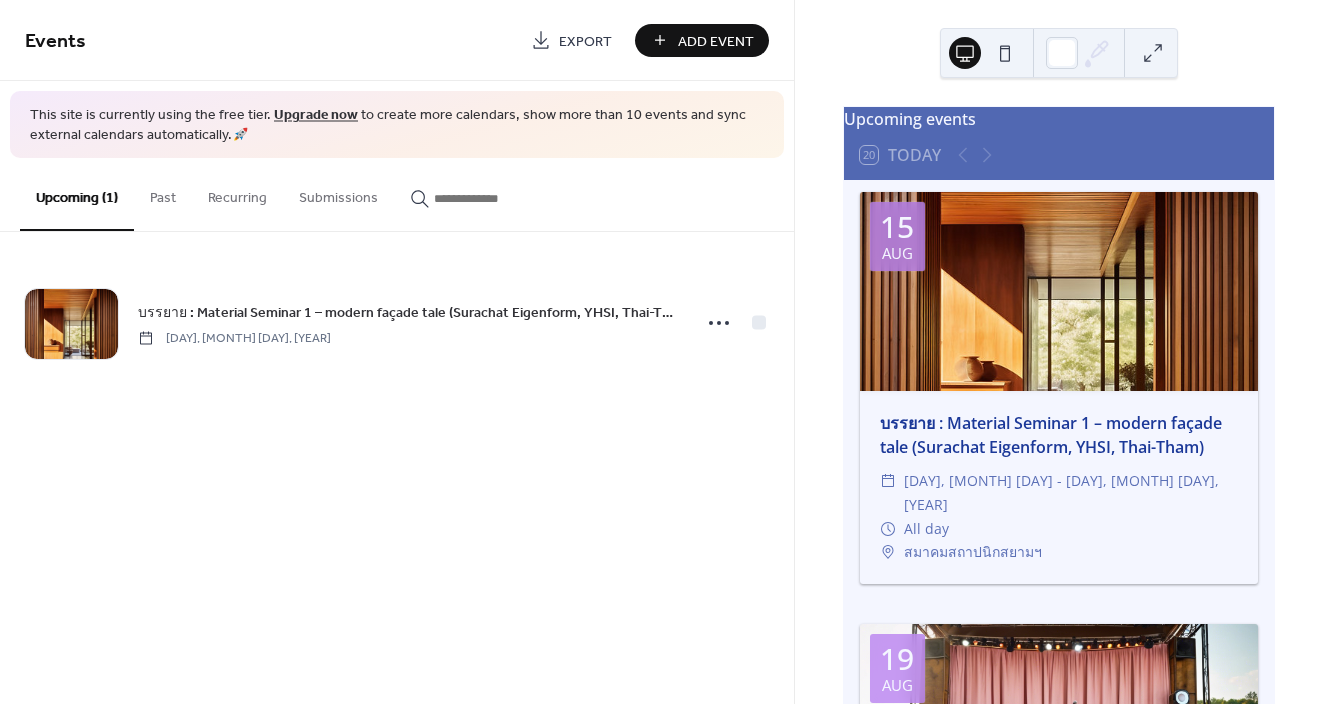click on "Export" at bounding box center [585, 41] 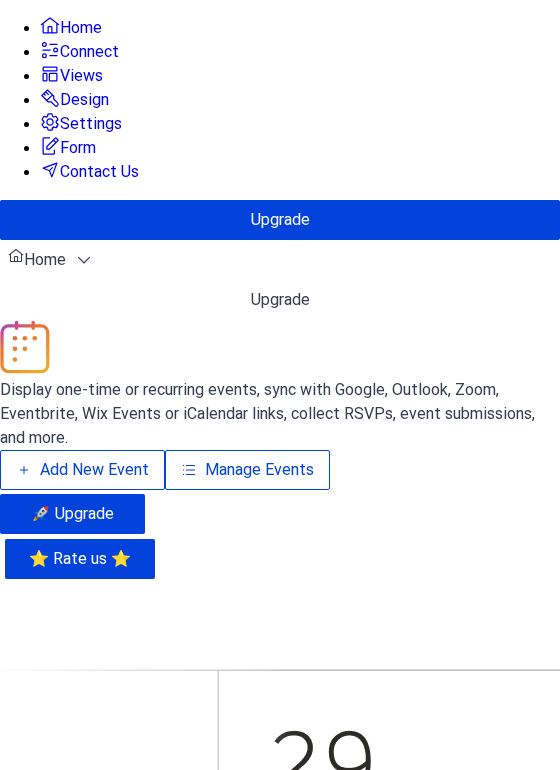 scroll, scrollTop: 0, scrollLeft: 0, axis: both 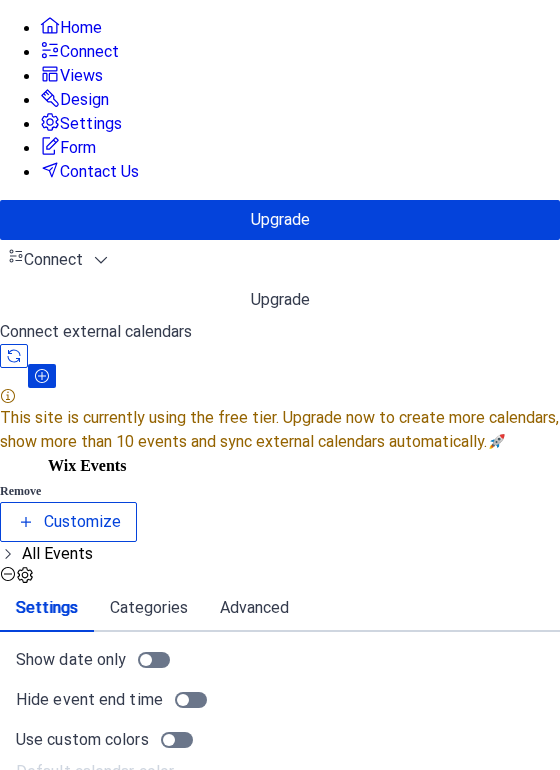 click on "Views" at bounding box center [81, 76] 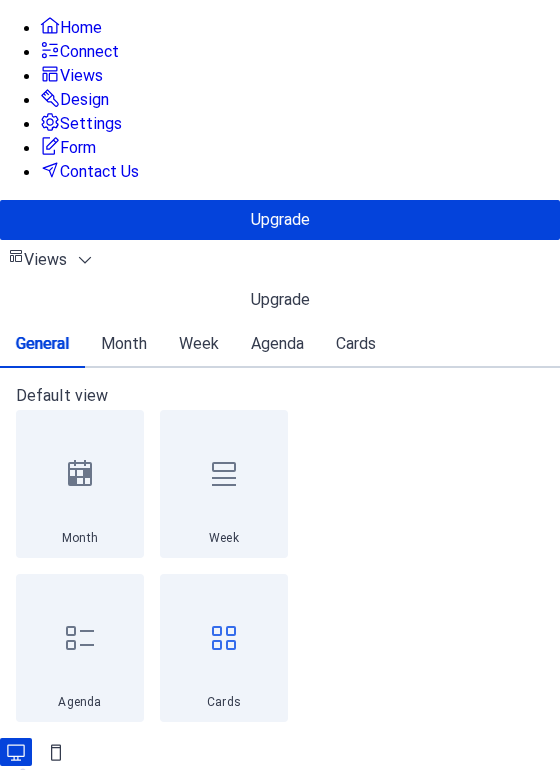 click on "Design" at bounding box center (84, 100) 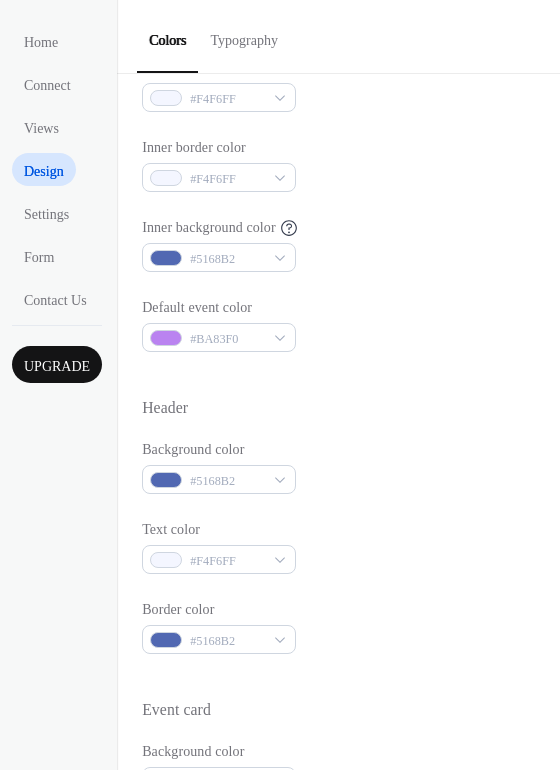 scroll, scrollTop: 388, scrollLeft: 0, axis: vertical 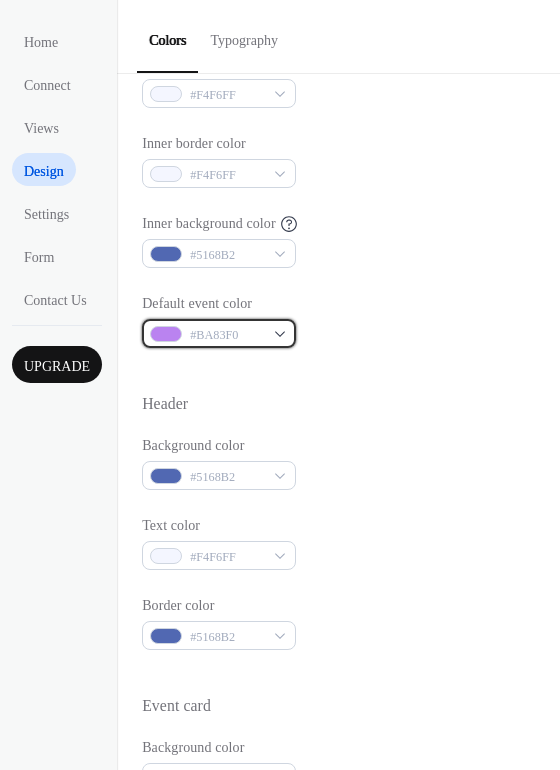 click on "#BA83F0" at bounding box center [219, 333] 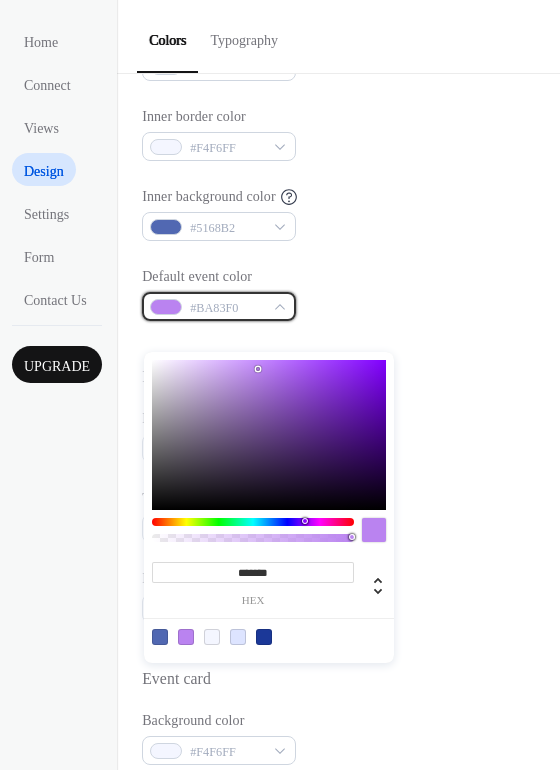 scroll, scrollTop: 418, scrollLeft: 0, axis: vertical 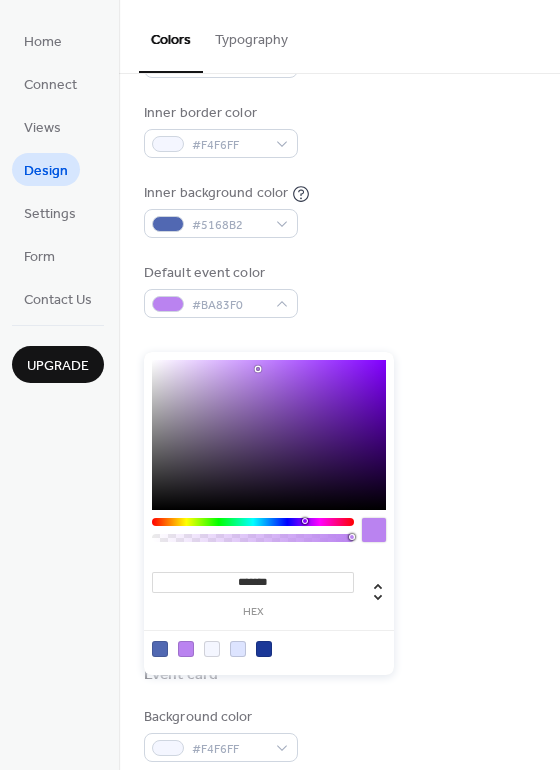 click on "*******" at bounding box center [253, 582] 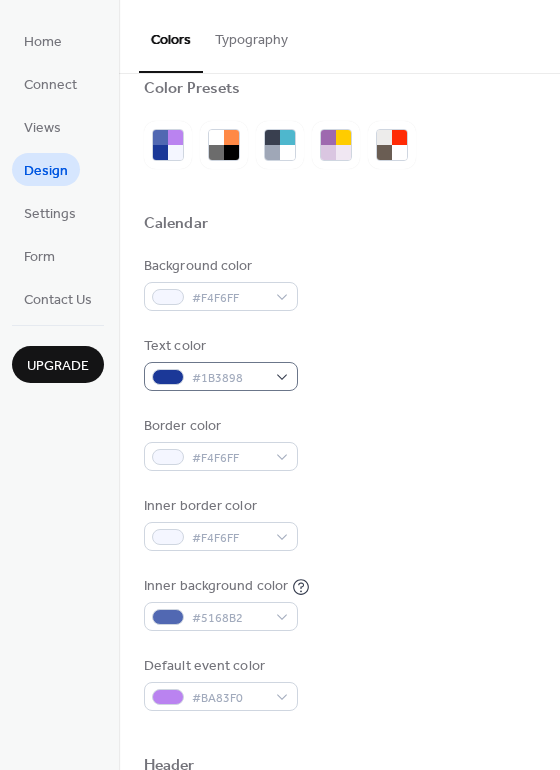 scroll, scrollTop: 0, scrollLeft: 0, axis: both 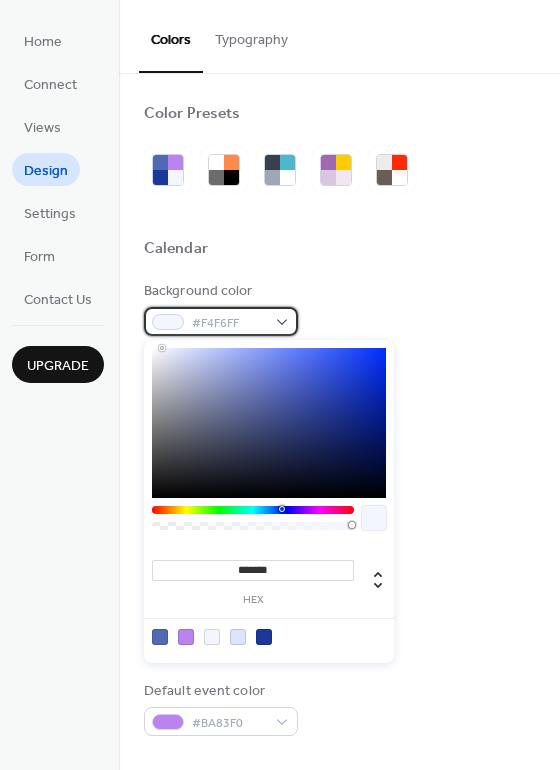 click on "#F4F6FF" at bounding box center [221, 321] 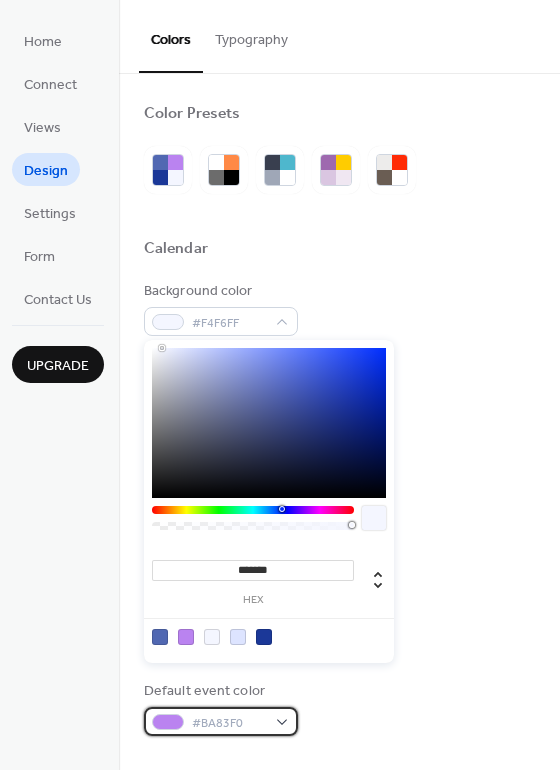 click on "#BA83F0" at bounding box center [221, 721] 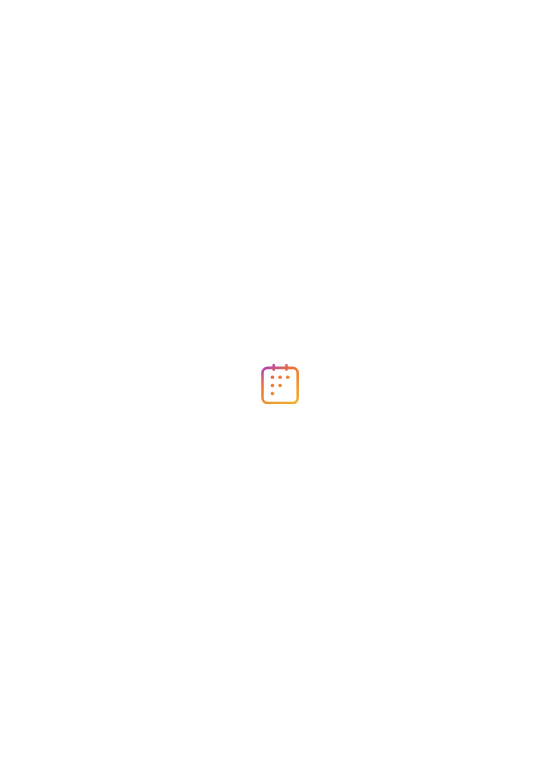 scroll, scrollTop: 0, scrollLeft: 0, axis: both 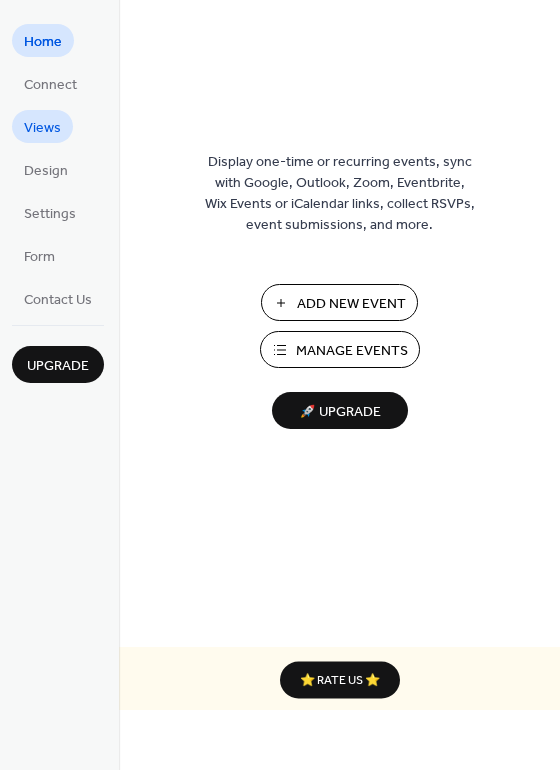 click on "Views" at bounding box center [42, 126] 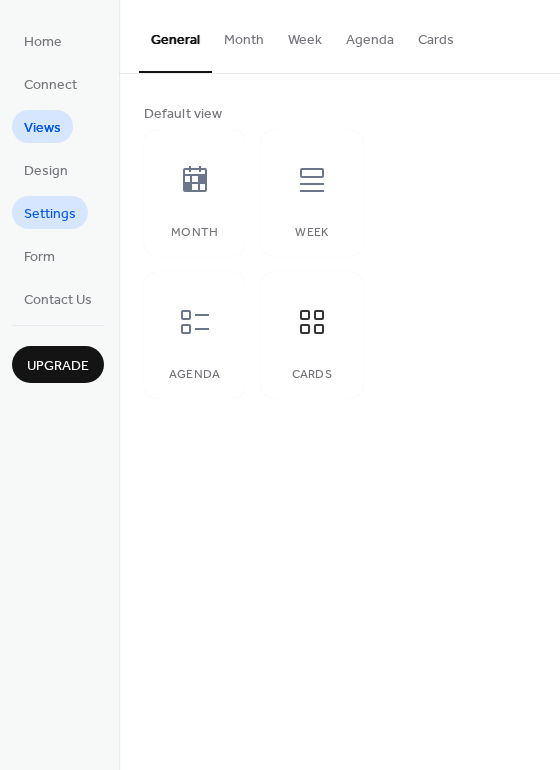 click on "Settings" at bounding box center (50, 214) 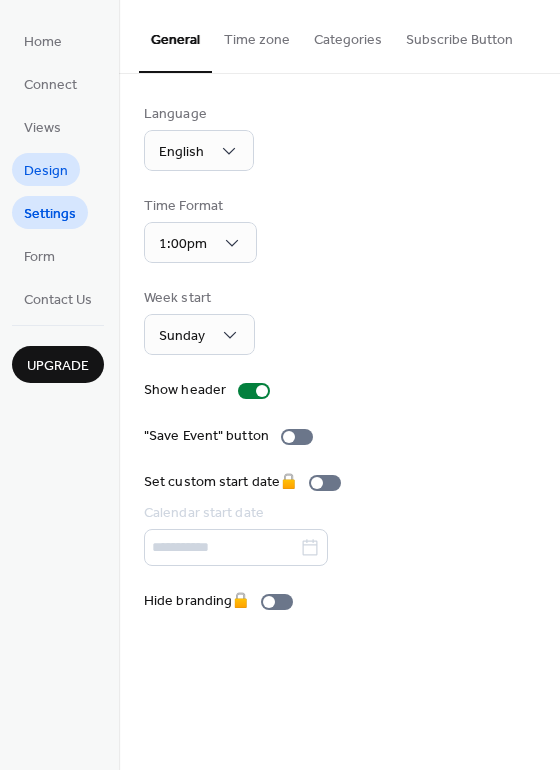 click on "Design" at bounding box center (46, 171) 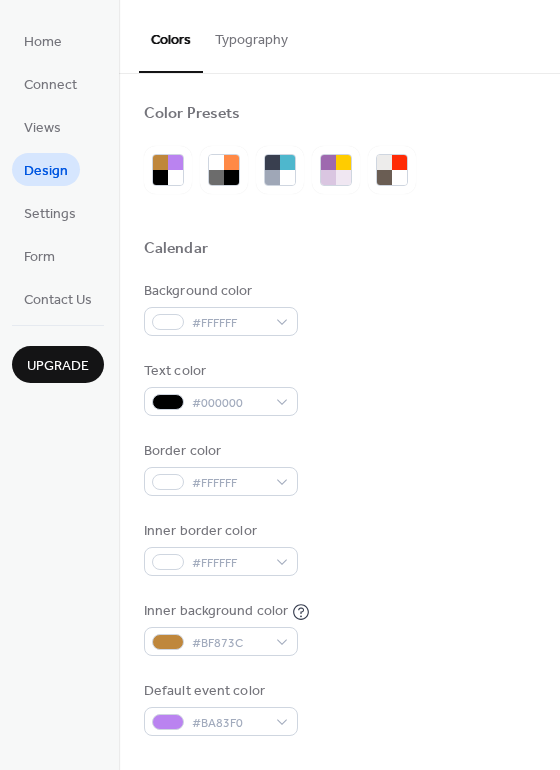 click on "Typography" at bounding box center [251, 35] 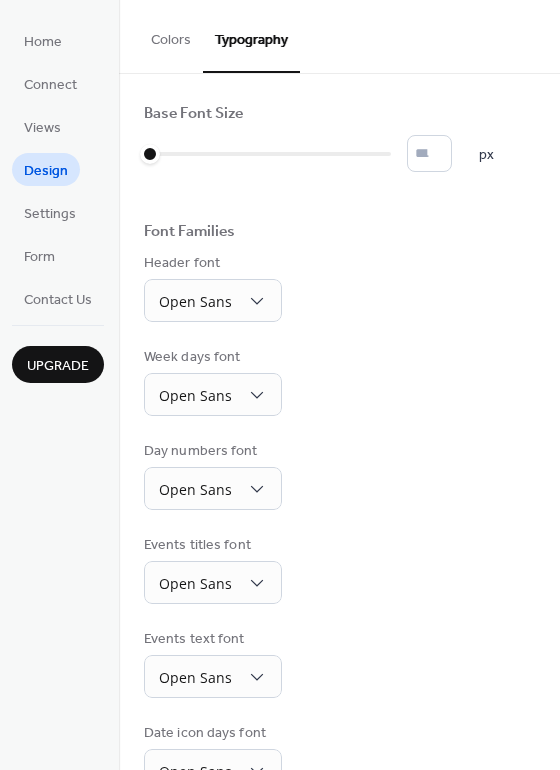 click on "Colors" at bounding box center (171, 35) 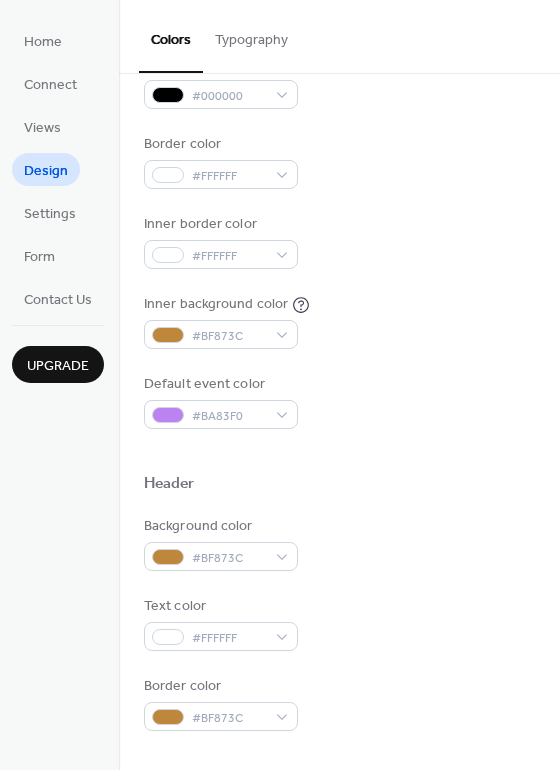 scroll, scrollTop: 314, scrollLeft: 0, axis: vertical 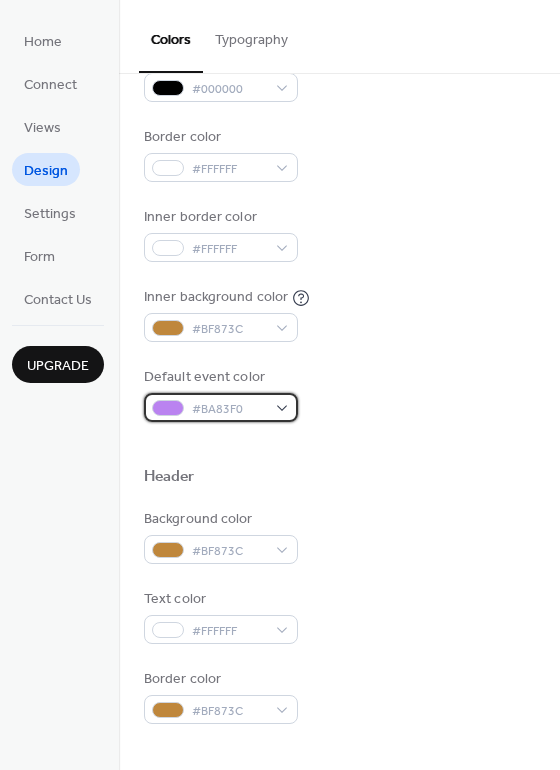 click on "#BA83F0" at bounding box center [221, 407] 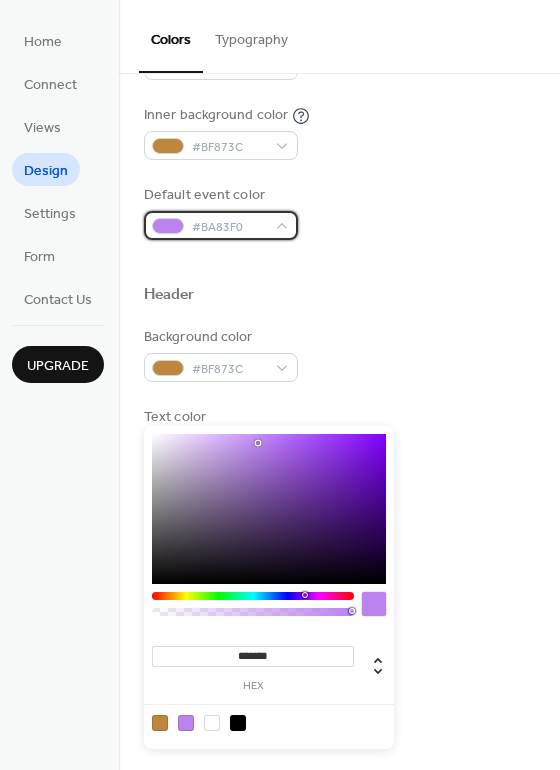 scroll, scrollTop: 498, scrollLeft: 0, axis: vertical 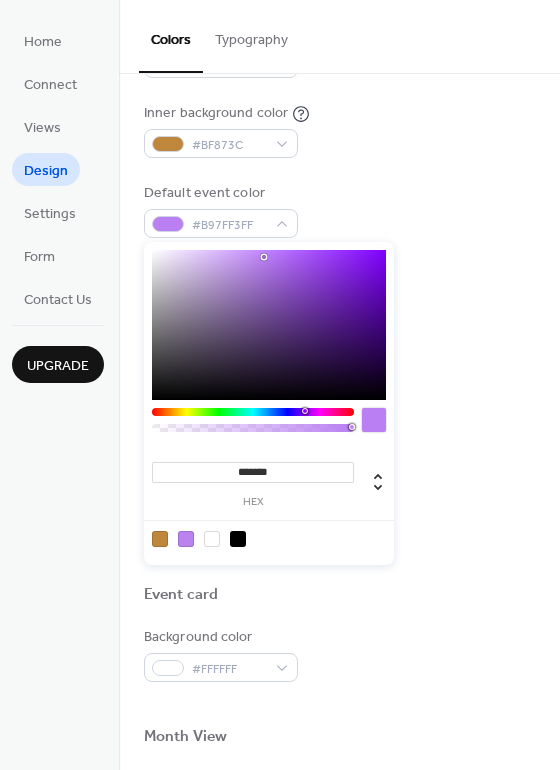 type on "*******" 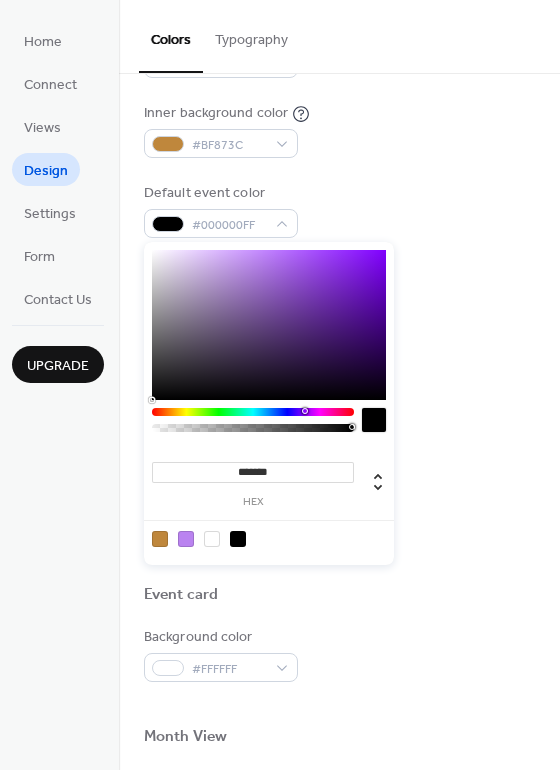 drag, startPoint x: 264, startPoint y: 441, endPoint x: 122, endPoint y: 607, distance: 218.44908 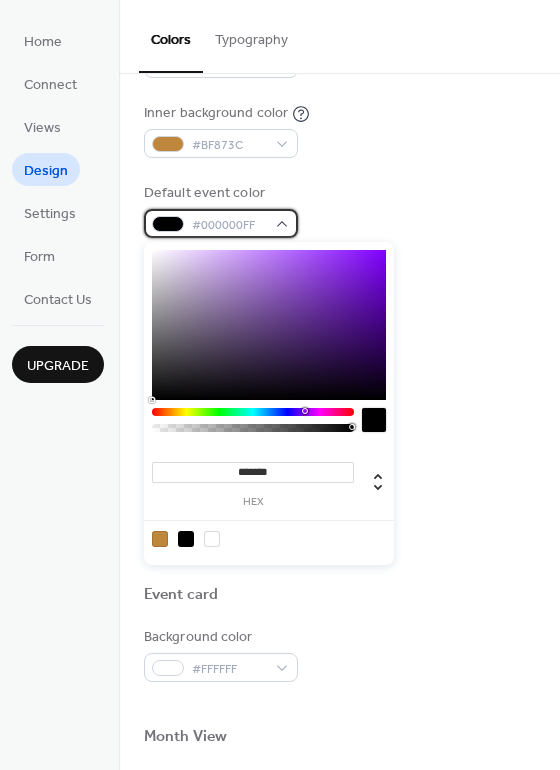 click on "#000000FF" at bounding box center (221, 223) 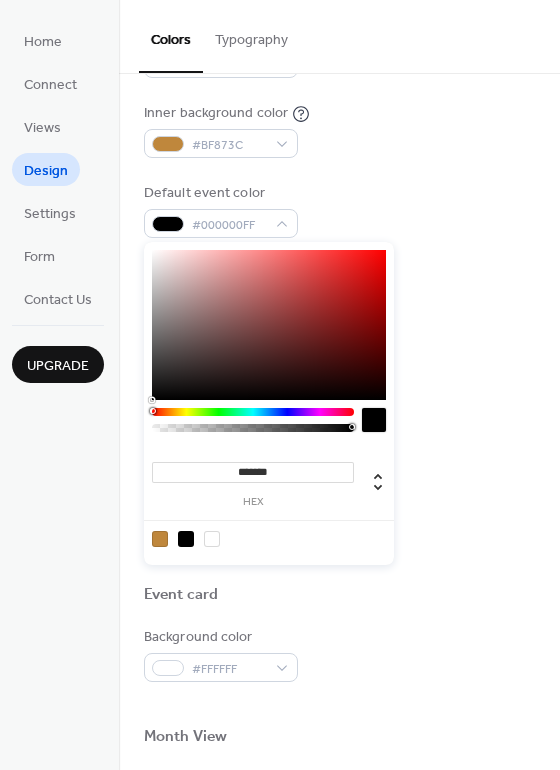 click on "*******" at bounding box center [253, 472] 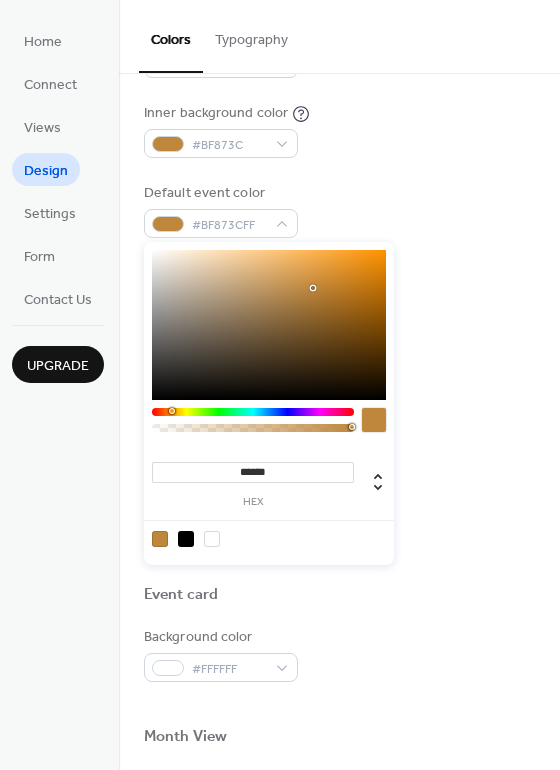 click on "Default event color #BF873CFF" at bounding box center [339, 210] 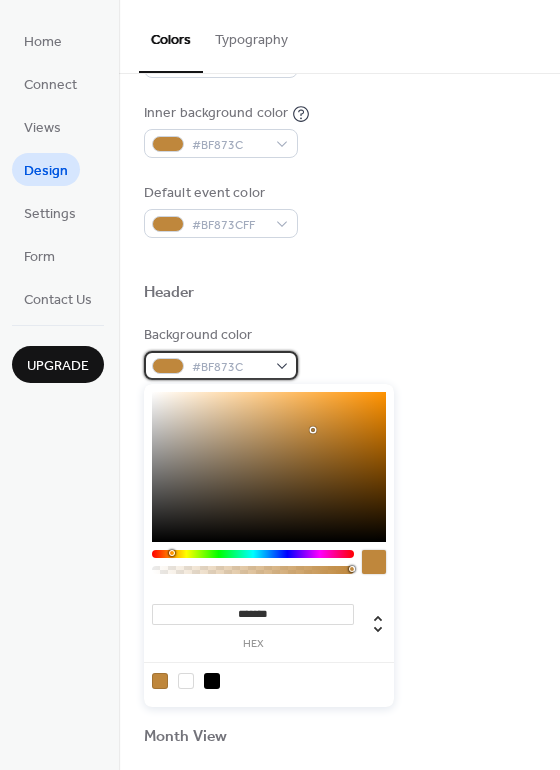 click on "#BF873C" at bounding box center [221, 365] 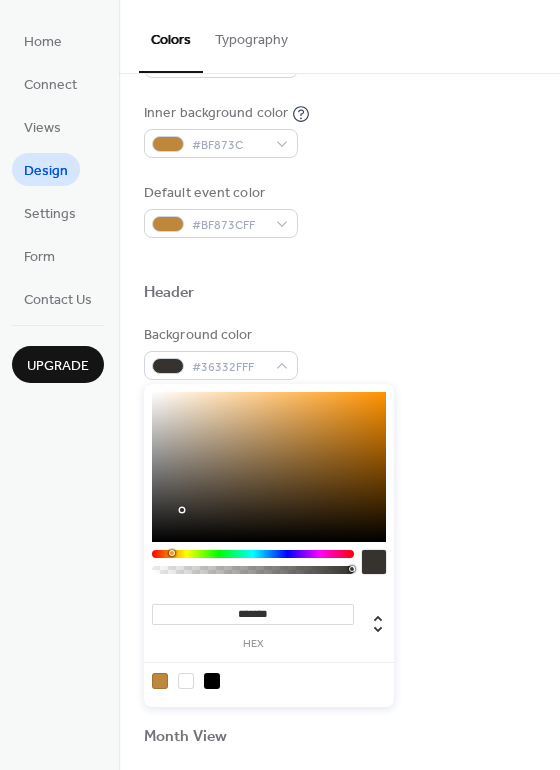 type on "*******" 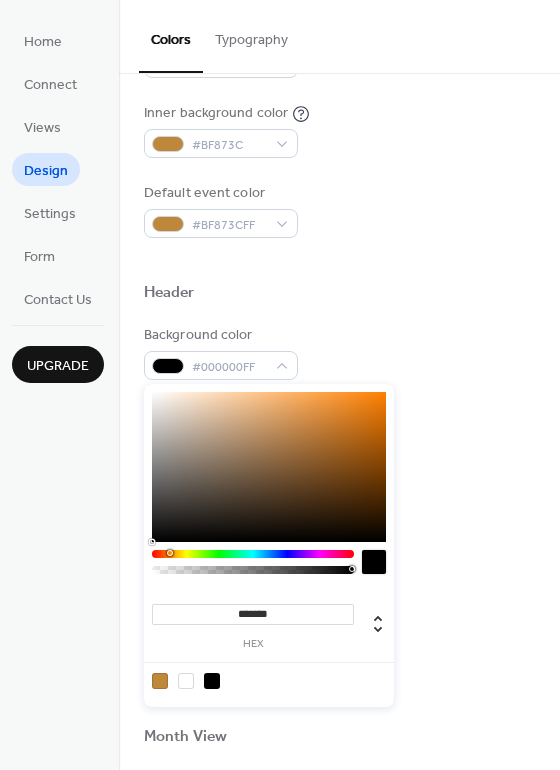 drag, startPoint x: 182, startPoint y: 510, endPoint x: 105, endPoint y: 610, distance: 126.210144 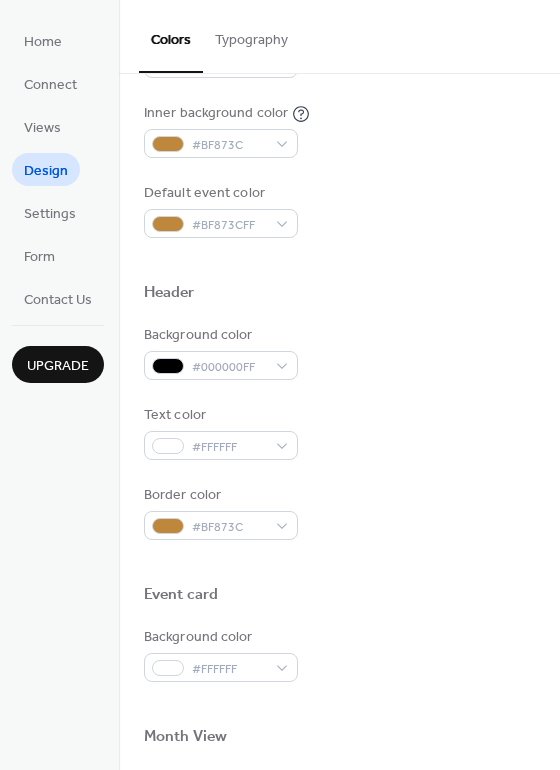 click on "Background color #000000FF" at bounding box center (339, 352) 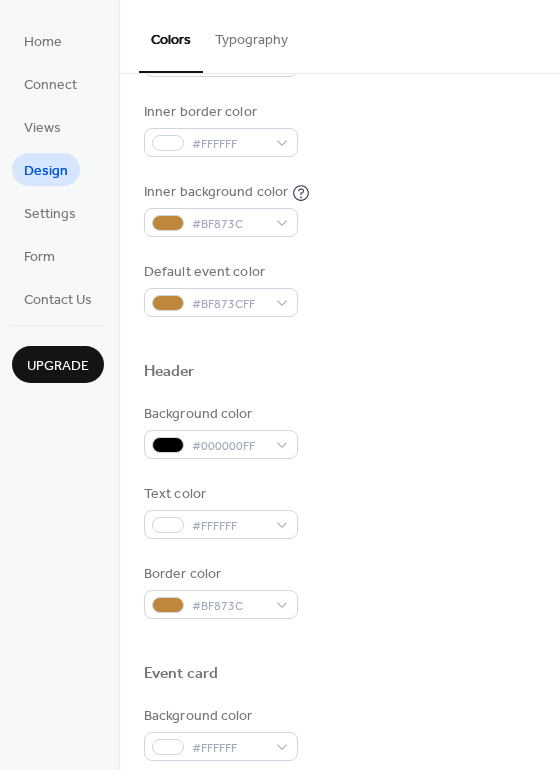 scroll, scrollTop: 402, scrollLeft: 0, axis: vertical 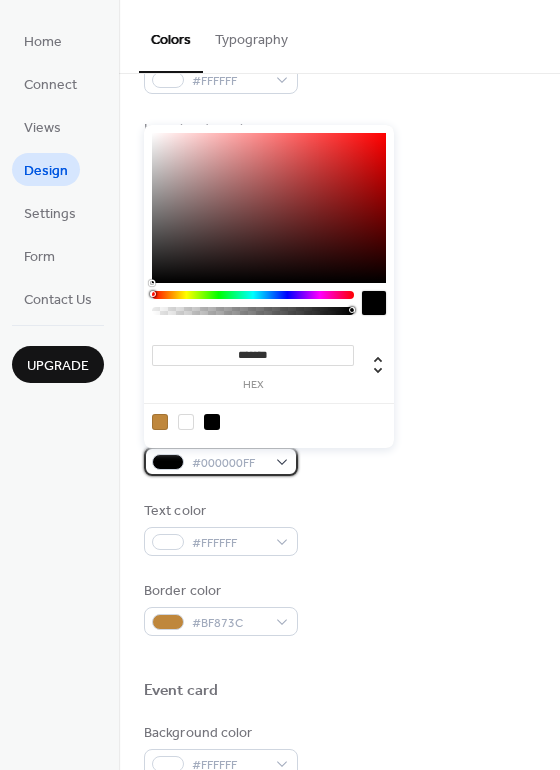 click on "#000000FF" at bounding box center (221, 461) 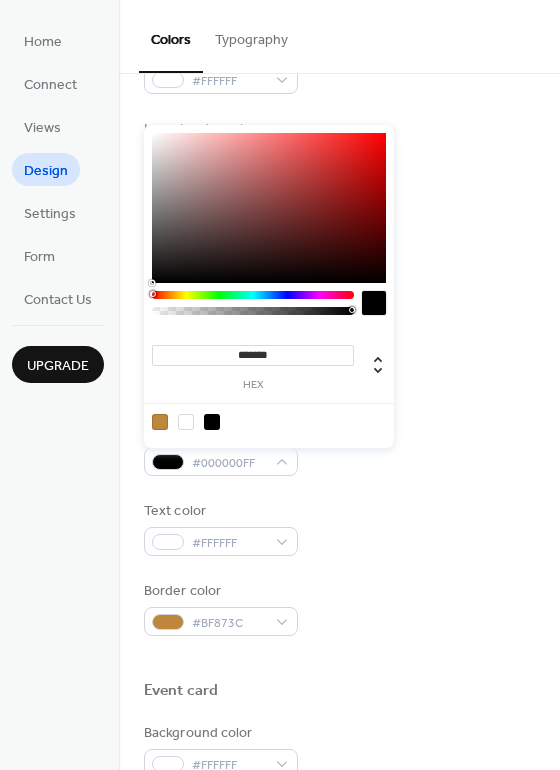 click at bounding box center [160, 422] 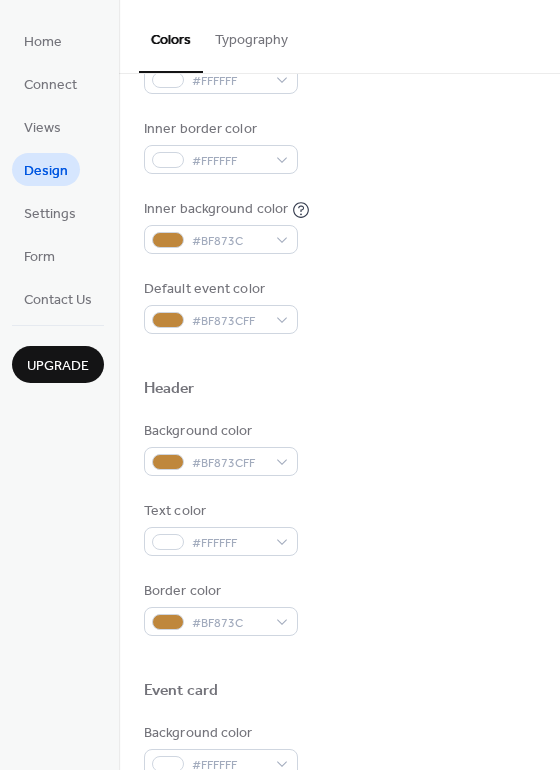 click on "Background color #BF873CFF" at bounding box center [339, 448] 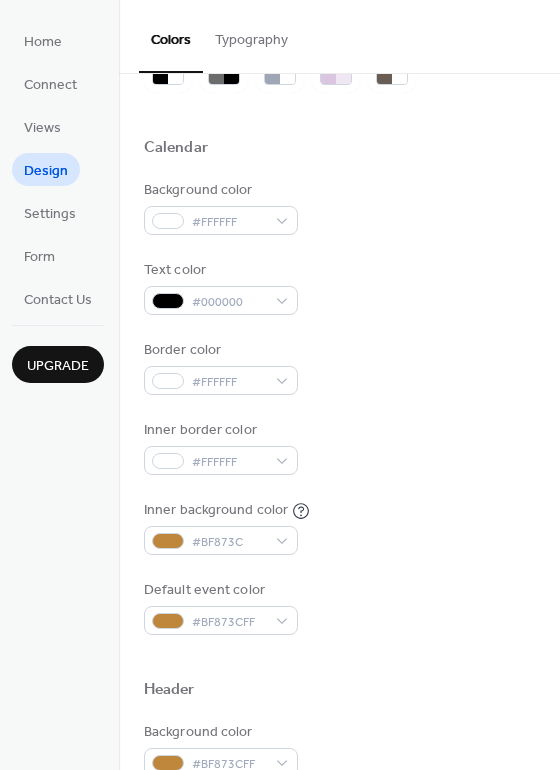 scroll, scrollTop: 105, scrollLeft: 0, axis: vertical 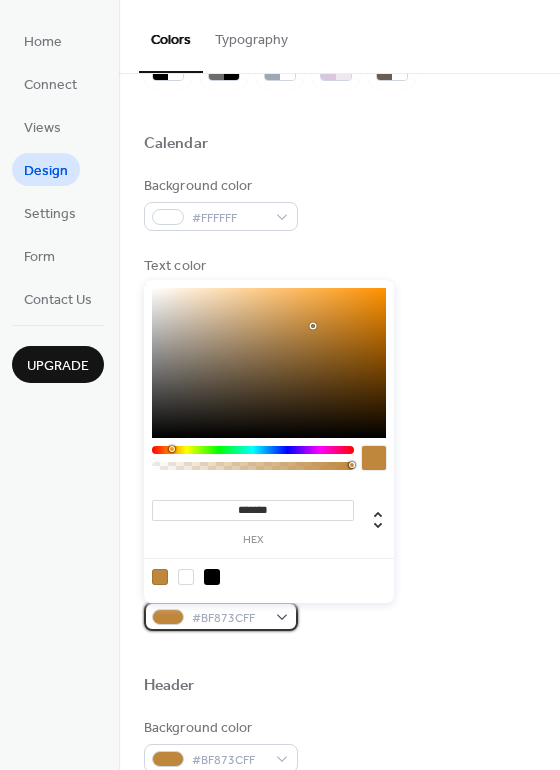 click on "#BF873CFF" at bounding box center [221, 616] 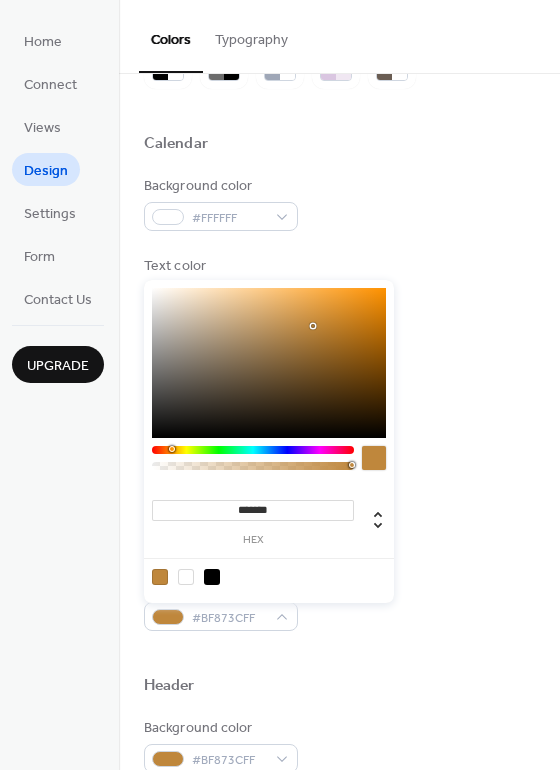 click at bounding box center [212, 577] 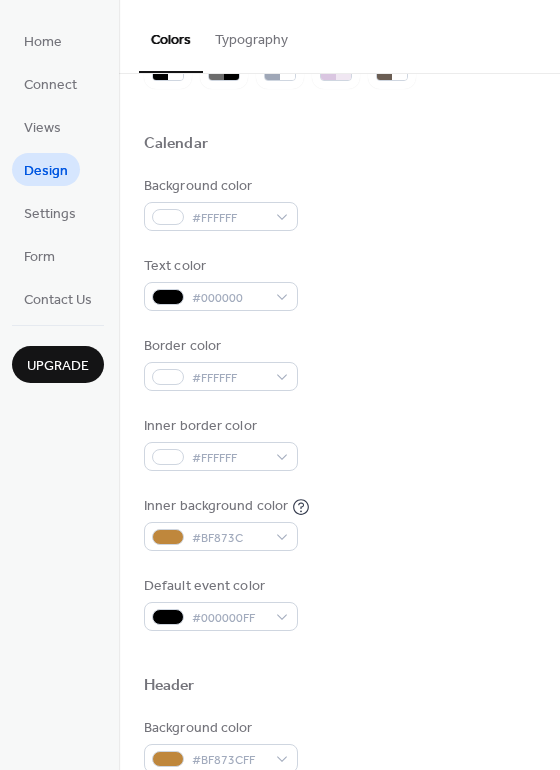 click on "Default event color #000000FF" at bounding box center (339, 603) 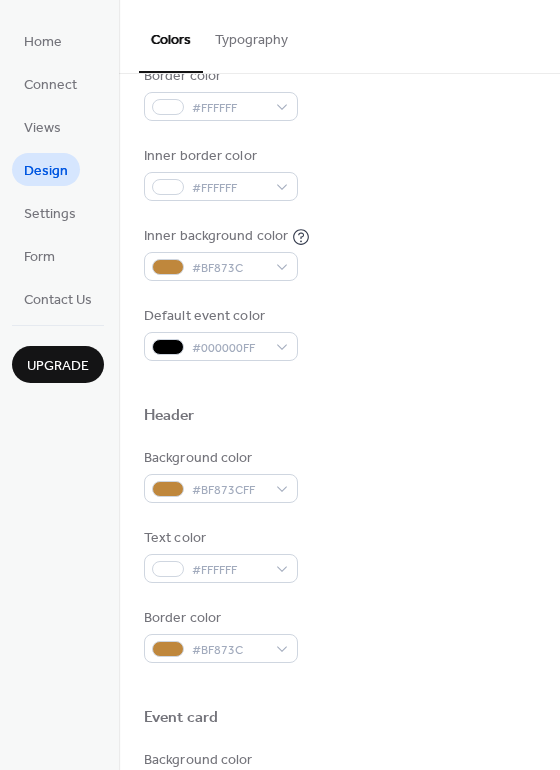 scroll, scrollTop: 0, scrollLeft: 0, axis: both 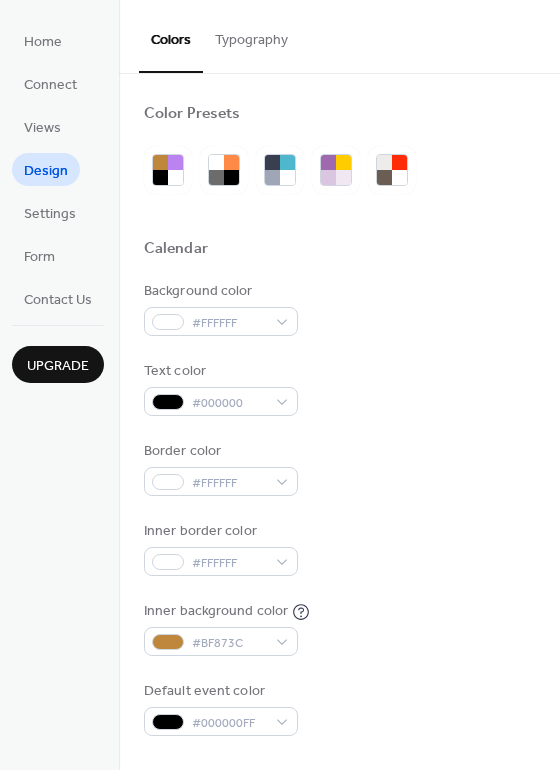 click on "Typography" at bounding box center [251, 35] 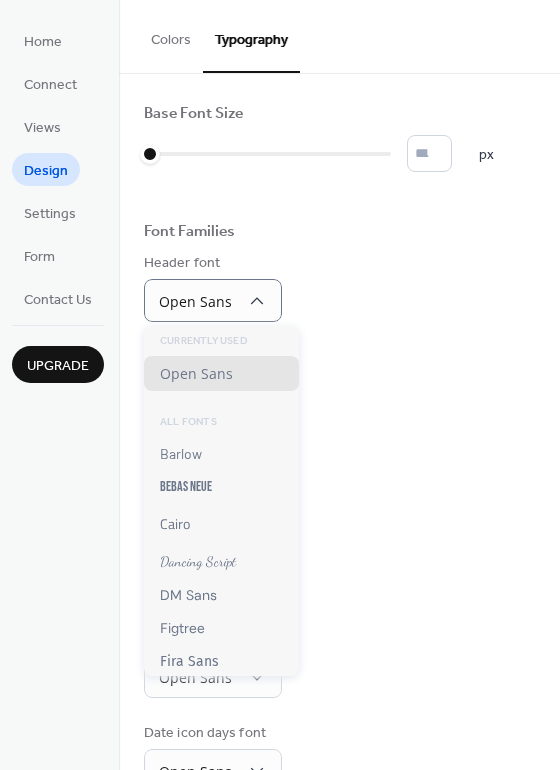 click on "Week days font Open Sans" at bounding box center [339, 381] 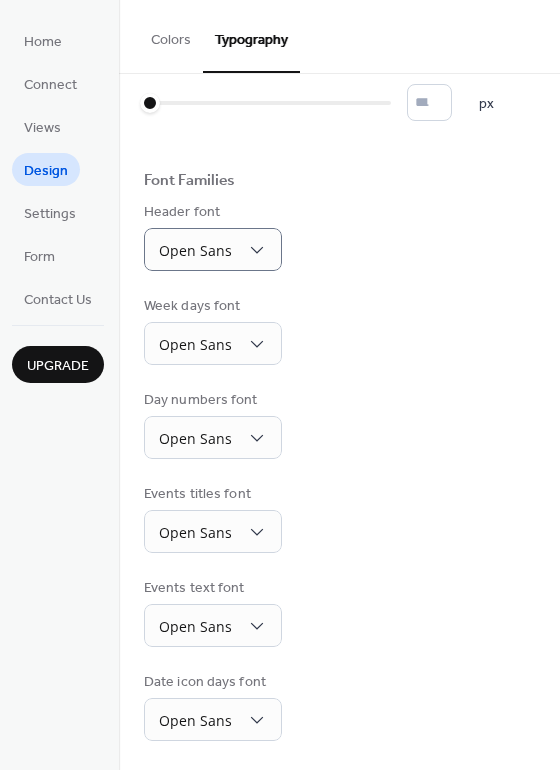 scroll, scrollTop: 0, scrollLeft: 0, axis: both 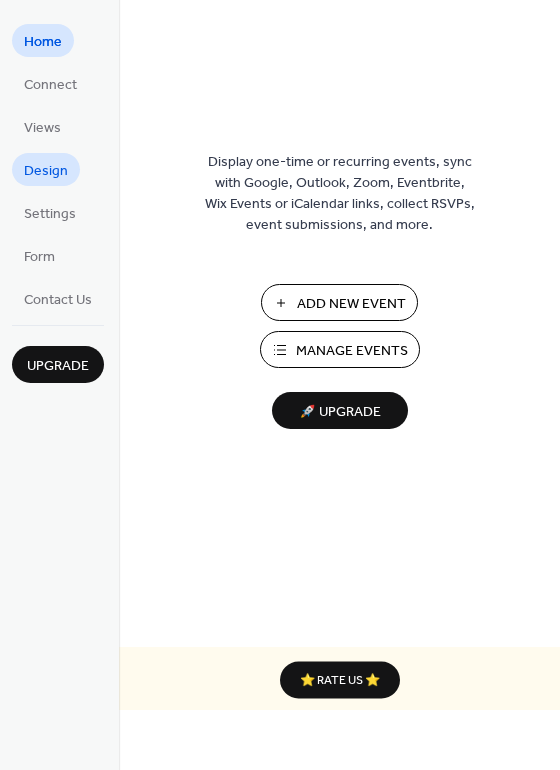 click on "Design" at bounding box center (46, 169) 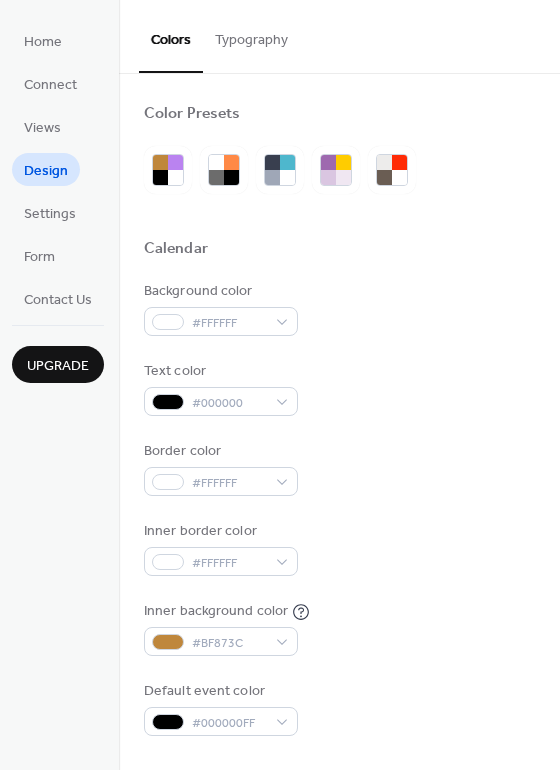 click on "Typography" at bounding box center (251, 35) 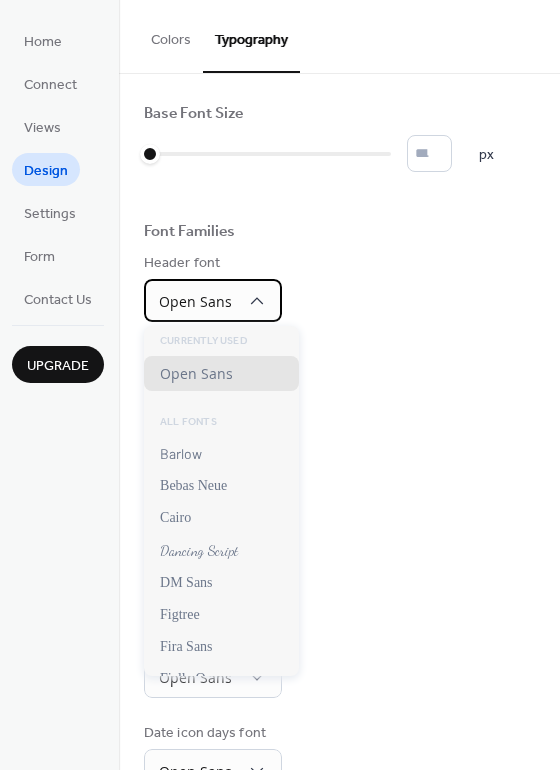 click on "Open Sans" at bounding box center (213, 300) 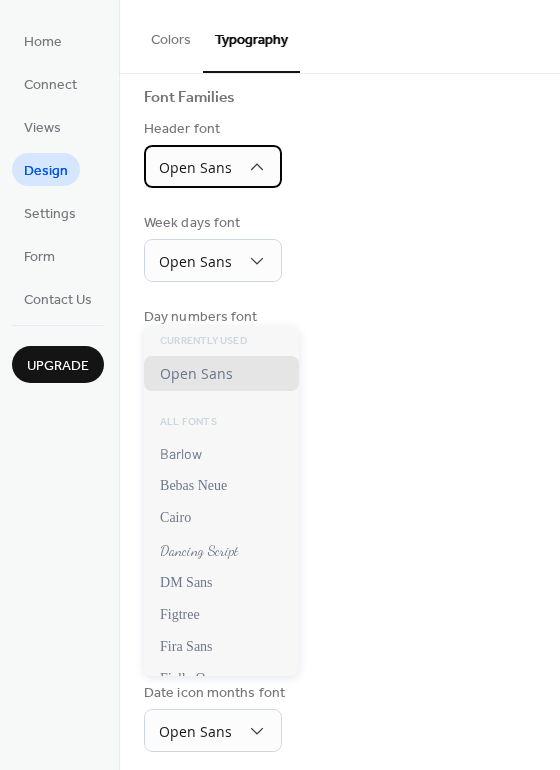 scroll, scrollTop: 146, scrollLeft: 0, axis: vertical 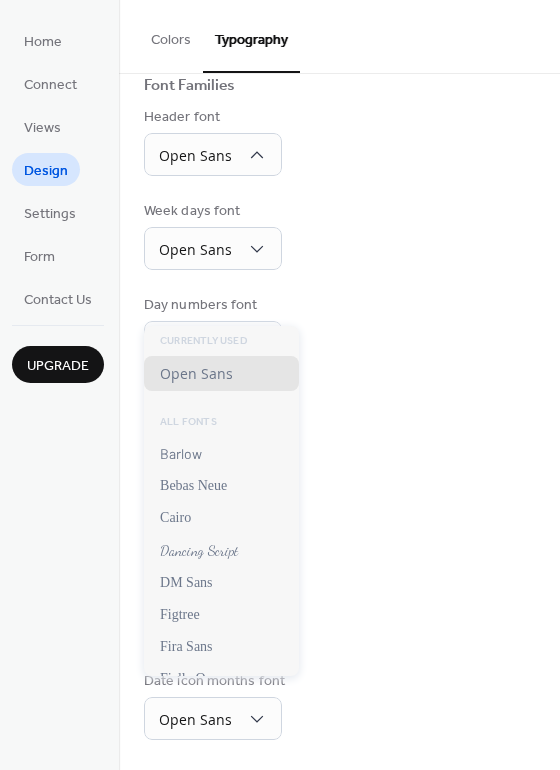 click on "Currently Used Open Sans ALL FONTS Barlow Bebas Neue Cairo Dancing Script DM Sans Figtree Fira Sans Fjalla One Heebo Hind Siliguri IBM Plex Sans Inconsolata Inter Jost Kanit Karla Lato Libre Baskerville Libre Franklin Lora Manrope Merriweather Montserrat Mukta Mulish Noto Sans Noto Sans JP Noto Sans KR Noto Sans TC Noto Serif Nunito Nunito Sans Open Sans Oswald Outfit Playfair Display Poppins Prompt PT Sans PT Serif Quicksand Raleway Roboto Roboto Condensed Roboto Mono Roboto Slab Rubik Titillium Web Ubuntu Work Sans" at bounding box center (221, 501) 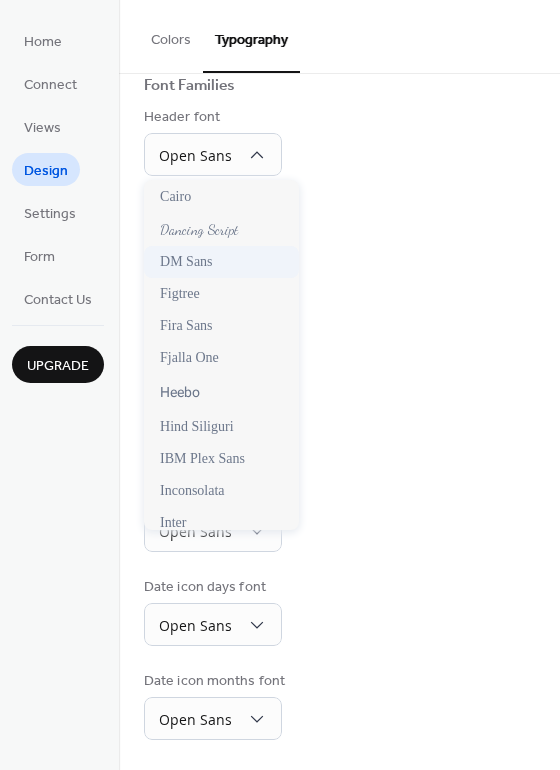 scroll, scrollTop: 210, scrollLeft: 0, axis: vertical 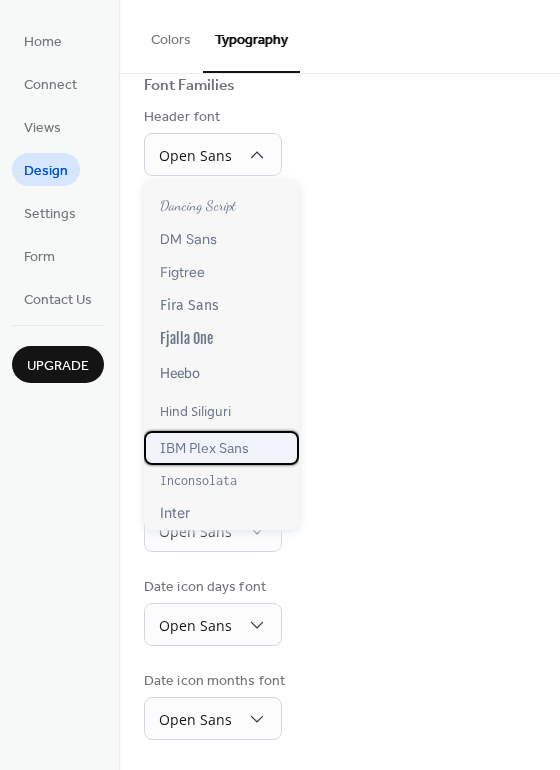 click on "IBM Plex Sans" at bounding box center (204, 448) 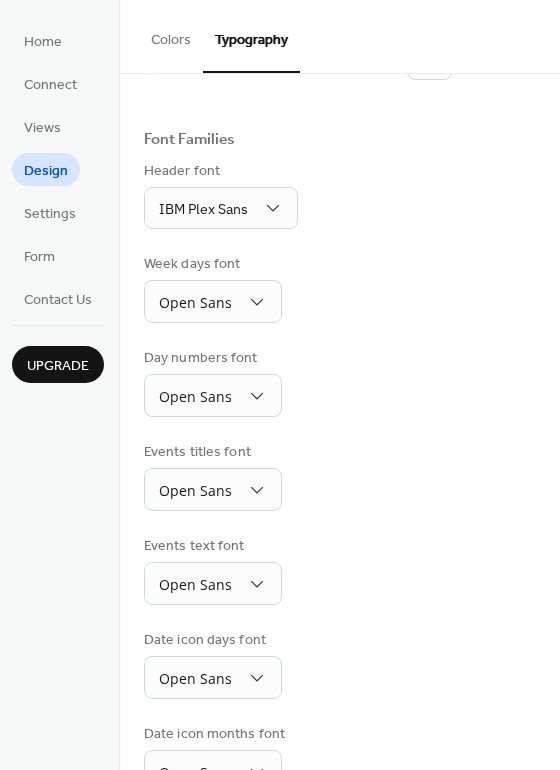 scroll, scrollTop: 90, scrollLeft: 0, axis: vertical 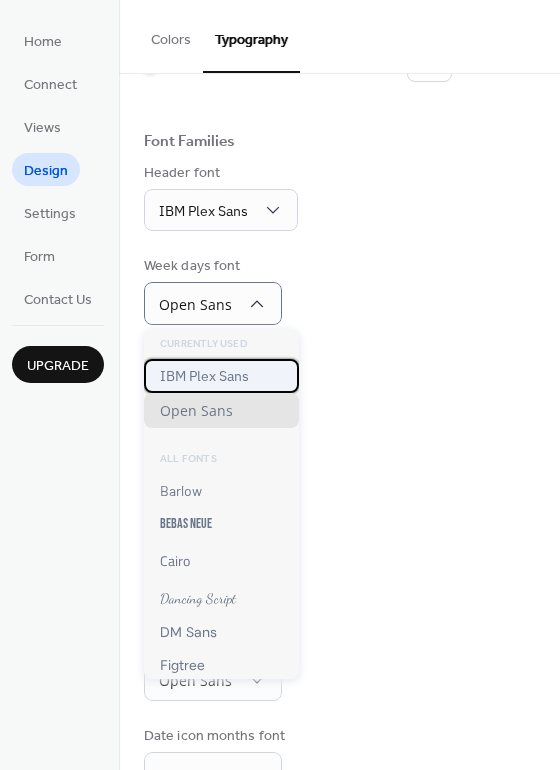 click on "IBM Plex Sans" at bounding box center (204, 376) 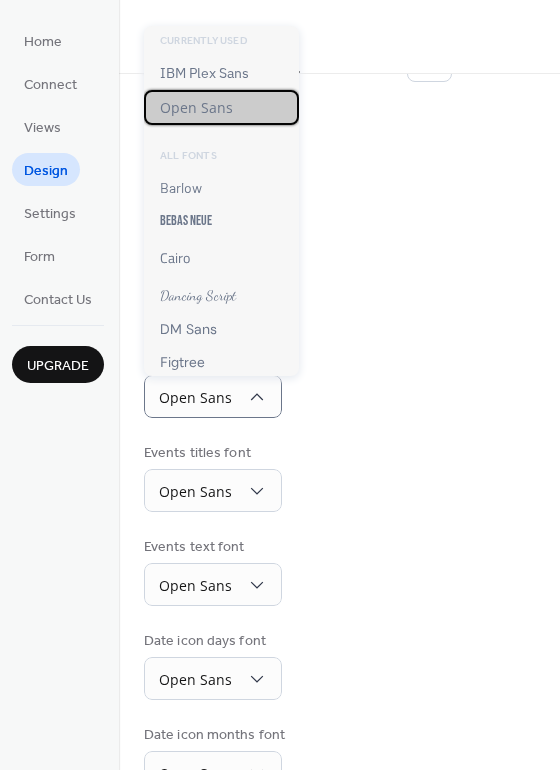 click on "Open Sans" at bounding box center (196, 107) 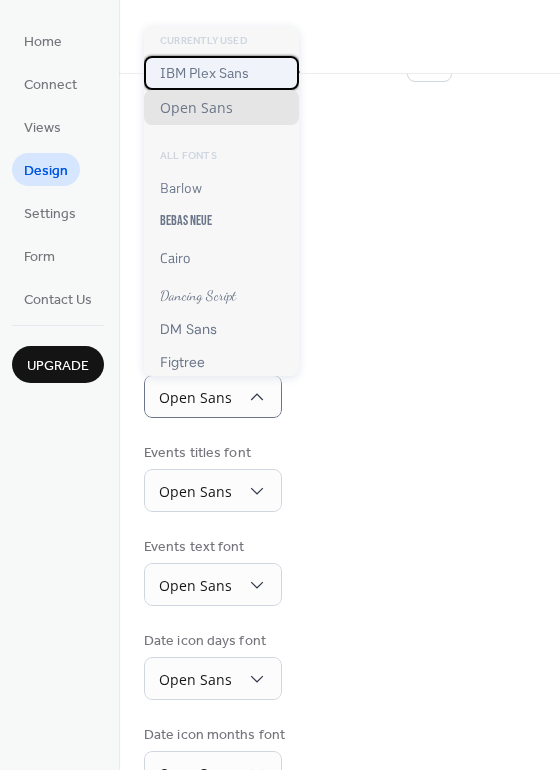 click on "IBM Plex Sans" at bounding box center [221, 73] 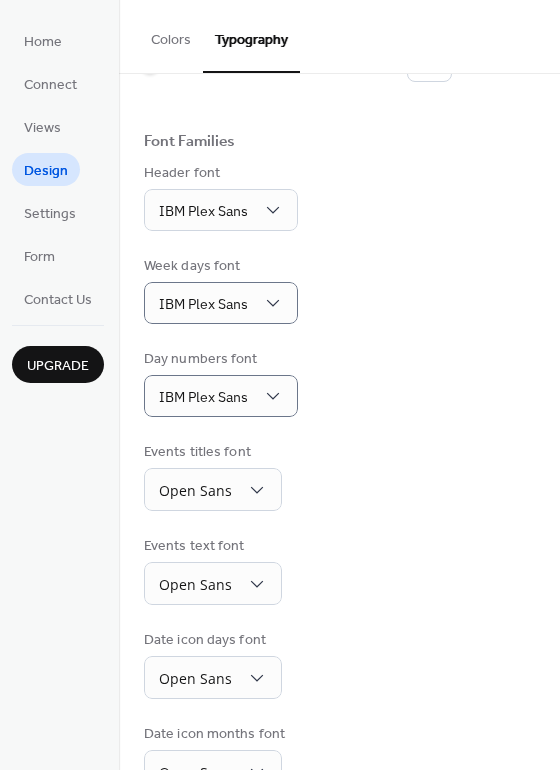 scroll, scrollTop: 144, scrollLeft: 0, axis: vertical 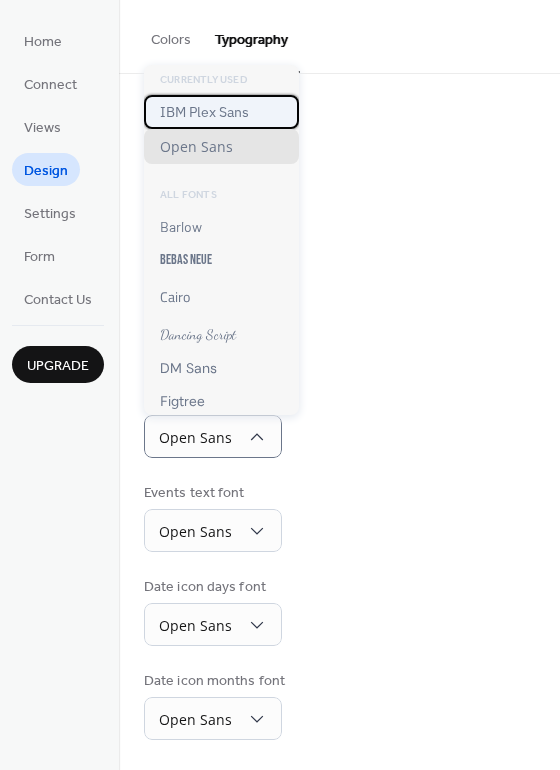 click on "IBM Plex Sans" at bounding box center [204, 112] 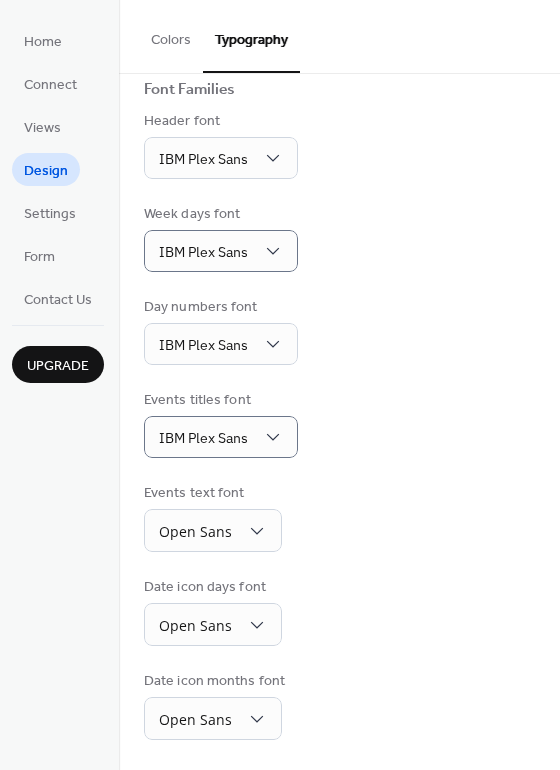 scroll, scrollTop: 144, scrollLeft: 0, axis: vertical 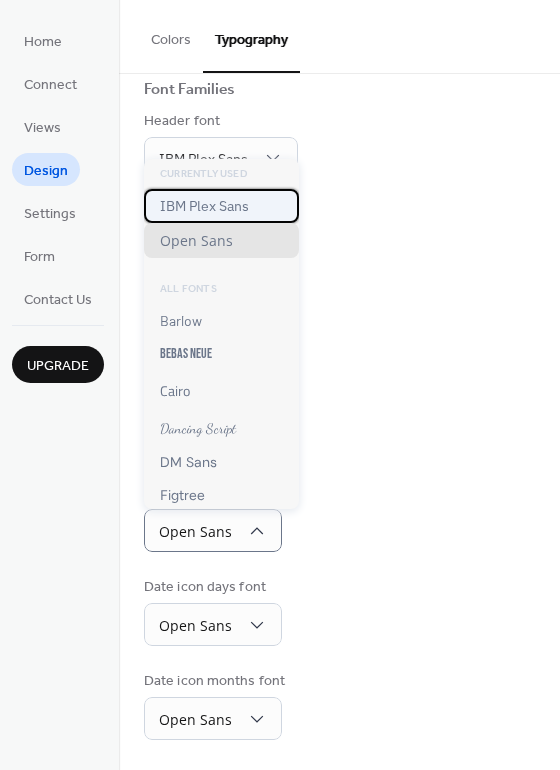 click on "IBM Plex Sans" at bounding box center [204, 206] 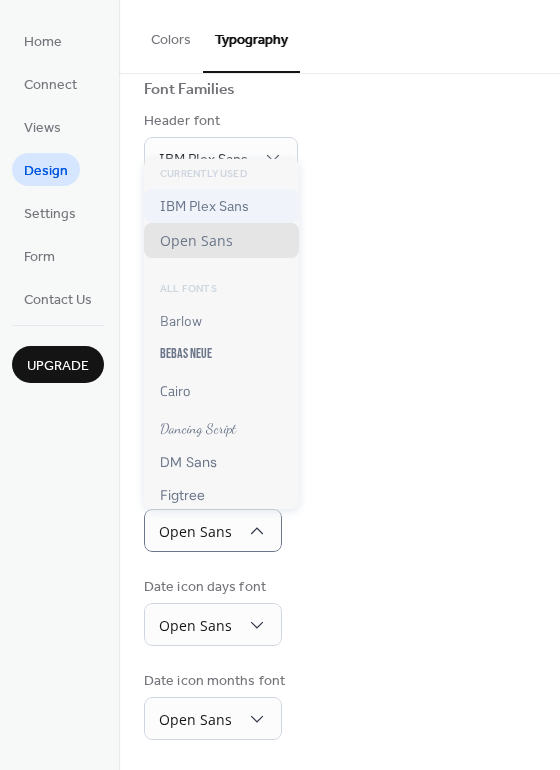 scroll, scrollTop: 143, scrollLeft: 0, axis: vertical 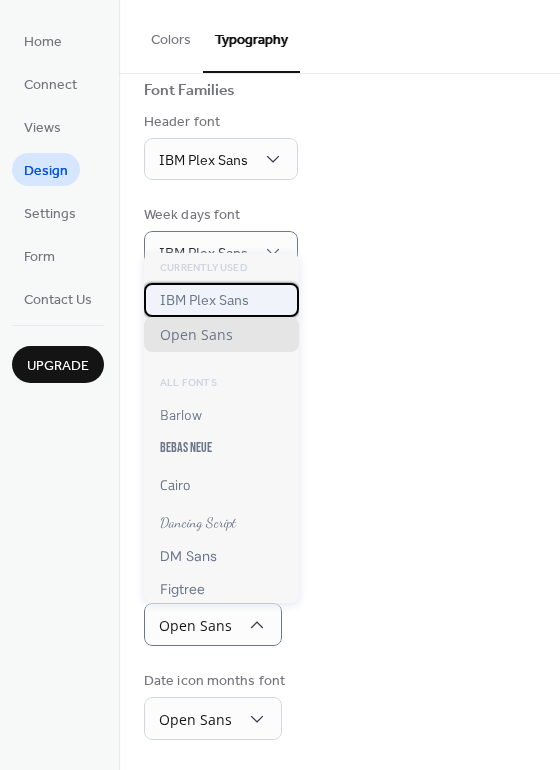click on "IBM Plex Sans" at bounding box center [204, 300] 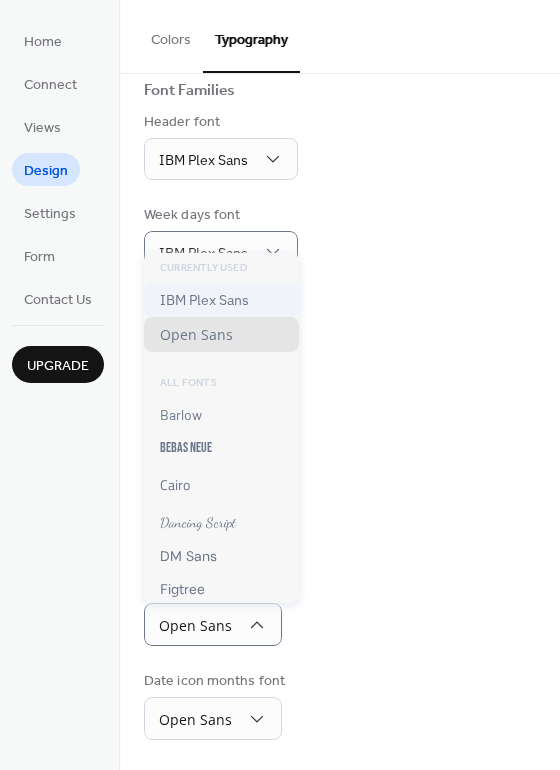 scroll, scrollTop: 143, scrollLeft: 0, axis: vertical 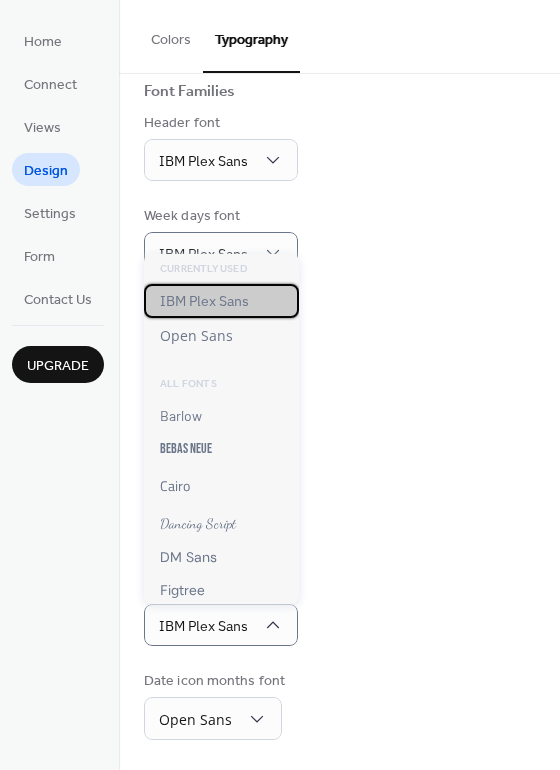 click on "IBM Plex Sans" at bounding box center (204, 301) 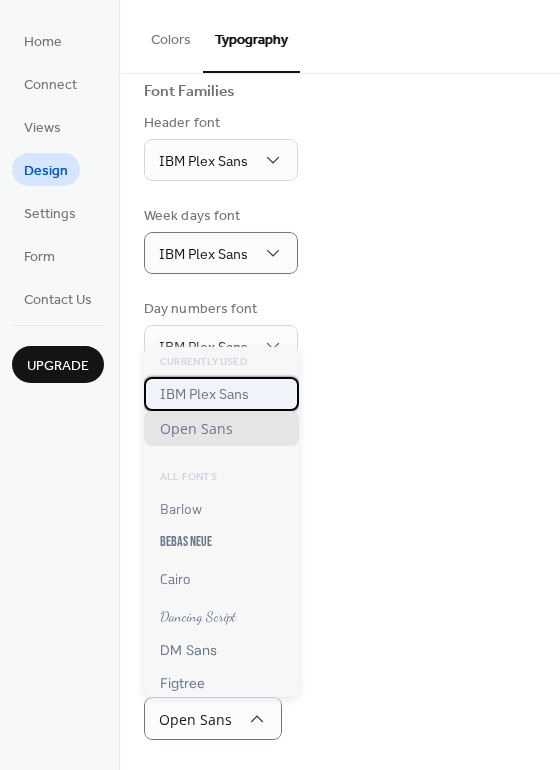 click on "IBM Plex Sans" at bounding box center [204, 394] 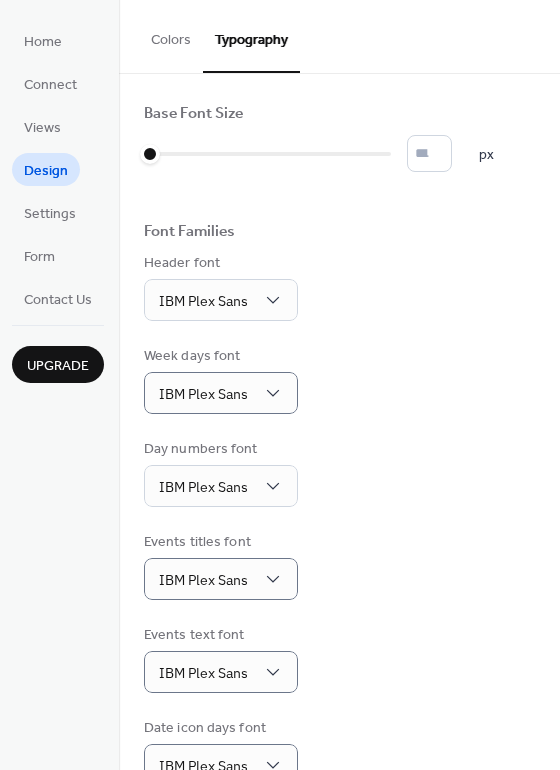 scroll, scrollTop: 142, scrollLeft: 0, axis: vertical 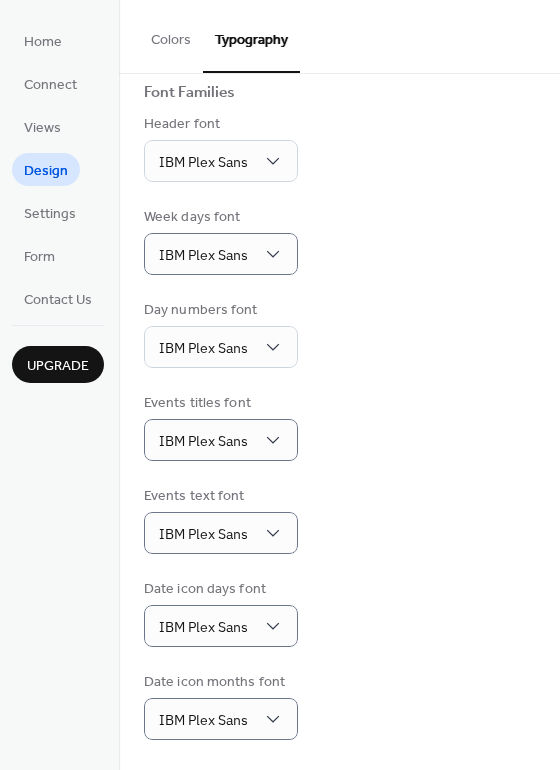click on "Date icon days font IBM Plex Sans" at bounding box center [339, 613] 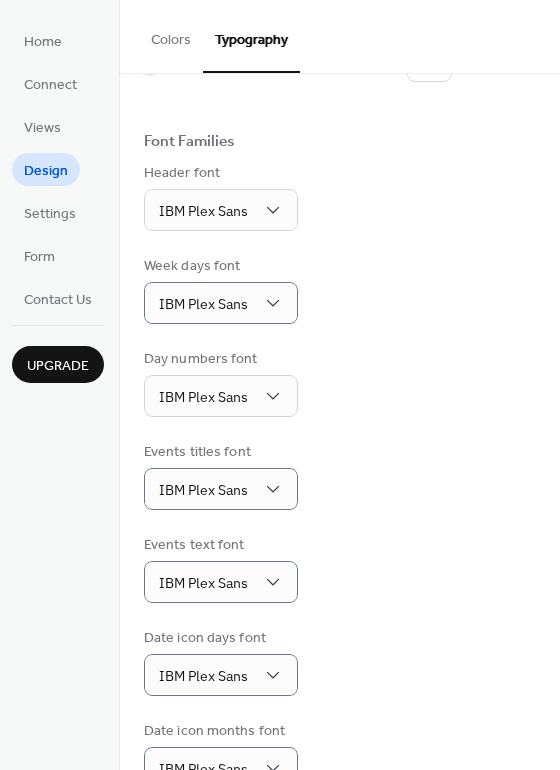 scroll, scrollTop: 0, scrollLeft: 0, axis: both 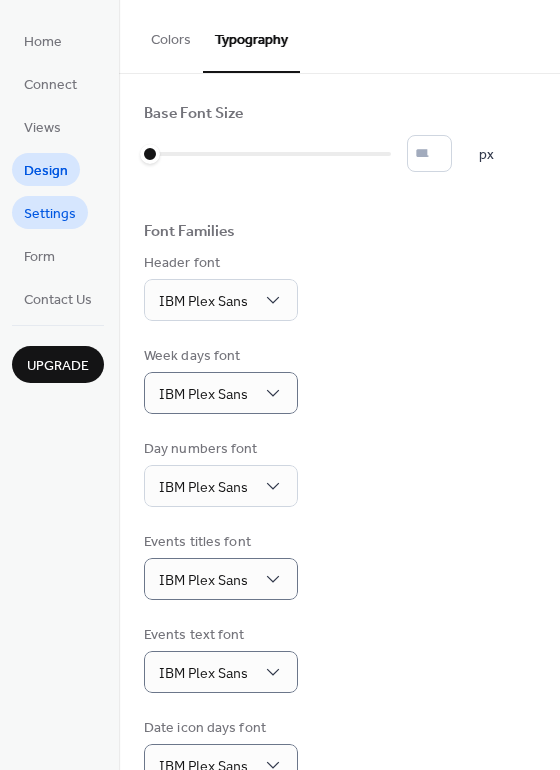 click on "Settings" at bounding box center (50, 212) 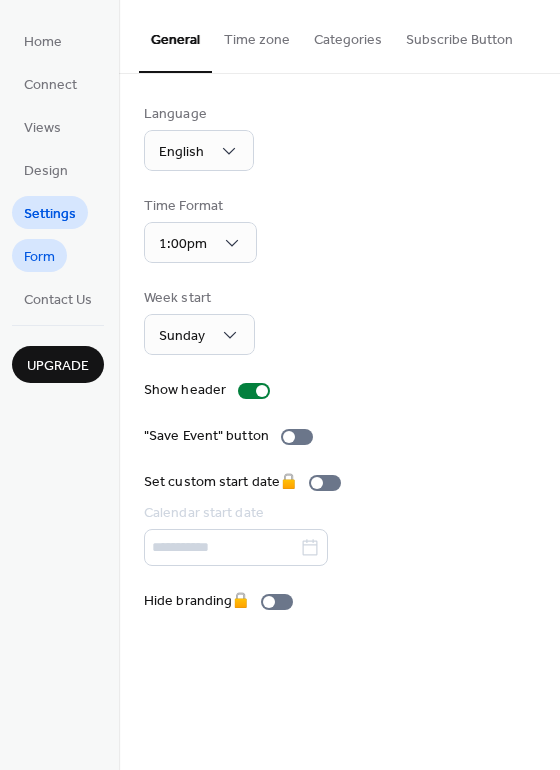 click on "Form" at bounding box center [39, 257] 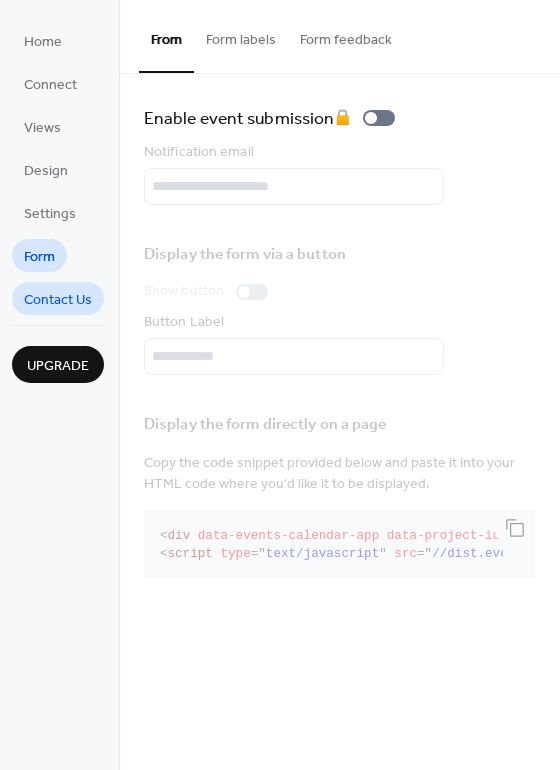 click on "Contact Us" at bounding box center (58, 300) 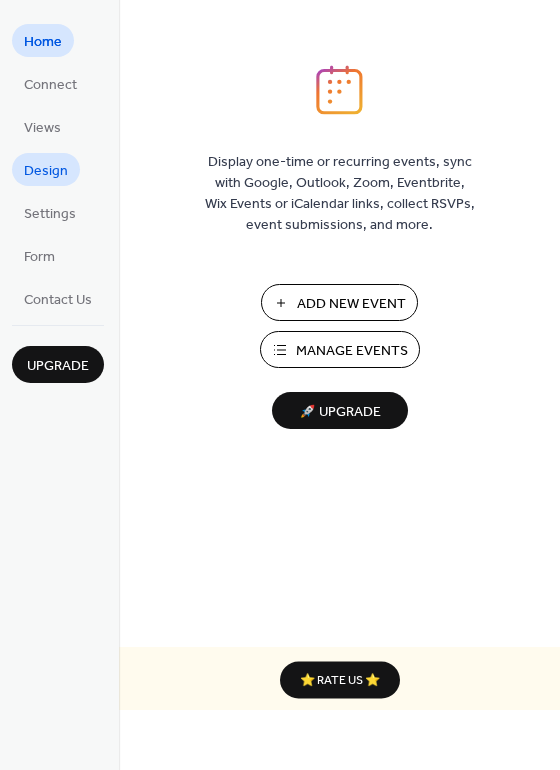 scroll, scrollTop: 0, scrollLeft: 0, axis: both 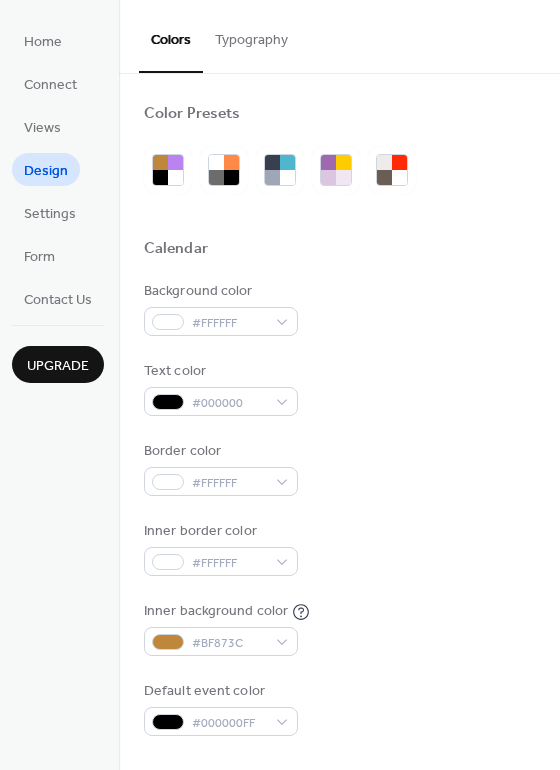 click on "Typography" at bounding box center [251, 35] 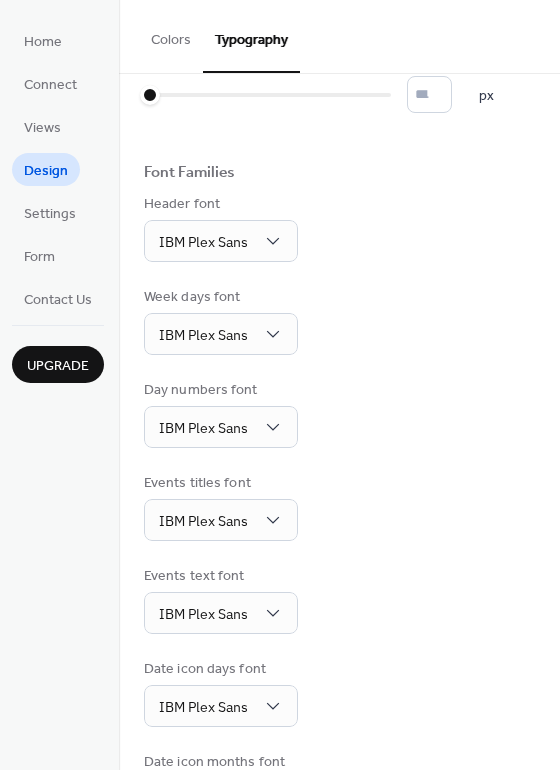 scroll, scrollTop: 0, scrollLeft: 0, axis: both 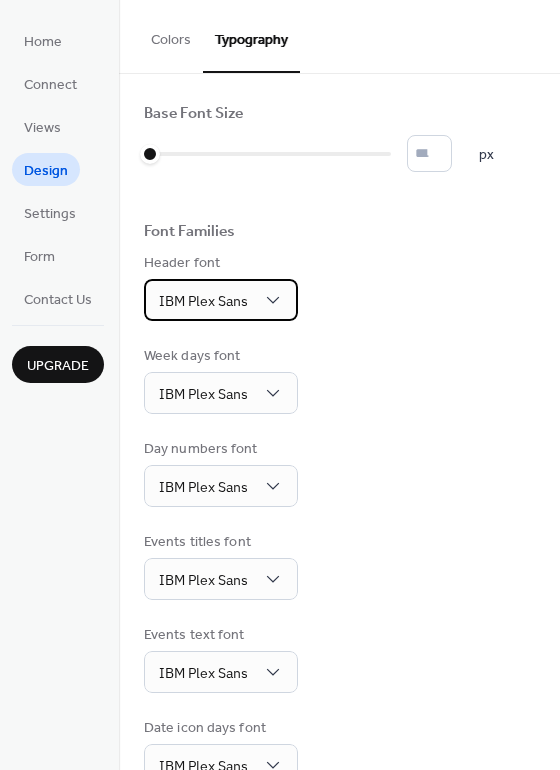 click on "IBM Plex Sans" at bounding box center (221, 300) 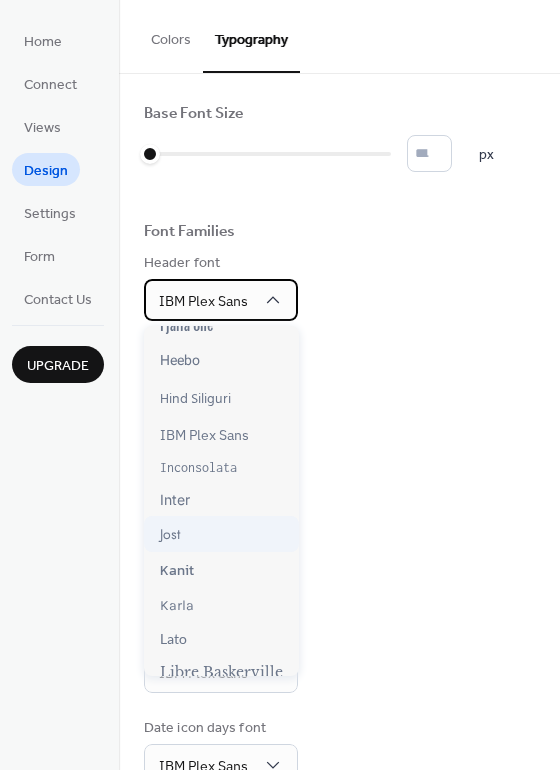 scroll, scrollTop: 425, scrollLeft: 0, axis: vertical 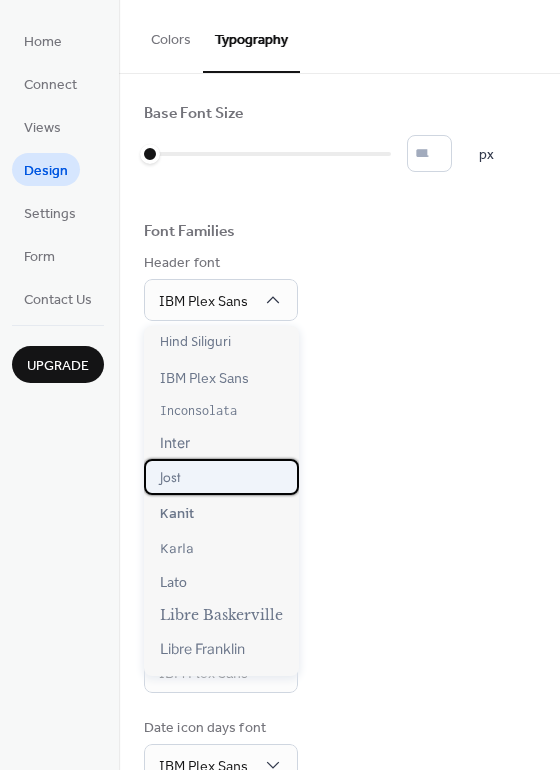 click on "Jost" at bounding box center [221, 477] 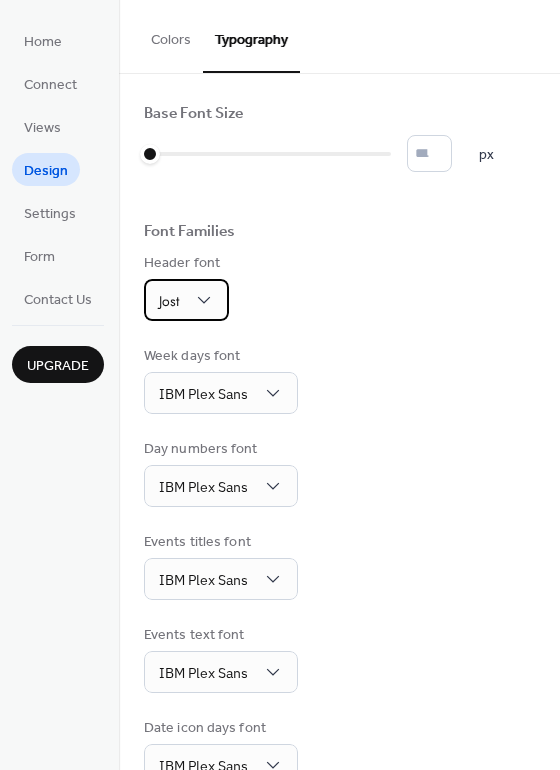 click on "Jost" at bounding box center (186, 300) 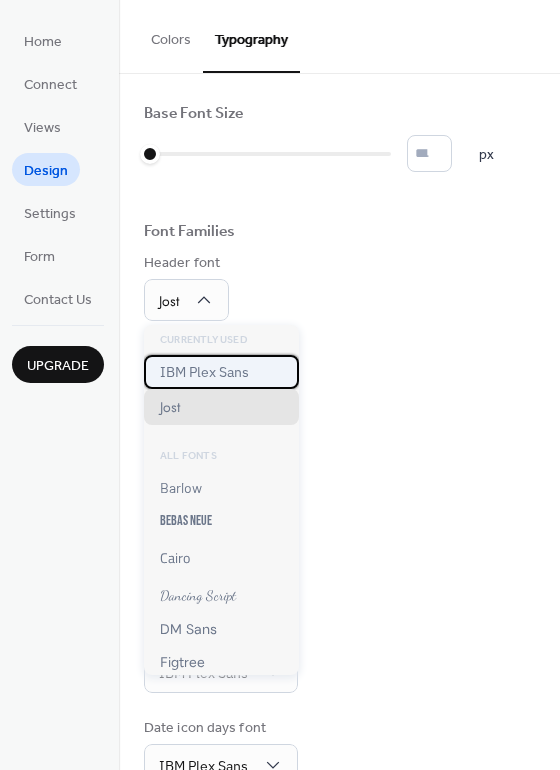 click on "IBM Plex Sans" at bounding box center [204, 372] 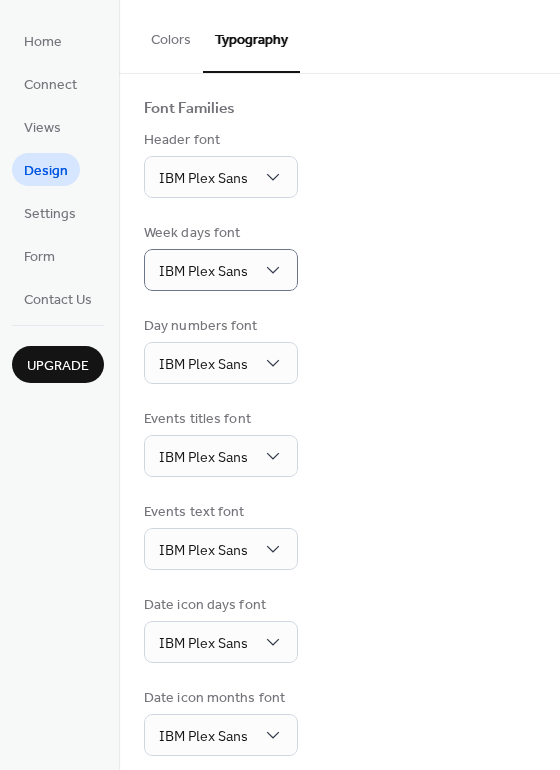 scroll, scrollTop: 128, scrollLeft: 0, axis: vertical 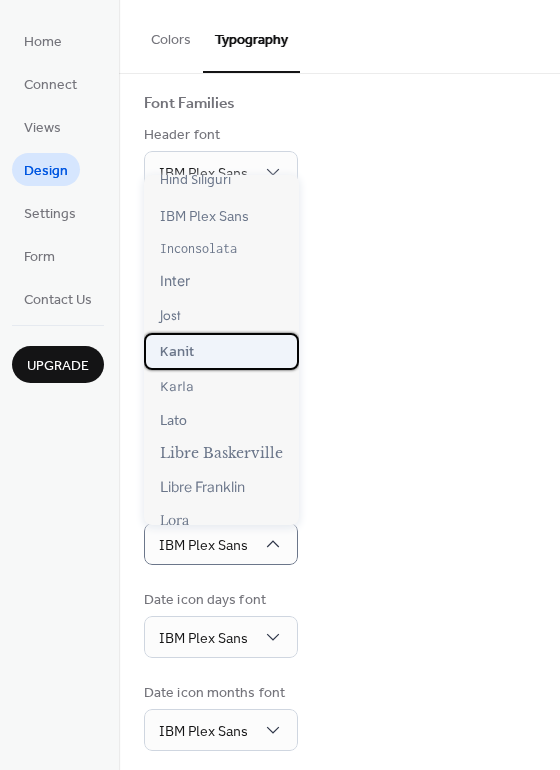 click on "Kanit" at bounding box center (221, 351) 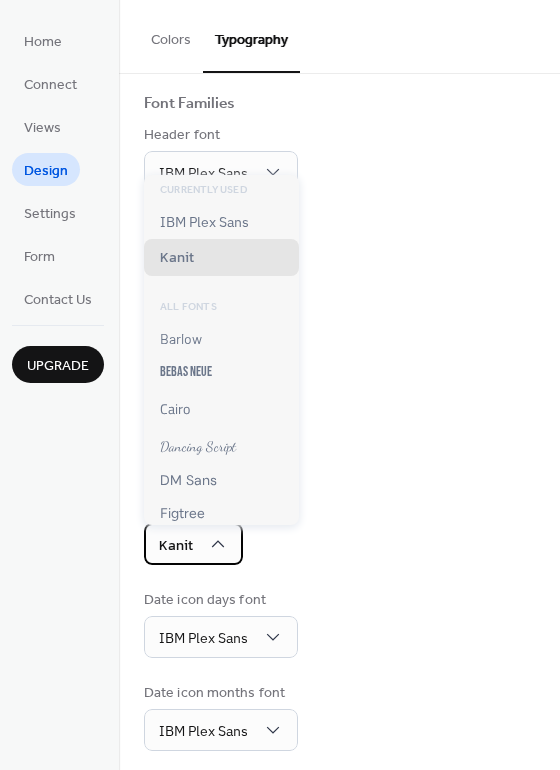 click on "Kanit" at bounding box center (193, 544) 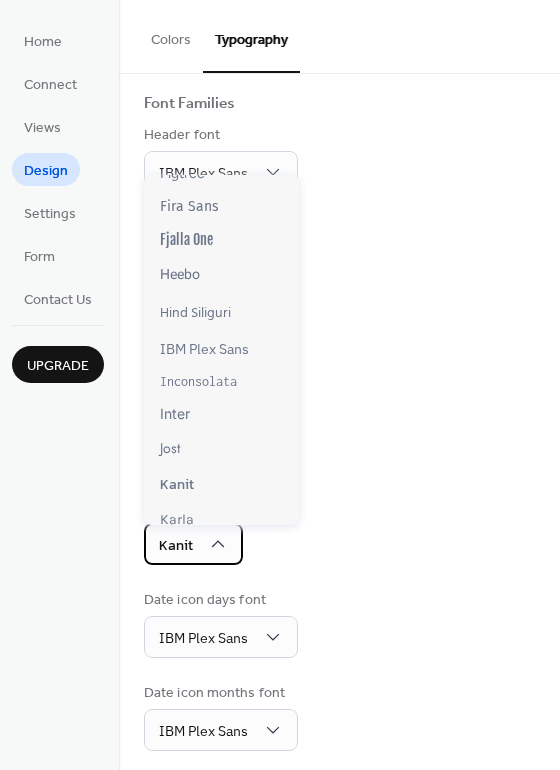 scroll, scrollTop: 349, scrollLeft: 0, axis: vertical 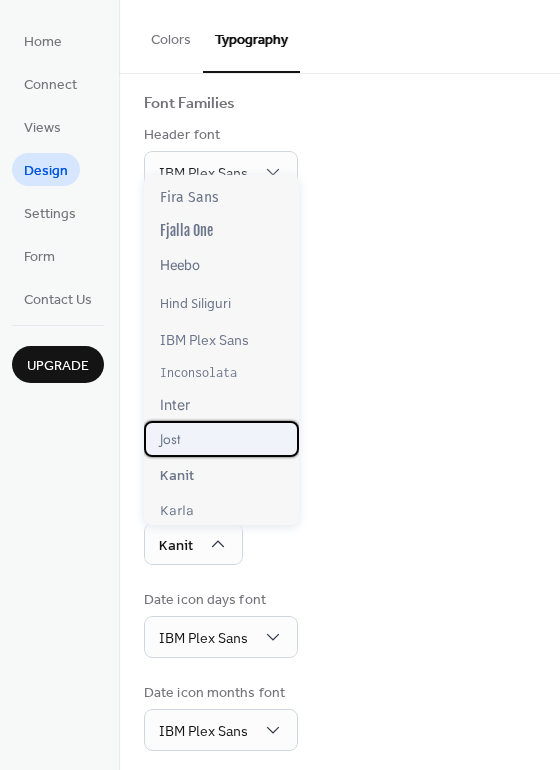 click on "Jost" at bounding box center [221, 439] 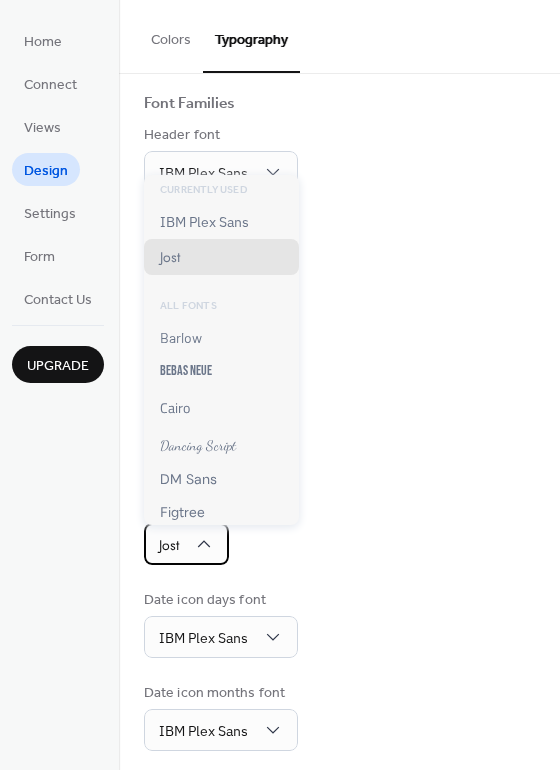 click on "Jost" at bounding box center (186, 544) 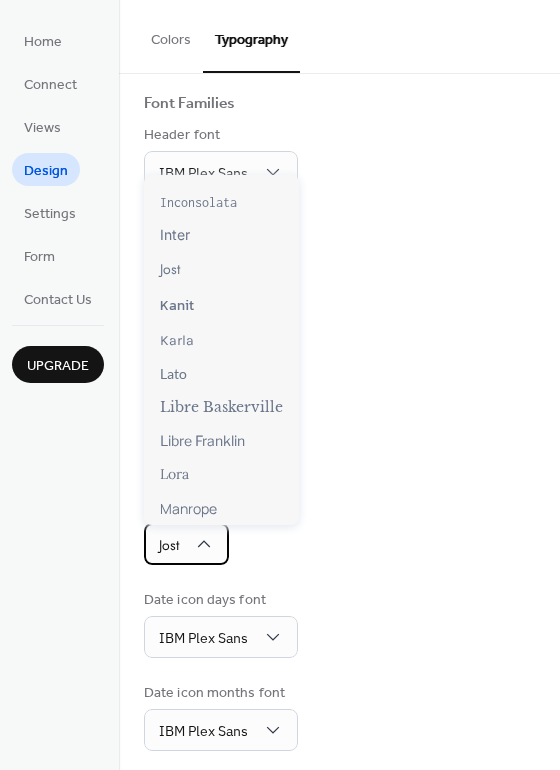 scroll, scrollTop: 519, scrollLeft: 0, axis: vertical 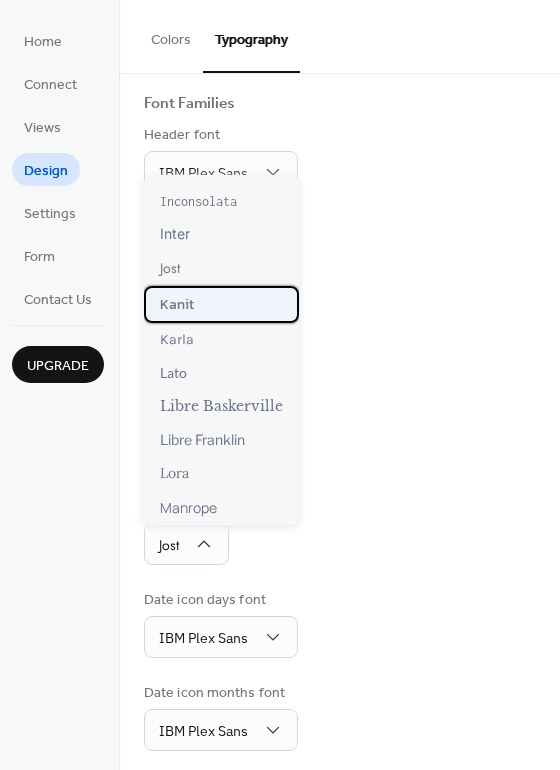 click on "Kanit" at bounding box center (221, 304) 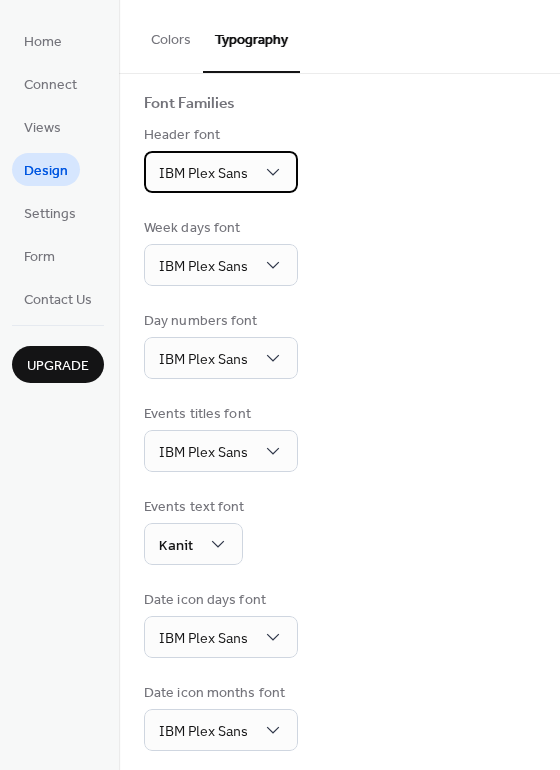 click on "IBM Plex Sans" at bounding box center (221, 172) 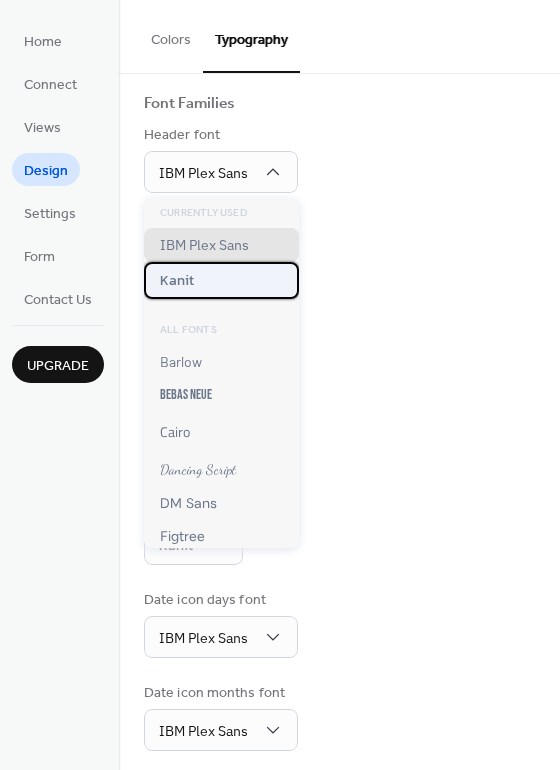 click on "Kanit" at bounding box center [221, 280] 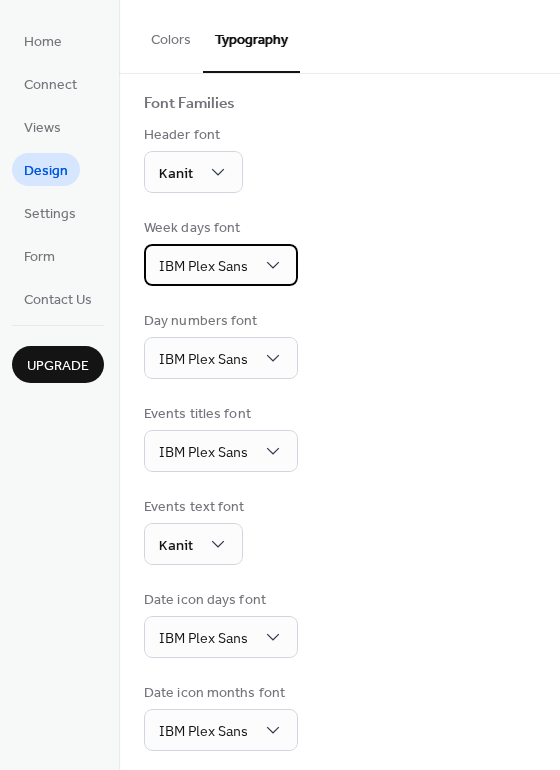 click on "IBM Plex Sans" at bounding box center (221, 265) 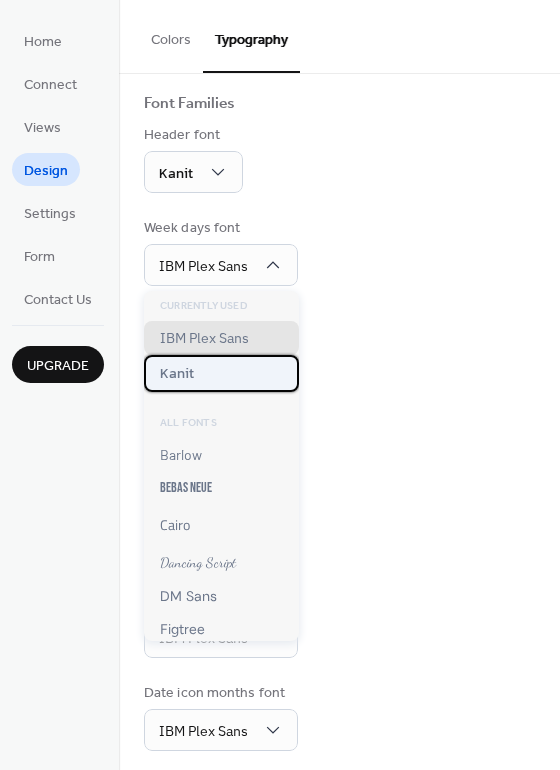 click on "Kanit" at bounding box center (221, 373) 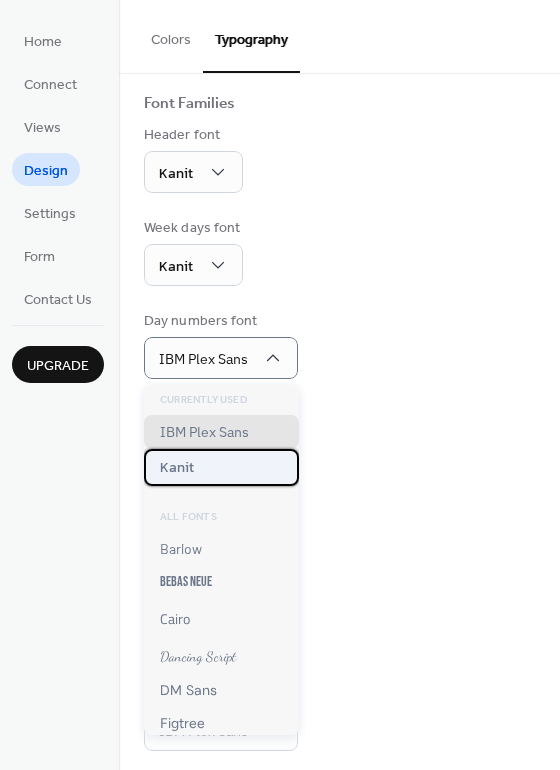 click on "Kanit" at bounding box center [221, 467] 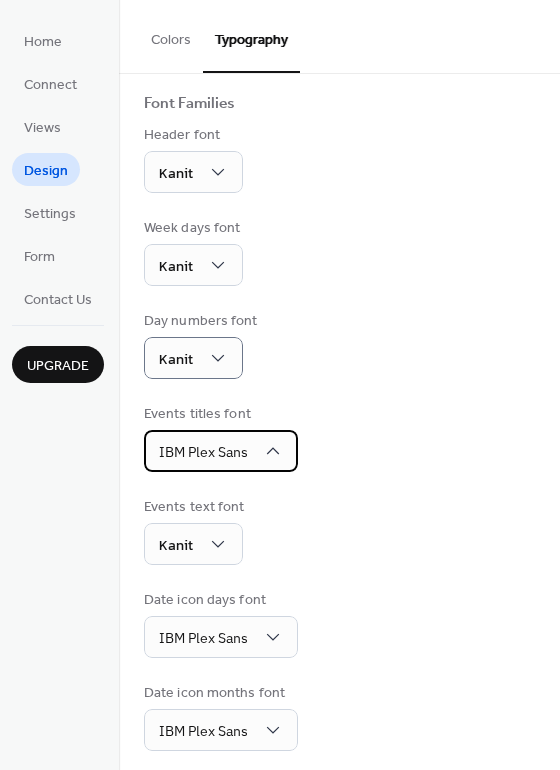 click on "IBM Plex Sans" at bounding box center [221, 451] 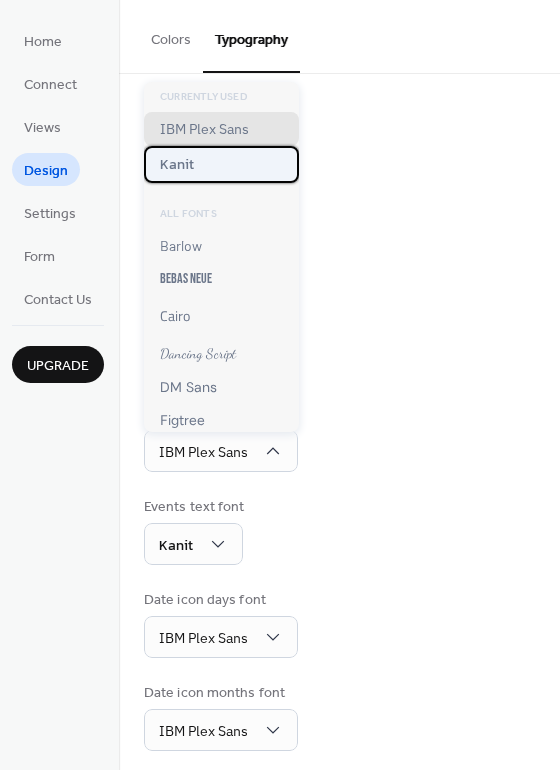 click on "Kanit" at bounding box center (221, 164) 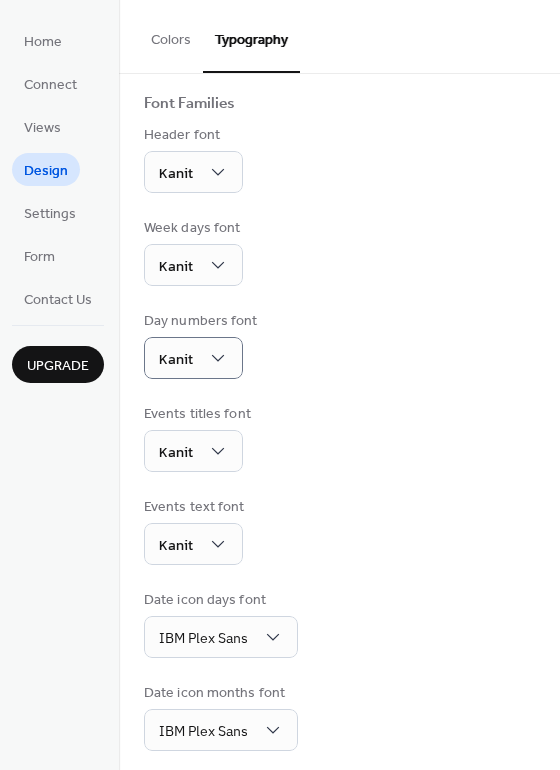 scroll, scrollTop: 142, scrollLeft: 0, axis: vertical 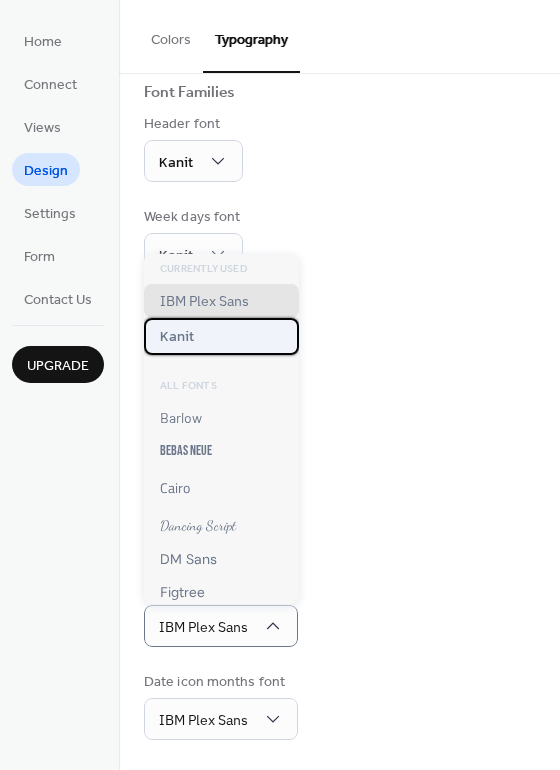 click on "Kanit" at bounding box center (221, 336) 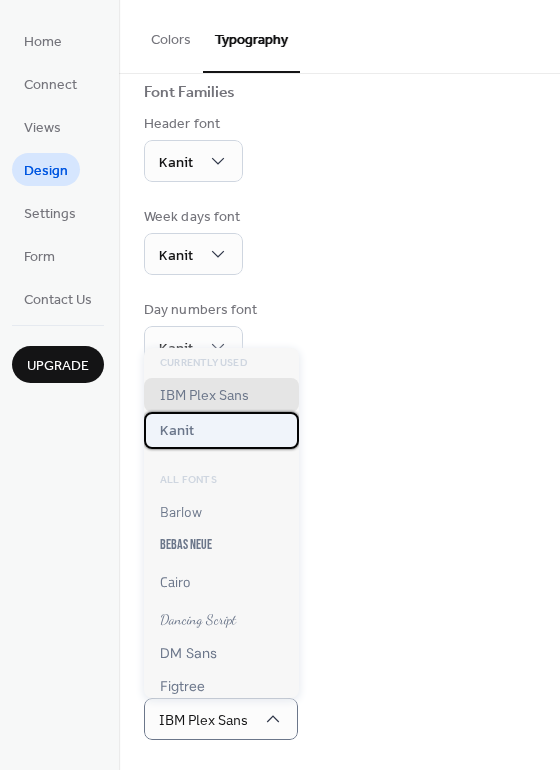 click on "Kanit" at bounding box center (221, 430) 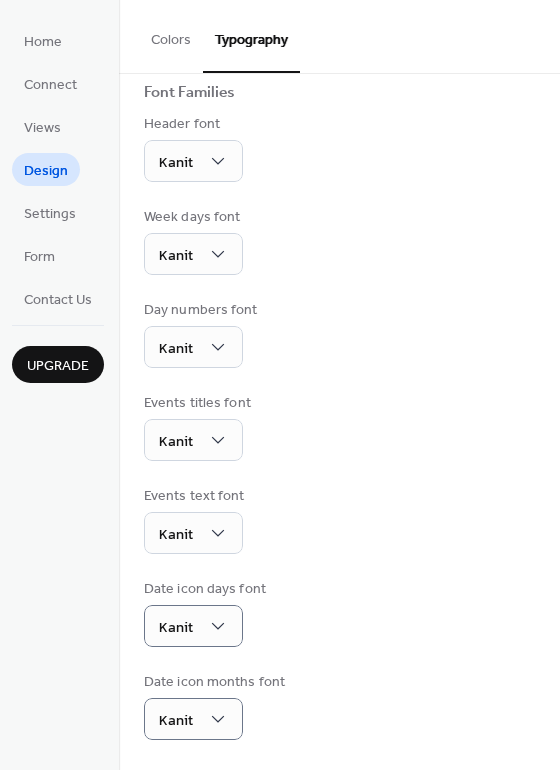click on "Events text font Kanit" at bounding box center [339, 520] 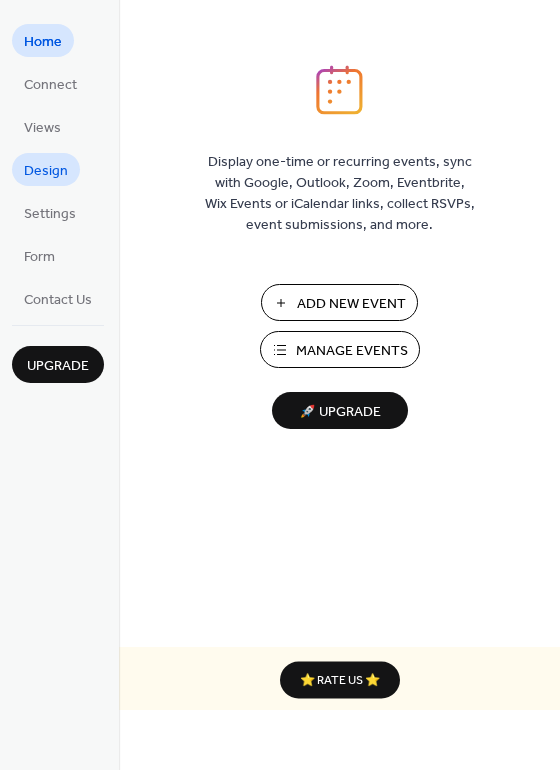 scroll, scrollTop: 0, scrollLeft: 0, axis: both 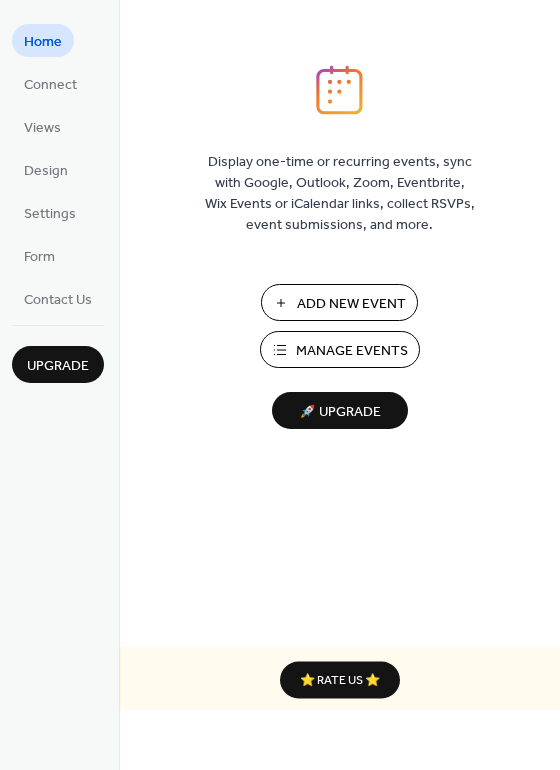 click on "Add New Event" at bounding box center (351, 304) 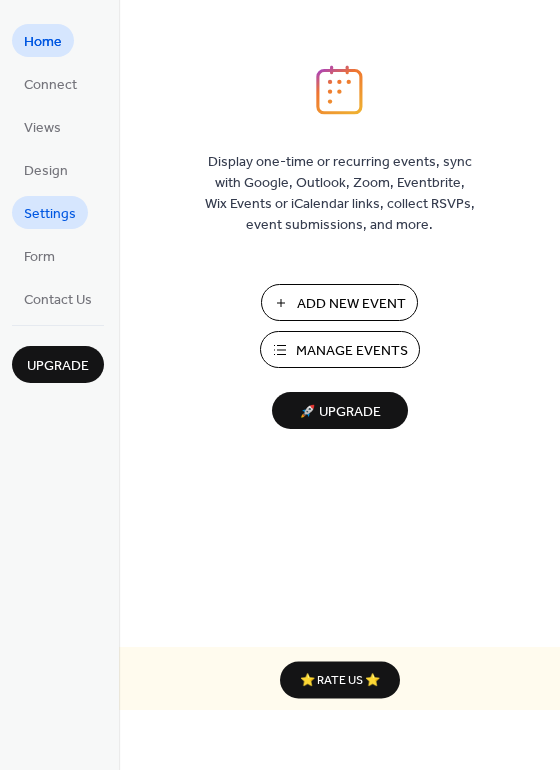 click on "Settings" at bounding box center [50, 214] 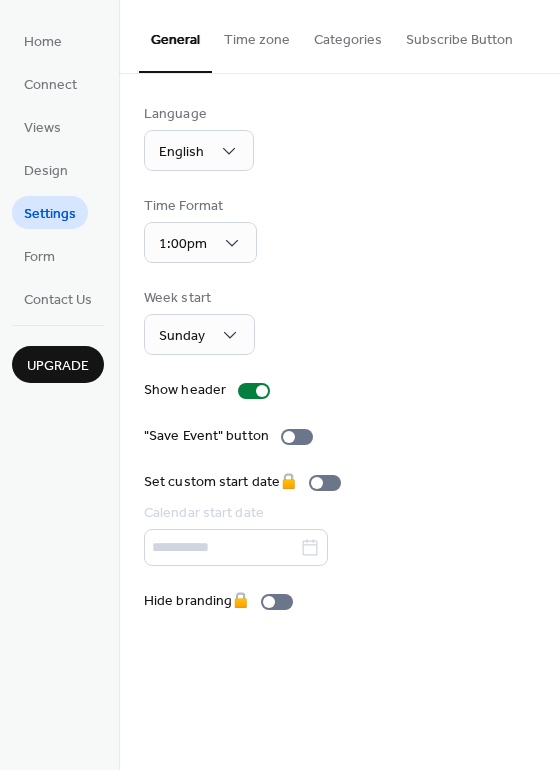 click on "Time zone" at bounding box center [257, 35] 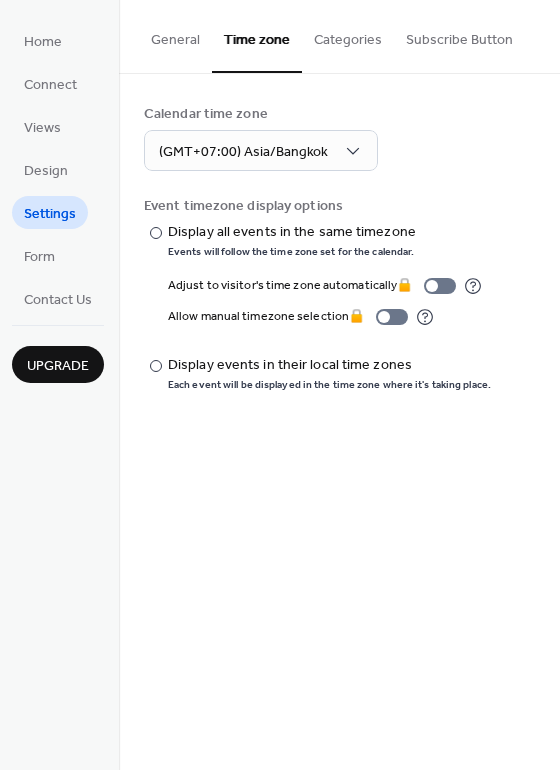 click on "Categories" at bounding box center (348, 35) 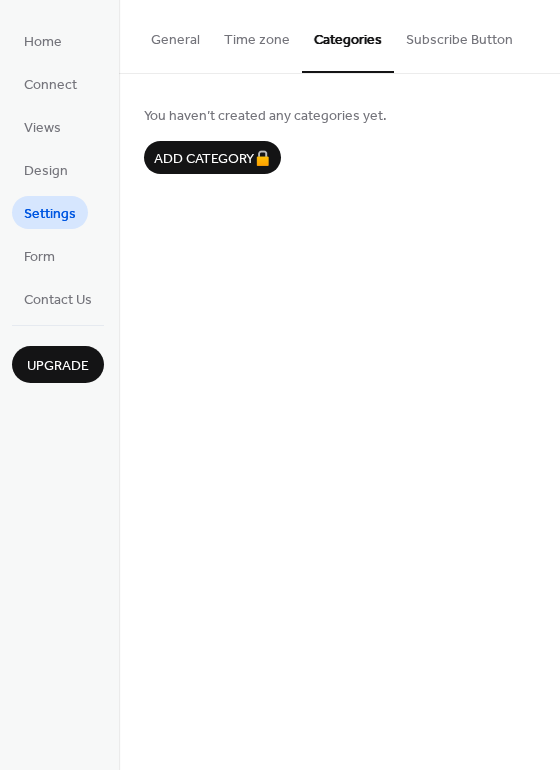 click on "Subscribe Button" at bounding box center (459, 35) 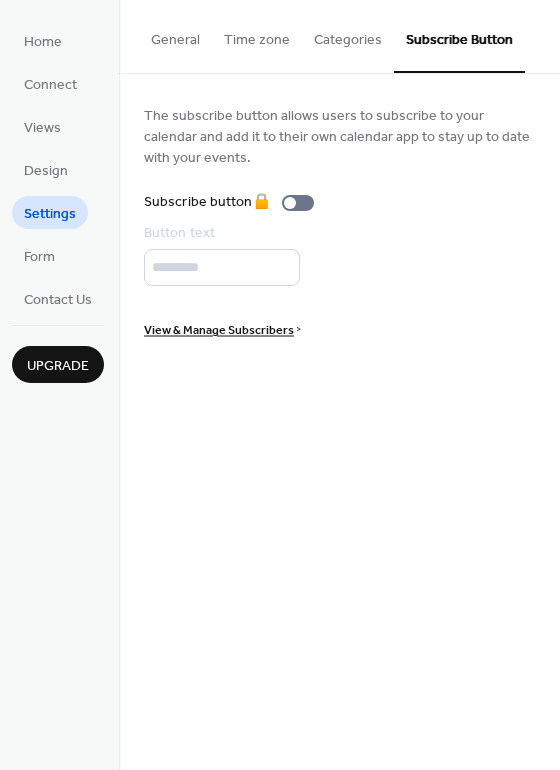 click on "General" at bounding box center [175, 35] 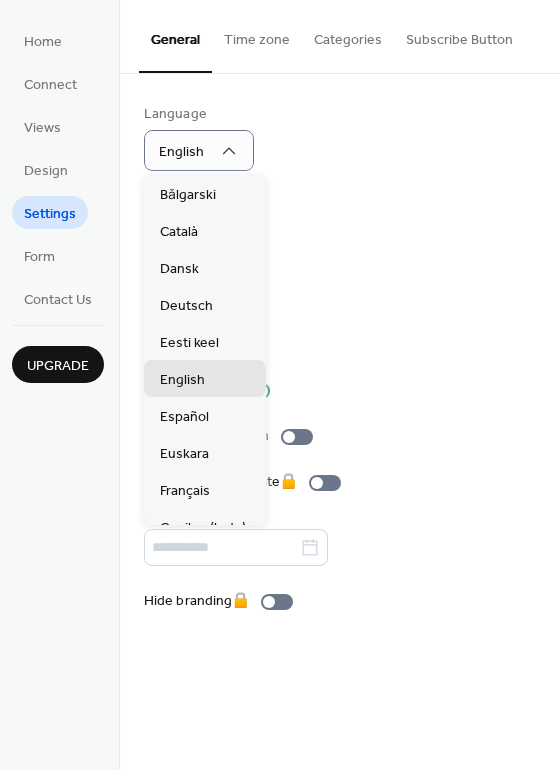 click on "Language English Time Format 1:00pm Week start Sunday Show header "Save Event" button Set custom start date  🔒 Calendar start date Hide branding  🔒" at bounding box center (339, 358) 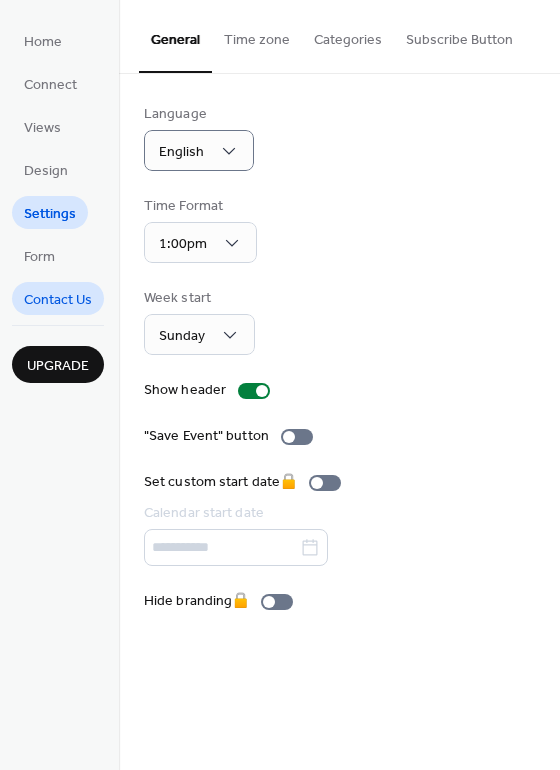 click on "Contact Us" at bounding box center [58, 300] 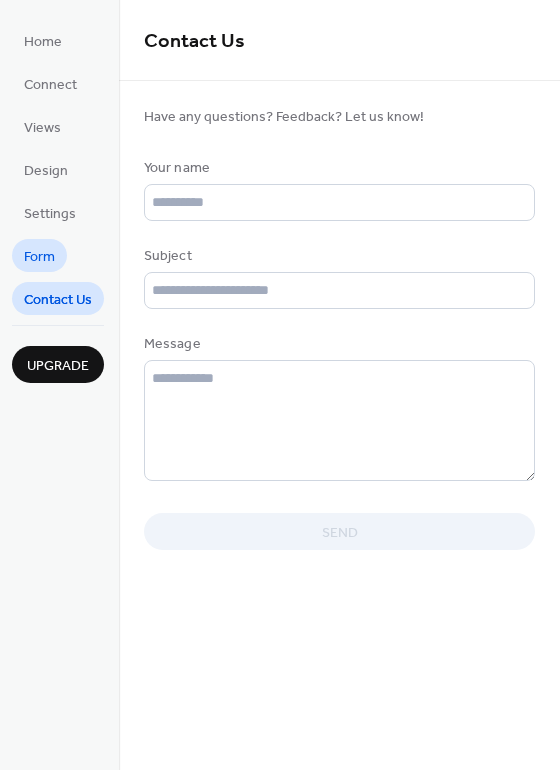 click on "Form" at bounding box center [39, 257] 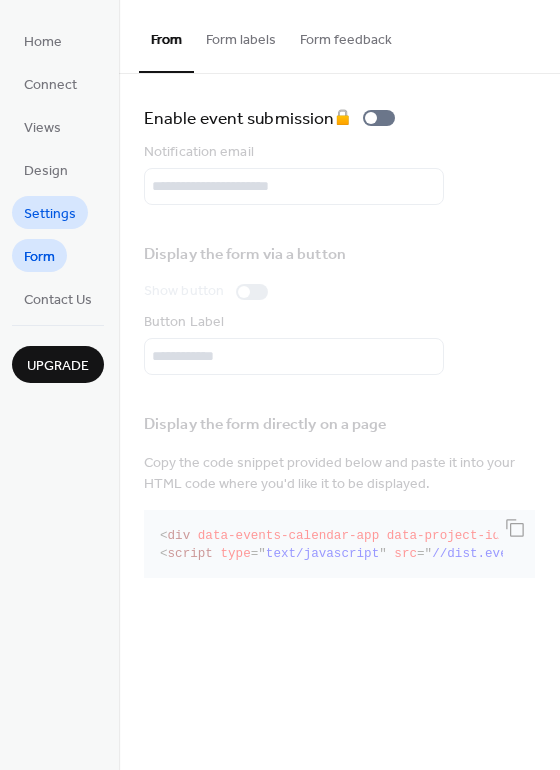 click on "Settings" at bounding box center (50, 212) 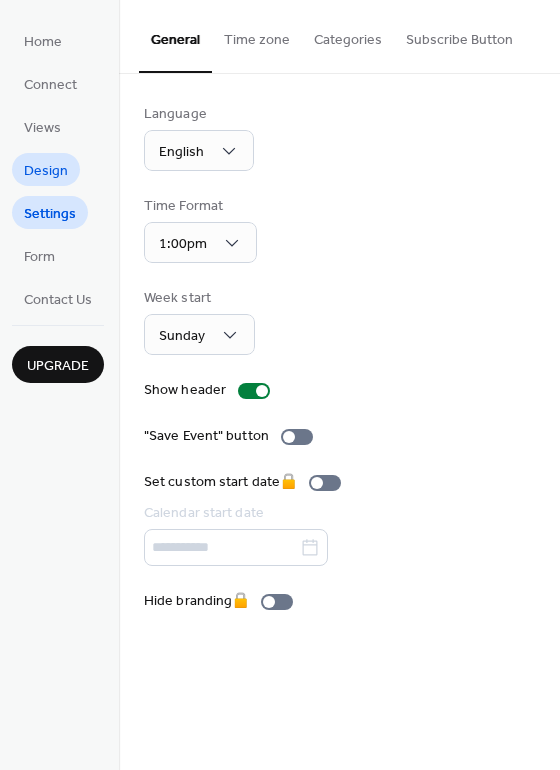 click on "Design" at bounding box center [46, 169] 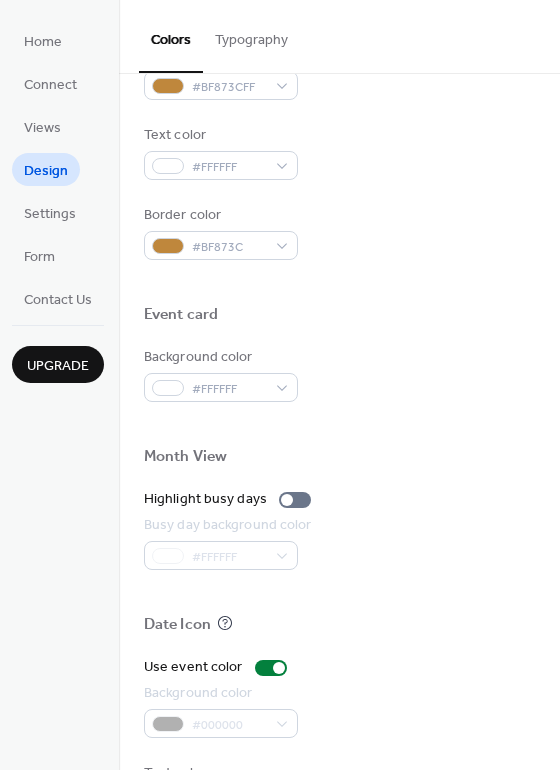 scroll, scrollTop: 856, scrollLeft: 0, axis: vertical 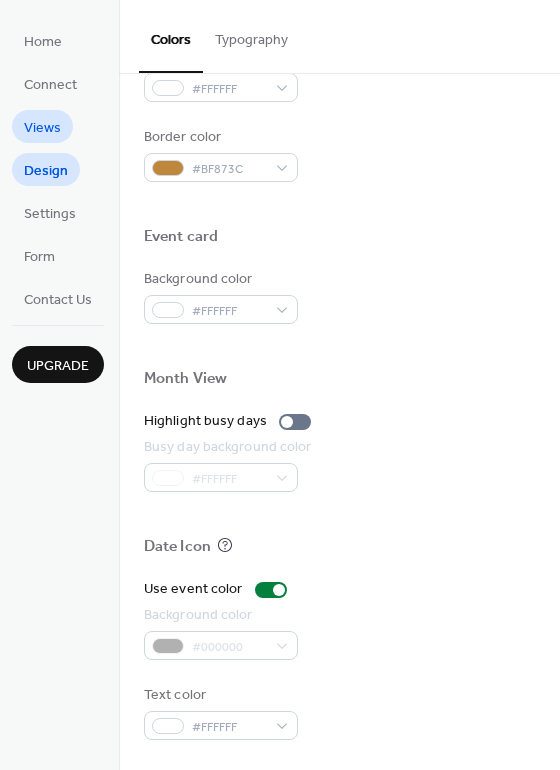 click on "Views" at bounding box center [42, 128] 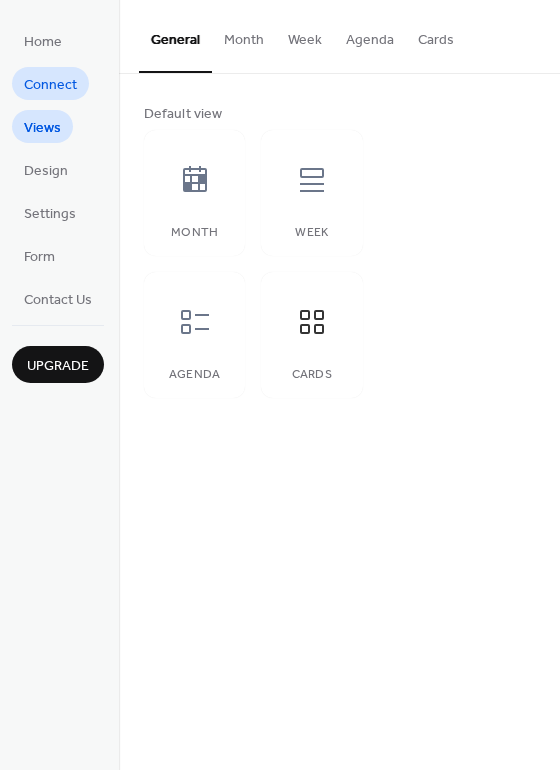 click on "Connect" at bounding box center (50, 85) 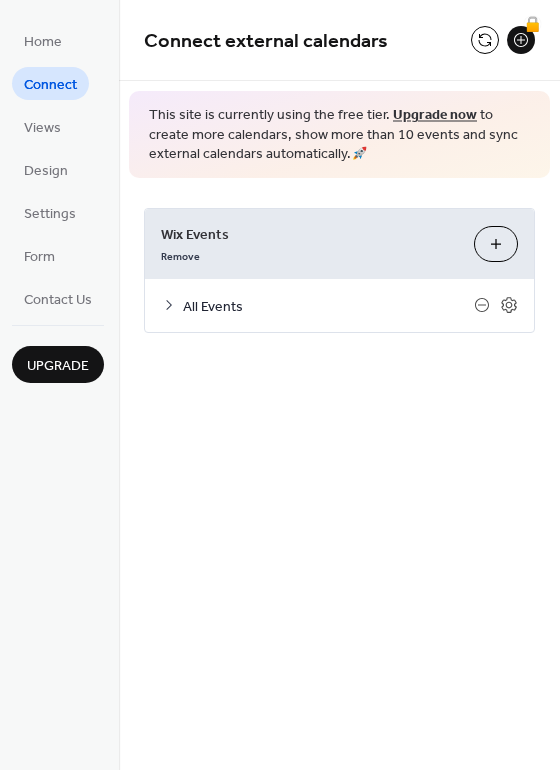 click 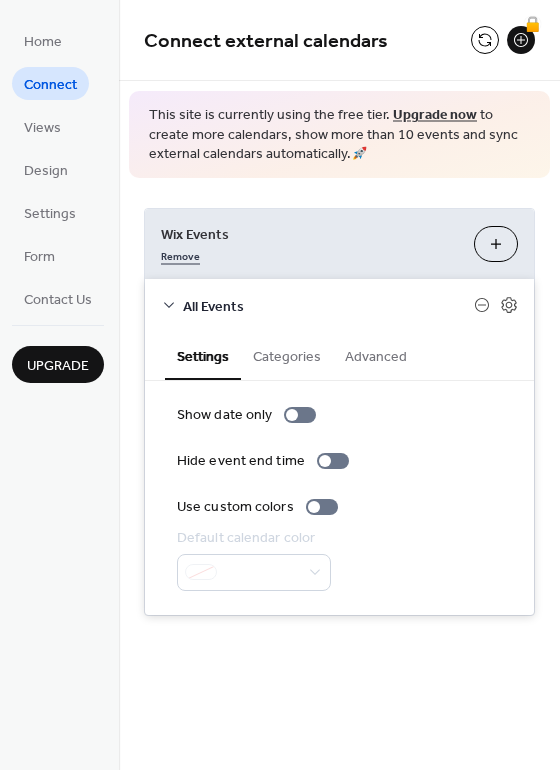 click on "Remove" at bounding box center [180, 254] 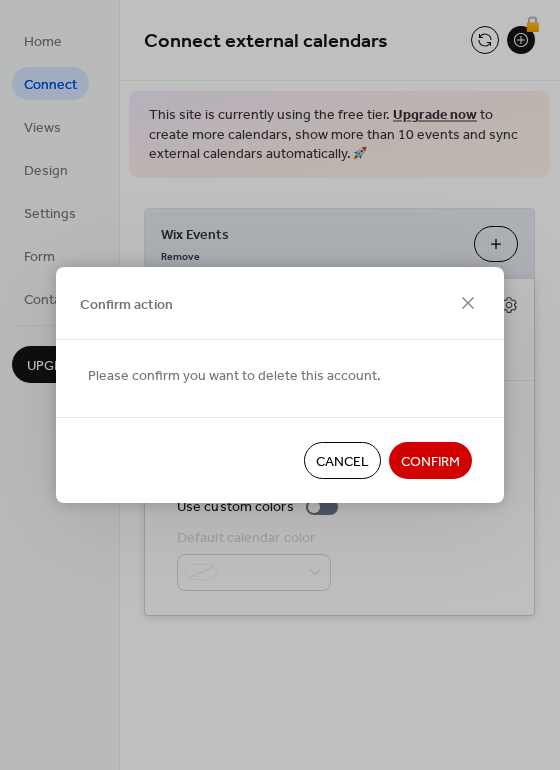 click on "Confirm" at bounding box center [430, 462] 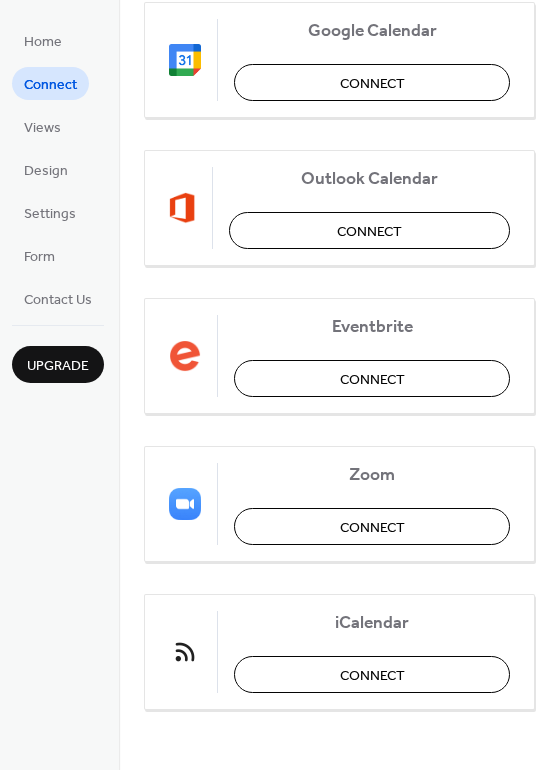 scroll, scrollTop: 0, scrollLeft: 0, axis: both 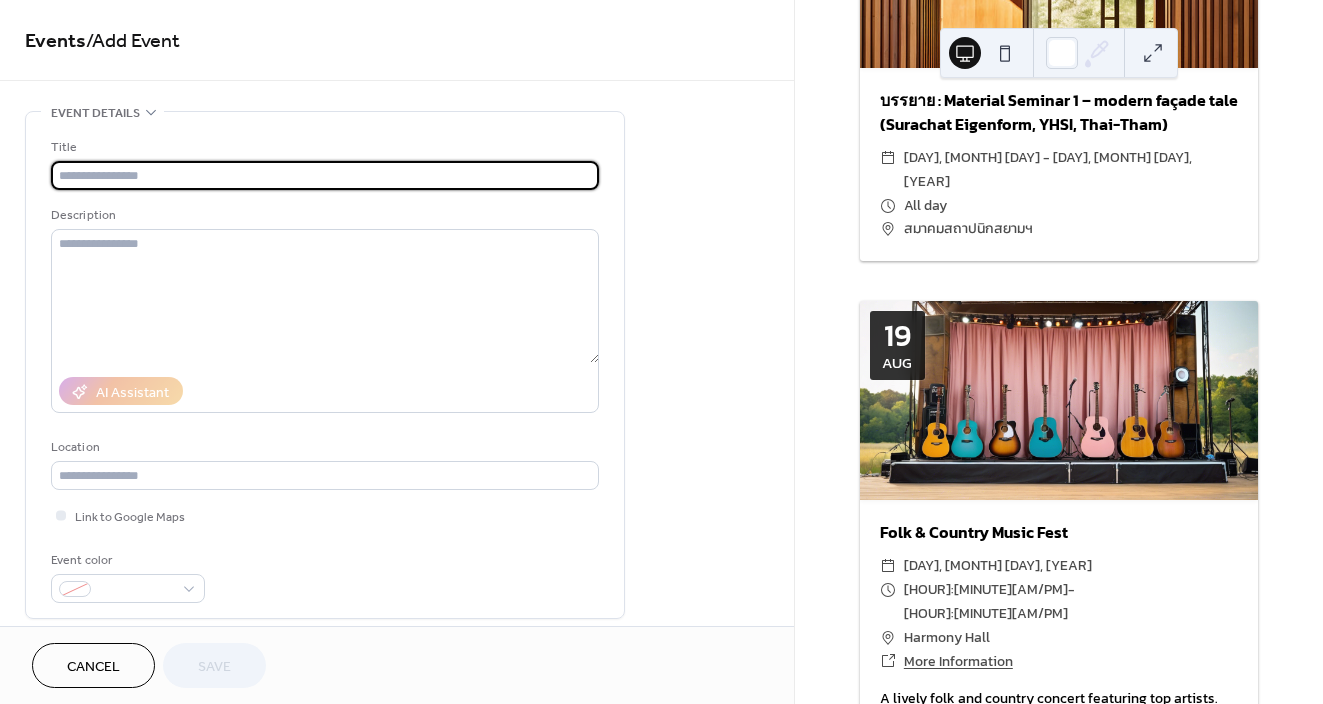 click on "​ [HOUR]:[MINUTE][AM/PM] - [HOUR]:[MINUTE][AM/PM]" at bounding box center (1059, 602) 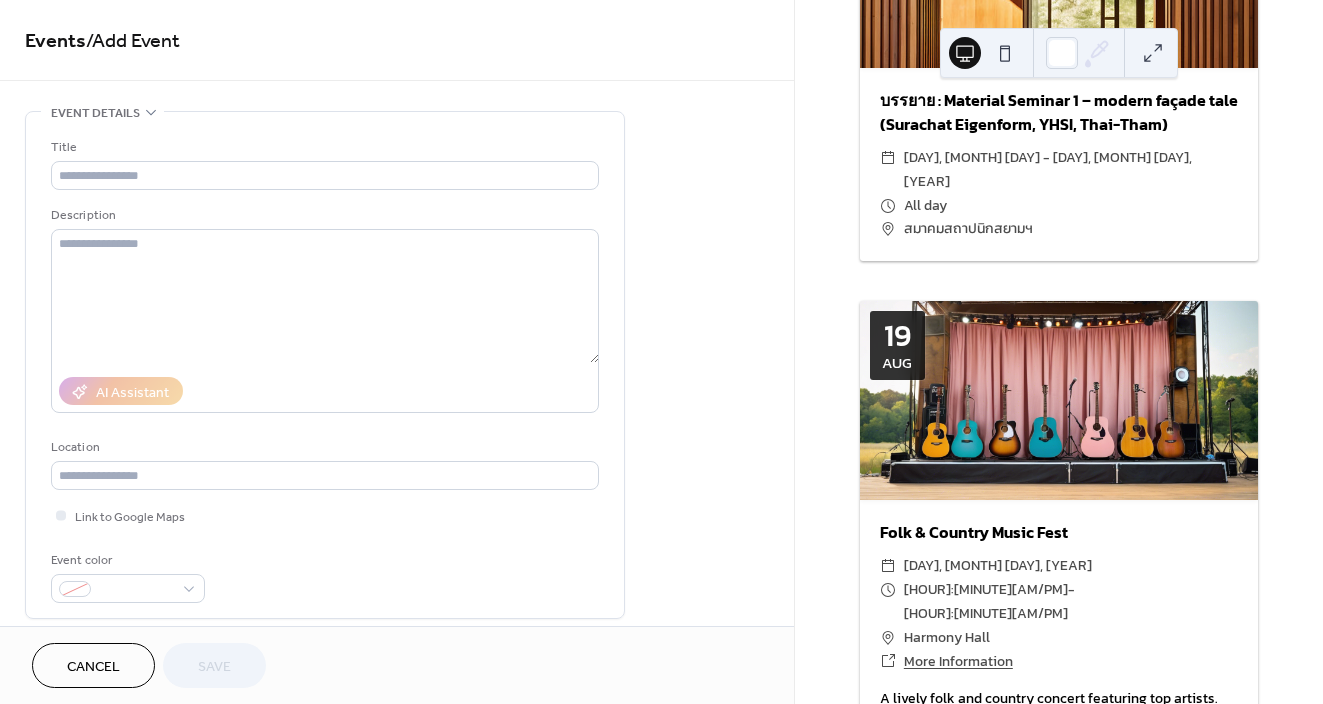 click on "​ [HOUR]:[MINUTE][AM/PM] - [HOUR]:[MINUTE][AM/PM]" at bounding box center [1059, 602] 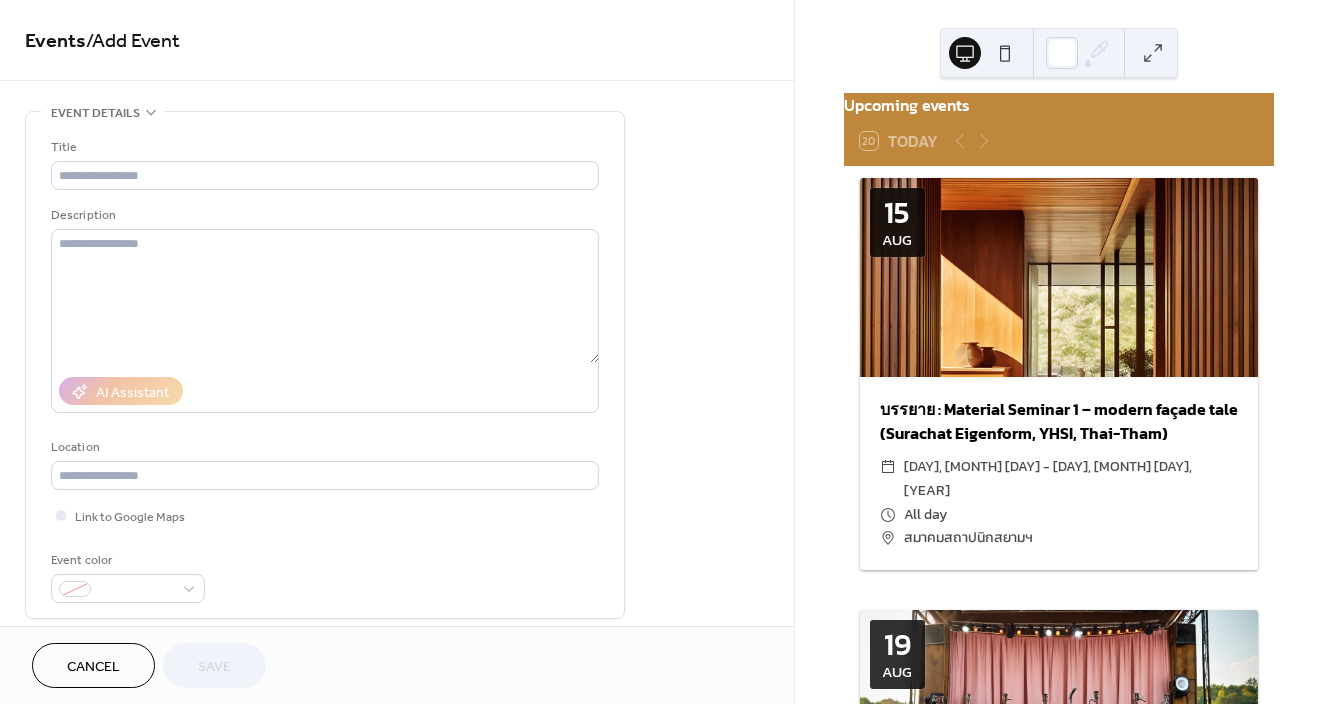 scroll, scrollTop: 0, scrollLeft: 0, axis: both 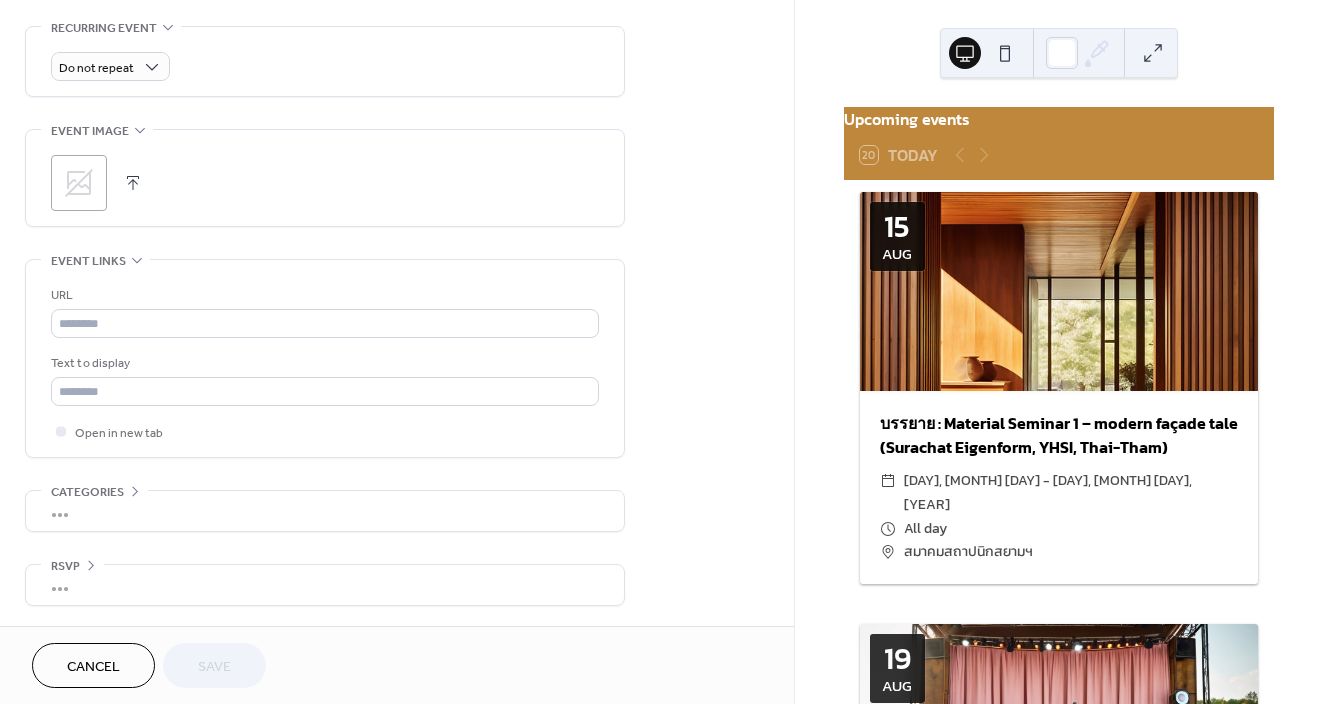 click on "Cancel" at bounding box center (93, 667) 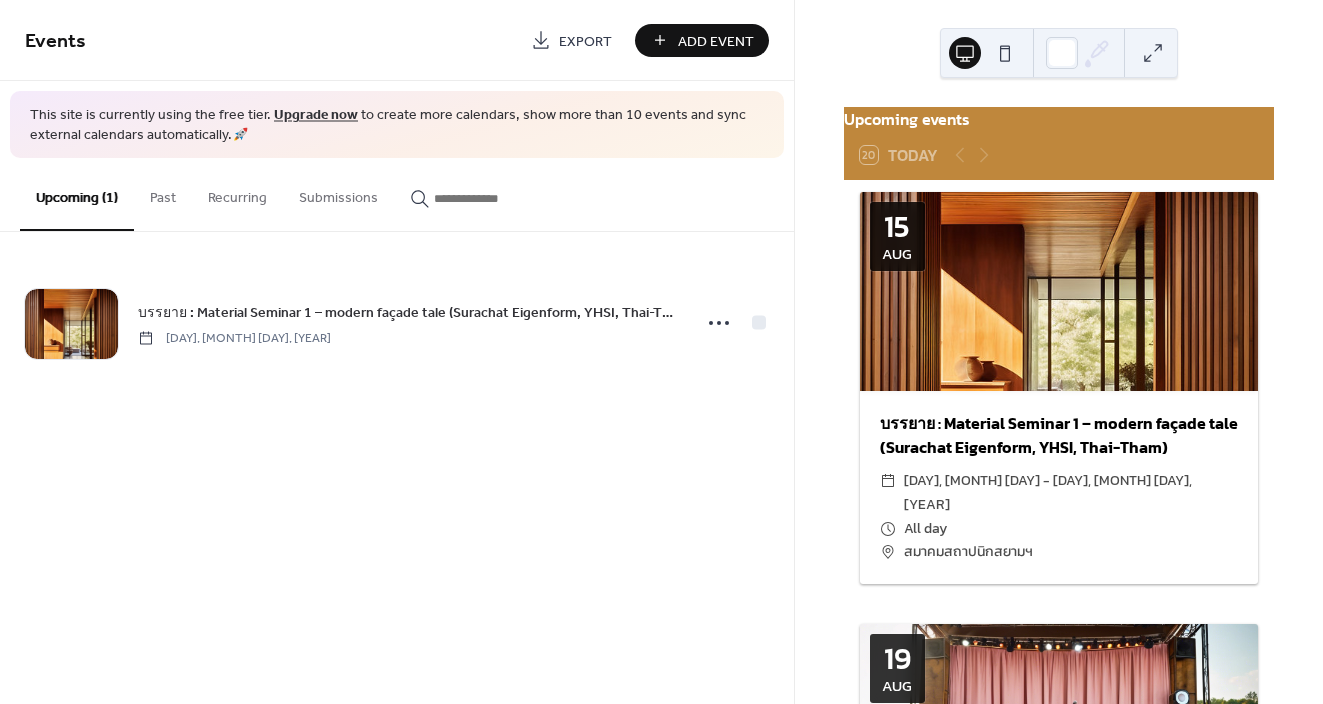 click on "Past" at bounding box center (163, 193) 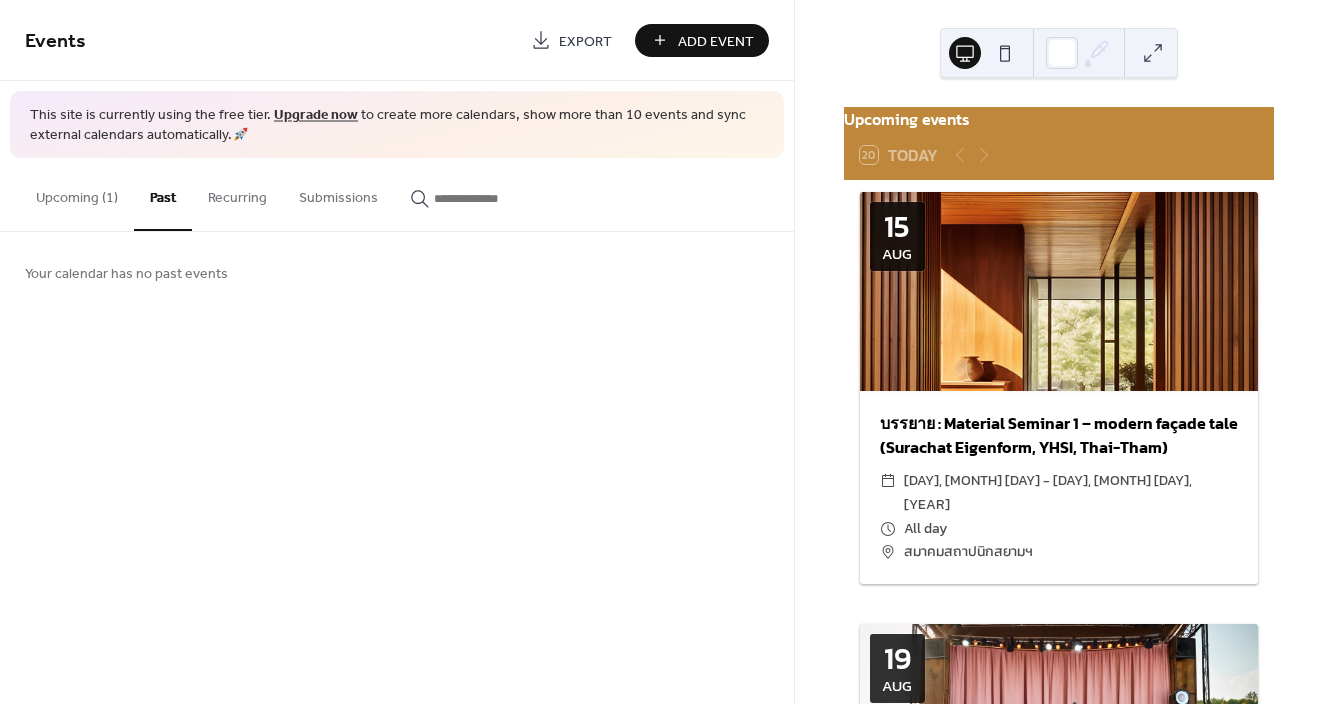 click on "Recurring" at bounding box center (237, 193) 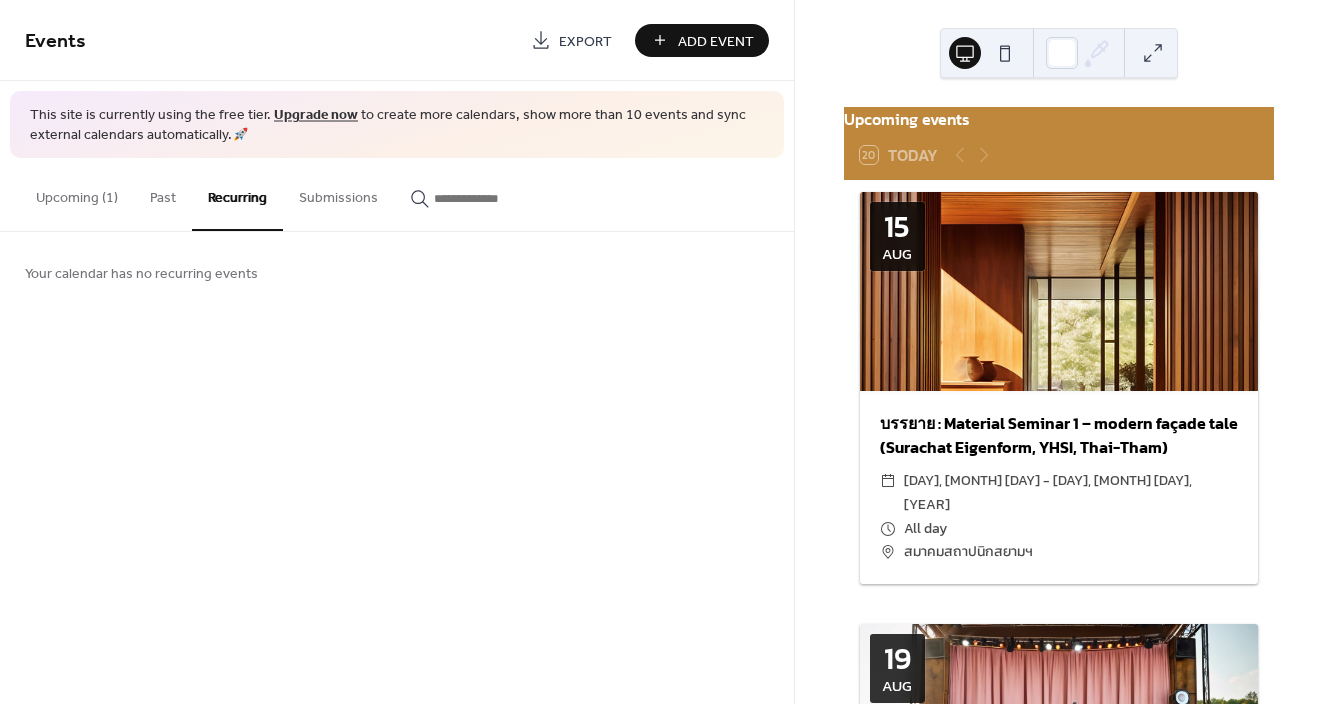 click on "Submissions" at bounding box center (338, 193) 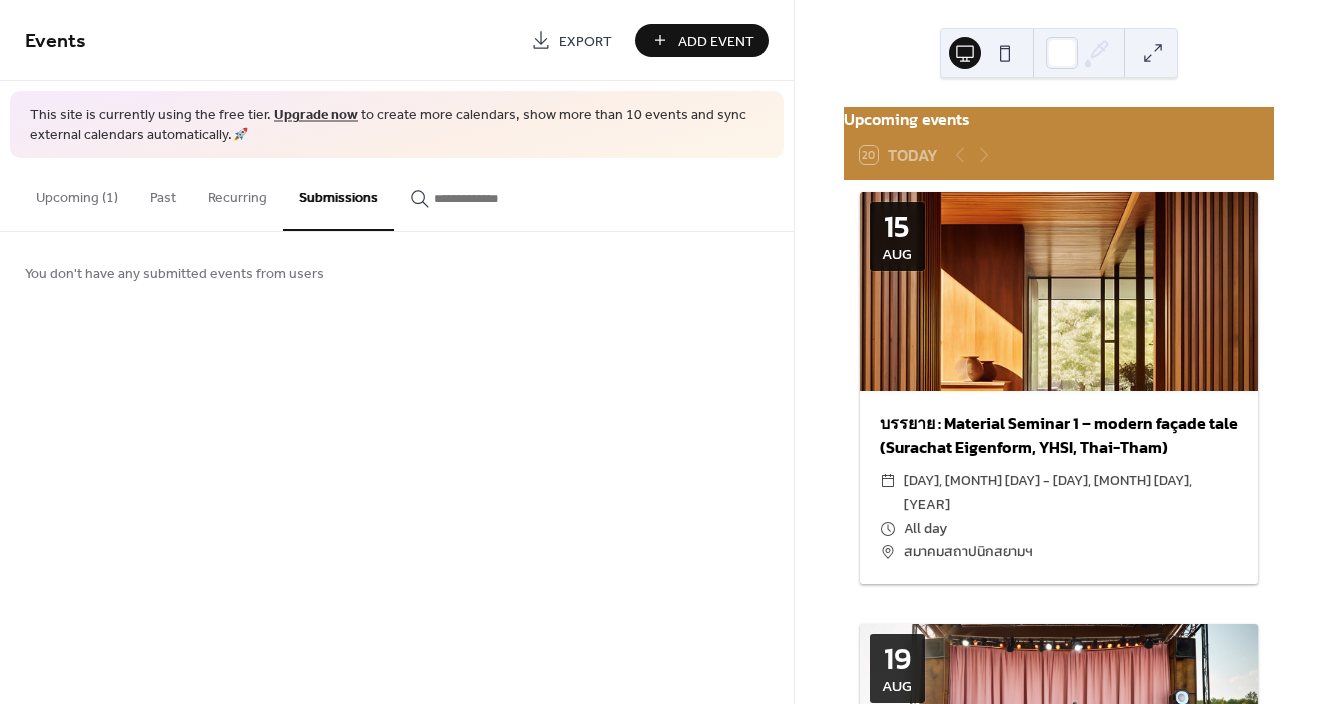 click at bounding box center (494, 198) 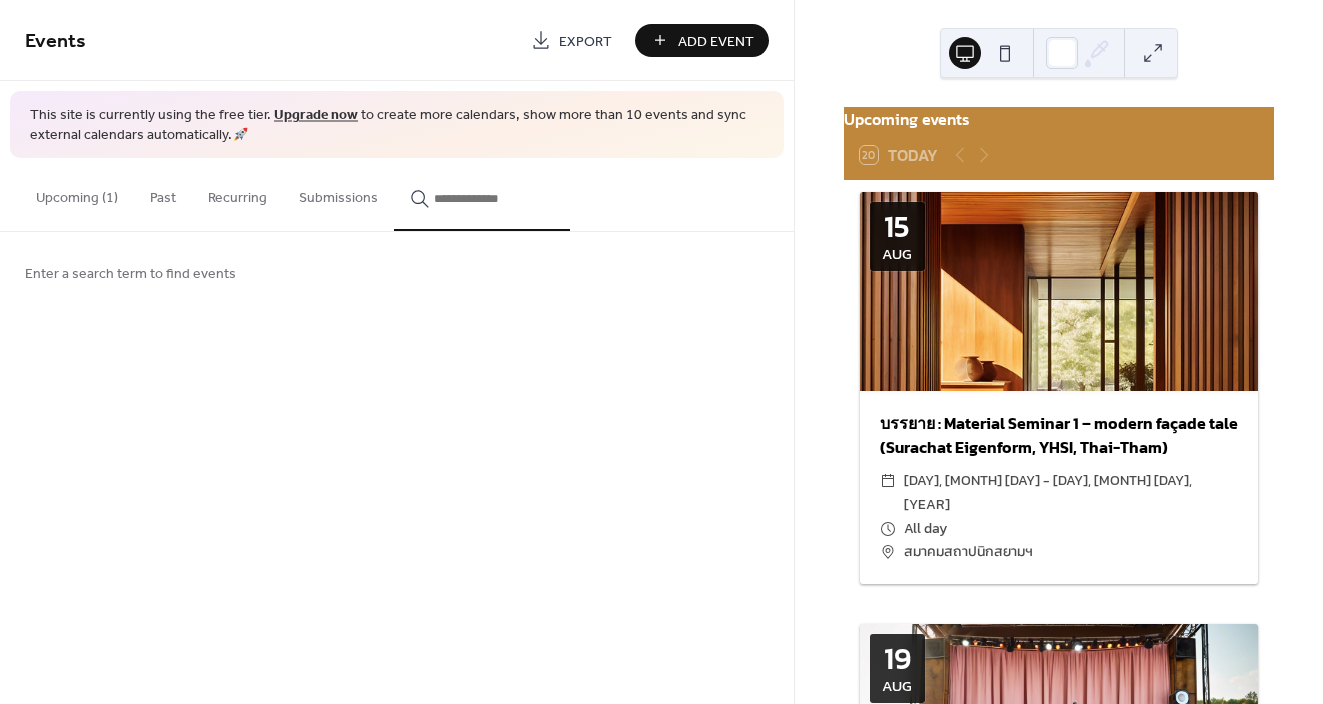 click on "Upcoming (1)" at bounding box center [77, 193] 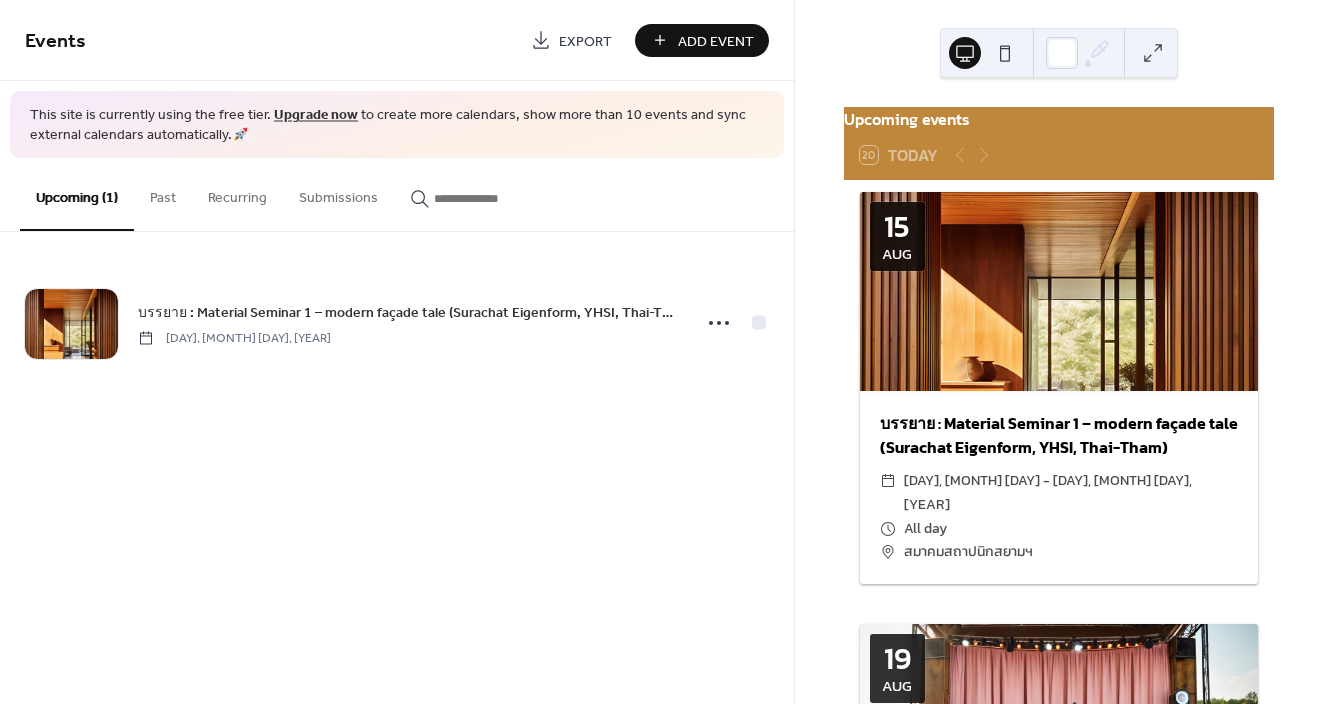 click on "Past" at bounding box center [163, 193] 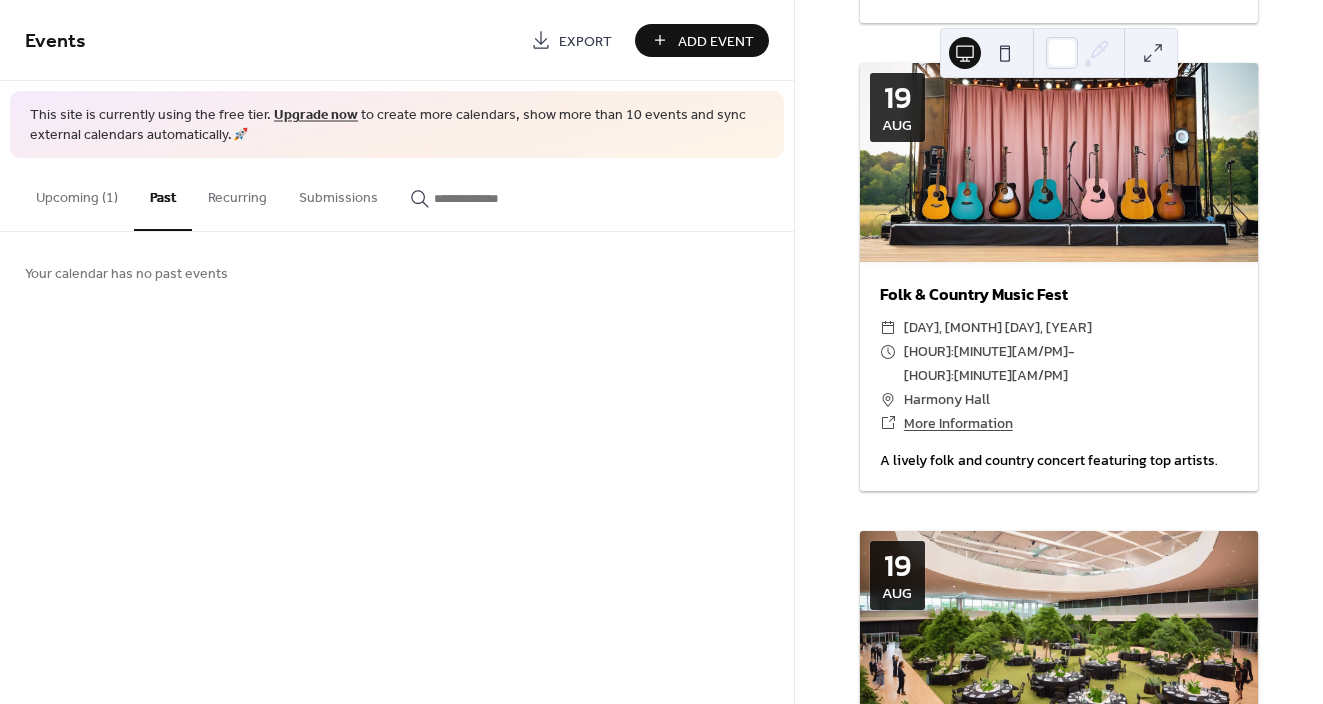 scroll, scrollTop: 609, scrollLeft: 0, axis: vertical 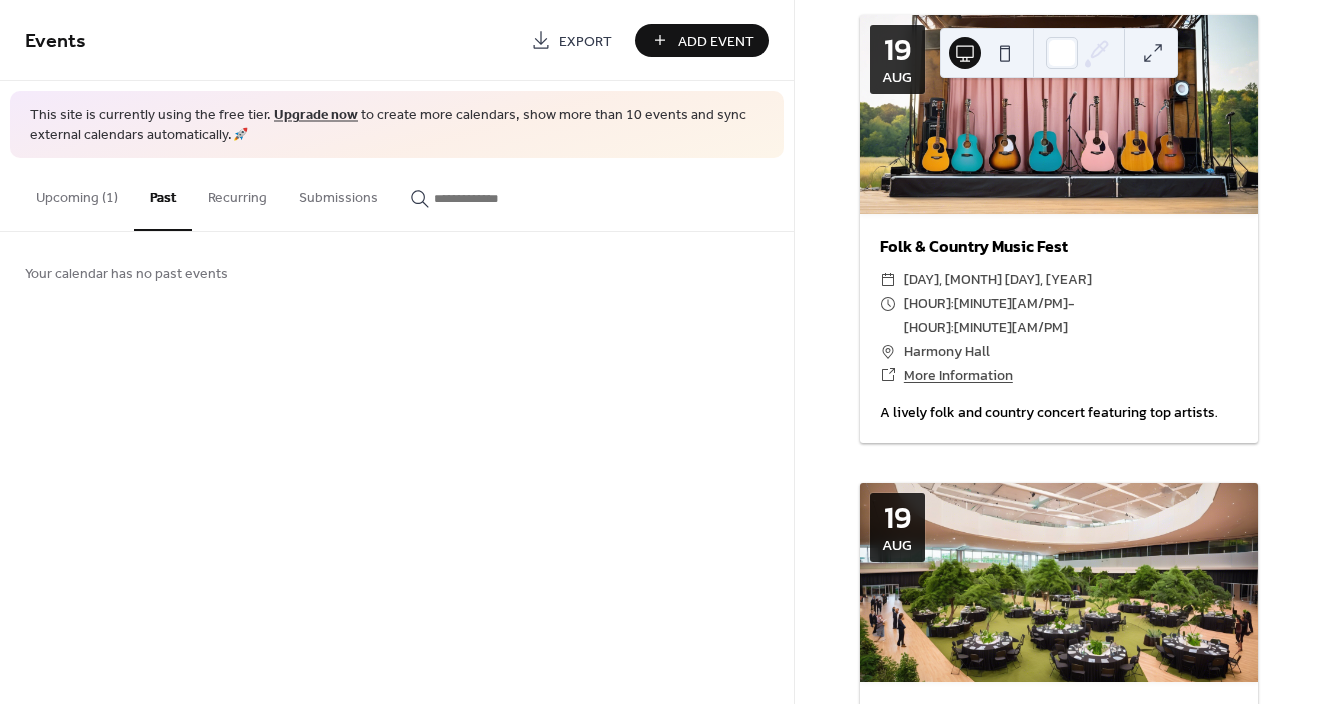 click on "Upcoming (1)" at bounding box center (77, 193) 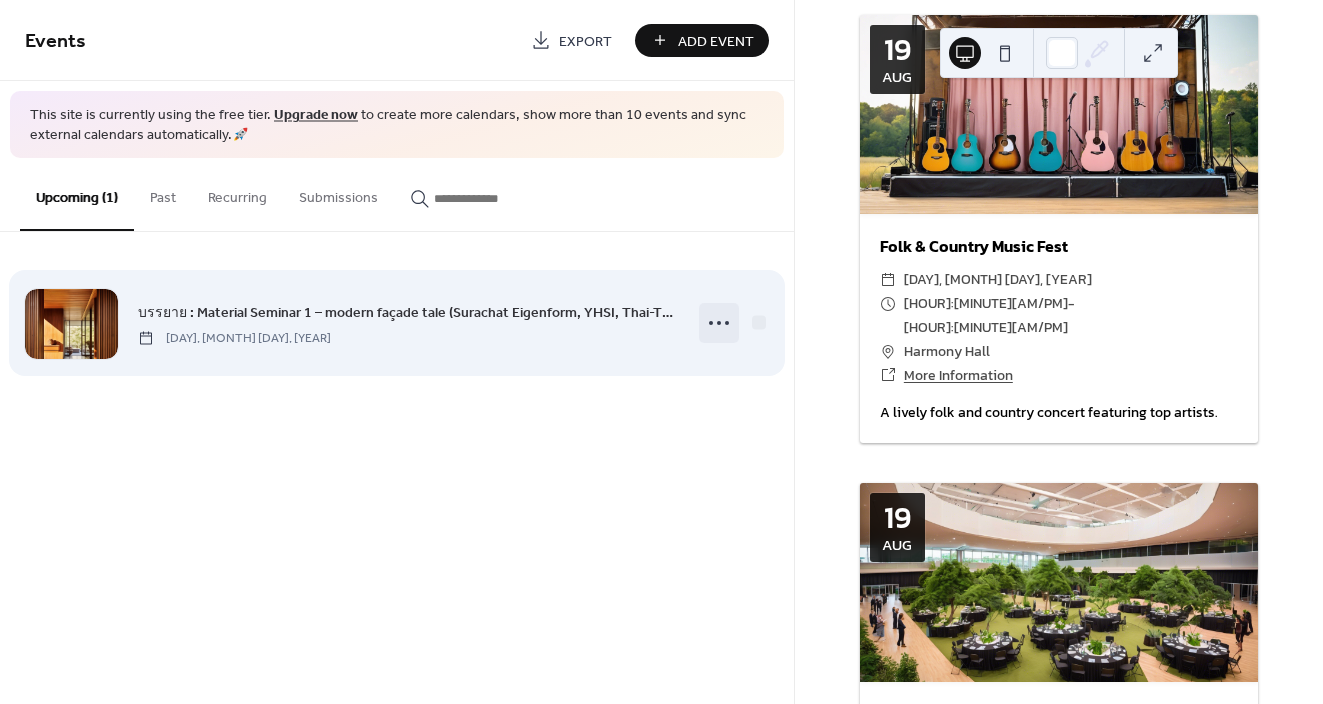 click 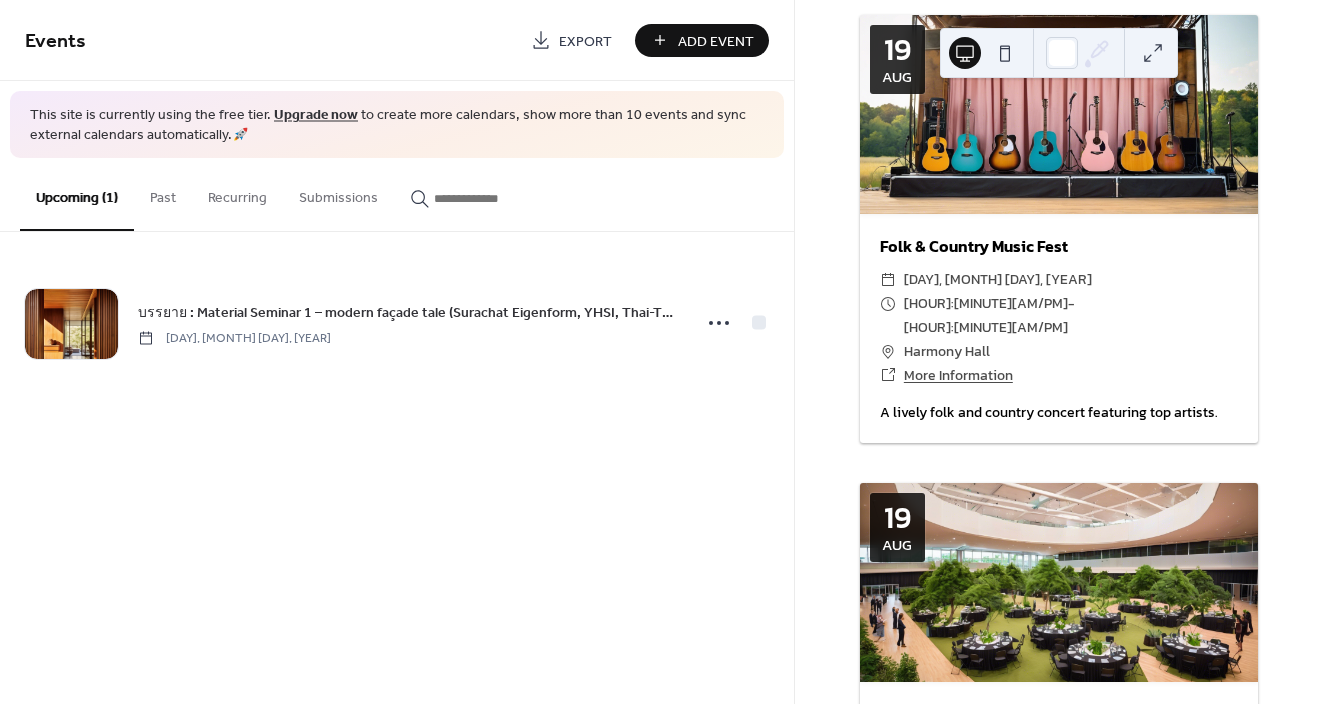 click on "Events Export Add Event This site is currently using the free tier.   Upgrade now   to create more calendars, show more than 10 events and sync external calendars automatically. 🚀 Upcoming (1) Past Recurring Submissions บรรยาย : Material Seminar 1 – modern façade tale (Surachat Eigenform, YHSI, Thai-Tham) Friday, August 15, 2025 Your calendar has no past events Your calendar has no recurring events You don't have any submitted events from users Enter a search term to find events Cancel" at bounding box center [397, 352] 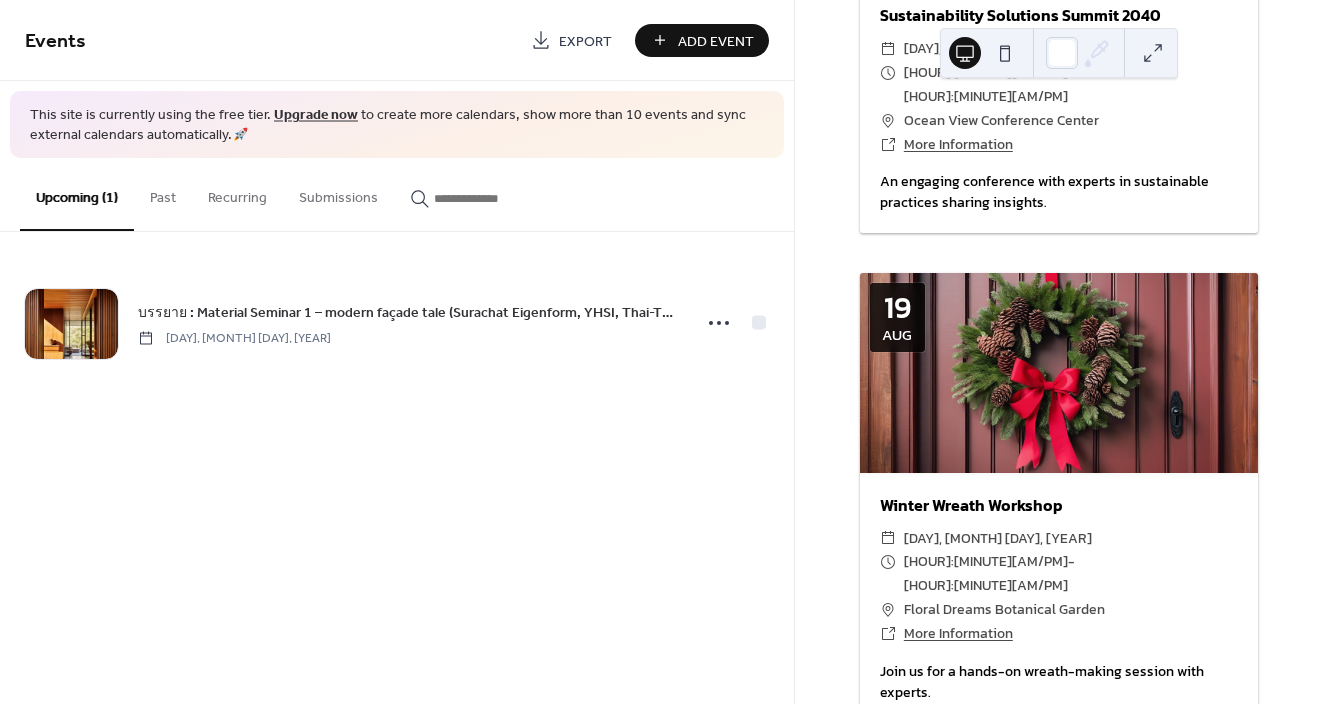 scroll, scrollTop: 1321, scrollLeft: 0, axis: vertical 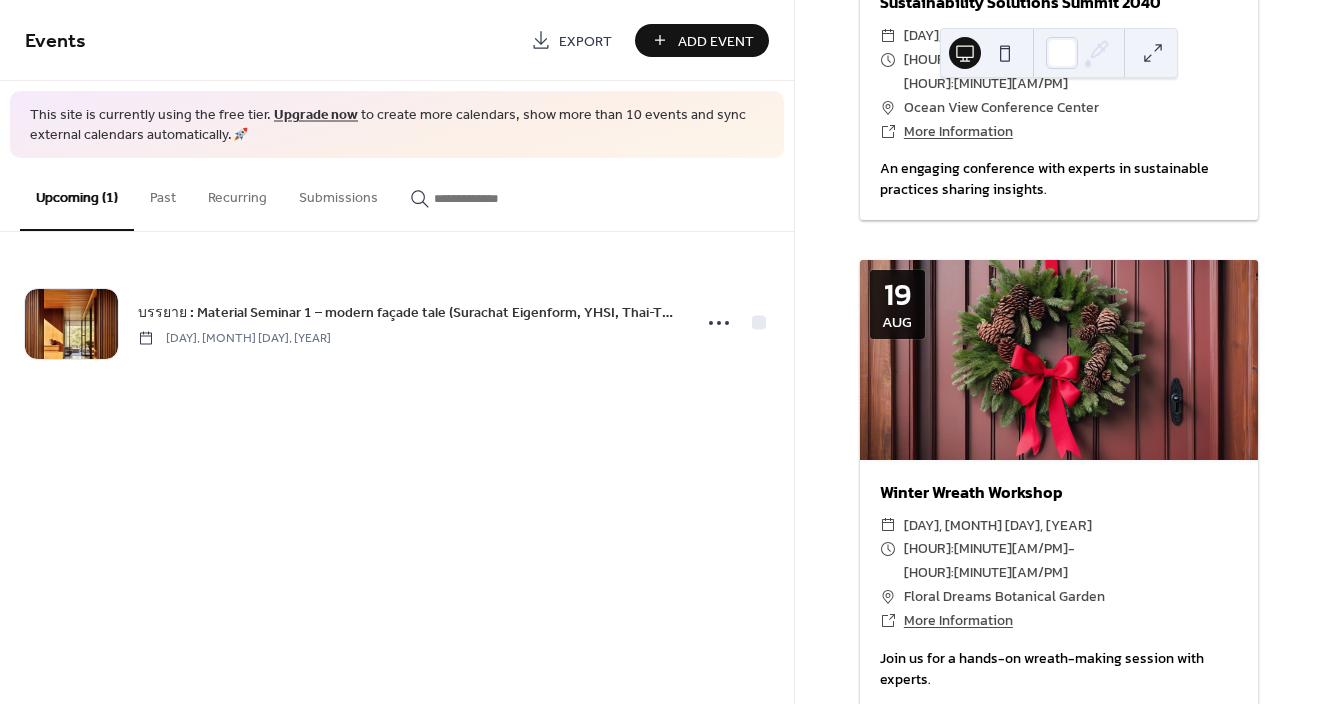 click at bounding box center (494, 198) 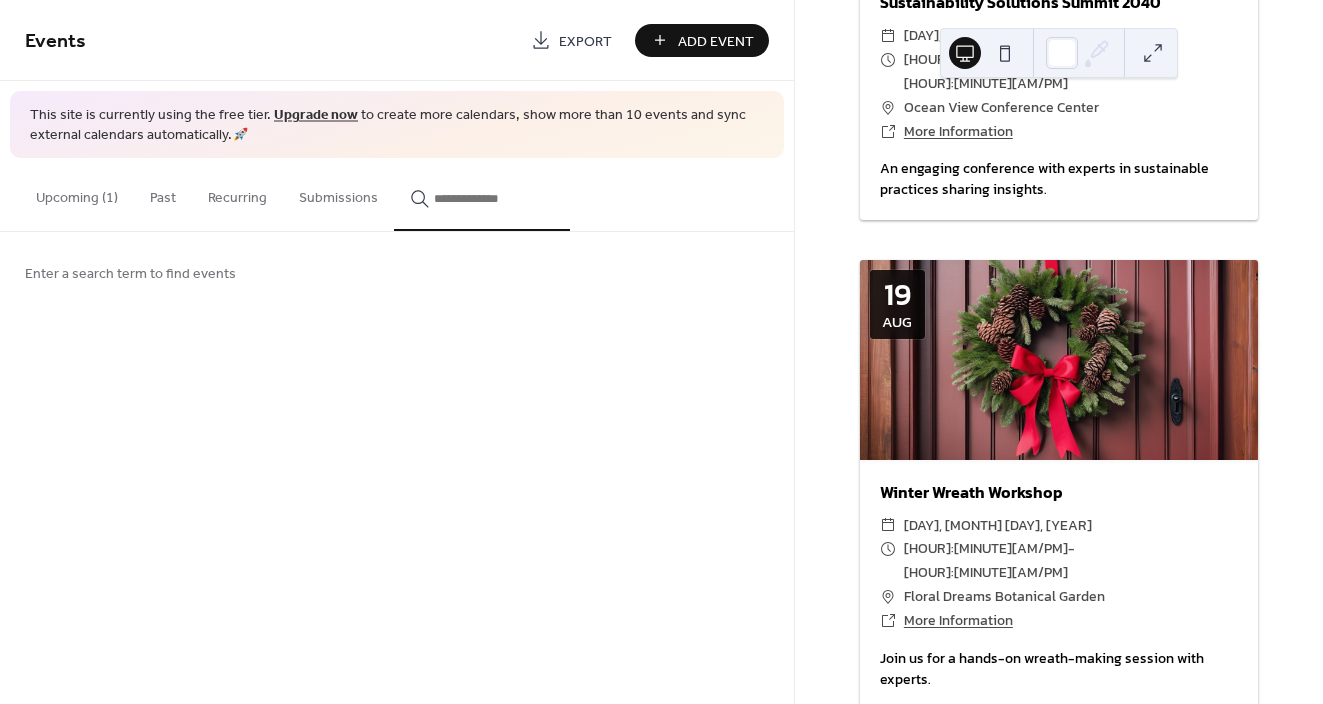 click on "Submissions" at bounding box center [338, 193] 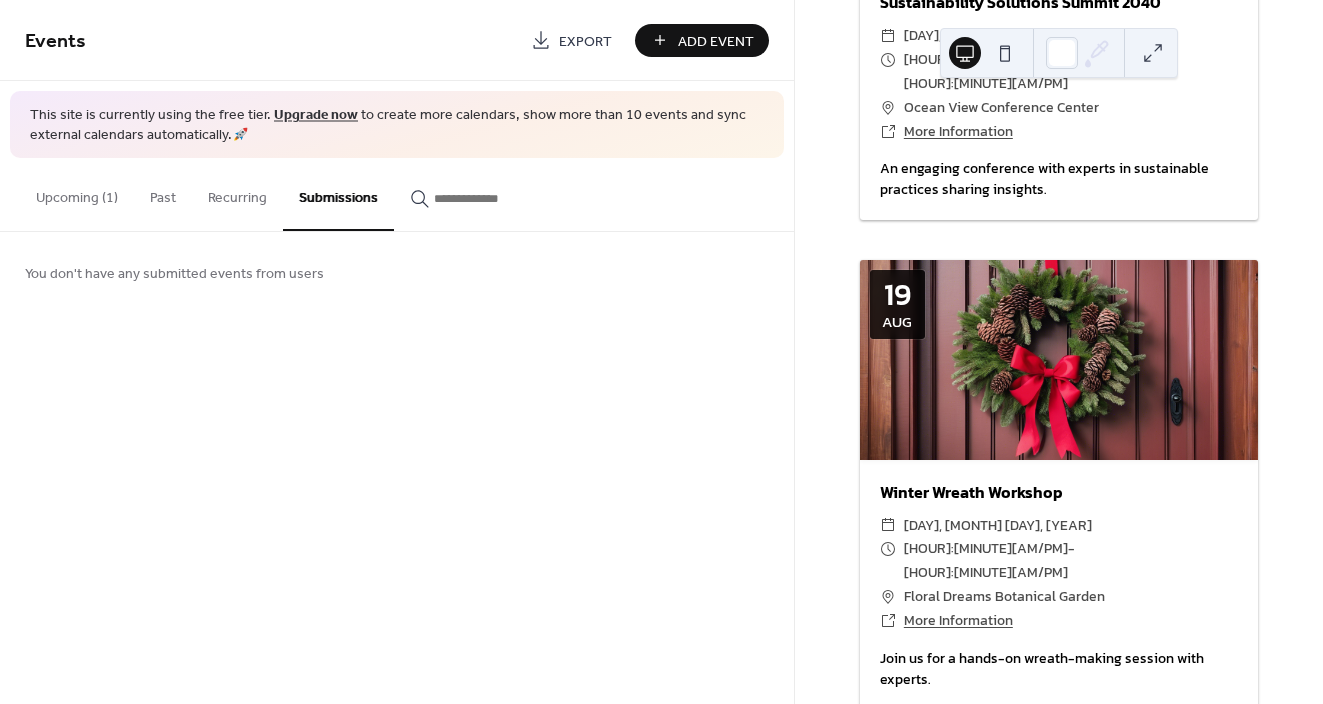 click on "Past" at bounding box center (163, 193) 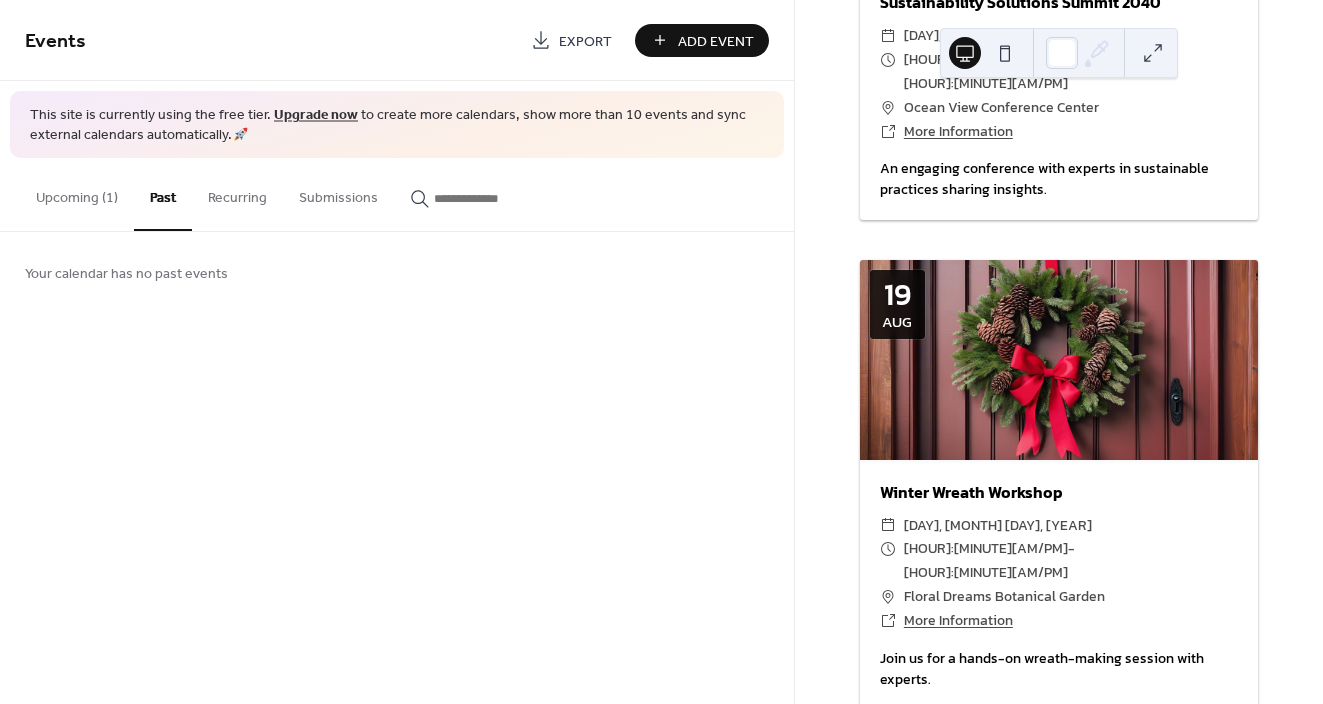 click on "Recurring" at bounding box center [237, 193] 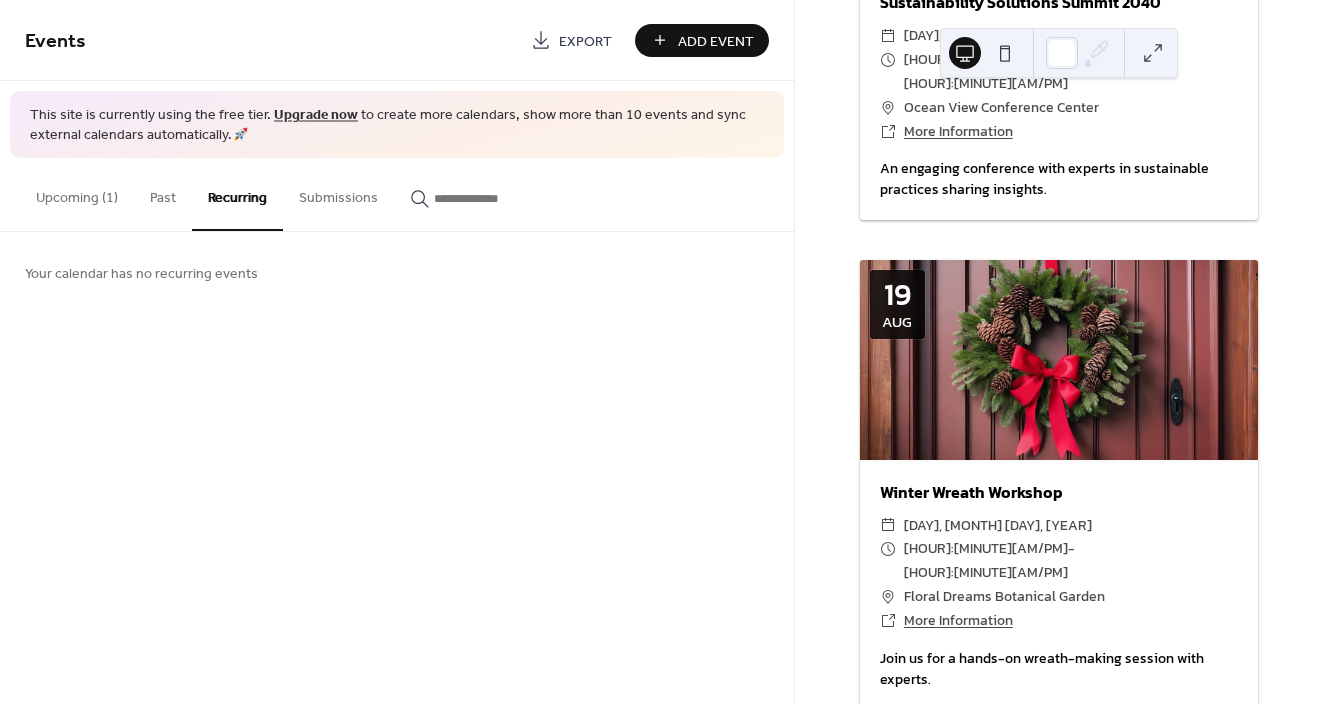 click on "Submissions" at bounding box center [338, 193] 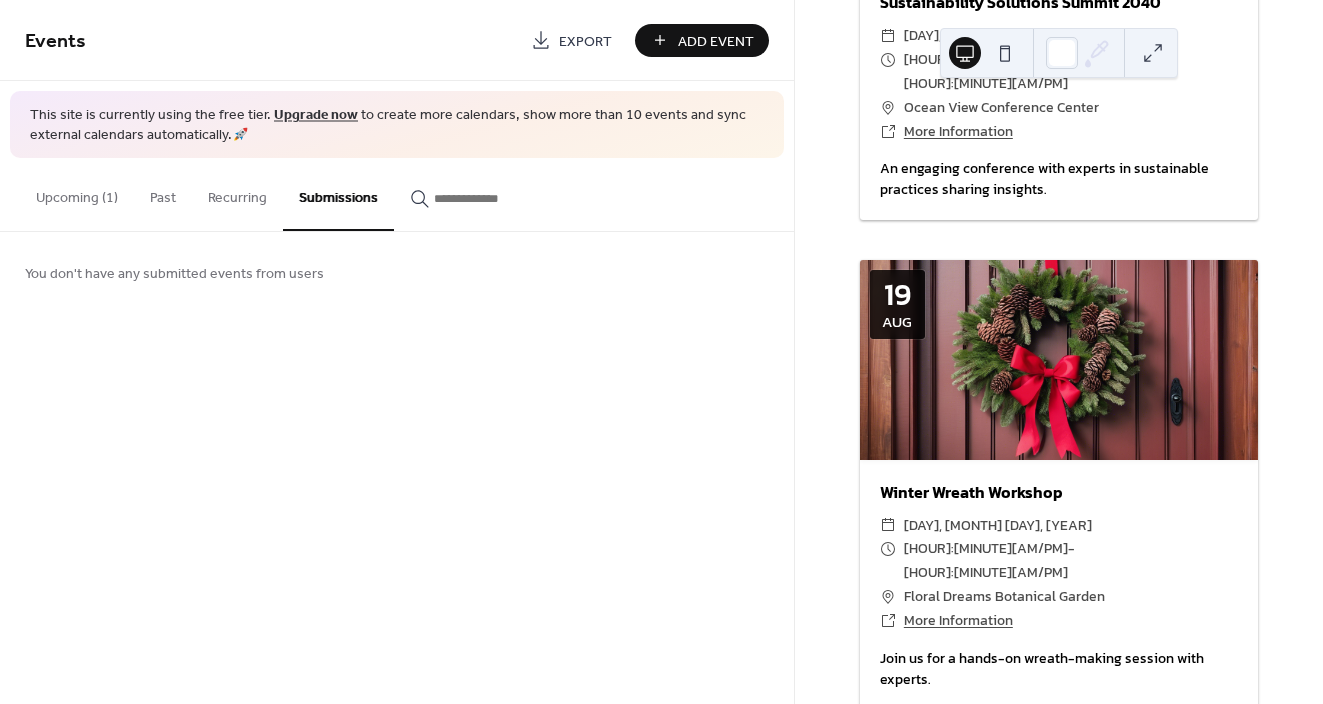 click at bounding box center [482, 193] 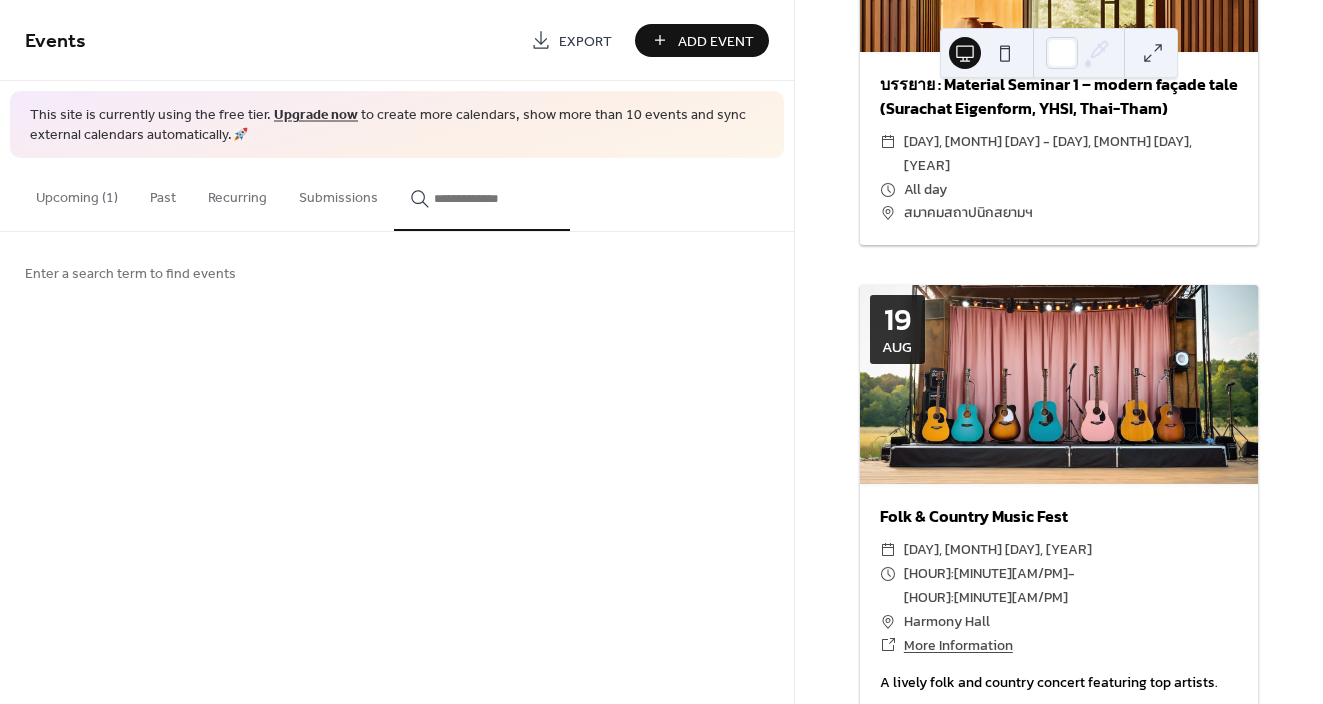scroll, scrollTop: 379, scrollLeft: 0, axis: vertical 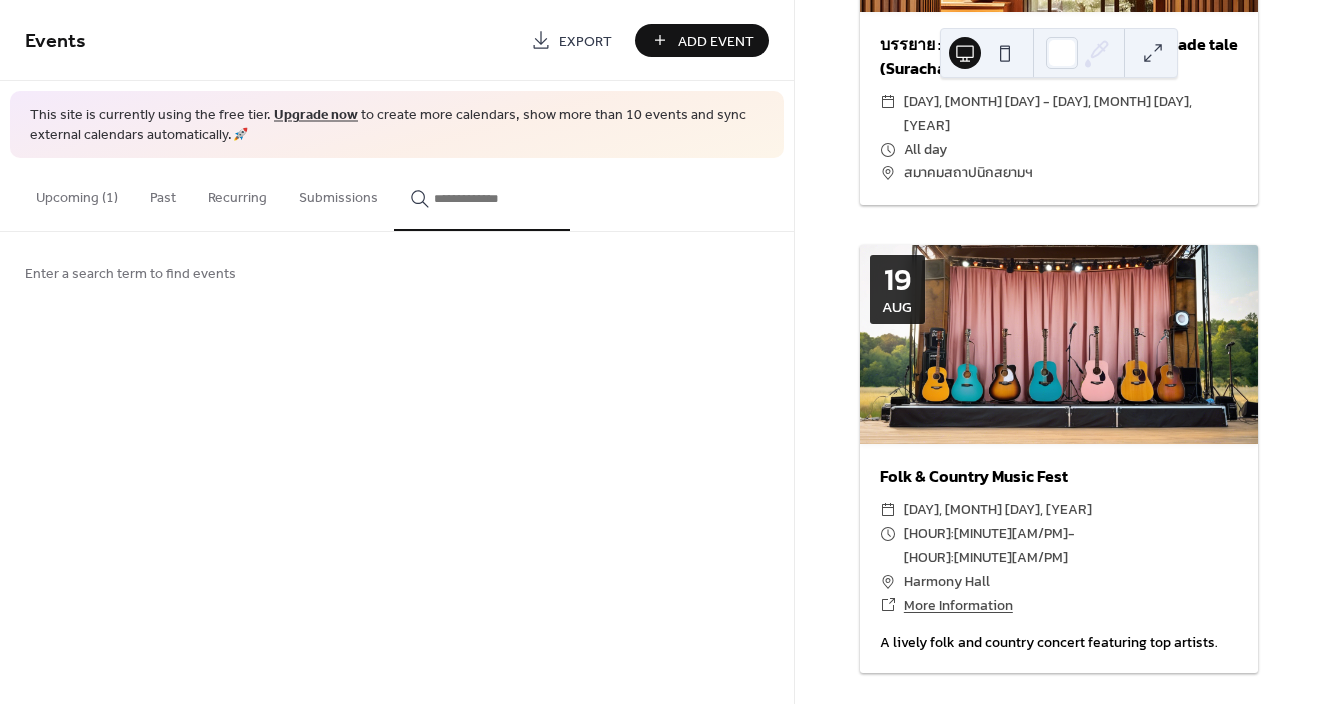 click on "Folk & Country Music Fest" at bounding box center (1059, 476) 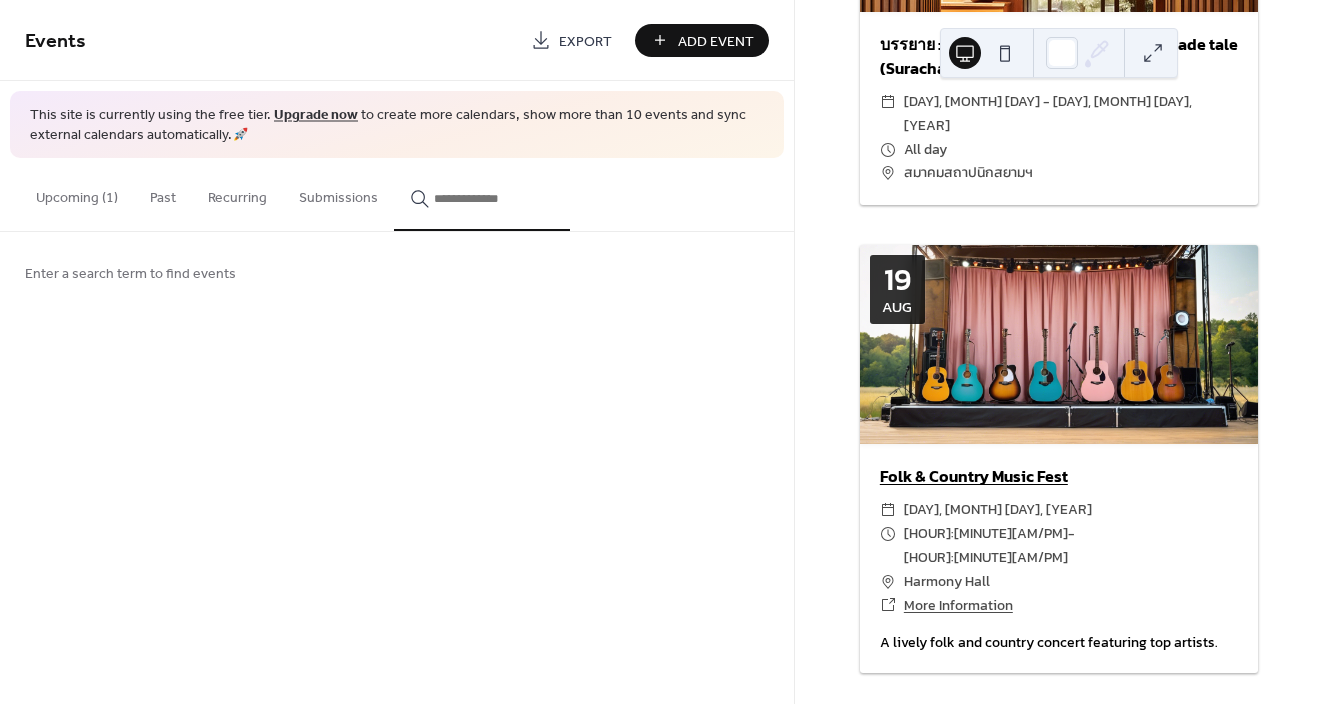 click on "Folk & Country Music Fest" at bounding box center (974, 476) 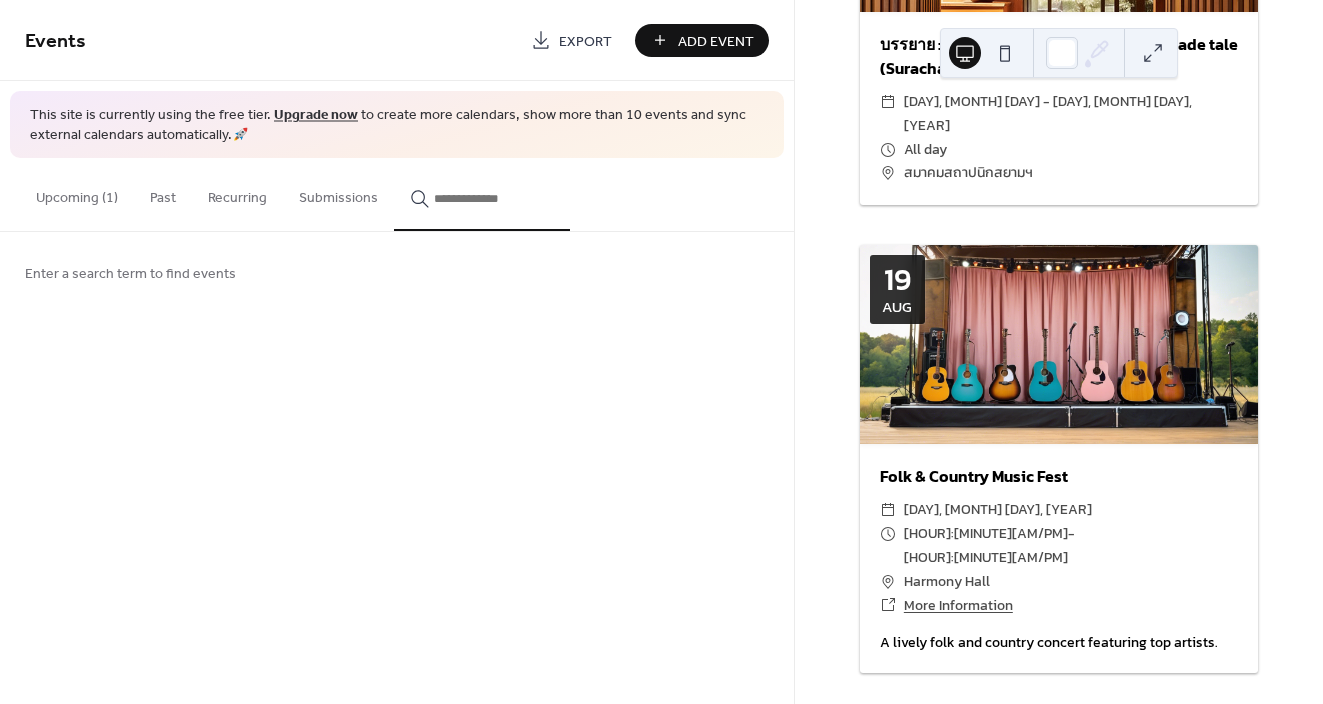 click on "Upgrade now" at bounding box center [316, 115] 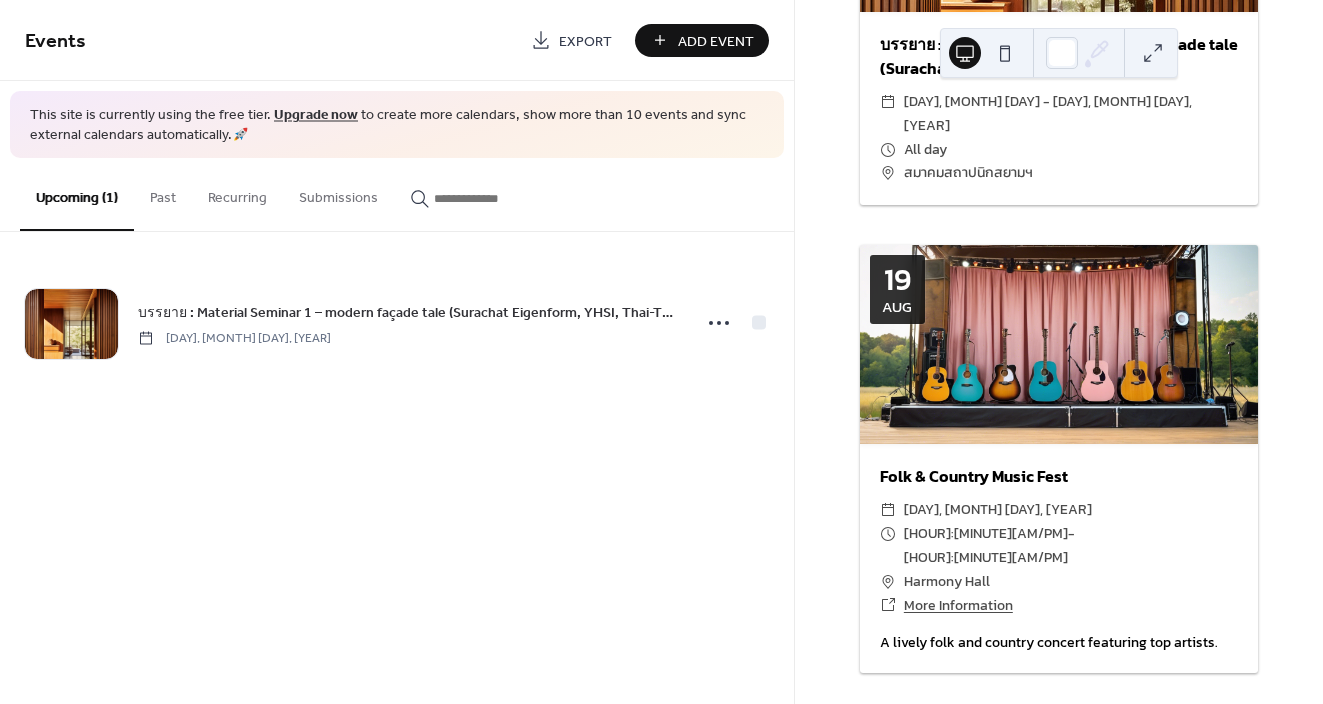 click on "Add Event" at bounding box center (716, 41) 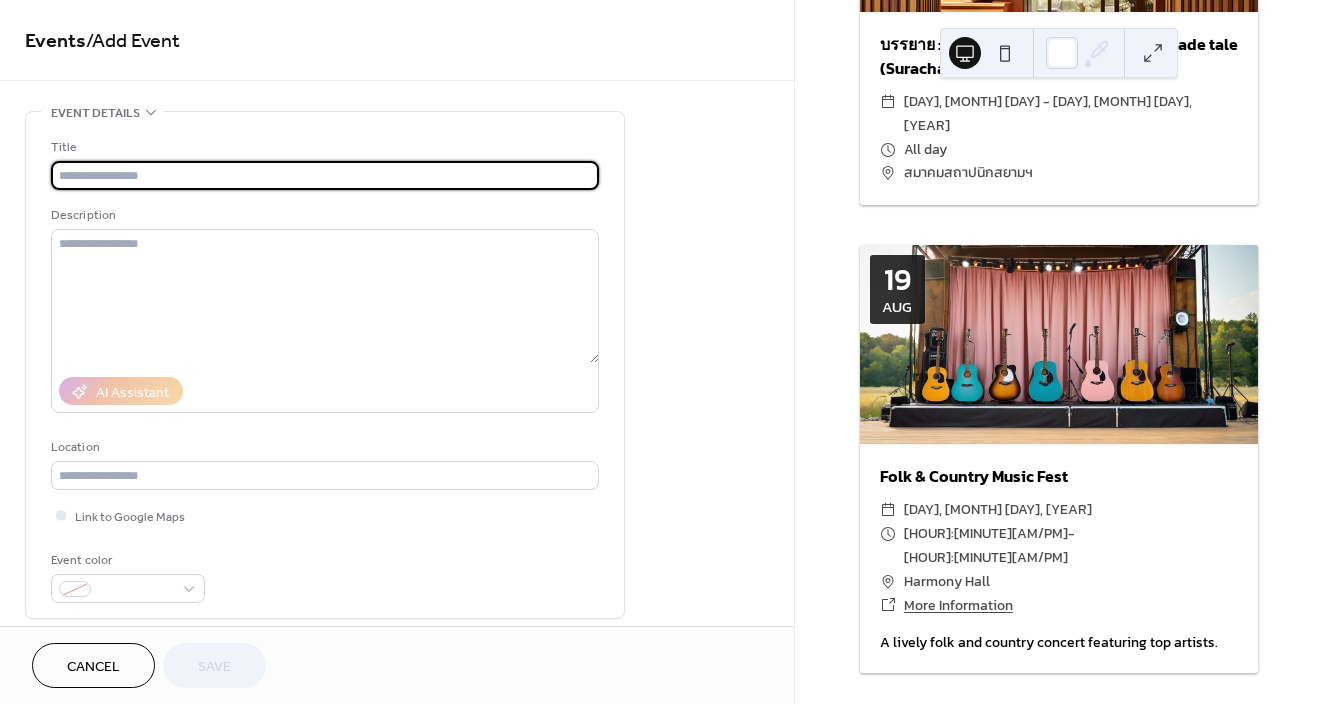 paste on "**********" 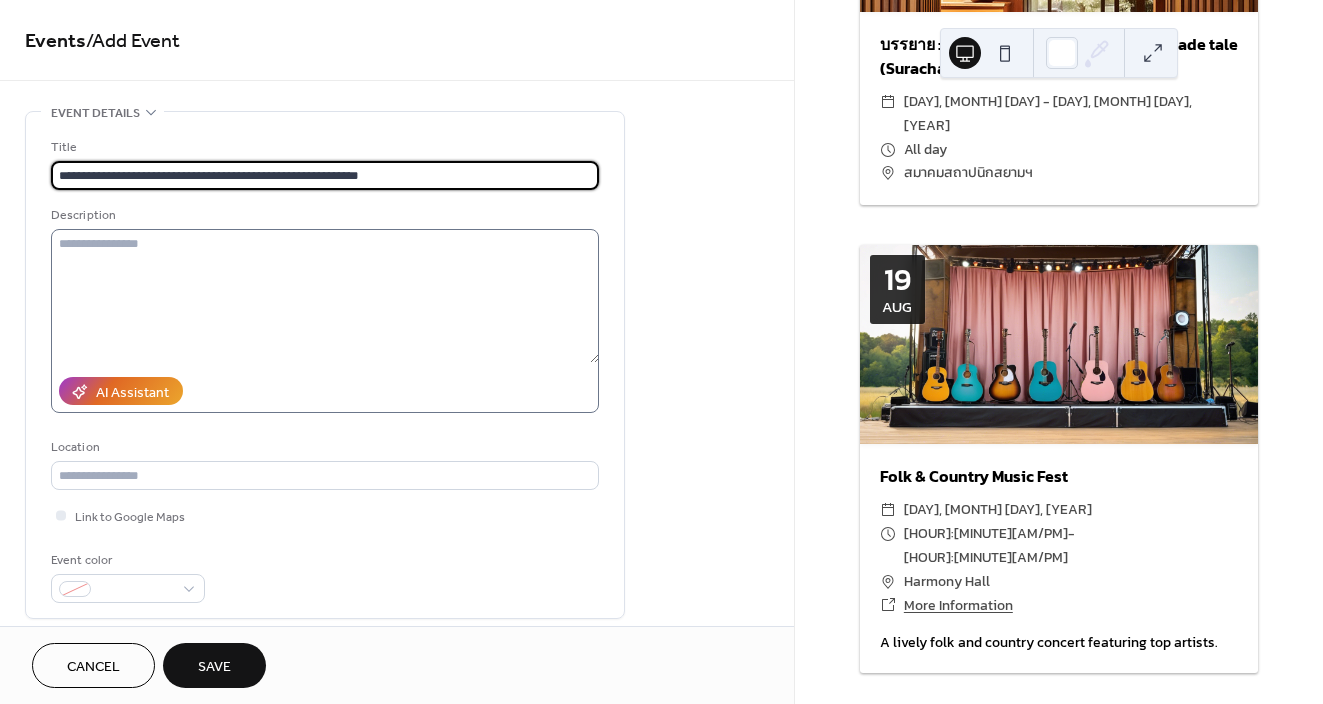 type on "**********" 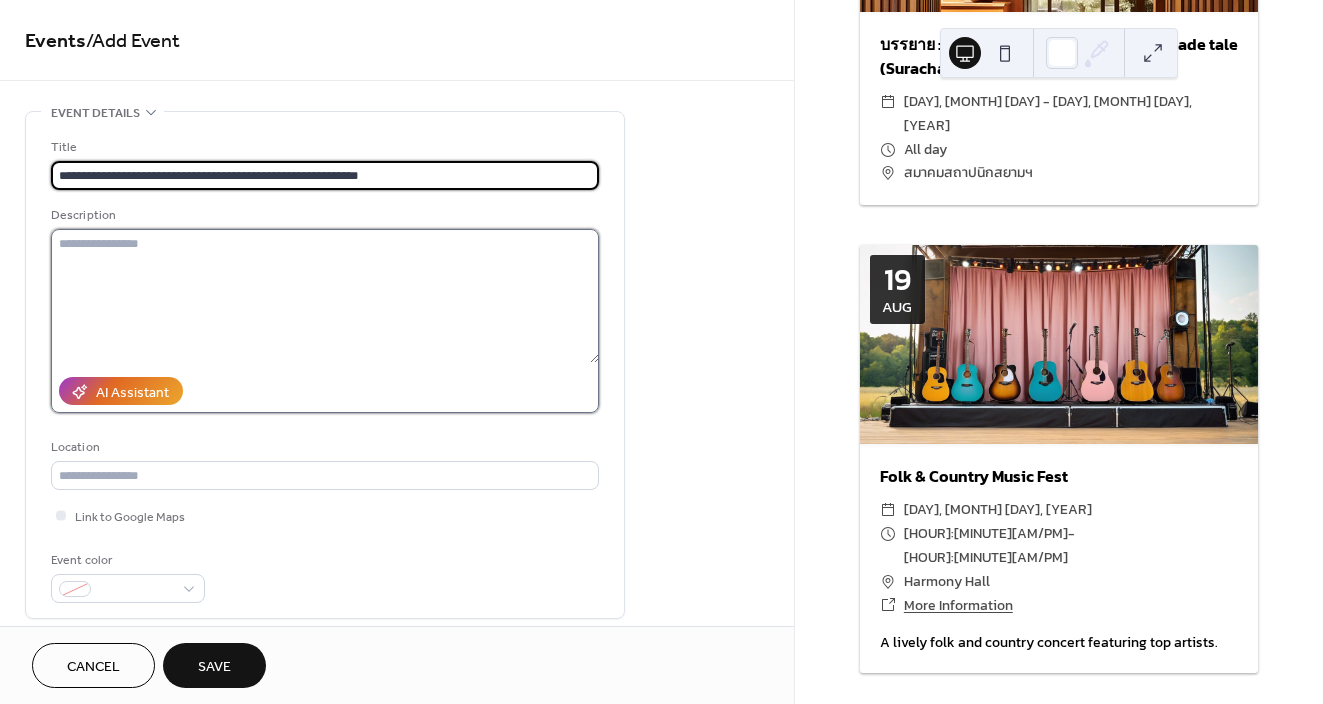 click at bounding box center [325, 296] 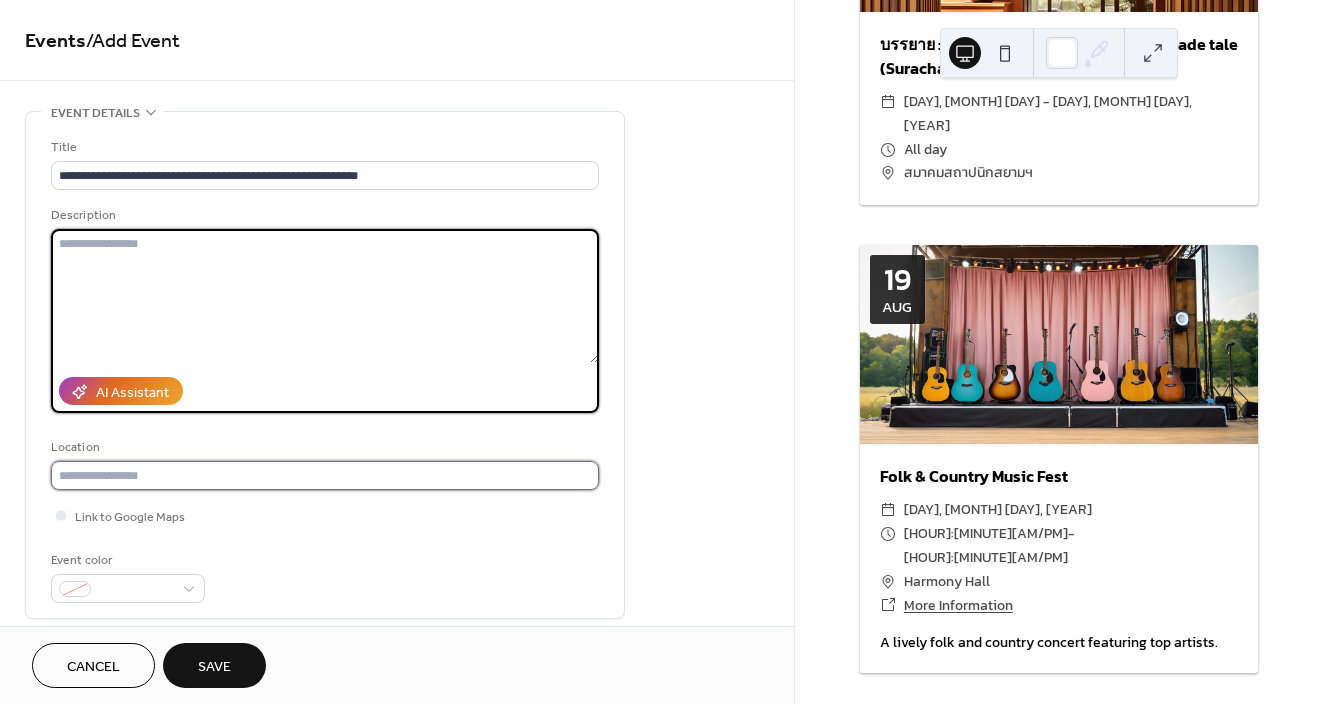 click at bounding box center [325, 475] 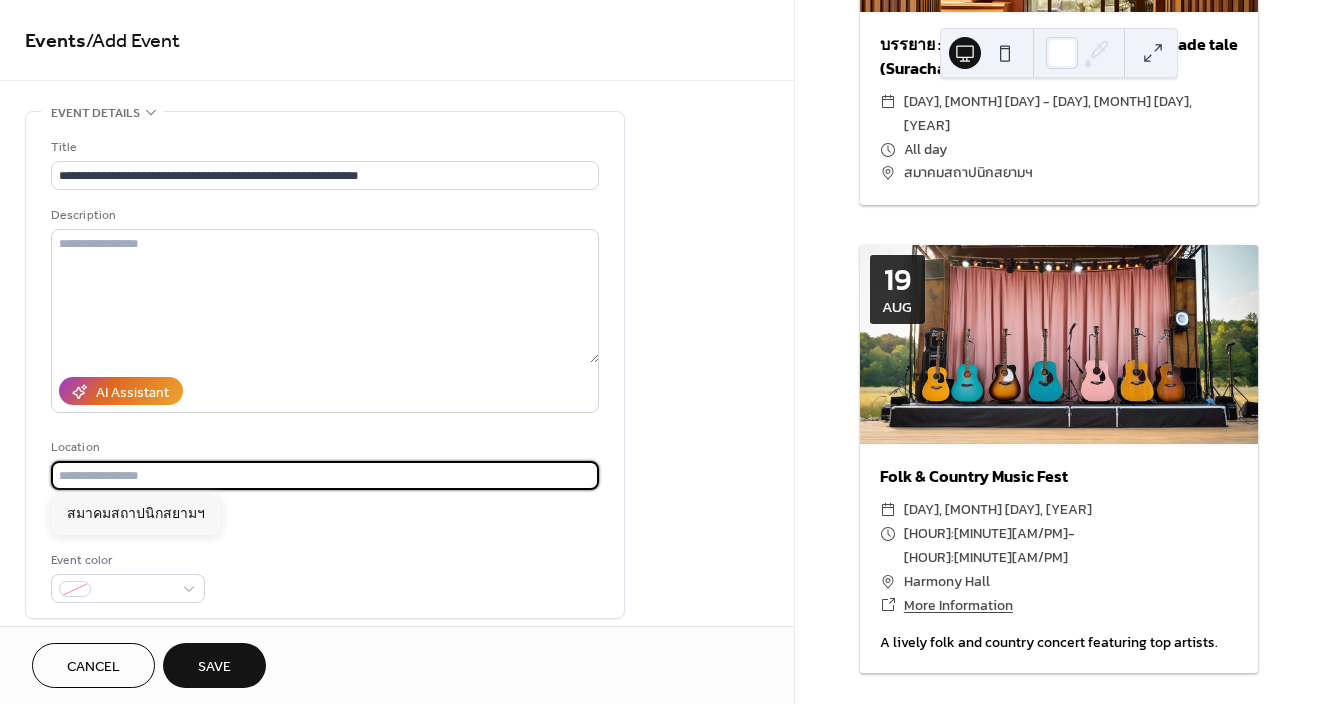 paste on "**********" 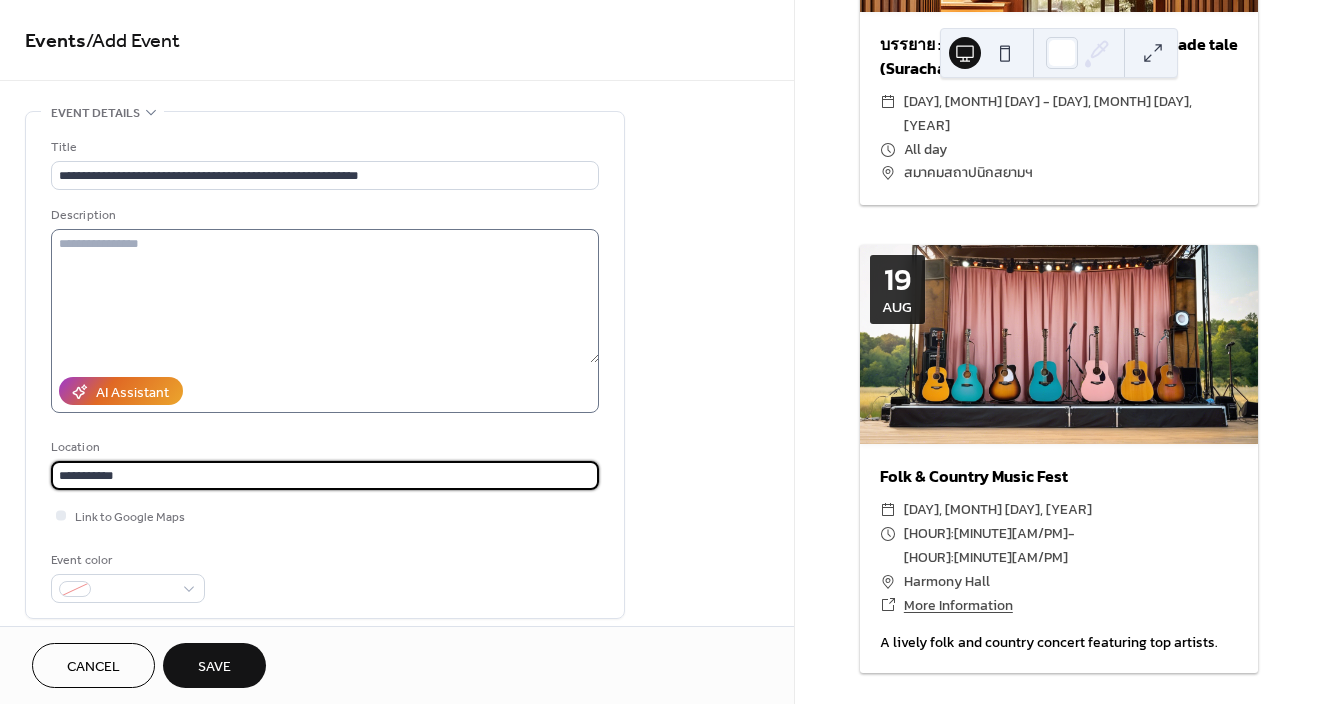 type on "**********" 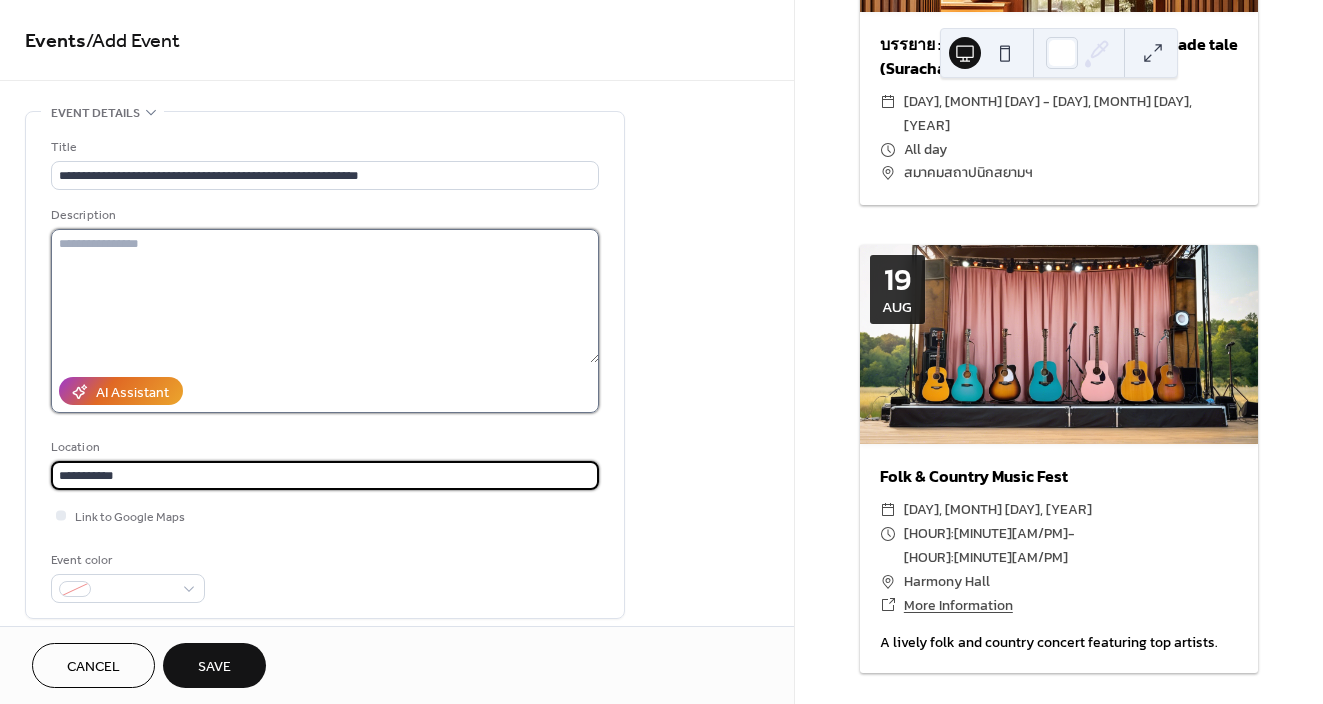 click at bounding box center (325, 296) 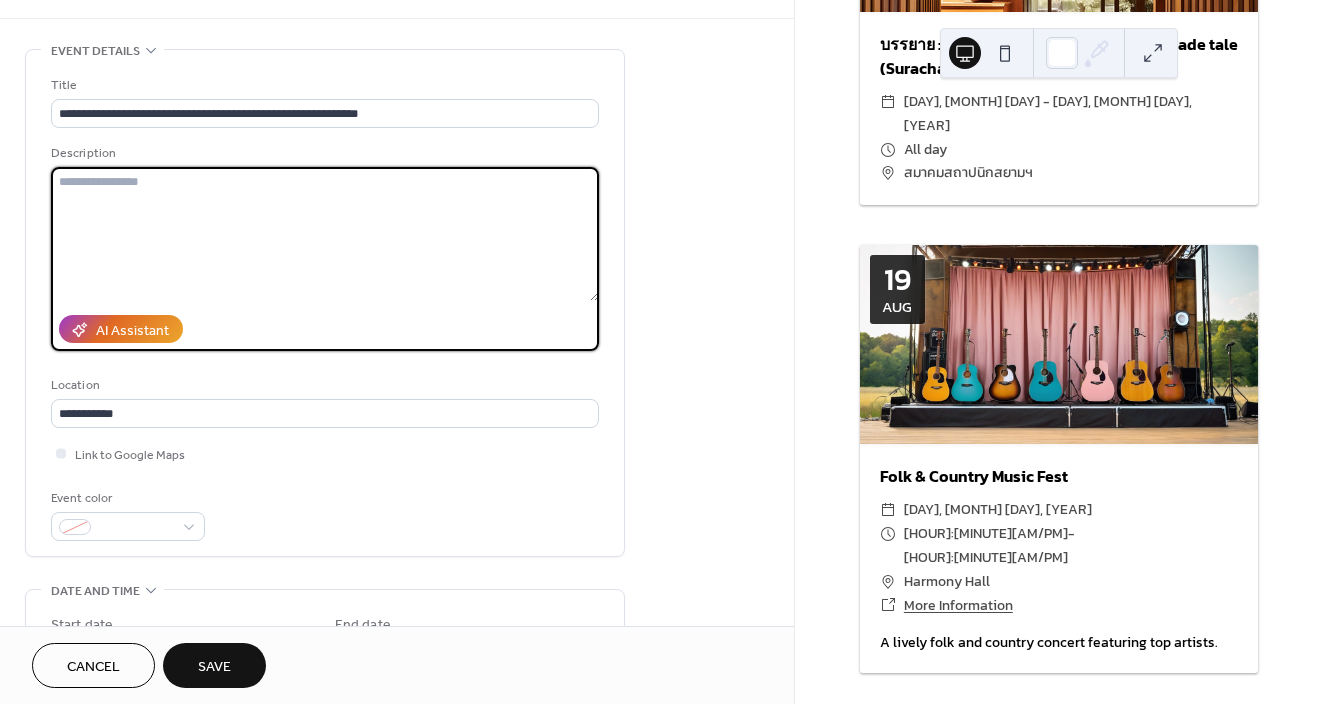 scroll, scrollTop: 63, scrollLeft: 0, axis: vertical 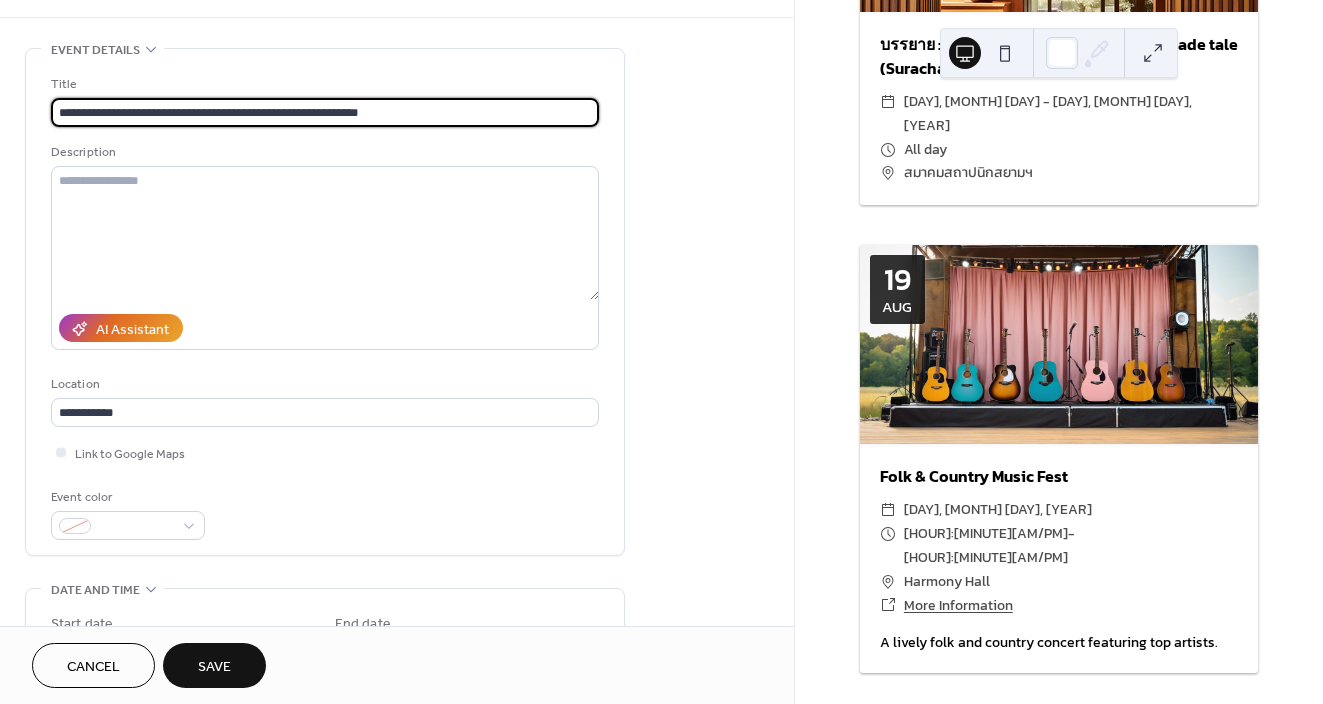 drag, startPoint x: 183, startPoint y: 113, endPoint x: 369, endPoint y: 117, distance: 186.043 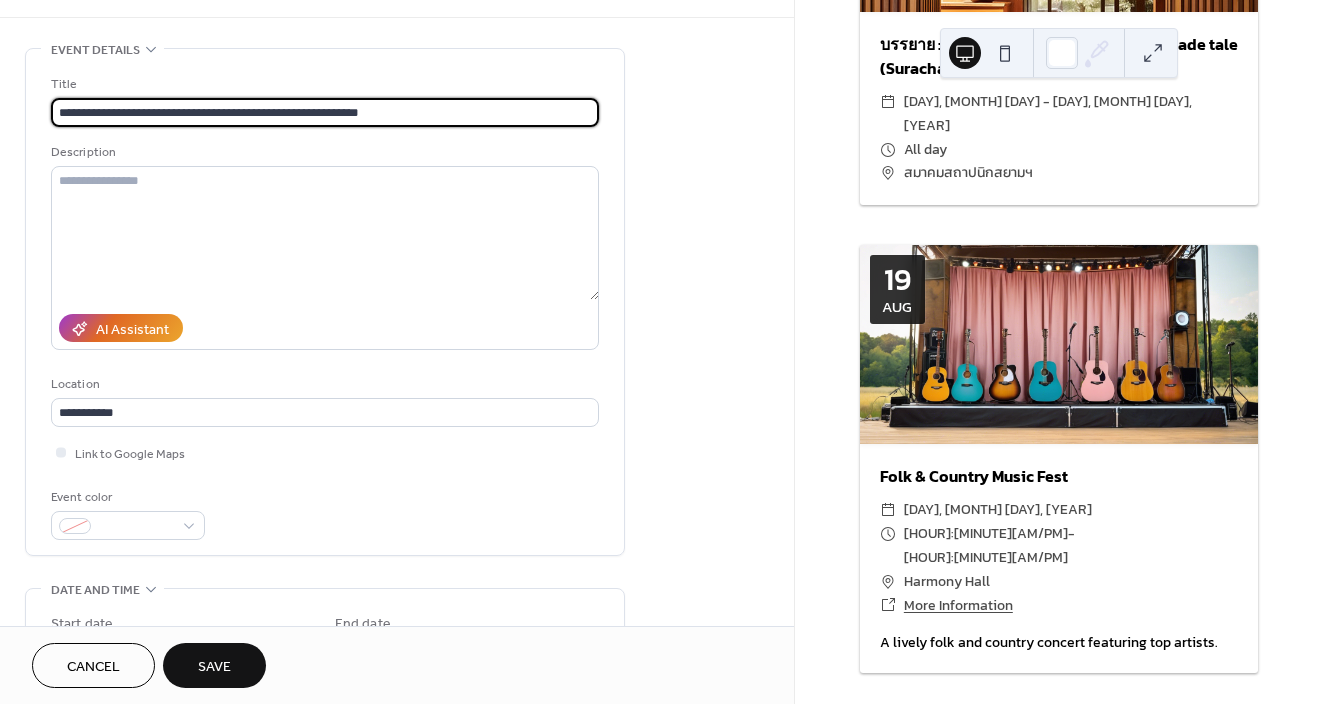 drag, startPoint x: 96, startPoint y: 109, endPoint x: 245, endPoint y: 107, distance: 149.01343 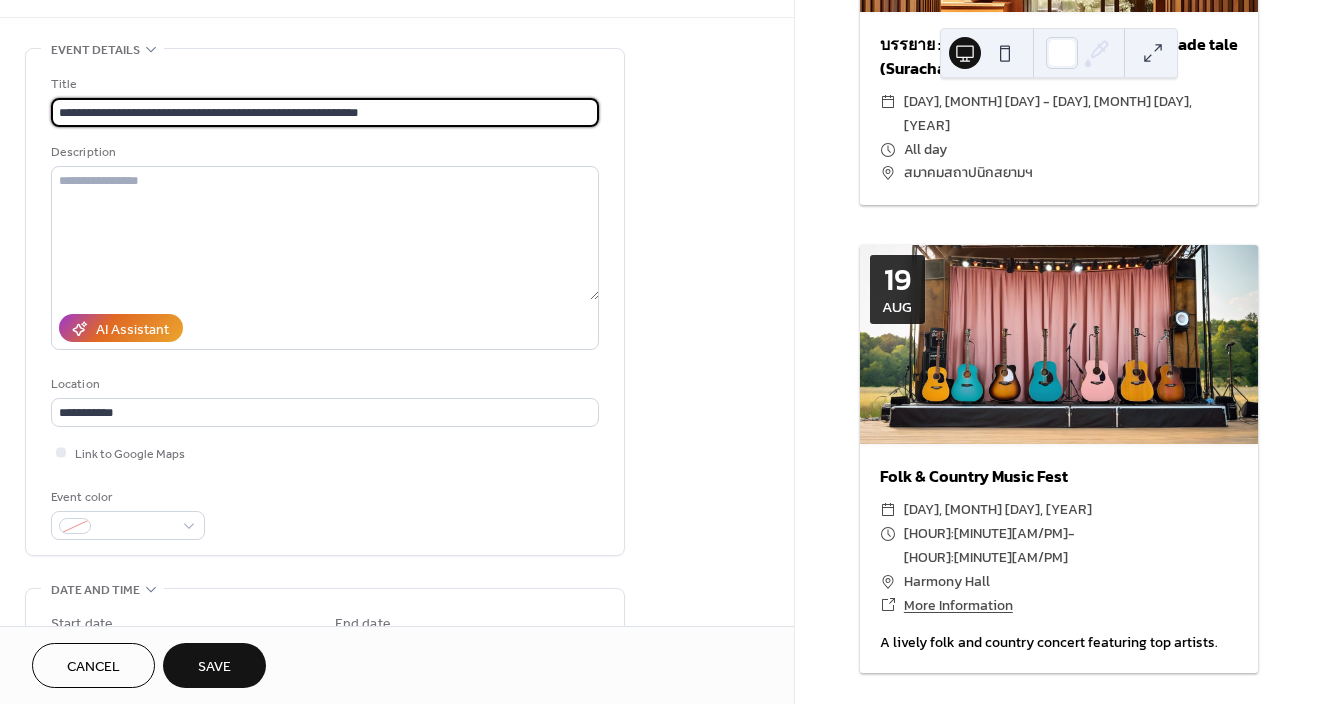 click on "**********" at bounding box center [325, 112] 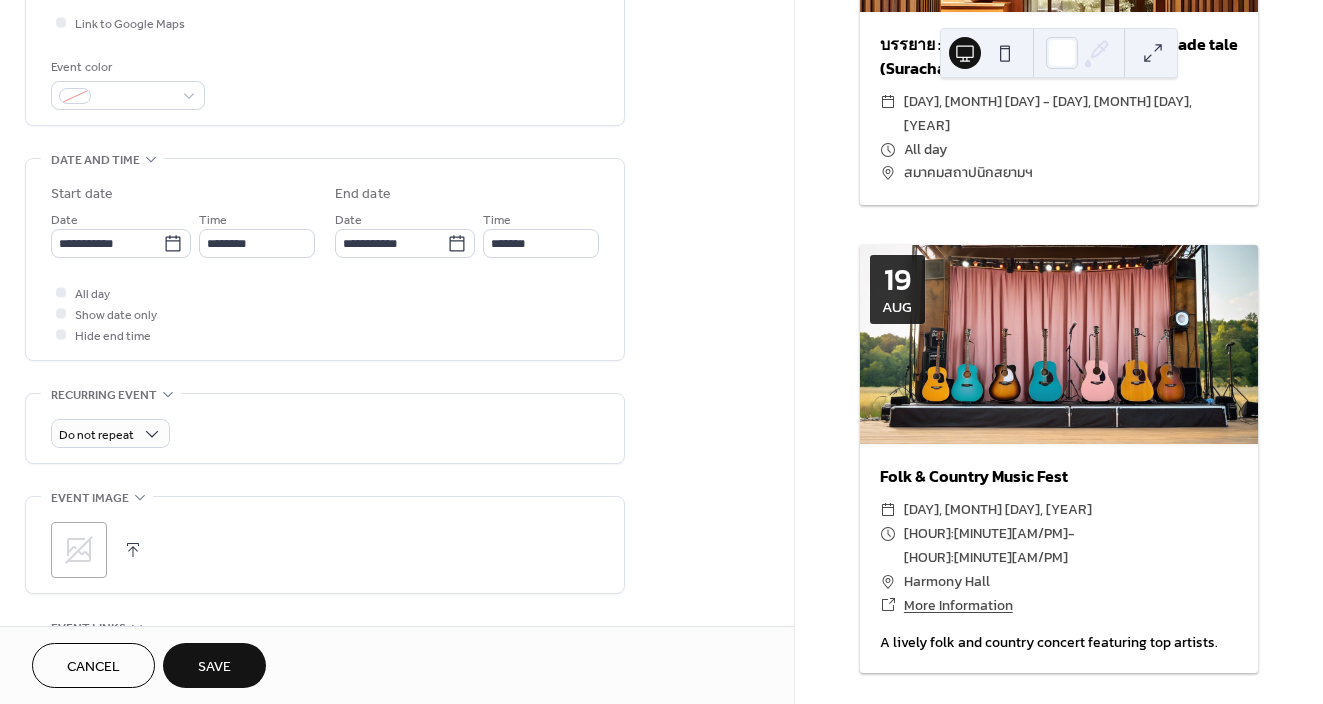 scroll, scrollTop: 529, scrollLeft: 0, axis: vertical 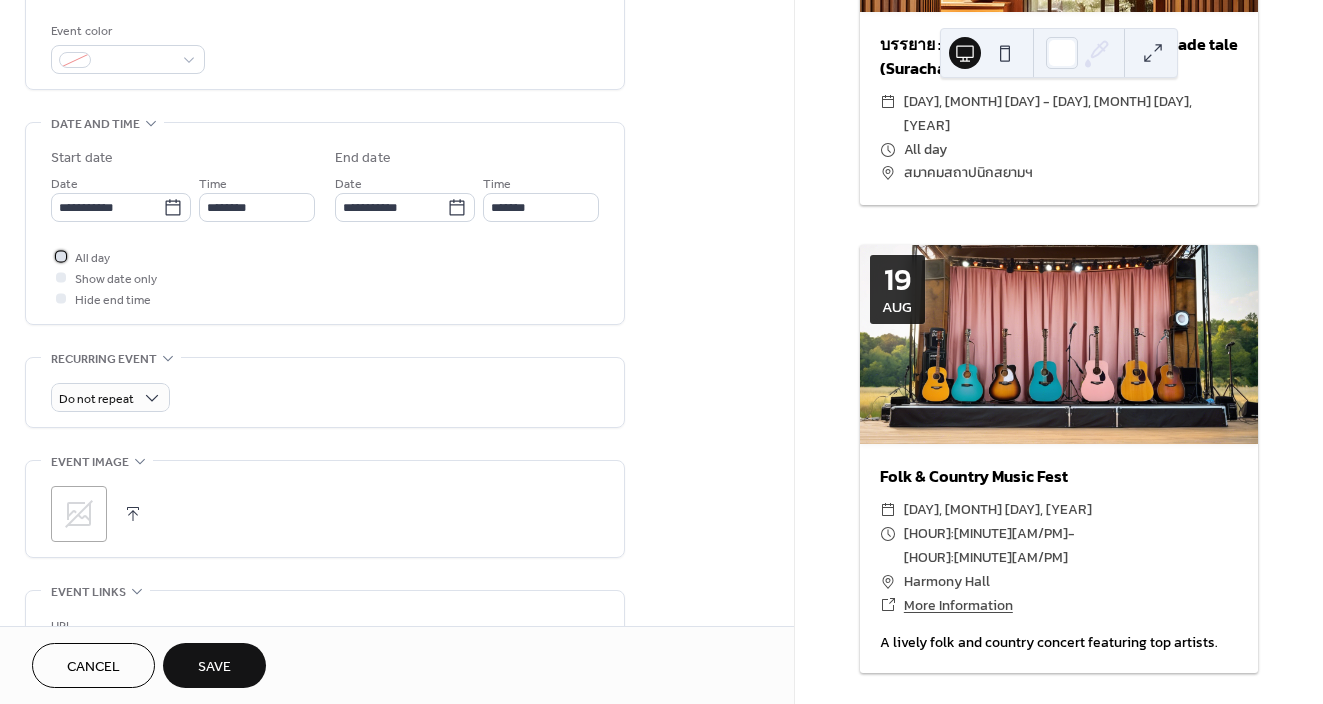 click at bounding box center [61, 256] 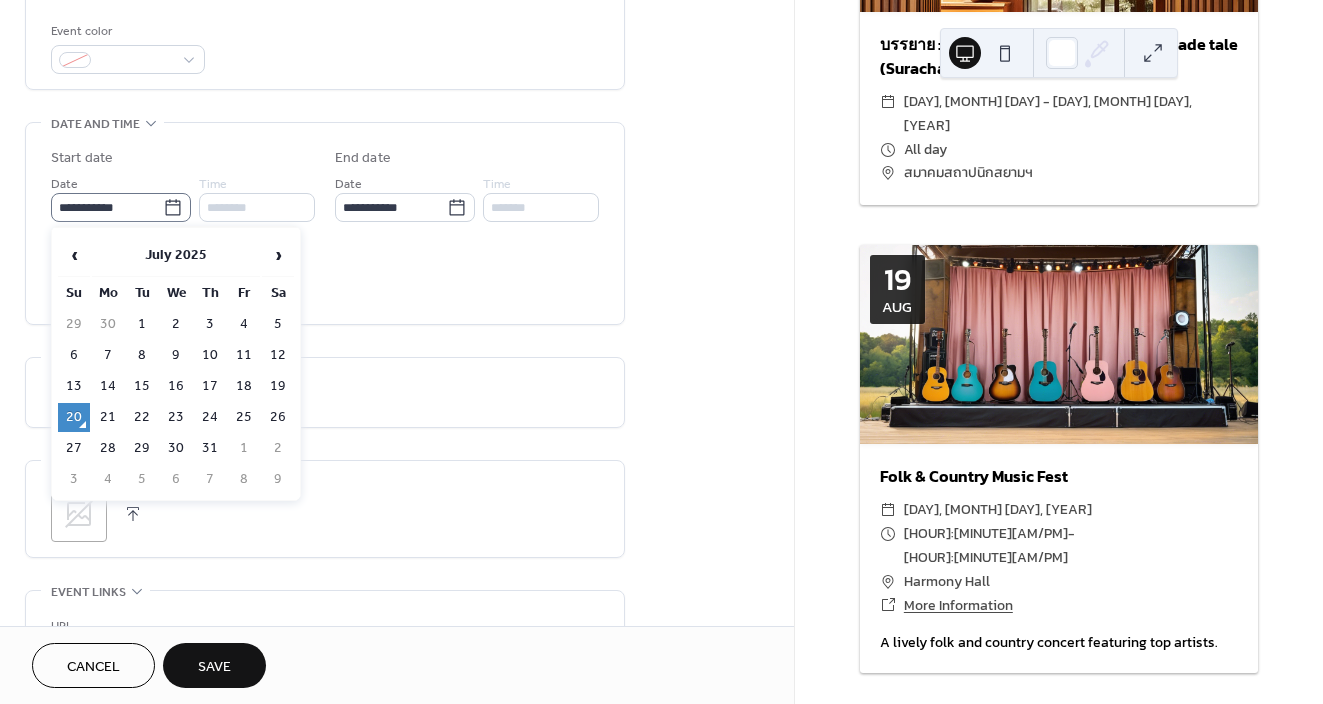 click 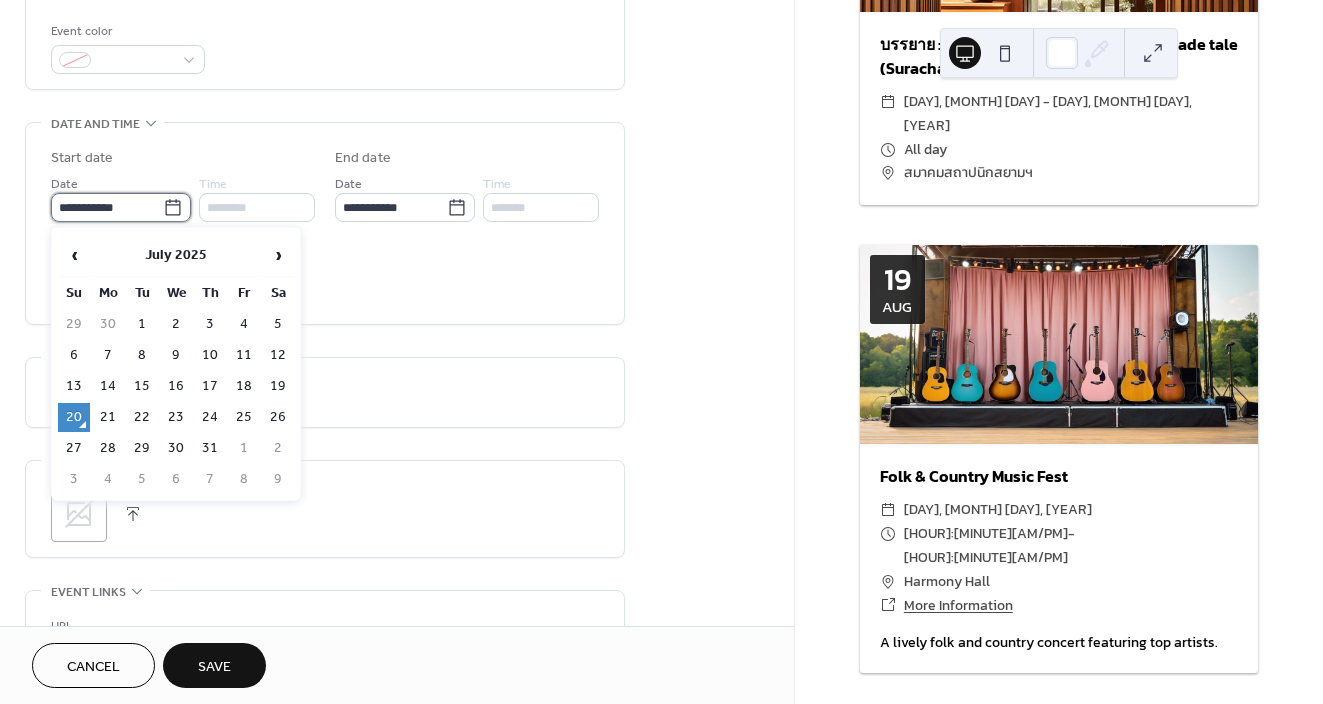 click on "**********" at bounding box center (107, 207) 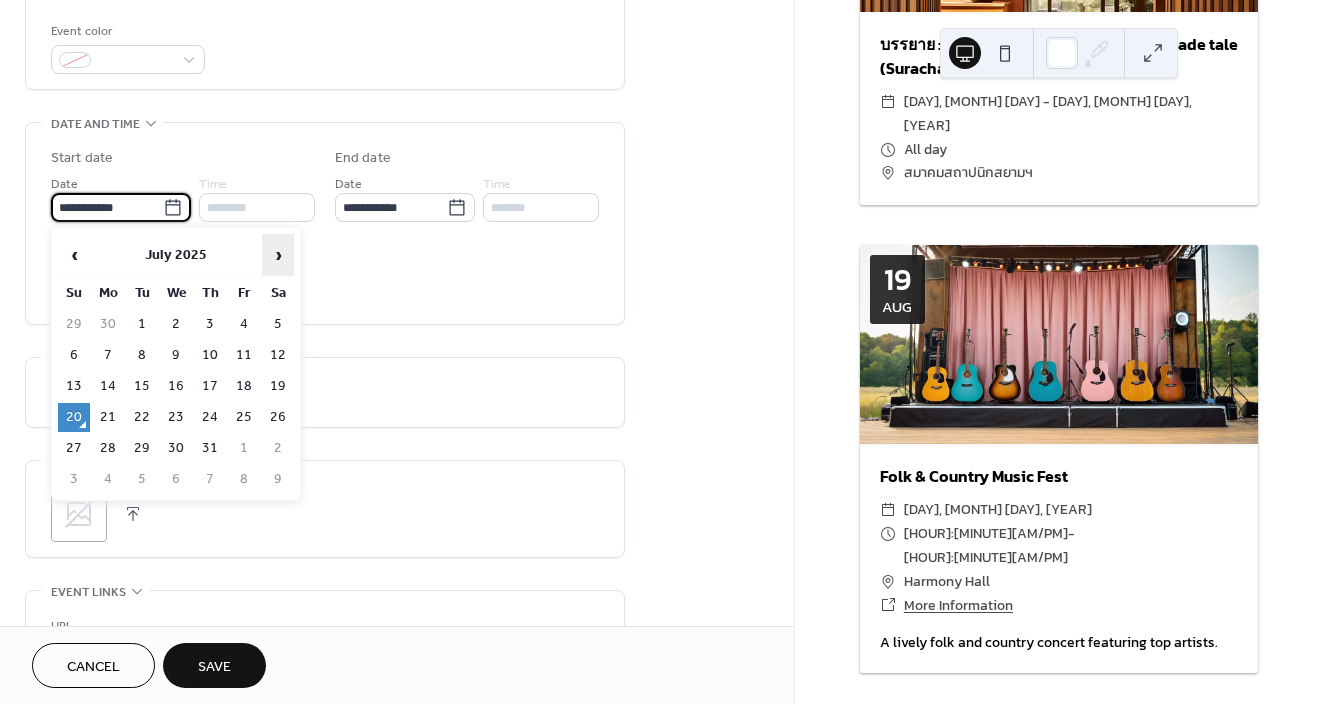 click on "›" at bounding box center [278, 255] 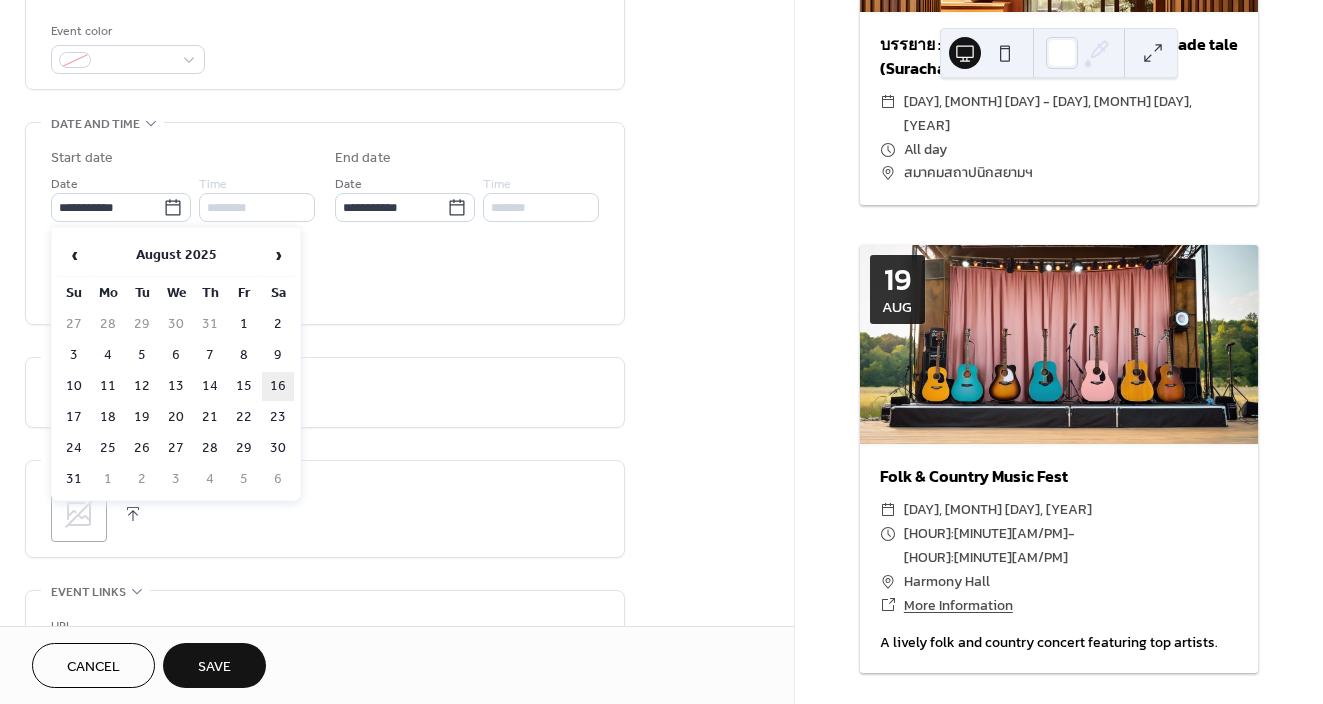 click on "16" at bounding box center [278, 386] 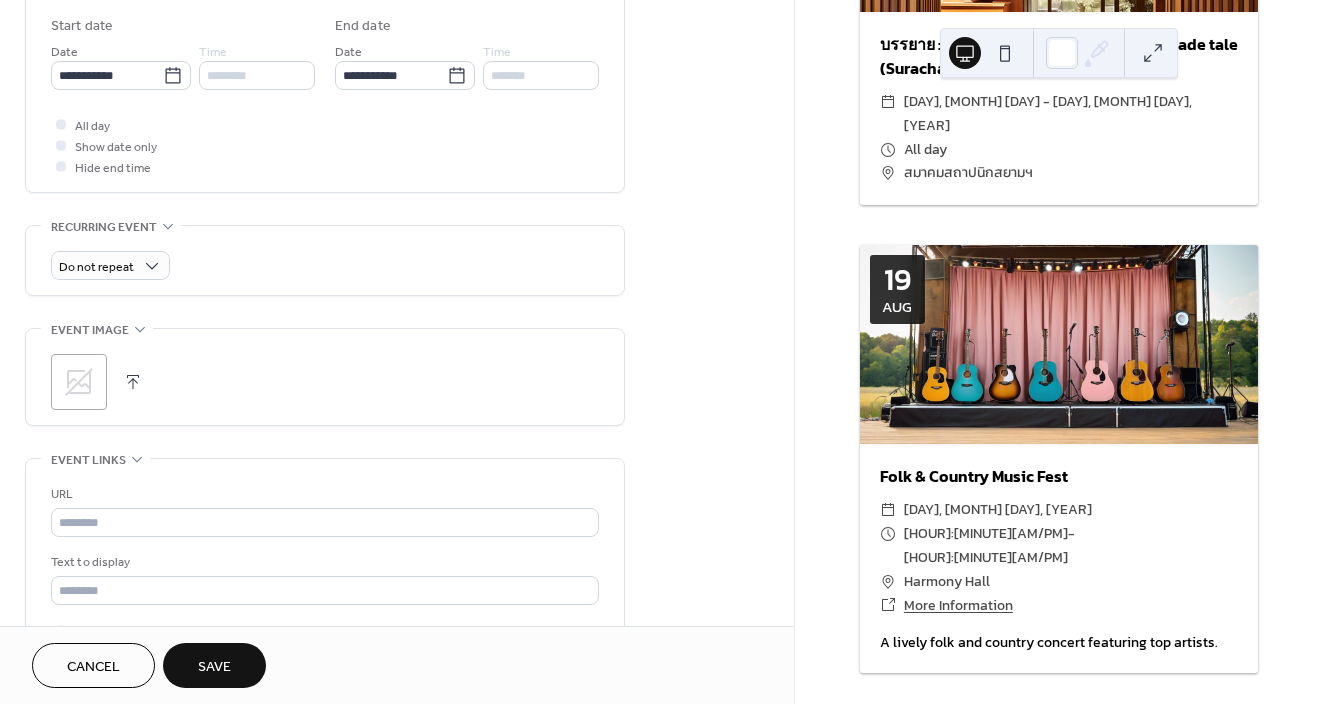 scroll, scrollTop: 690, scrollLeft: 0, axis: vertical 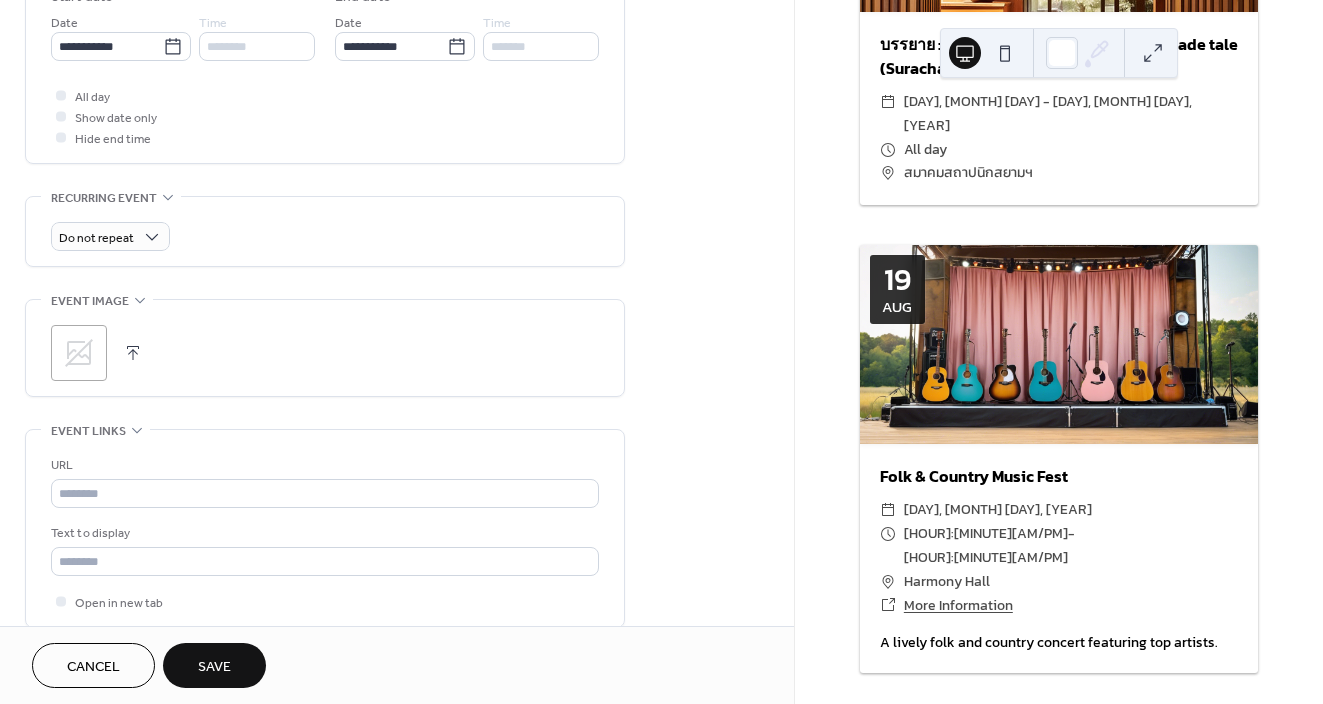 click 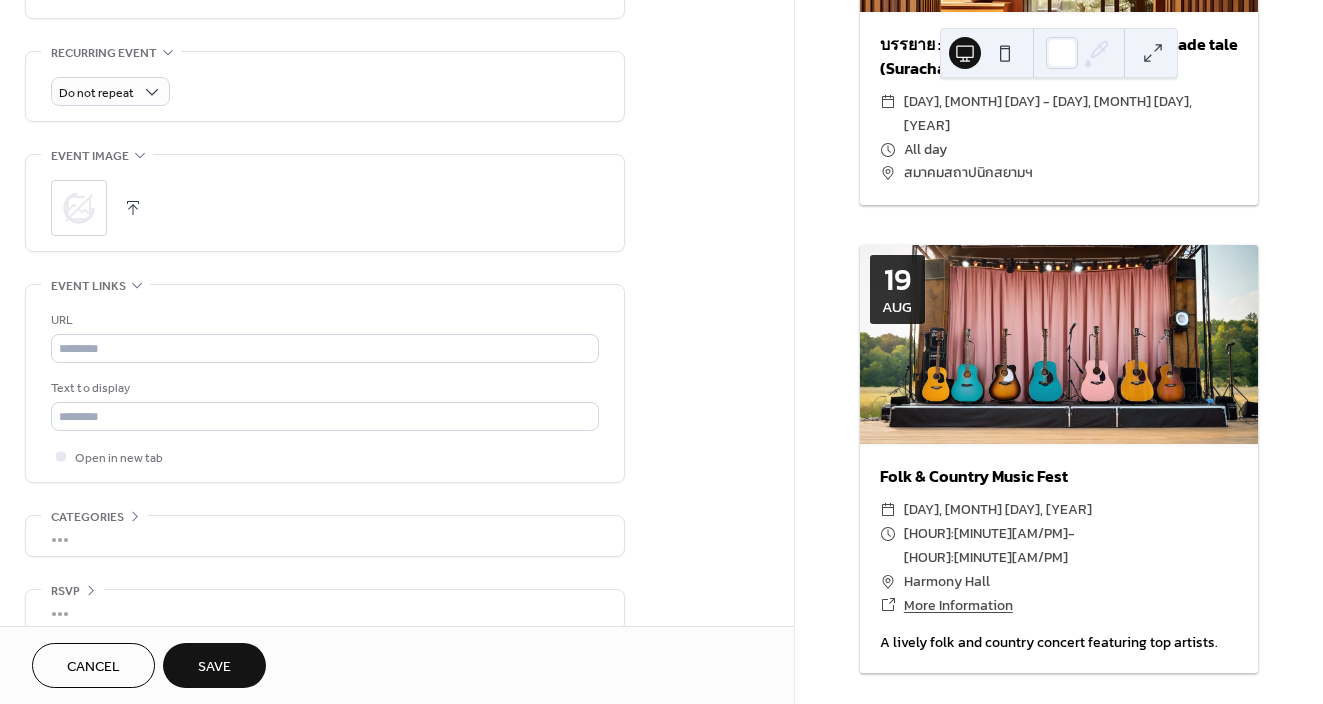 scroll, scrollTop: 860, scrollLeft: 0, axis: vertical 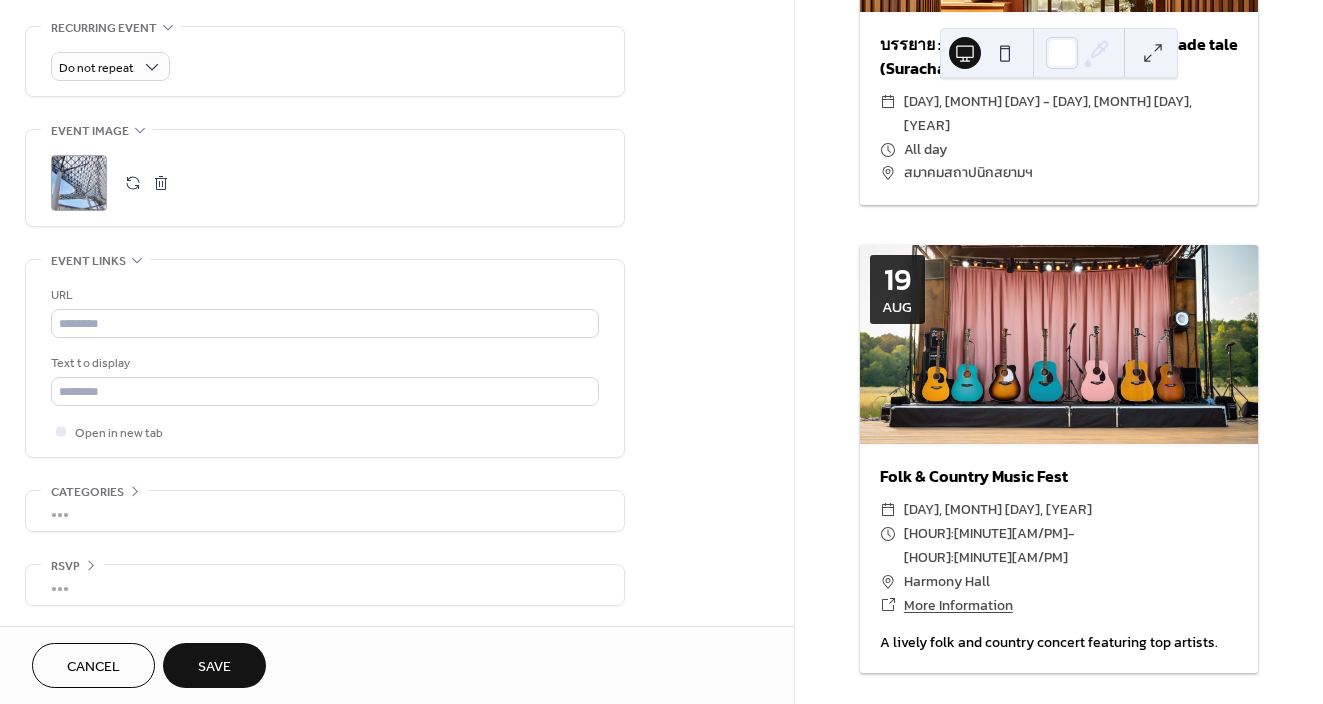 click on "•••" at bounding box center [325, 511] 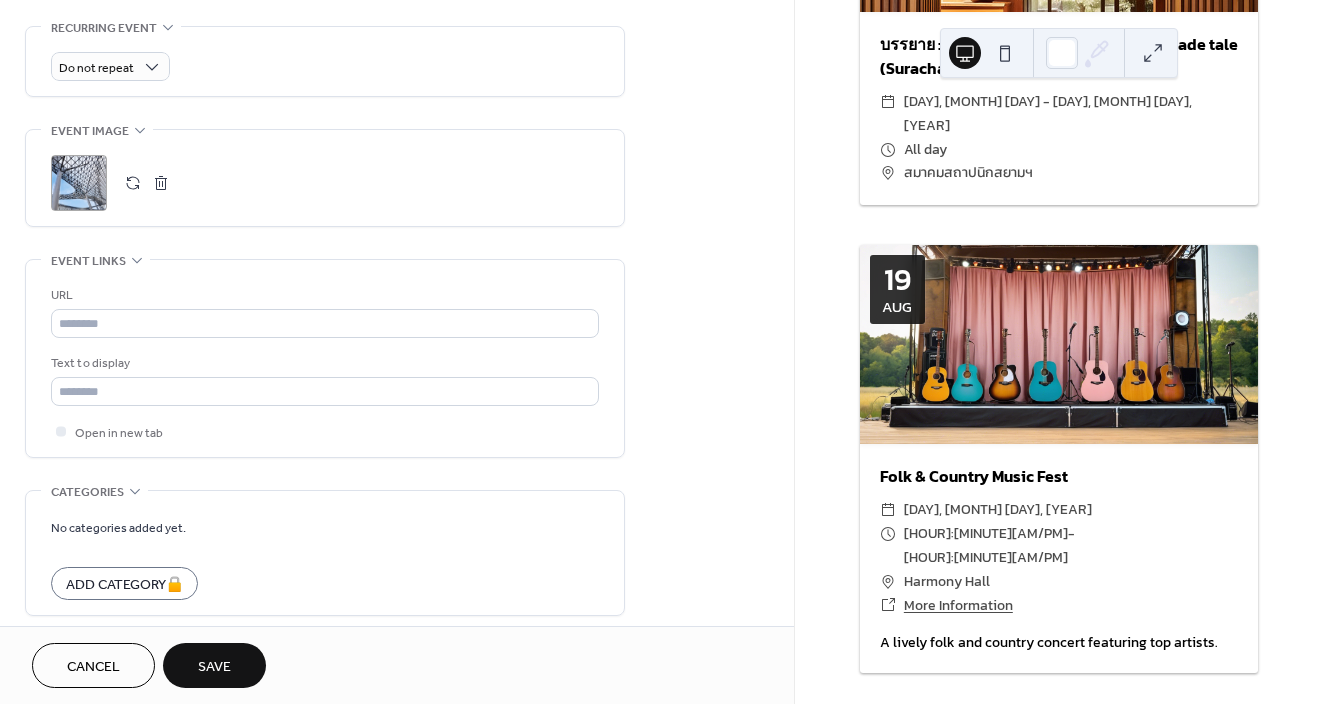 scroll, scrollTop: 944, scrollLeft: 0, axis: vertical 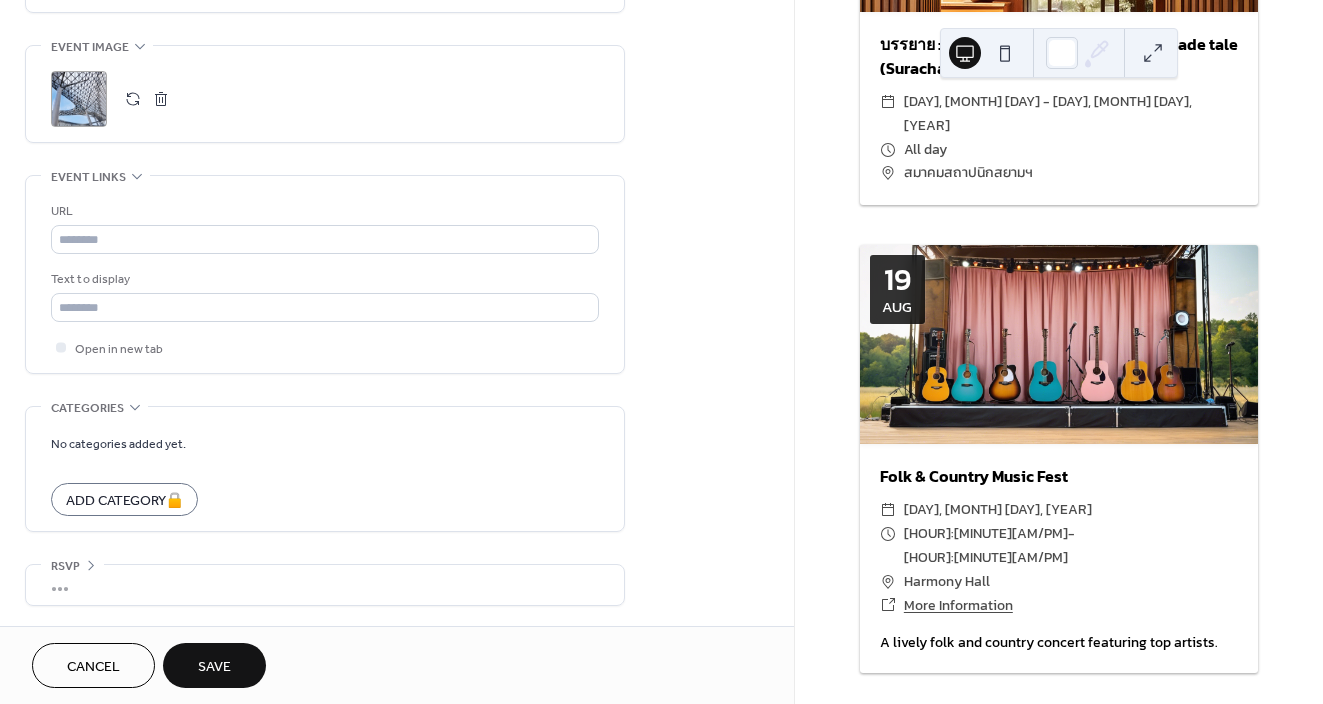 click on "•••" at bounding box center (325, 585) 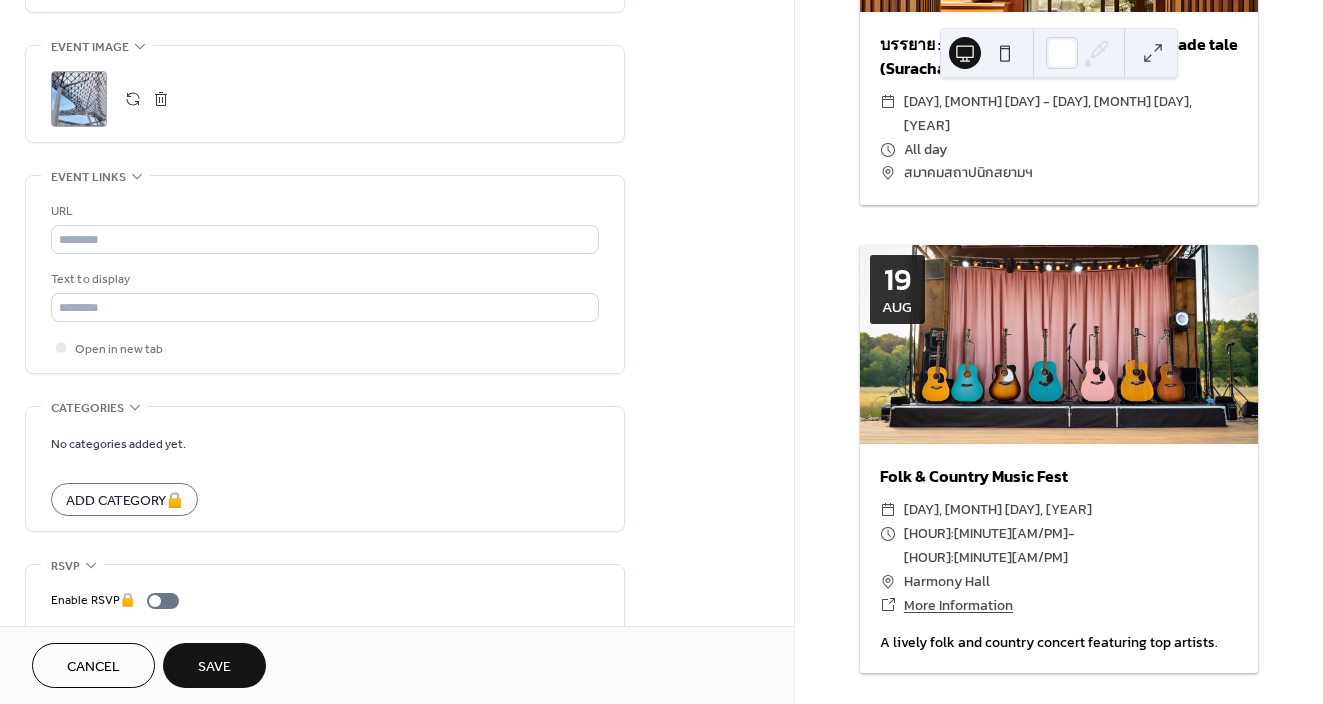 scroll, scrollTop: 1010, scrollLeft: 0, axis: vertical 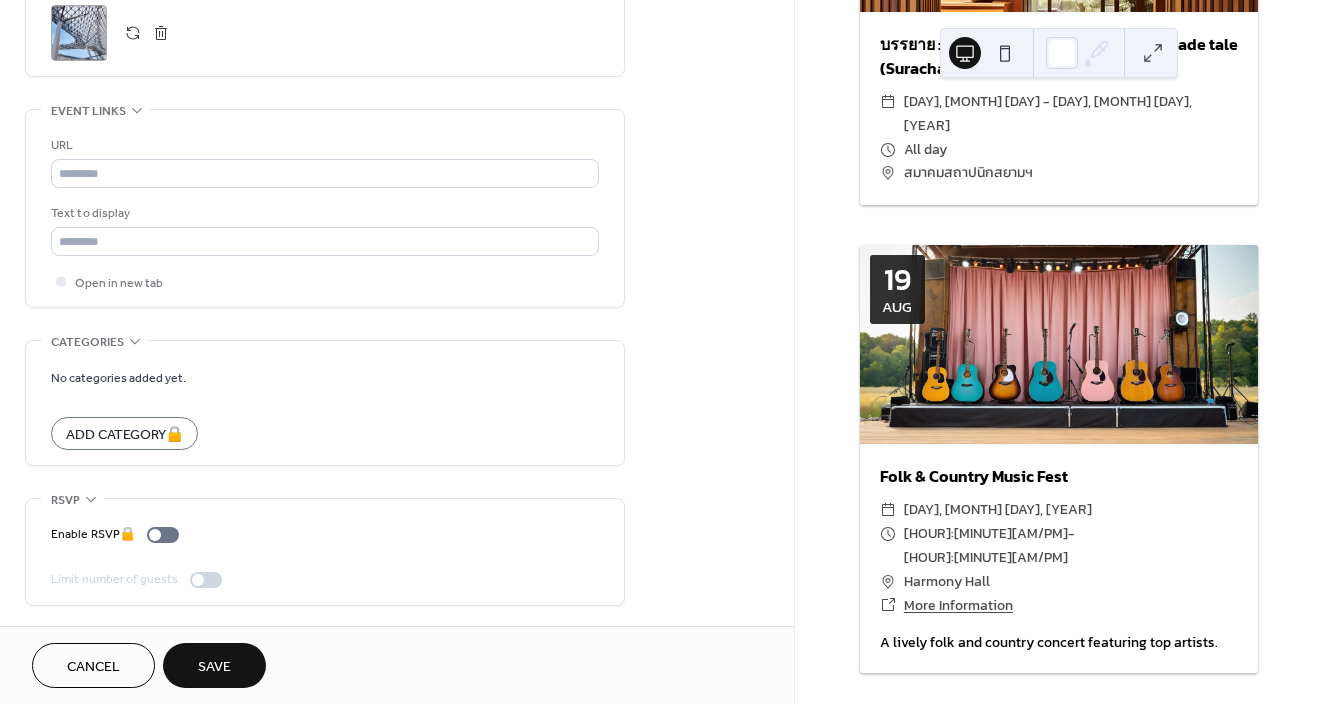 click on "Save" at bounding box center (214, 667) 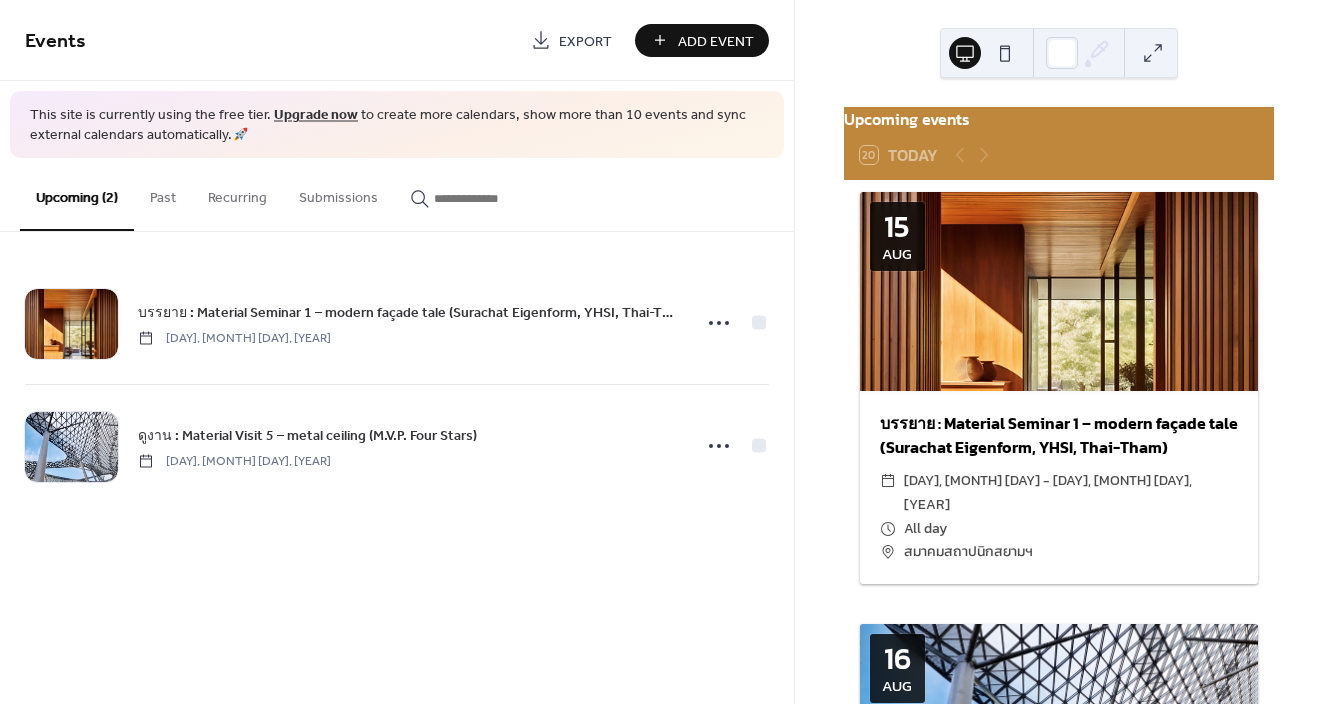 scroll, scrollTop: 0, scrollLeft: 0, axis: both 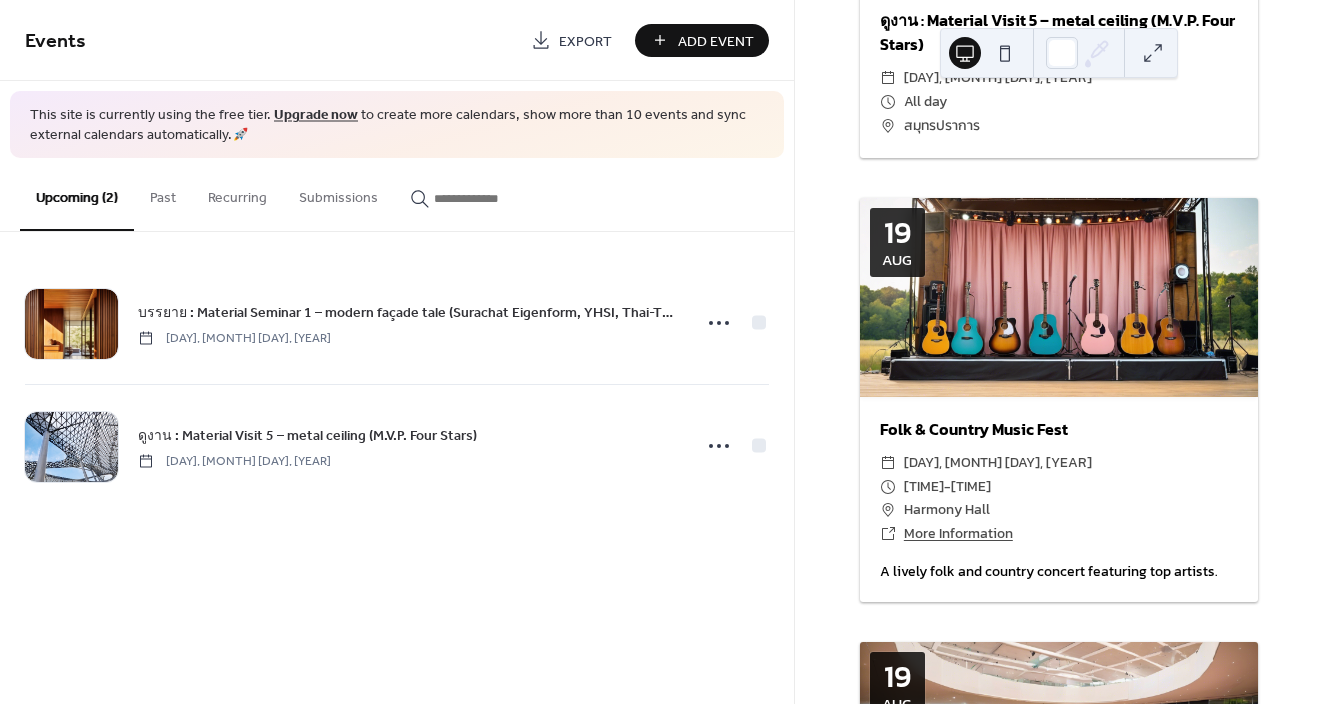 click at bounding box center [1153, 53] 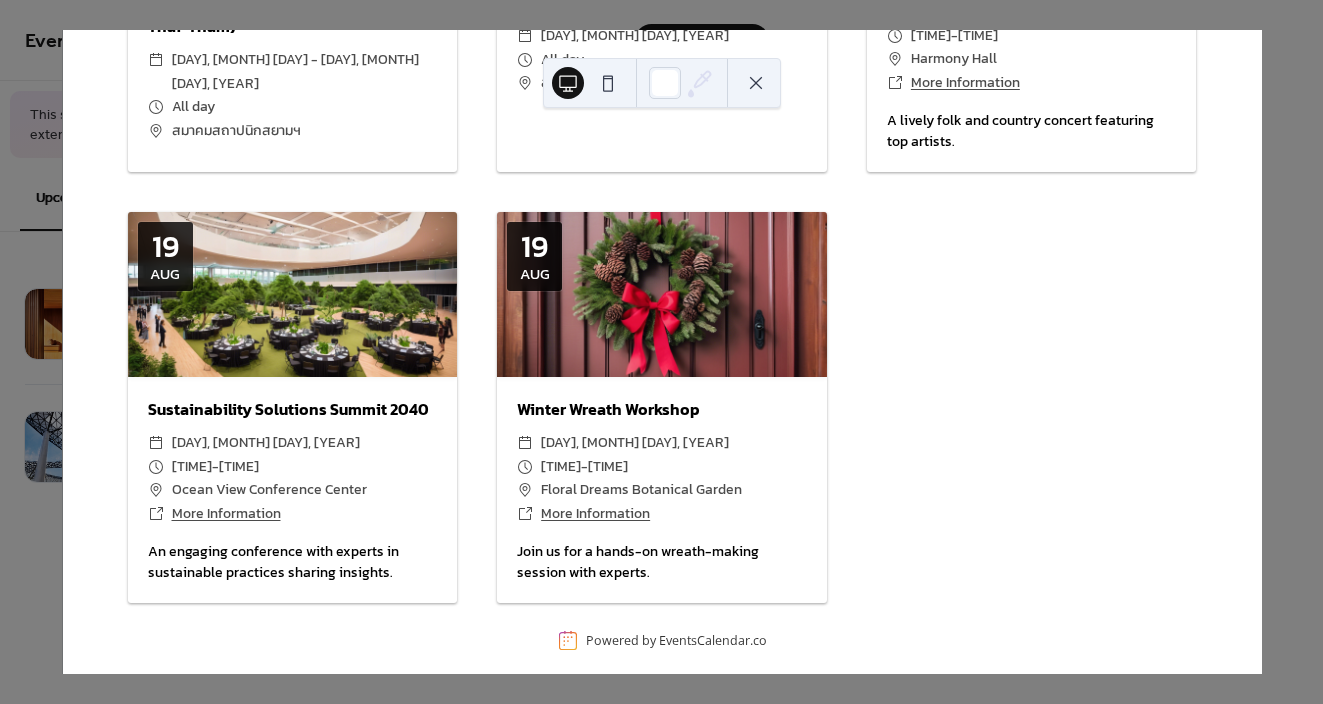 scroll, scrollTop: 434, scrollLeft: 0, axis: vertical 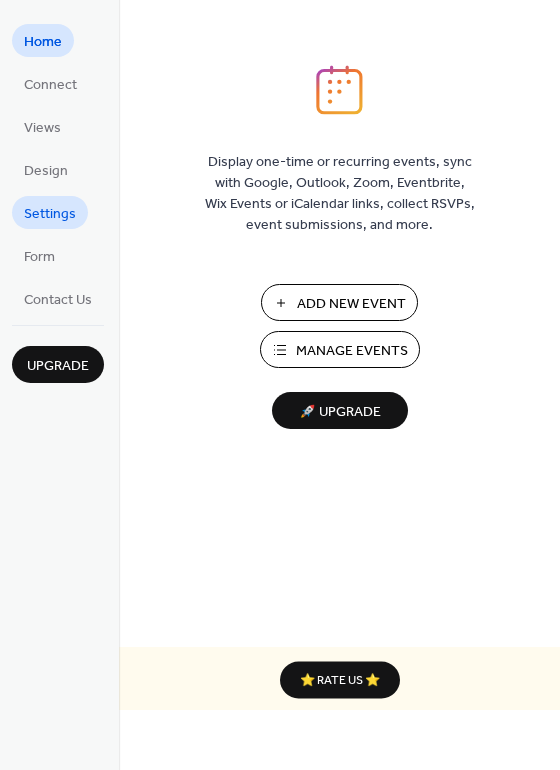 click on "Settings" at bounding box center (50, 214) 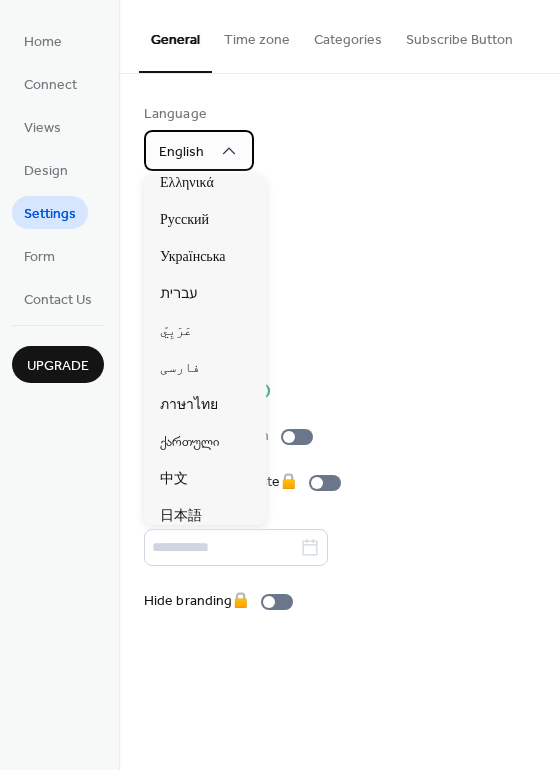 scroll, scrollTop: 976, scrollLeft: 0, axis: vertical 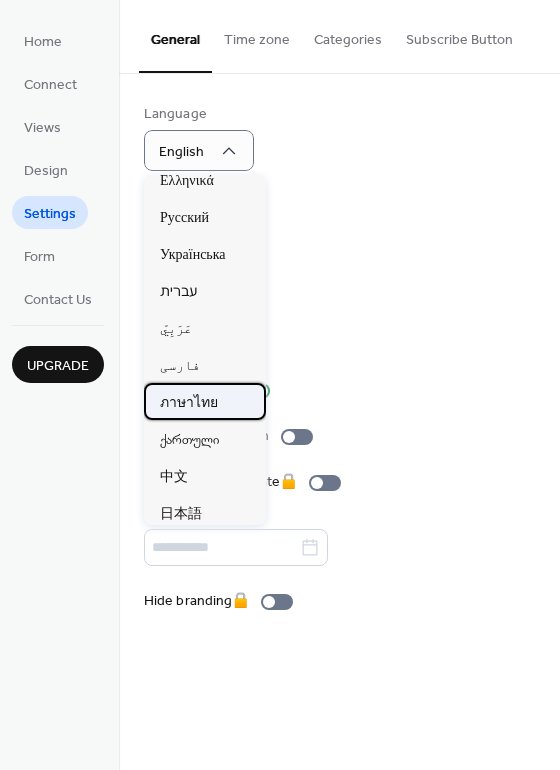 click on "ภาษาไทย" at bounding box center (189, 403) 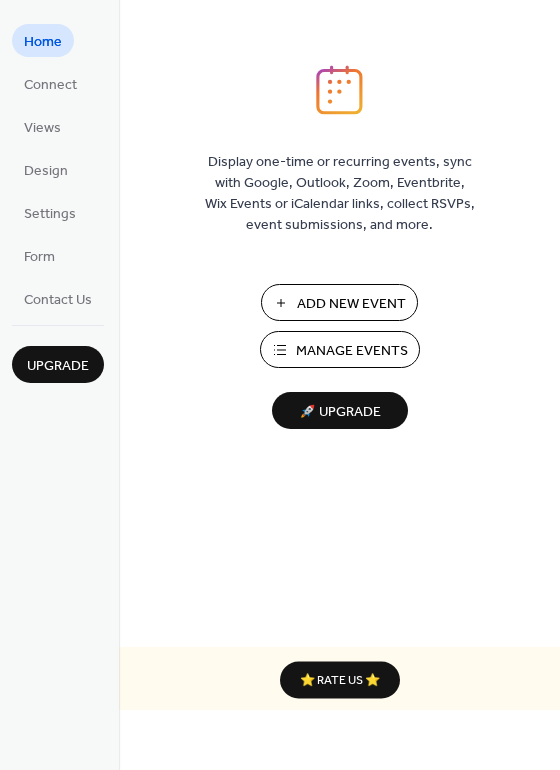 scroll, scrollTop: 0, scrollLeft: 0, axis: both 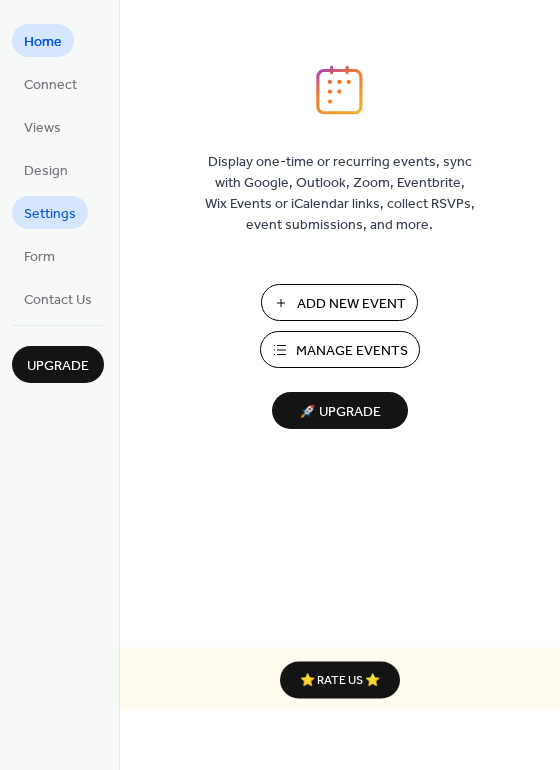 click on "Settings" at bounding box center (50, 214) 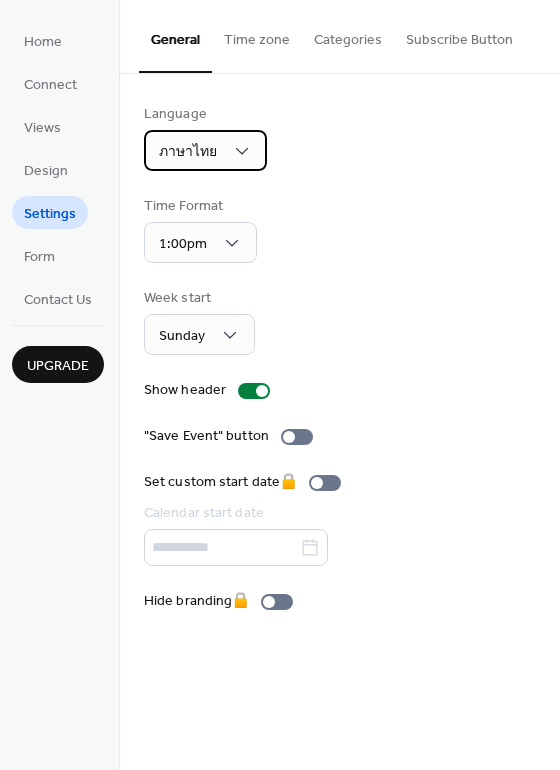 click on "ภาษาไทย" at bounding box center [188, 152] 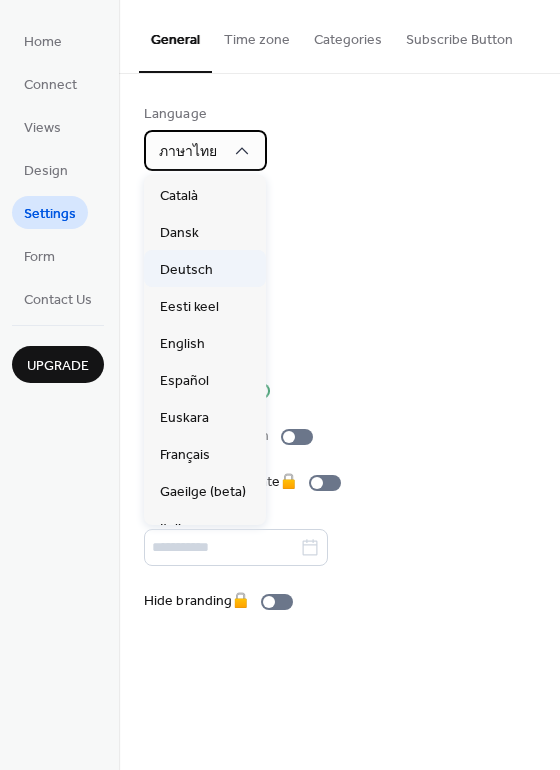 scroll, scrollTop: 37, scrollLeft: 0, axis: vertical 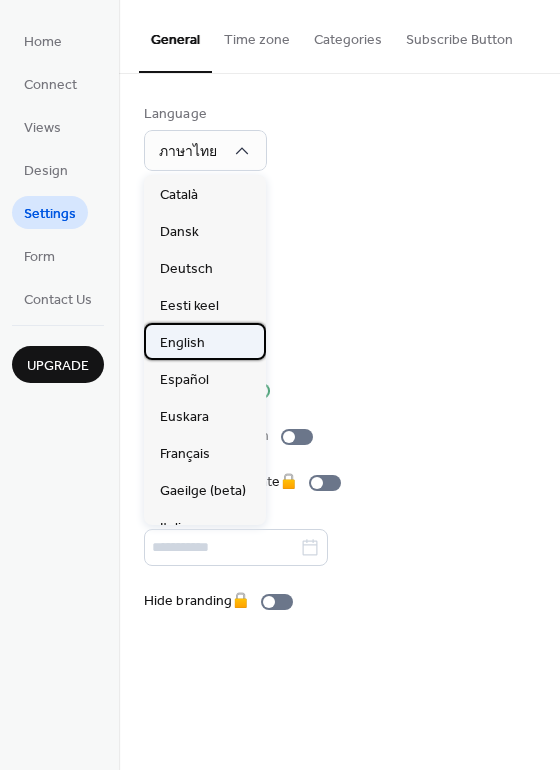 click on "English" at bounding box center [182, 343] 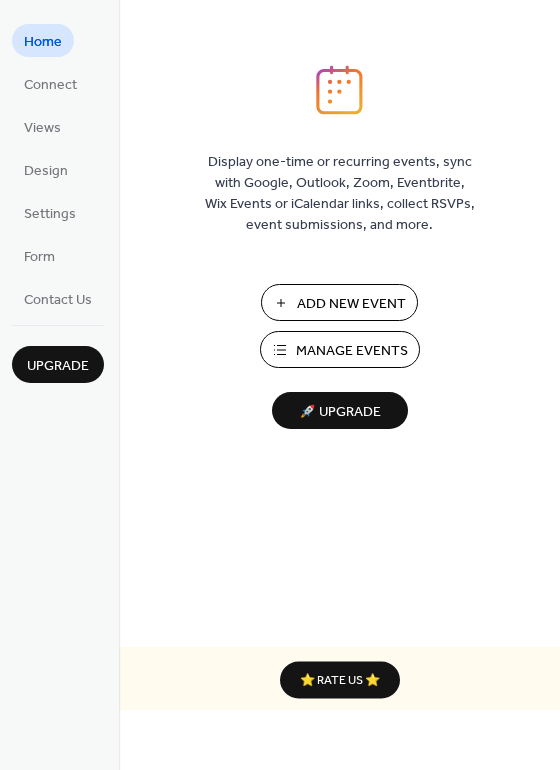 scroll, scrollTop: 0, scrollLeft: 0, axis: both 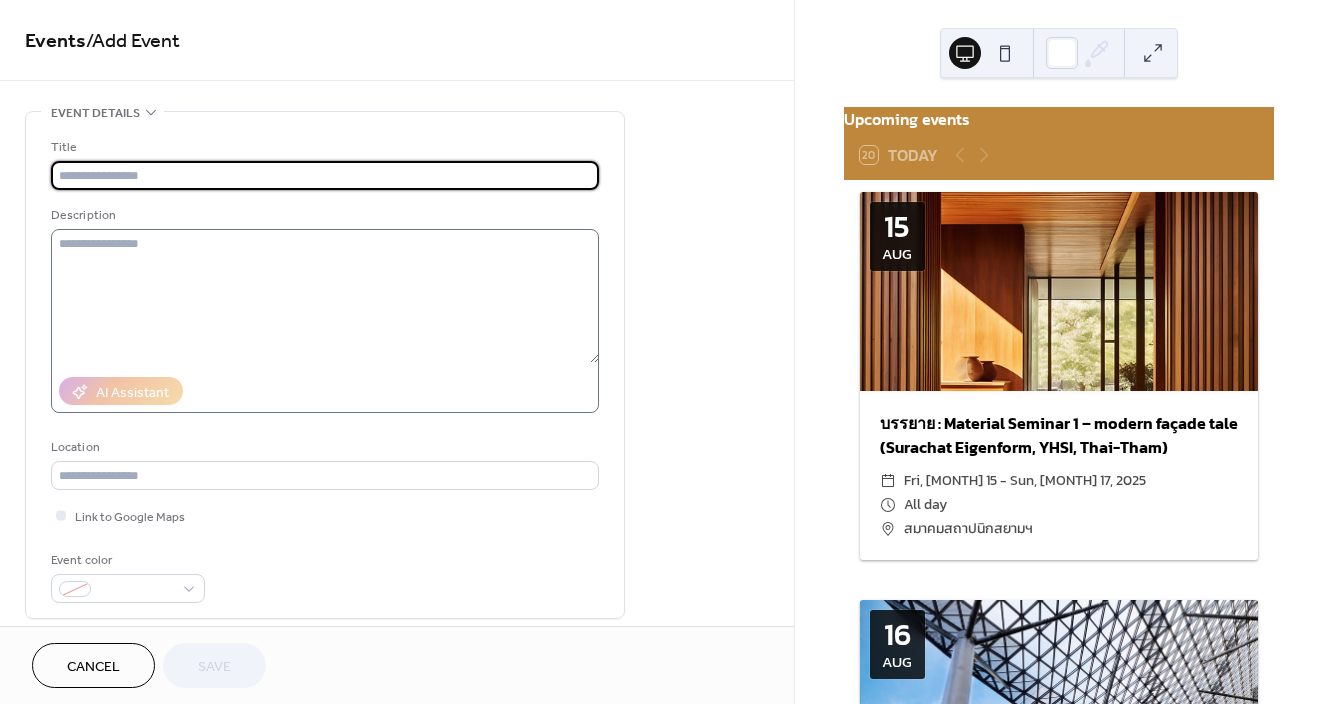 paste on "**********" 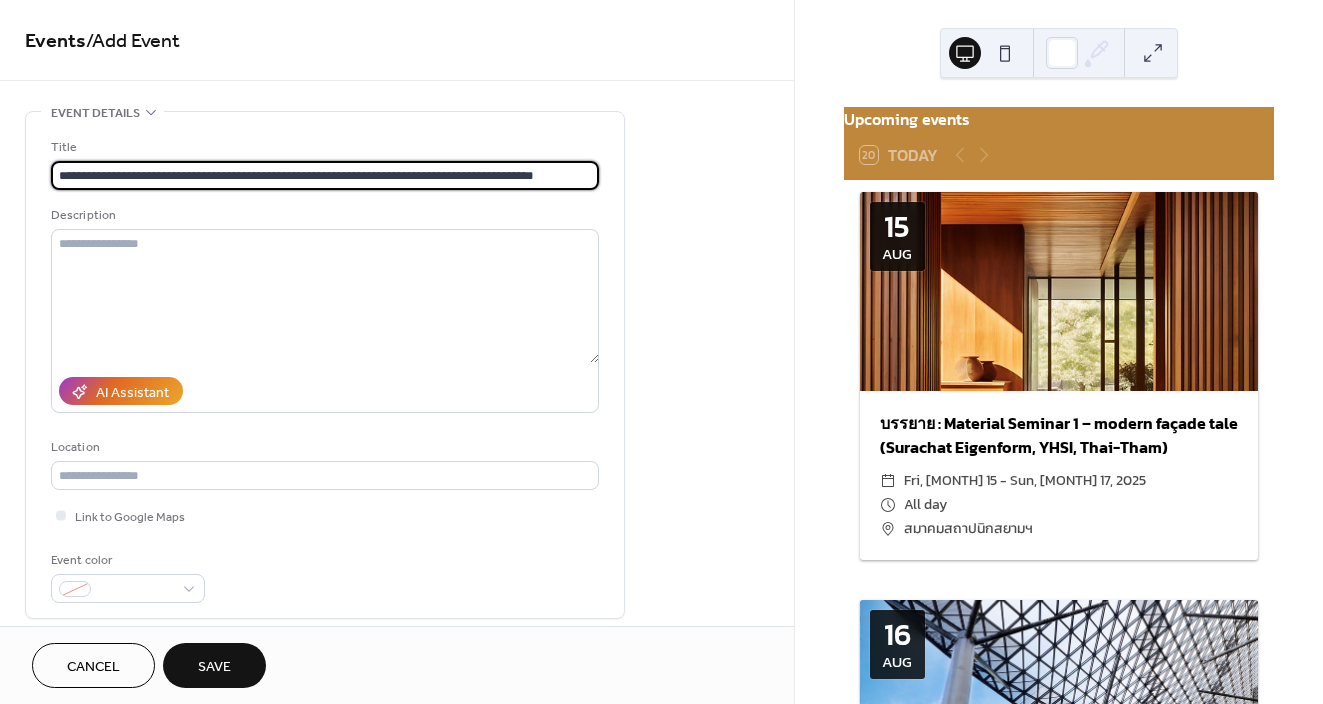 drag, startPoint x: 215, startPoint y: 174, endPoint x: 310, endPoint y: 169, distance: 95.131485 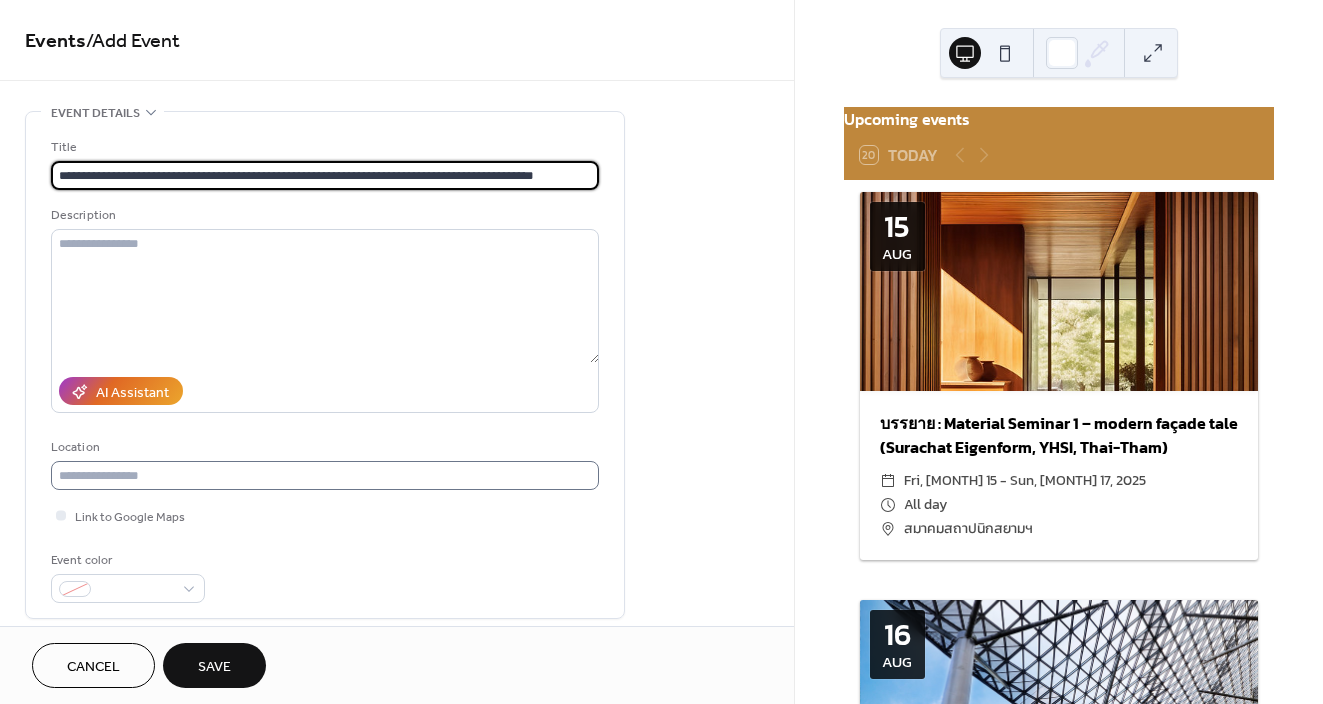 type on "**********" 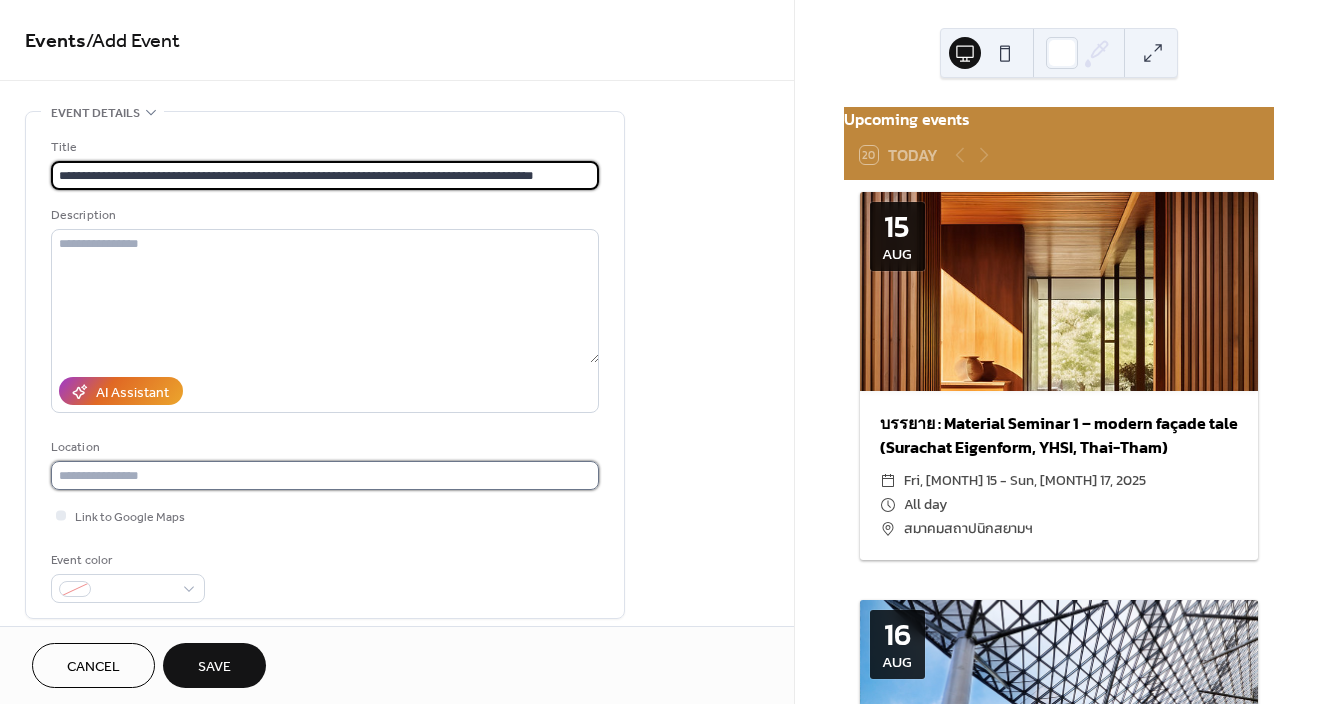 click at bounding box center [325, 475] 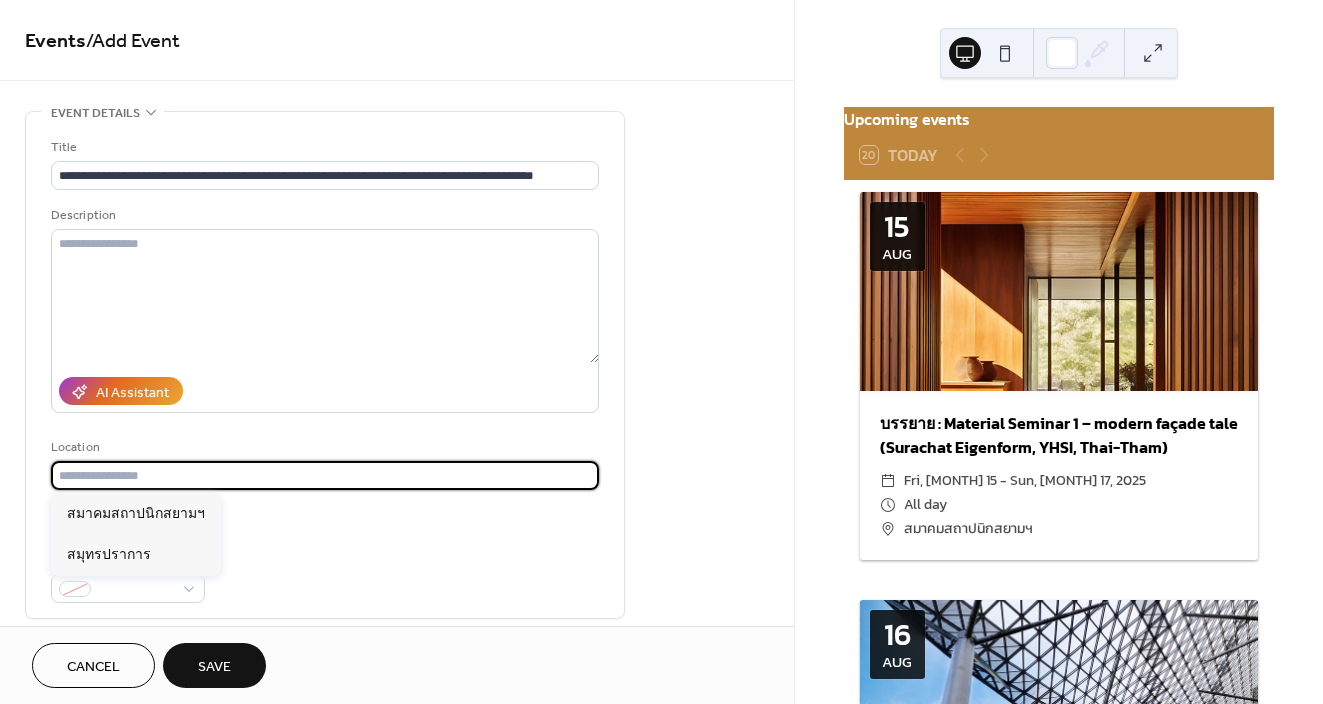 paste on "**********" 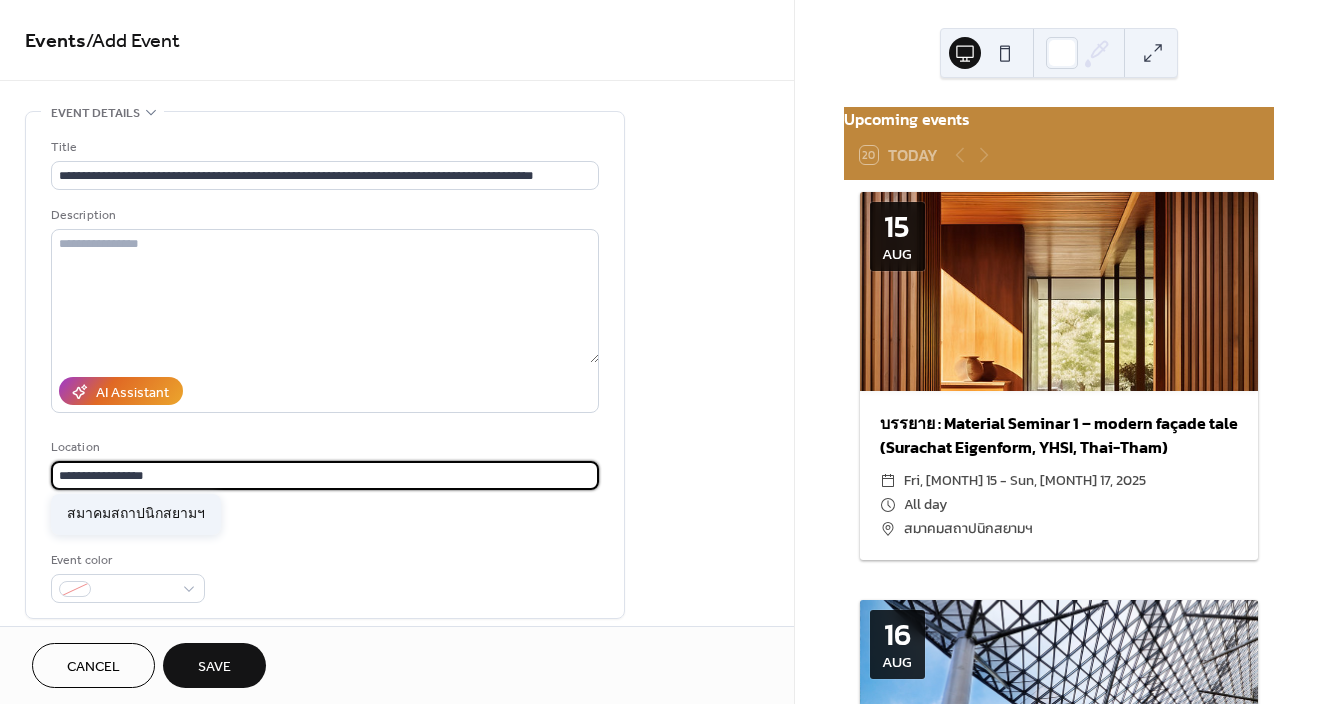 type on "**********" 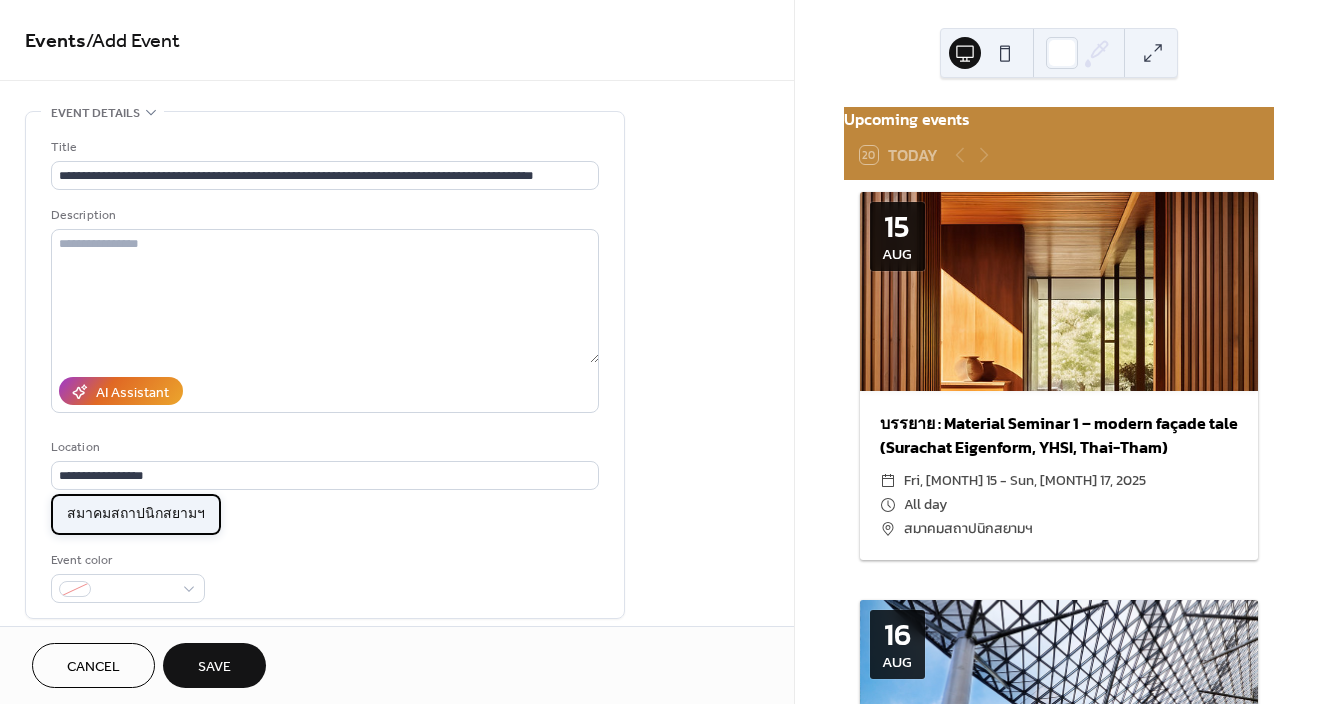 click on "สมาคมสถาปนิกสยามฯ" at bounding box center [136, 514] 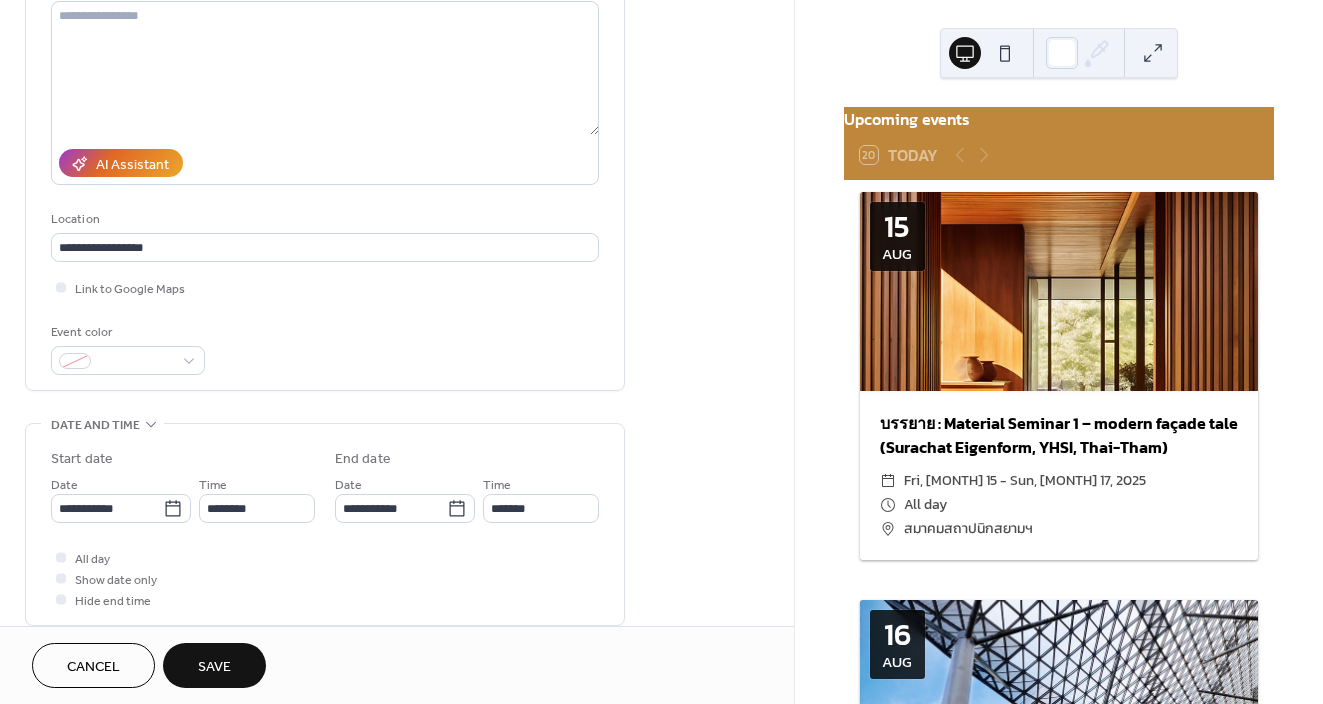 scroll, scrollTop: 243, scrollLeft: 0, axis: vertical 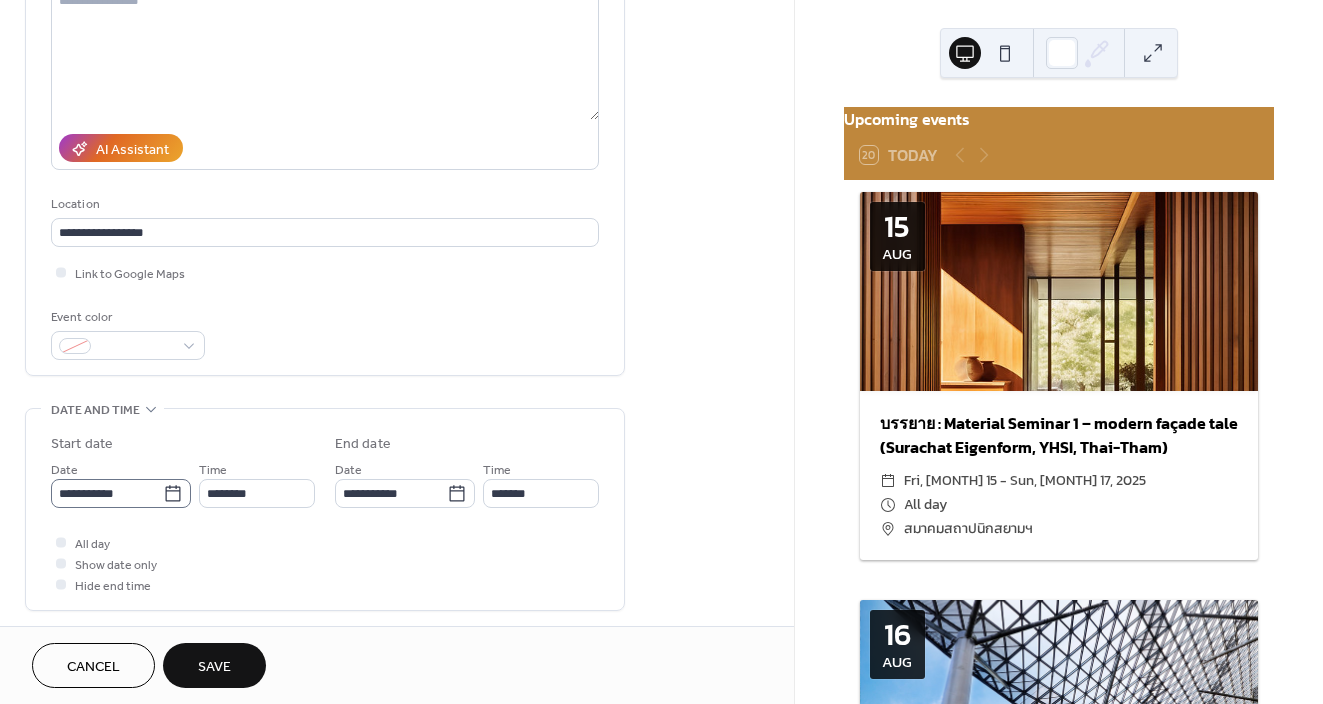 click 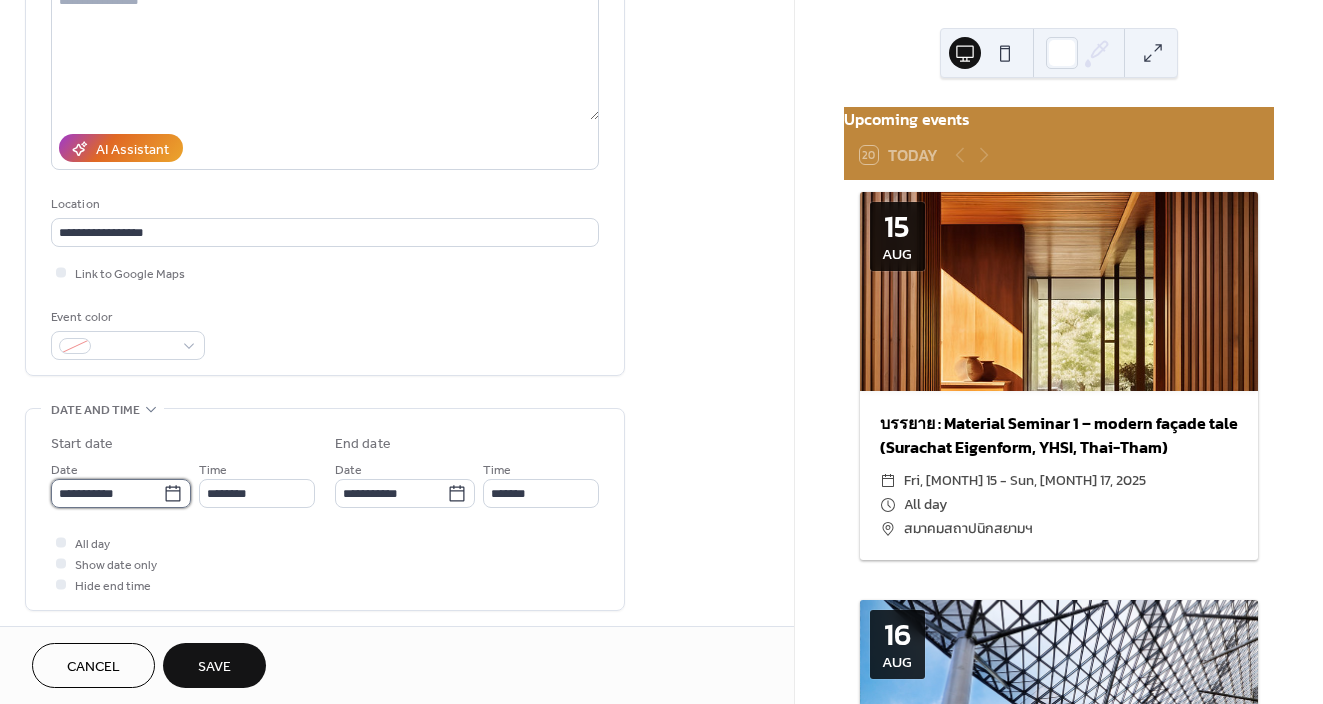 click on "**********" at bounding box center (107, 493) 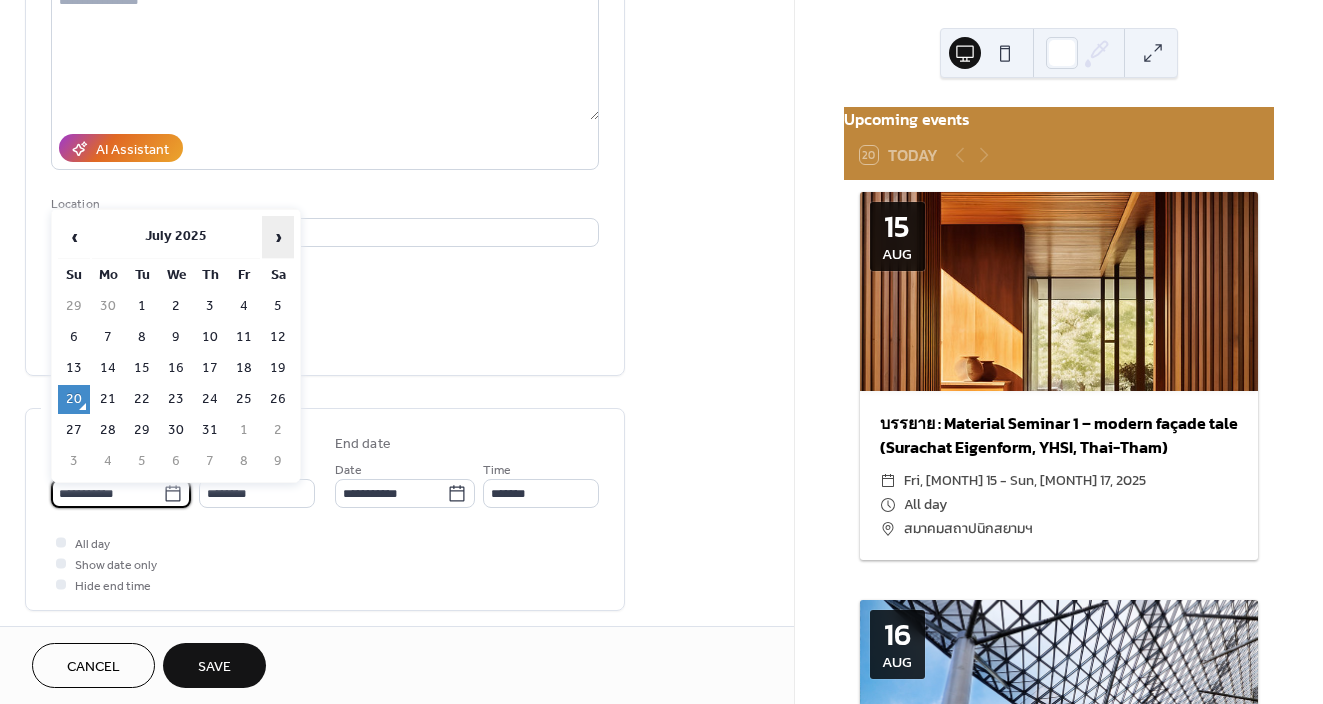 click on "›" at bounding box center (278, 237) 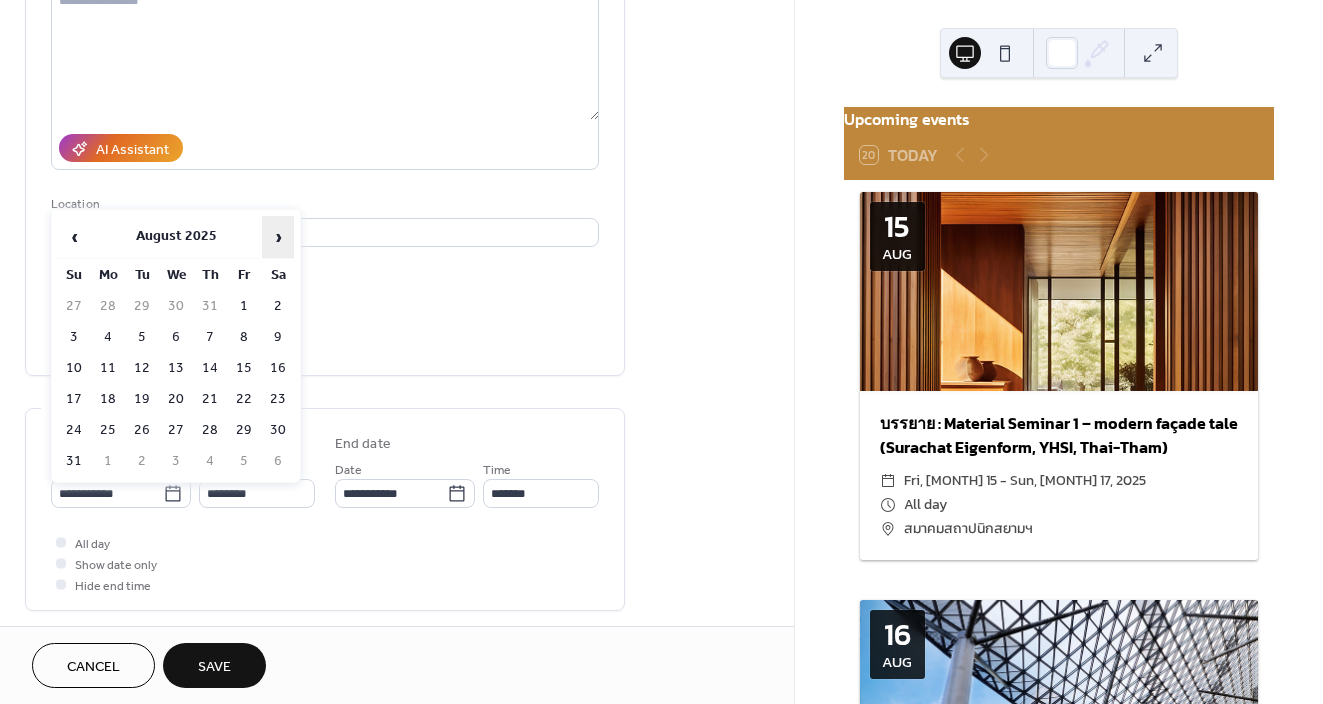click on "›" at bounding box center (278, 237) 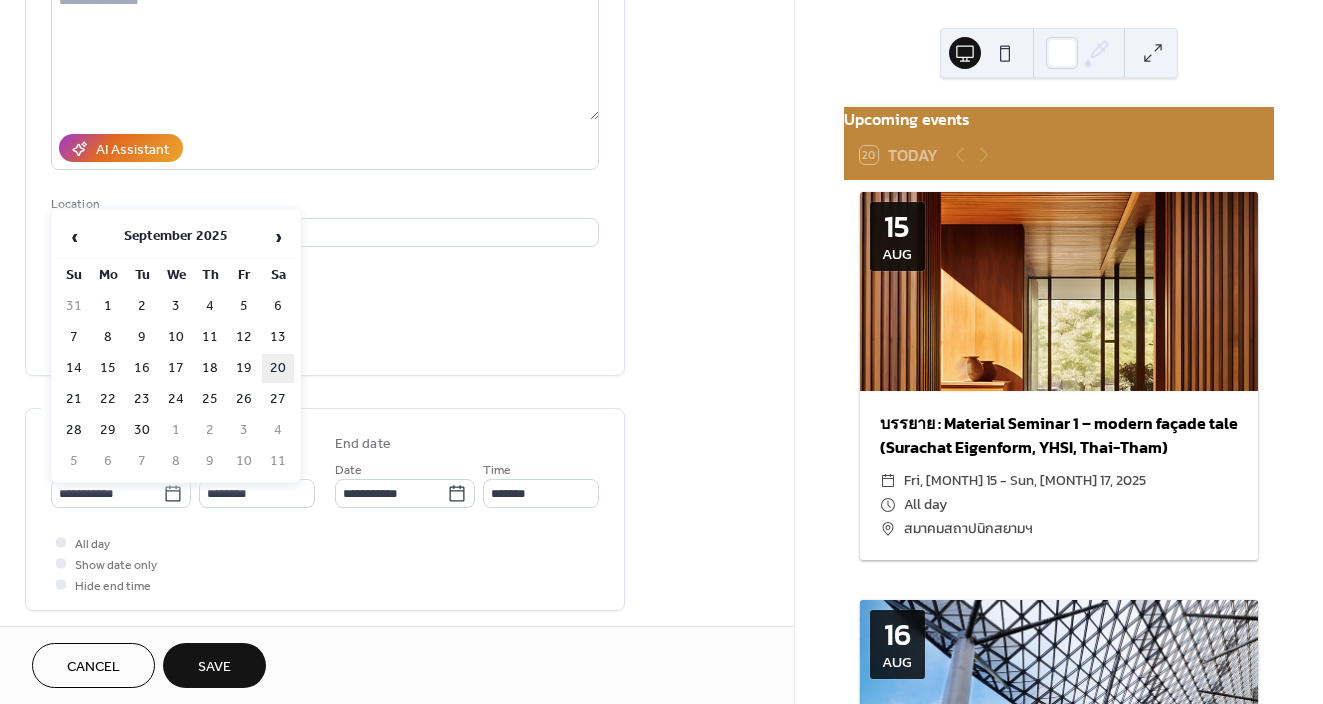 click on "20" at bounding box center [278, 368] 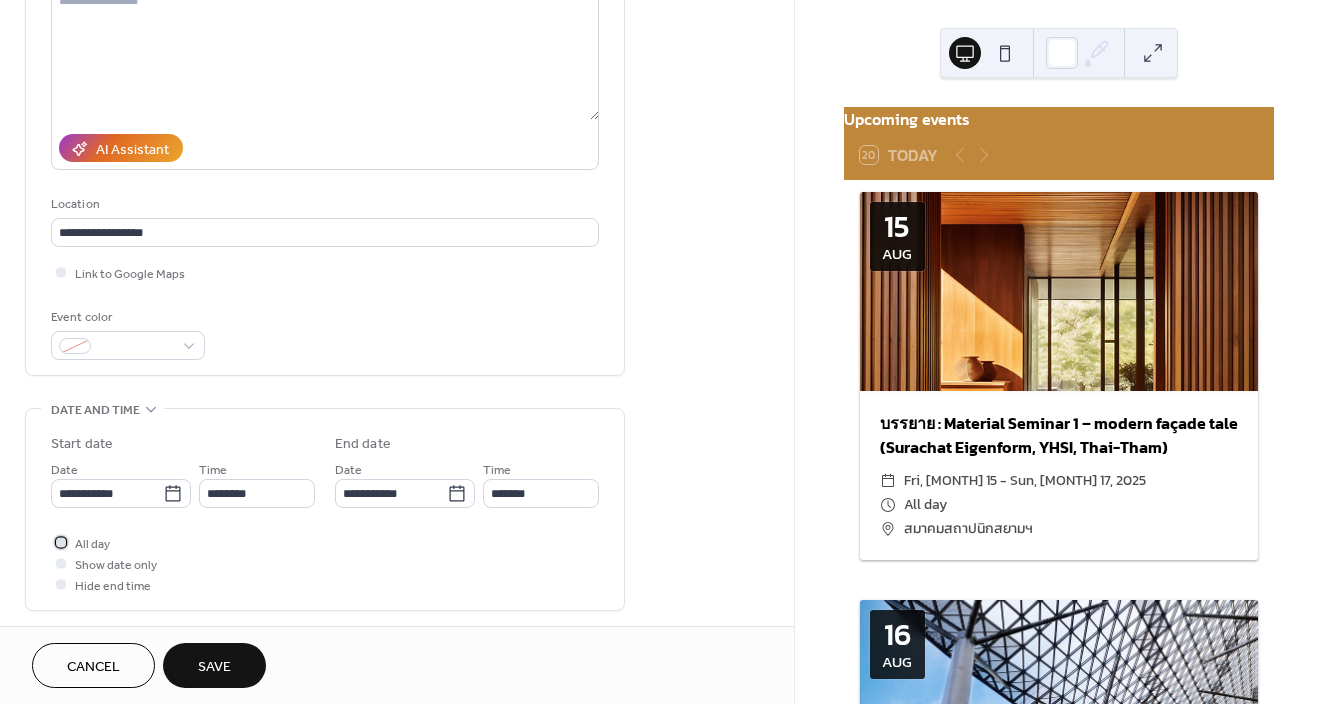 click at bounding box center (61, 542) 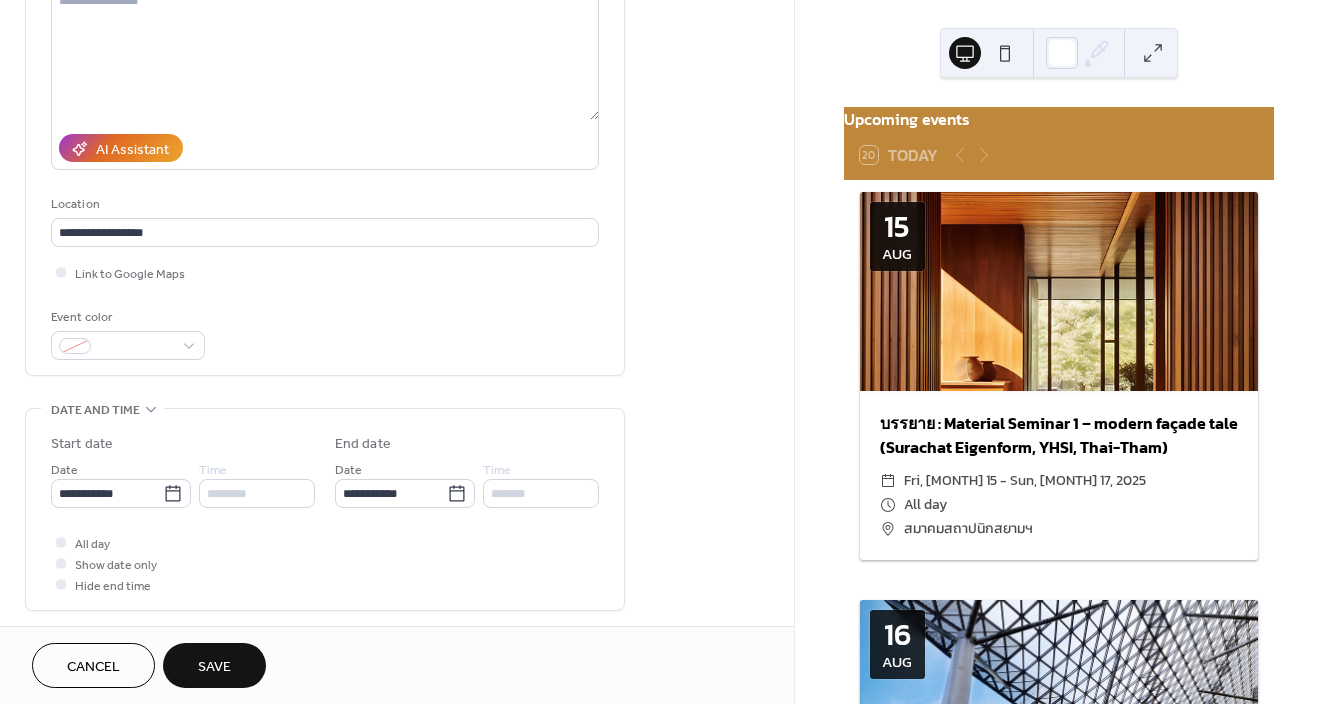 click at bounding box center (61, 563) 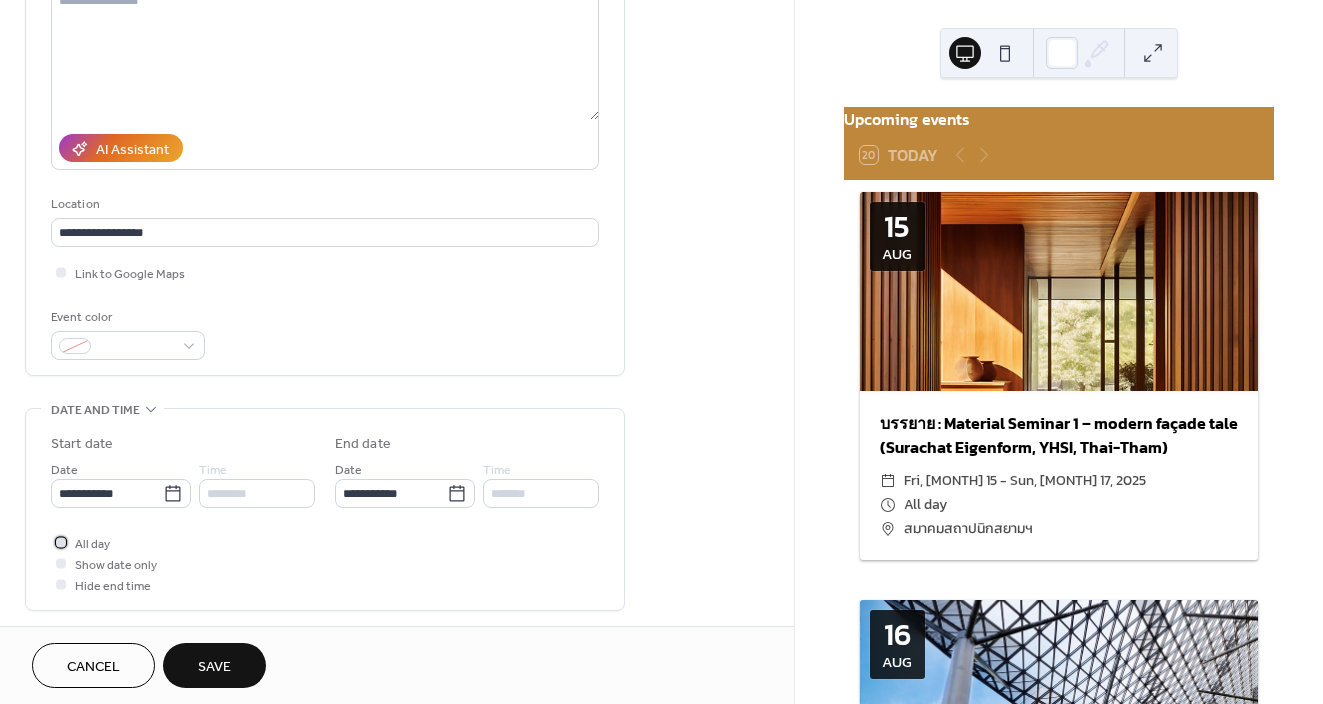 click 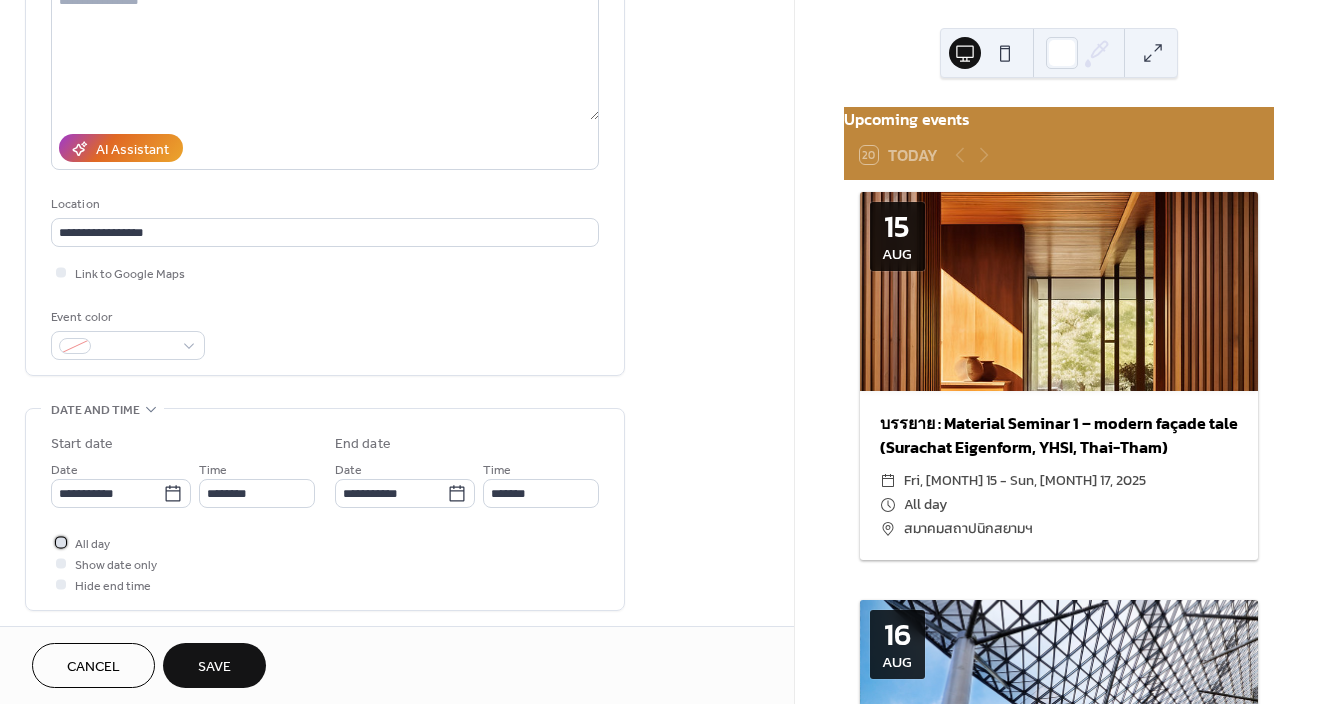 click at bounding box center [61, 542] 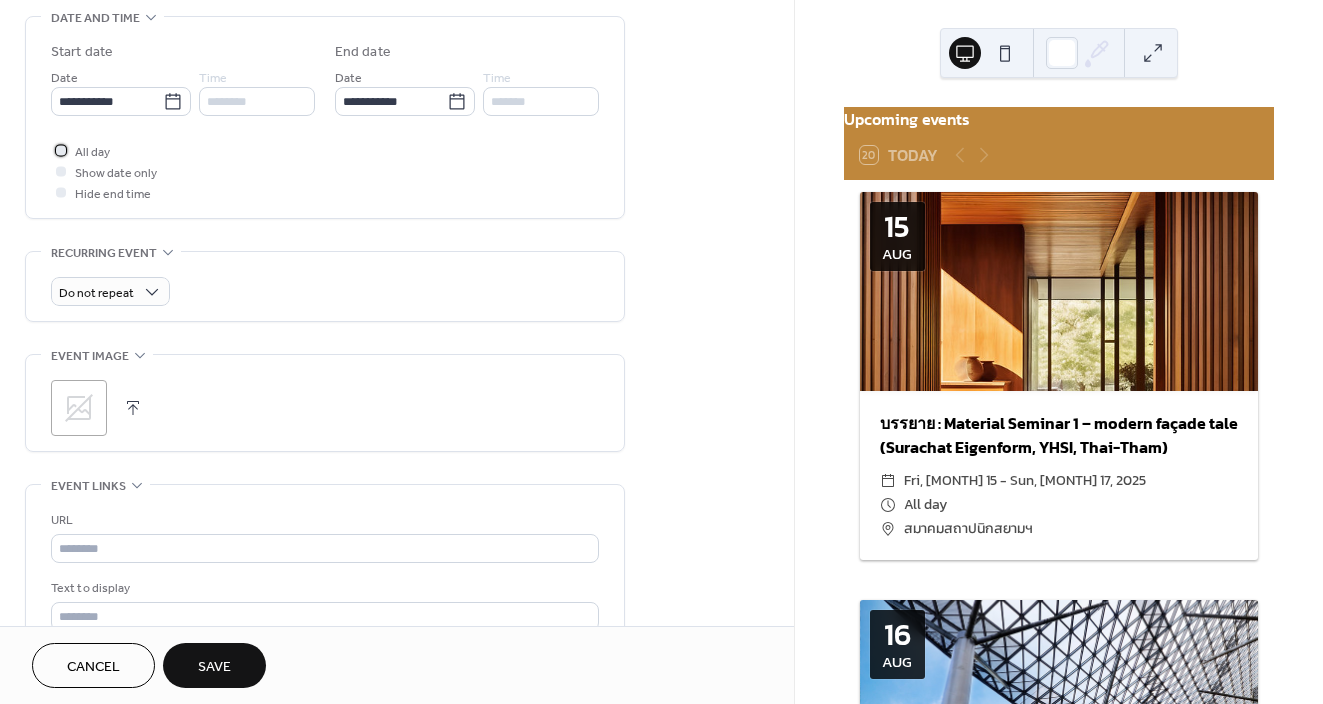 scroll, scrollTop: 645, scrollLeft: 0, axis: vertical 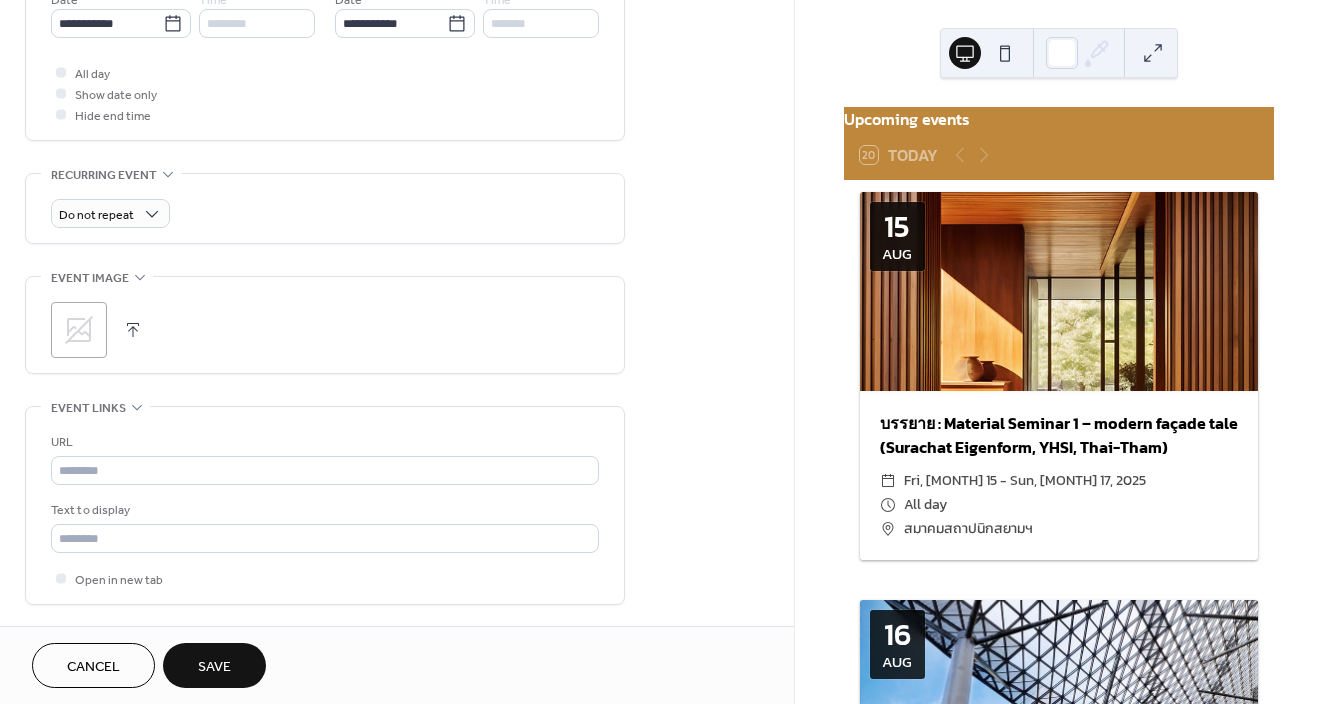 click 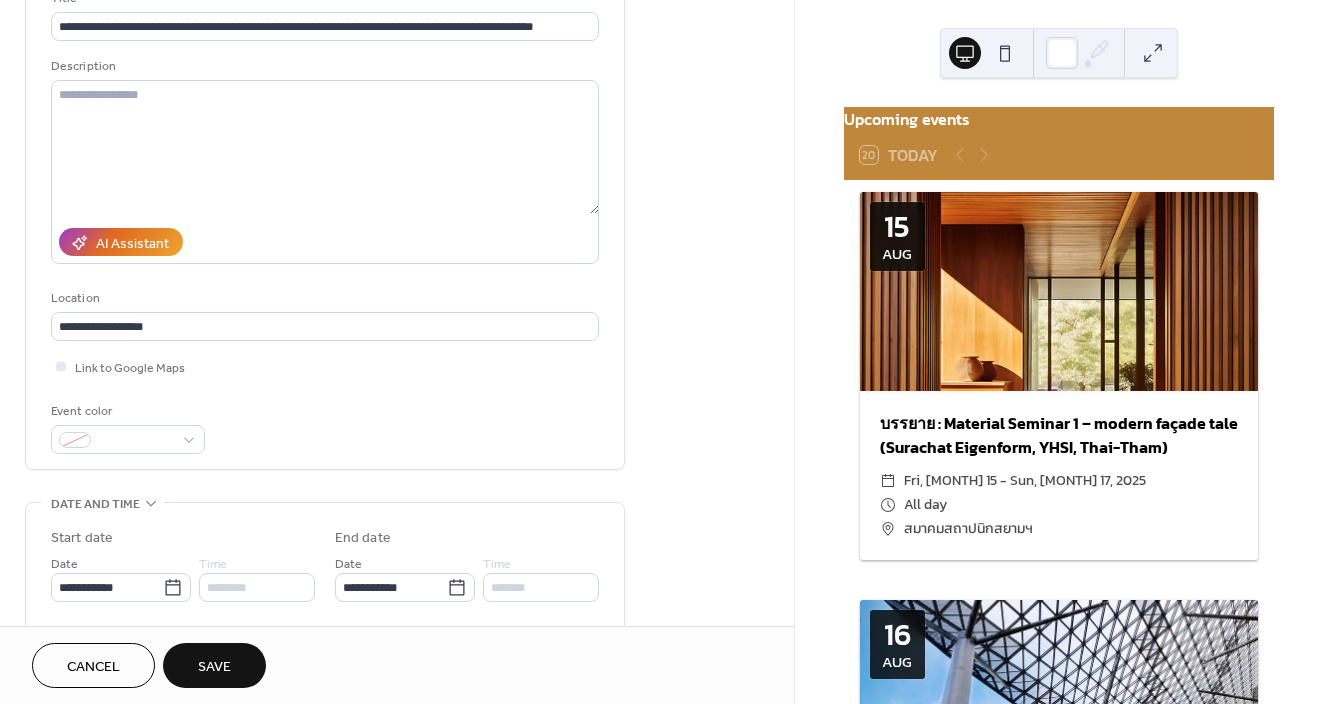 scroll, scrollTop: 0, scrollLeft: 0, axis: both 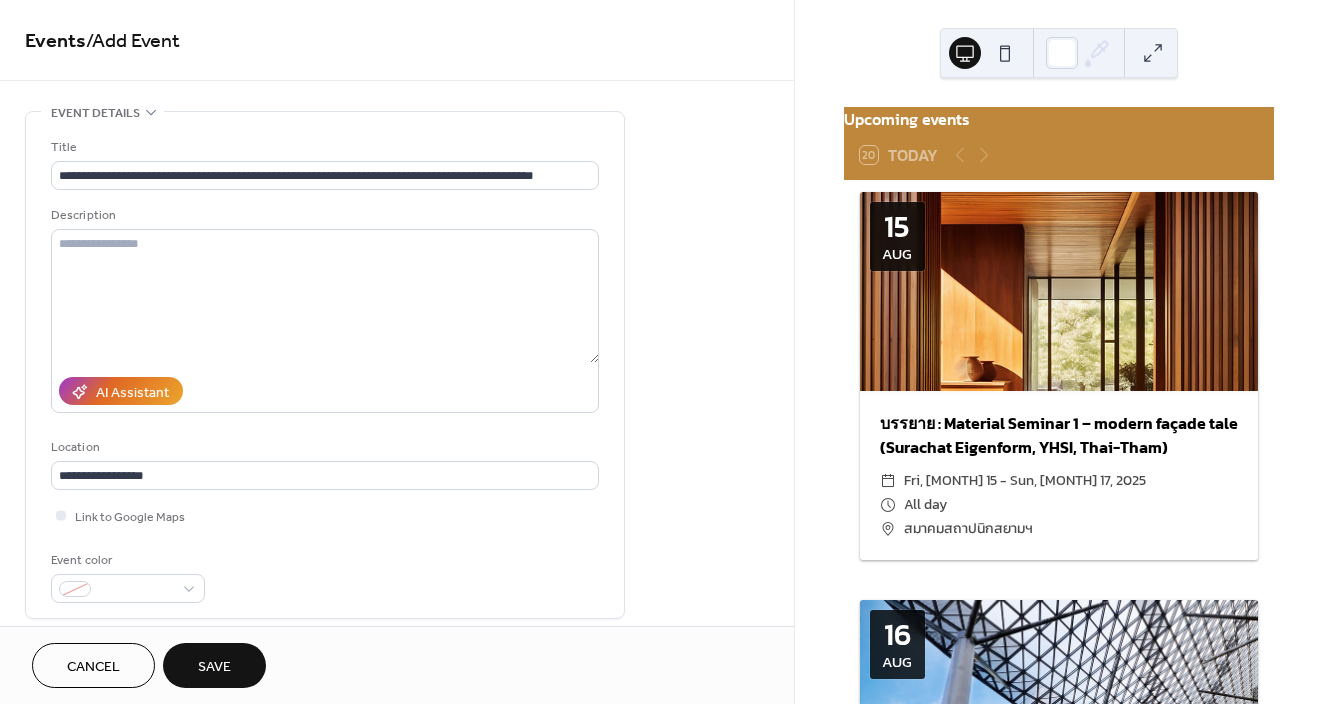 click on "Save" at bounding box center [214, 665] 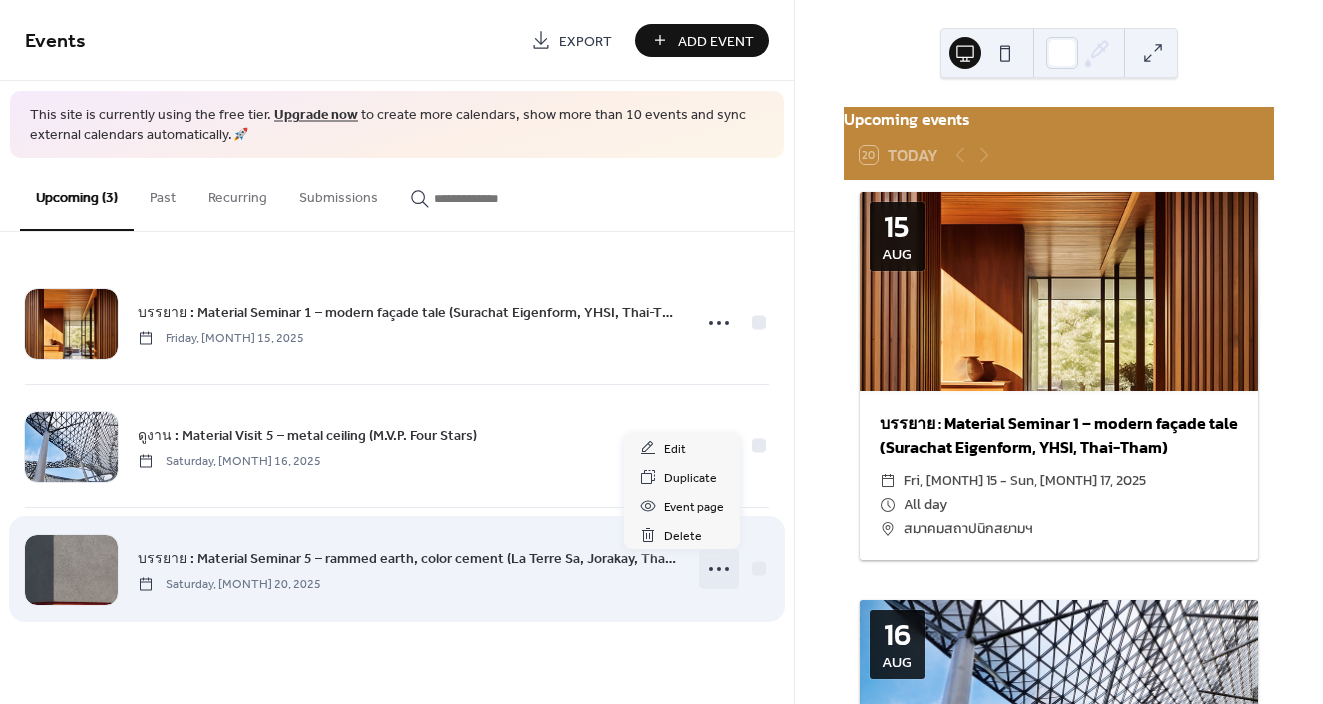 click 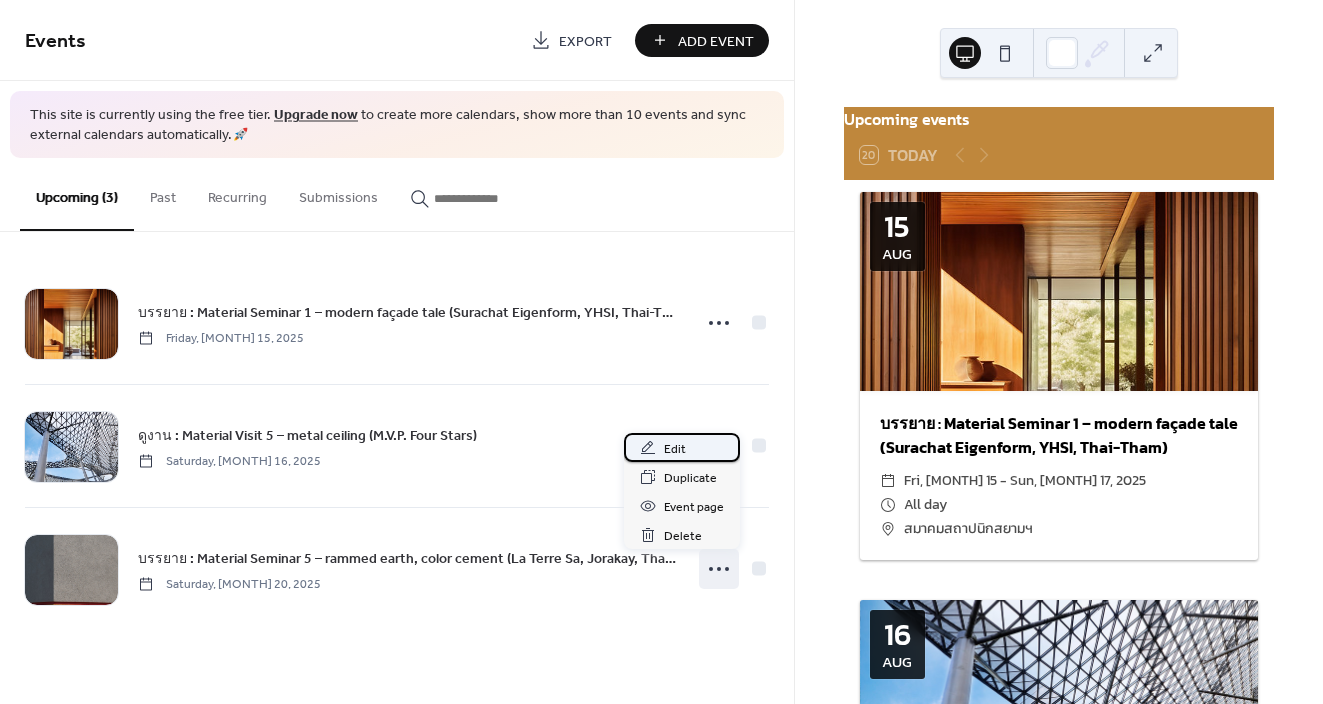 click on "Edit" at bounding box center [675, 449] 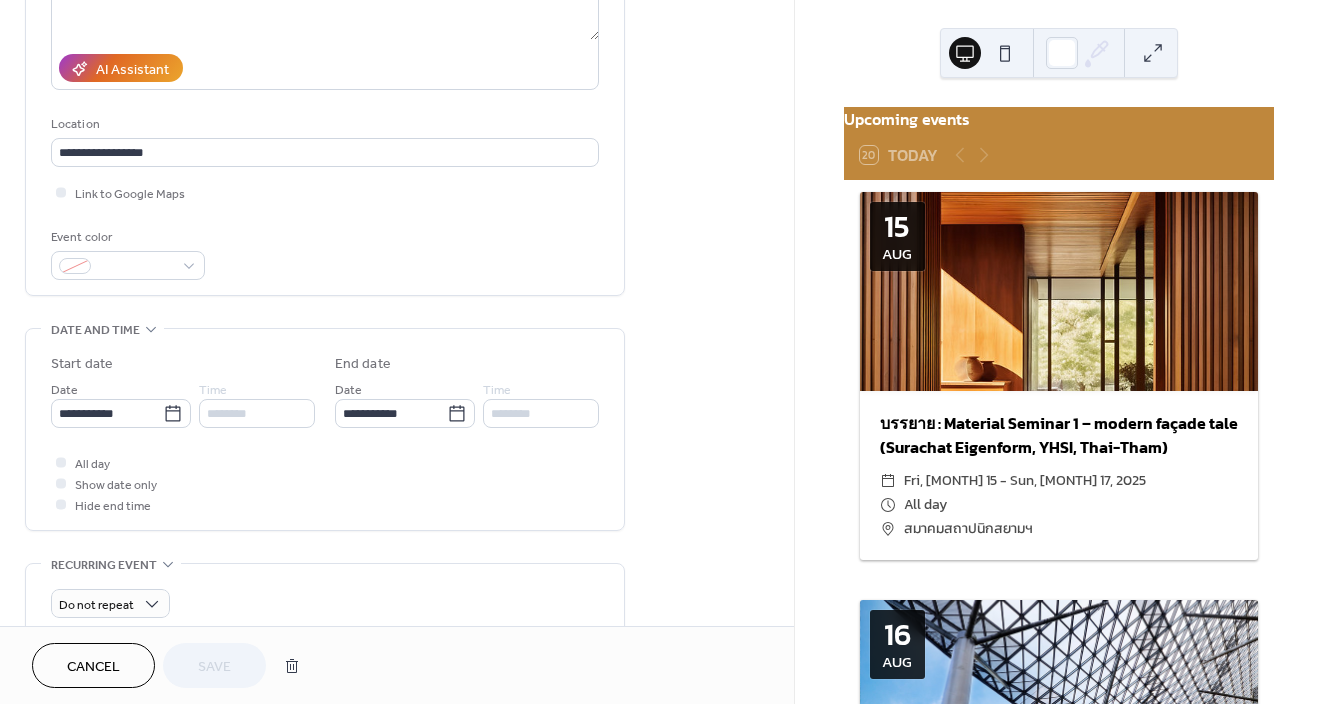 scroll, scrollTop: 636, scrollLeft: 0, axis: vertical 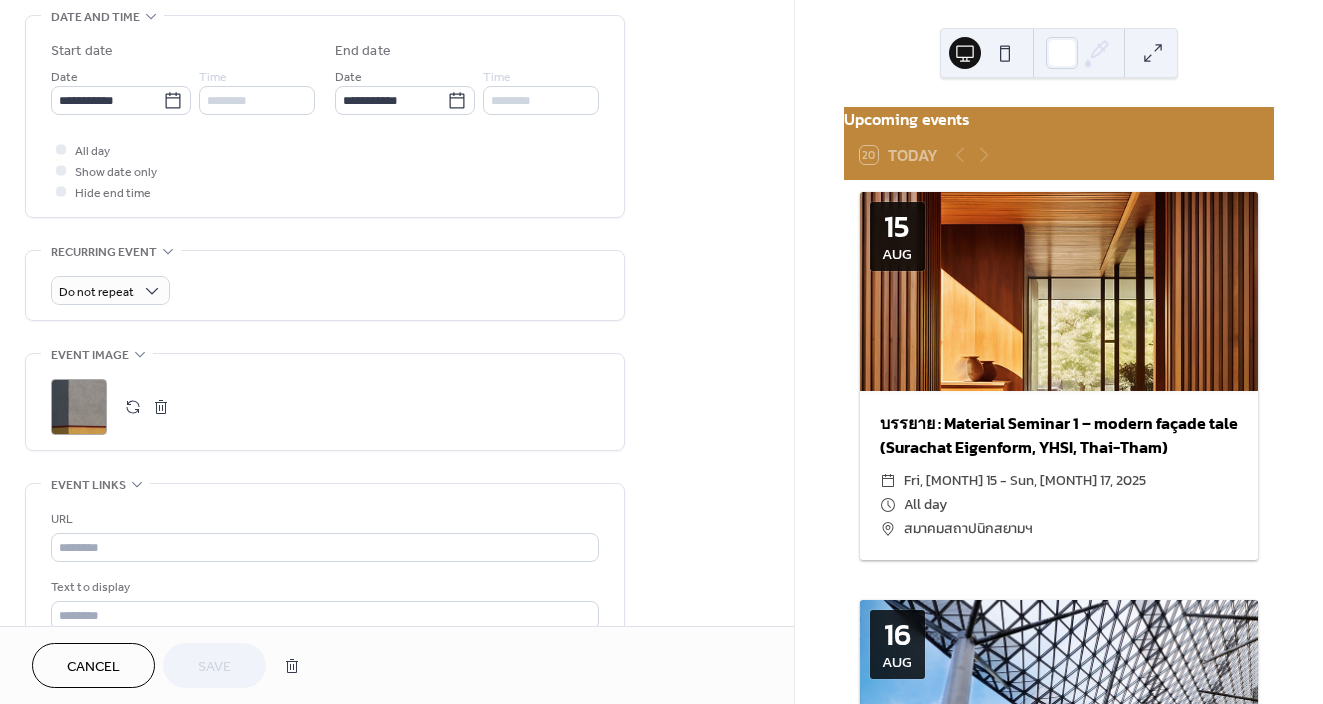 click on ";" at bounding box center (79, 407) 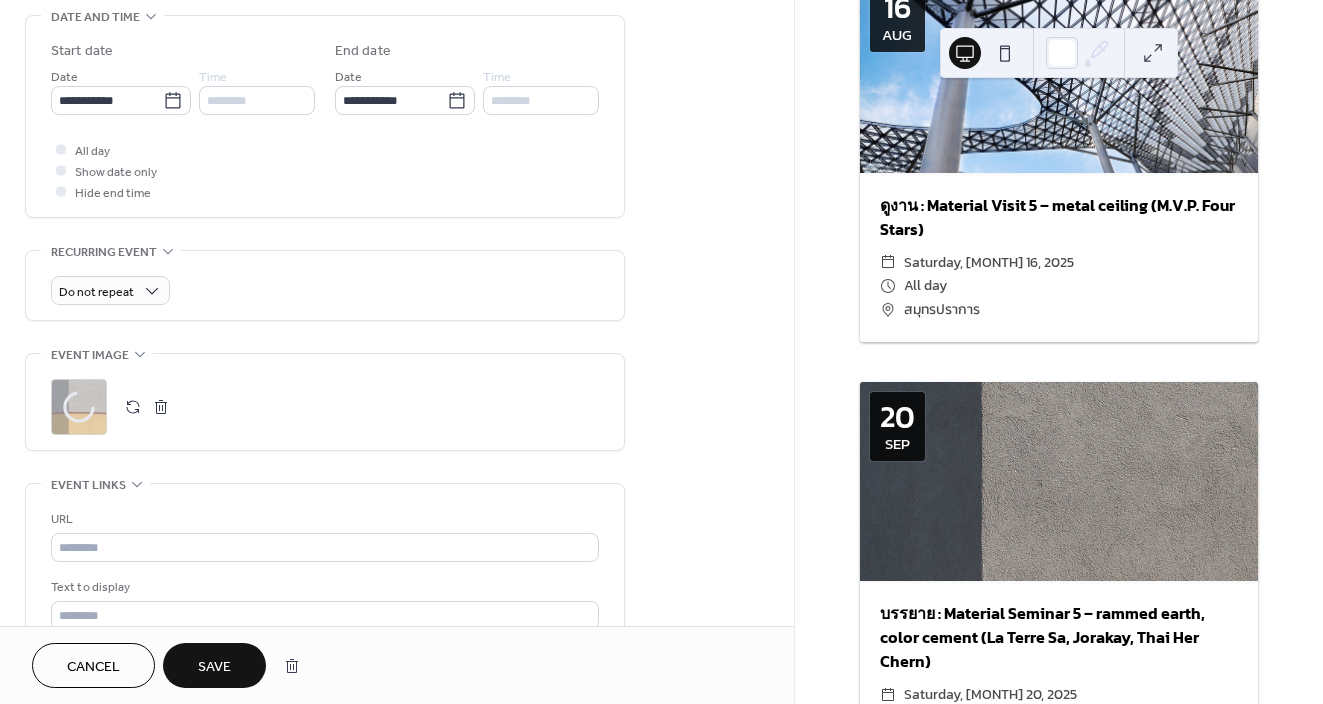 scroll, scrollTop: 790, scrollLeft: 0, axis: vertical 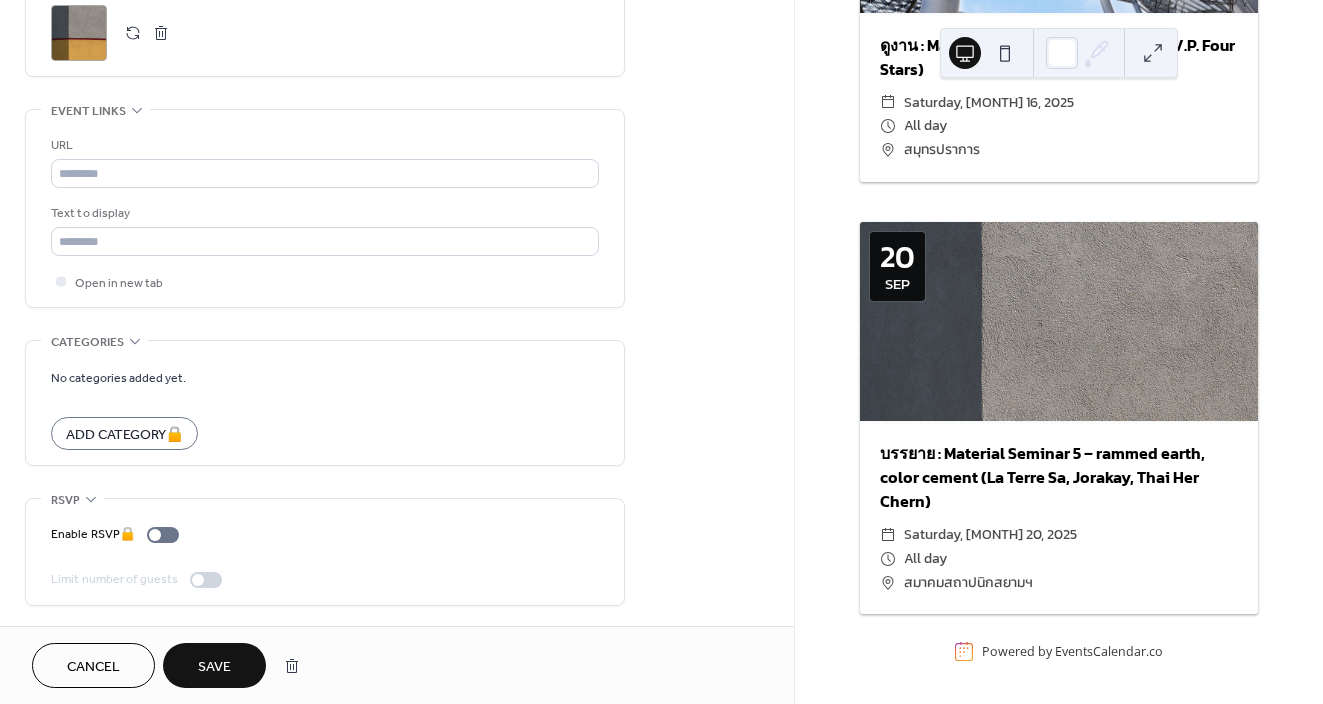 click on "Save" at bounding box center (214, 667) 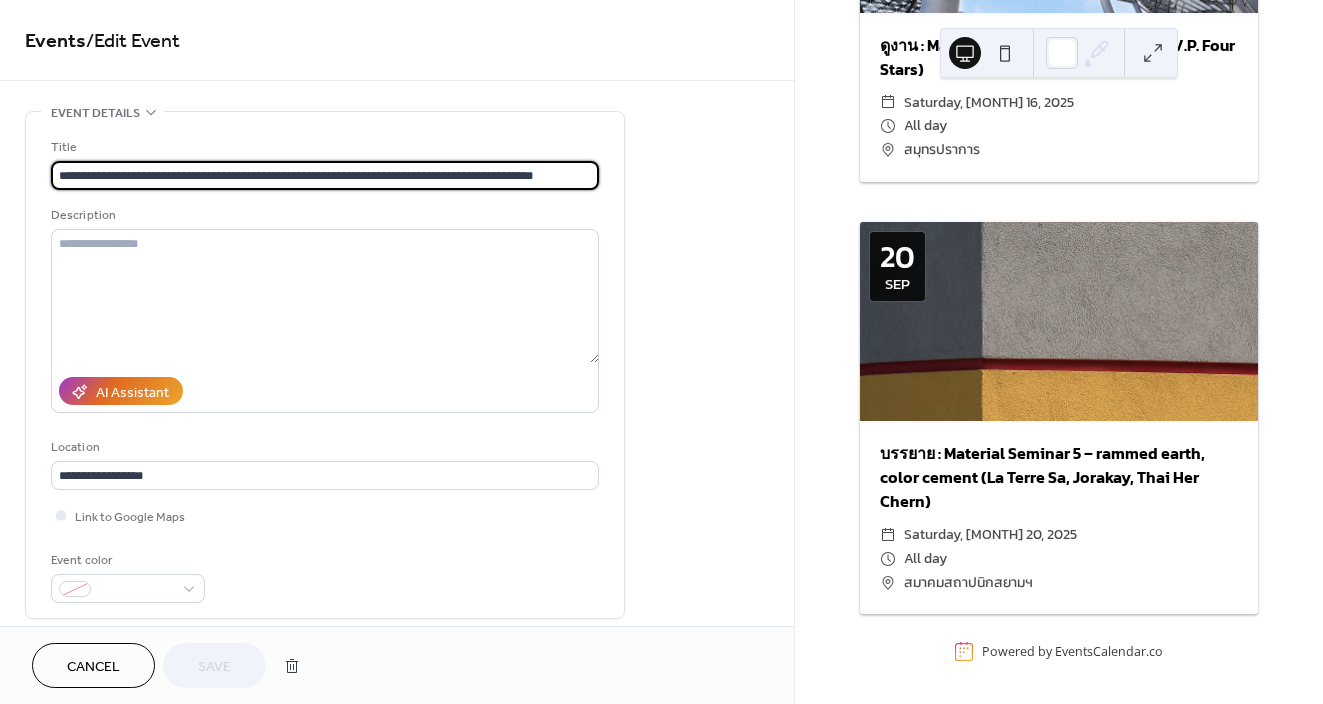 click on "Cancel" at bounding box center (93, 667) 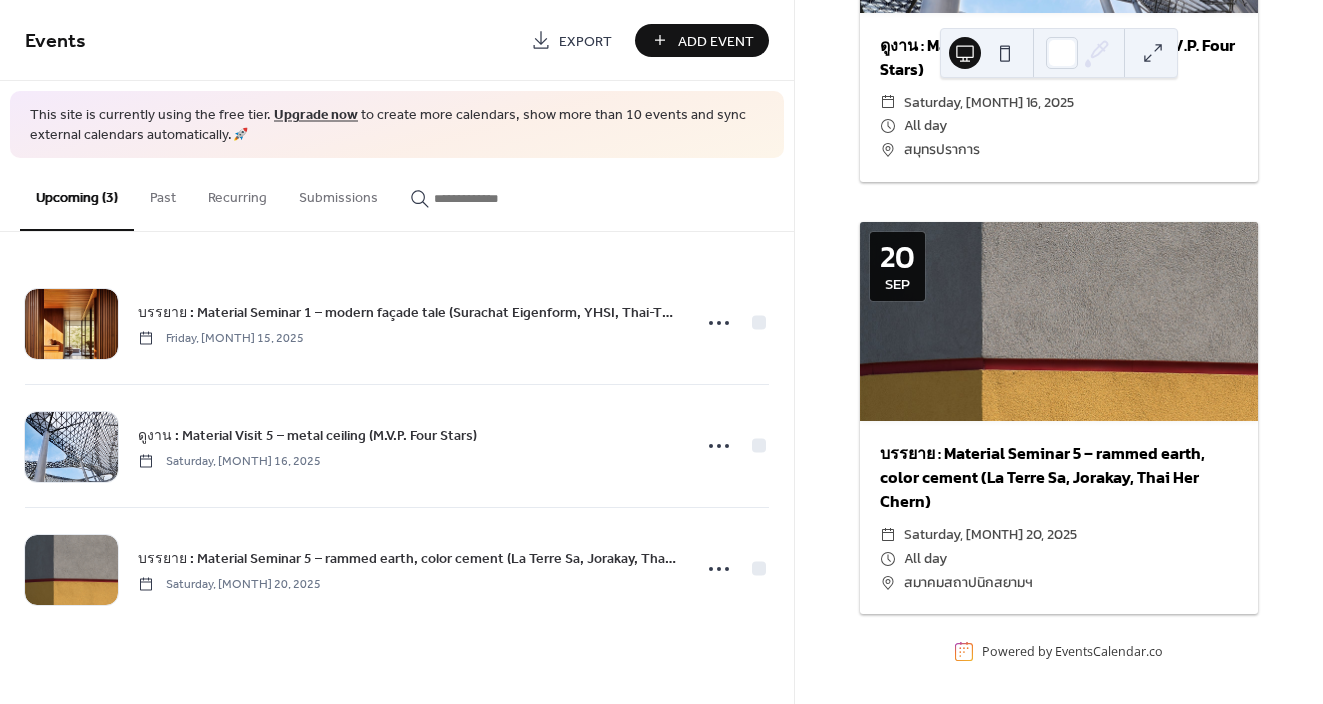 click on "Add Event" at bounding box center (716, 41) 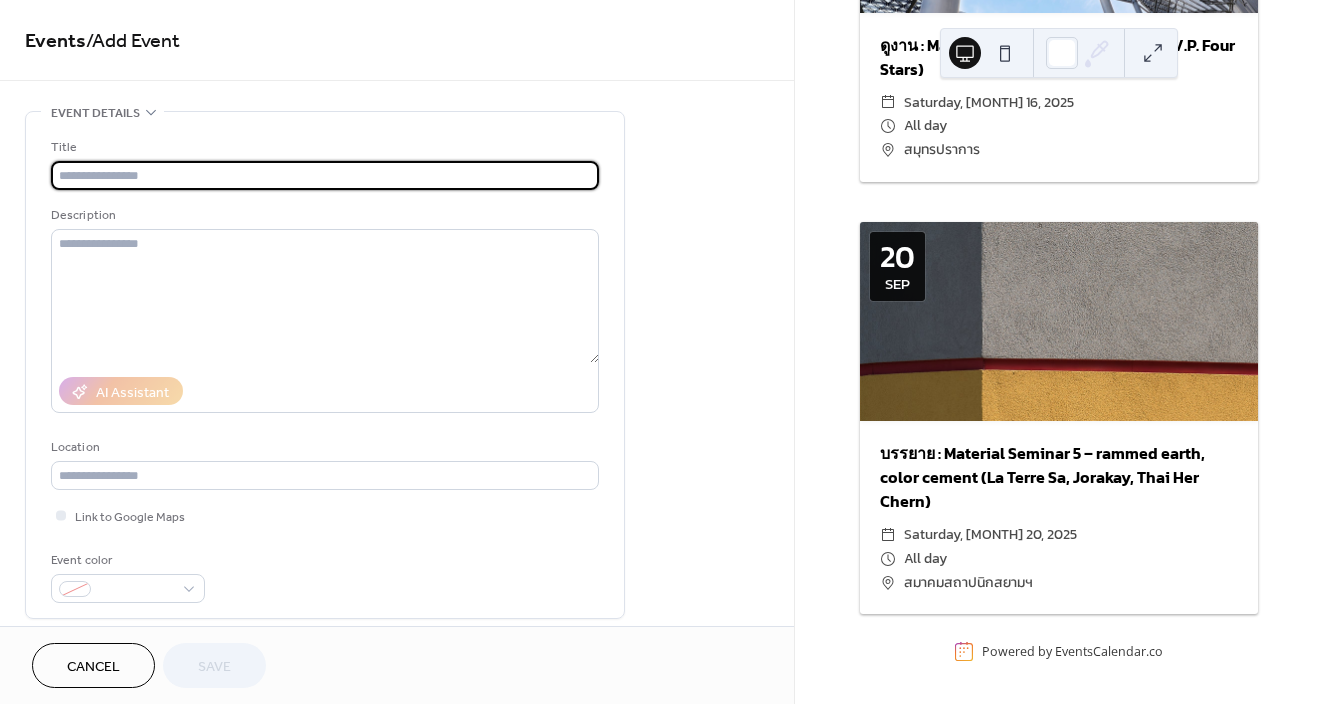 paste on "**********" 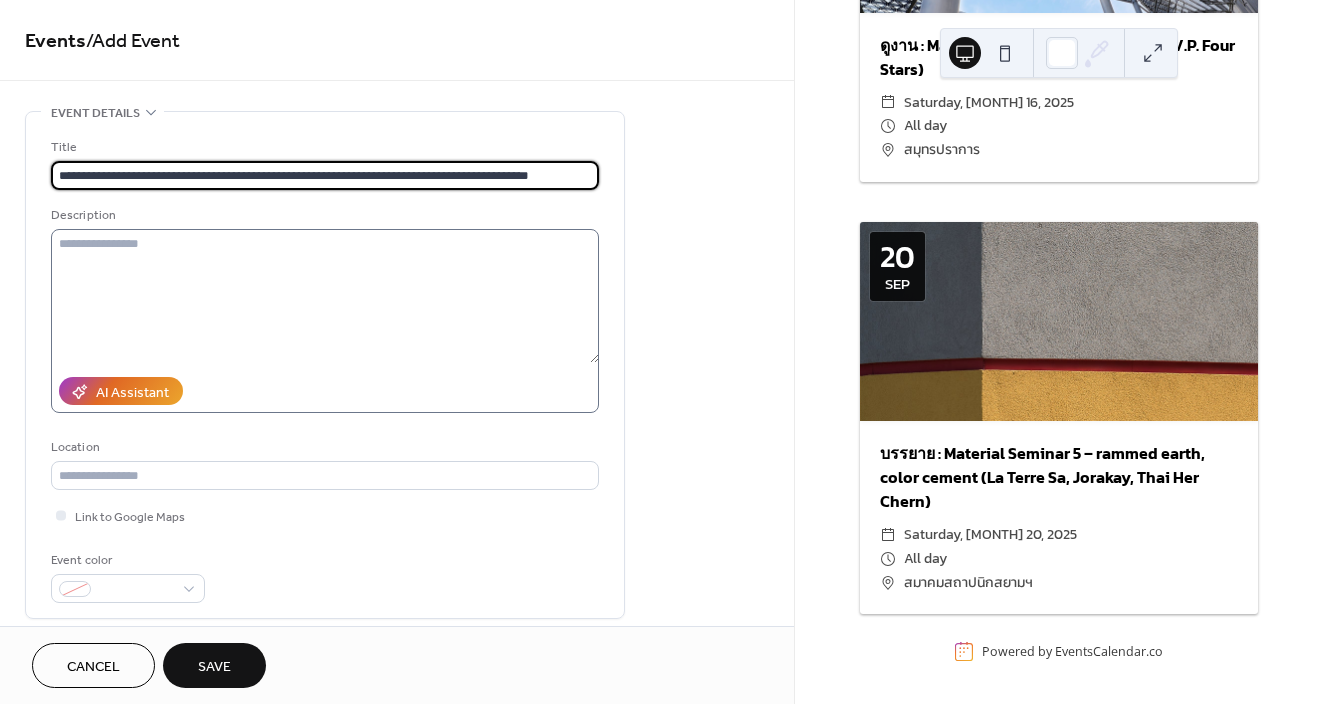 type on "**********" 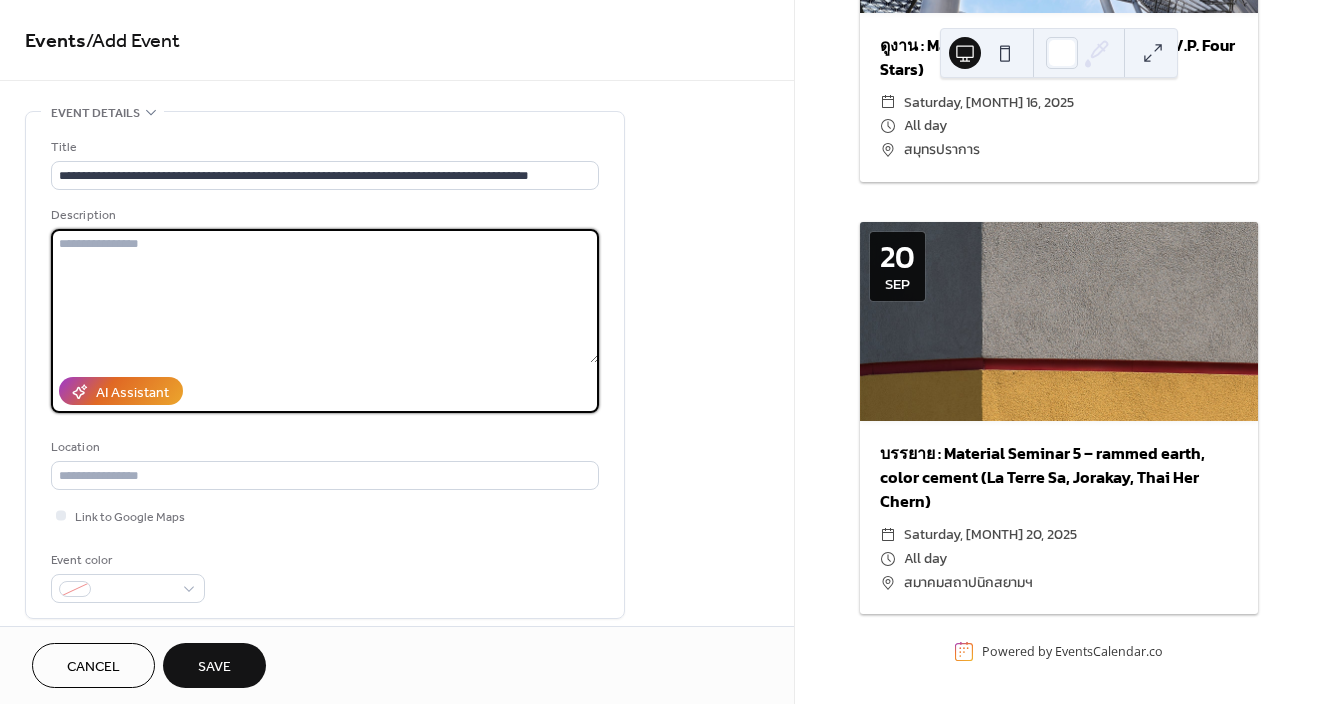 click at bounding box center (325, 296) 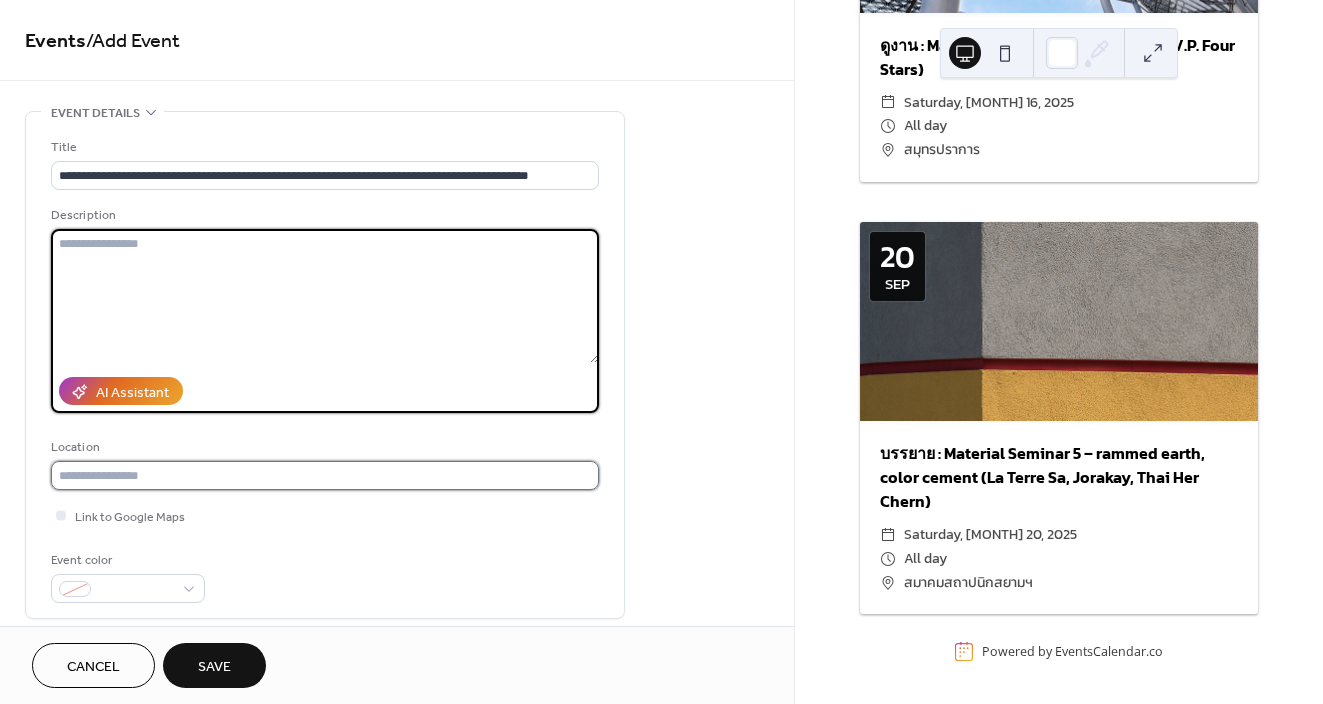 click at bounding box center (325, 475) 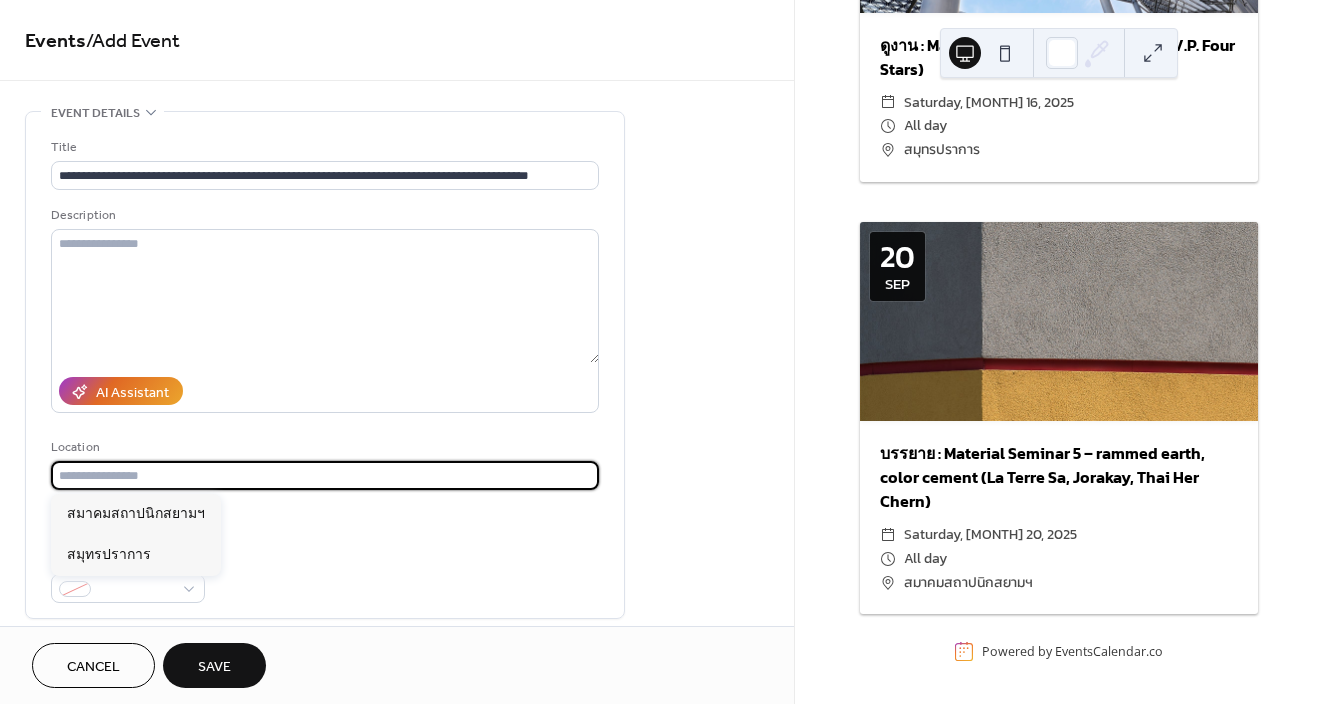 paste on "**********" 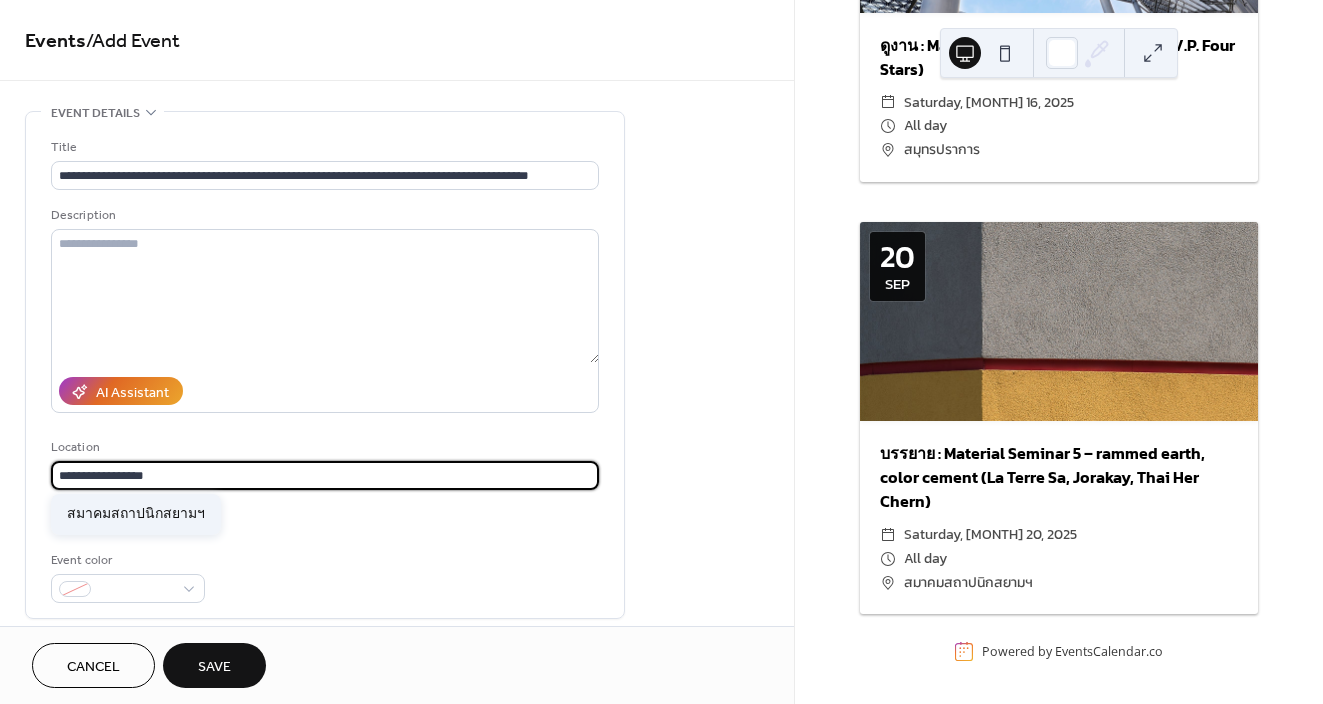 type on "**********" 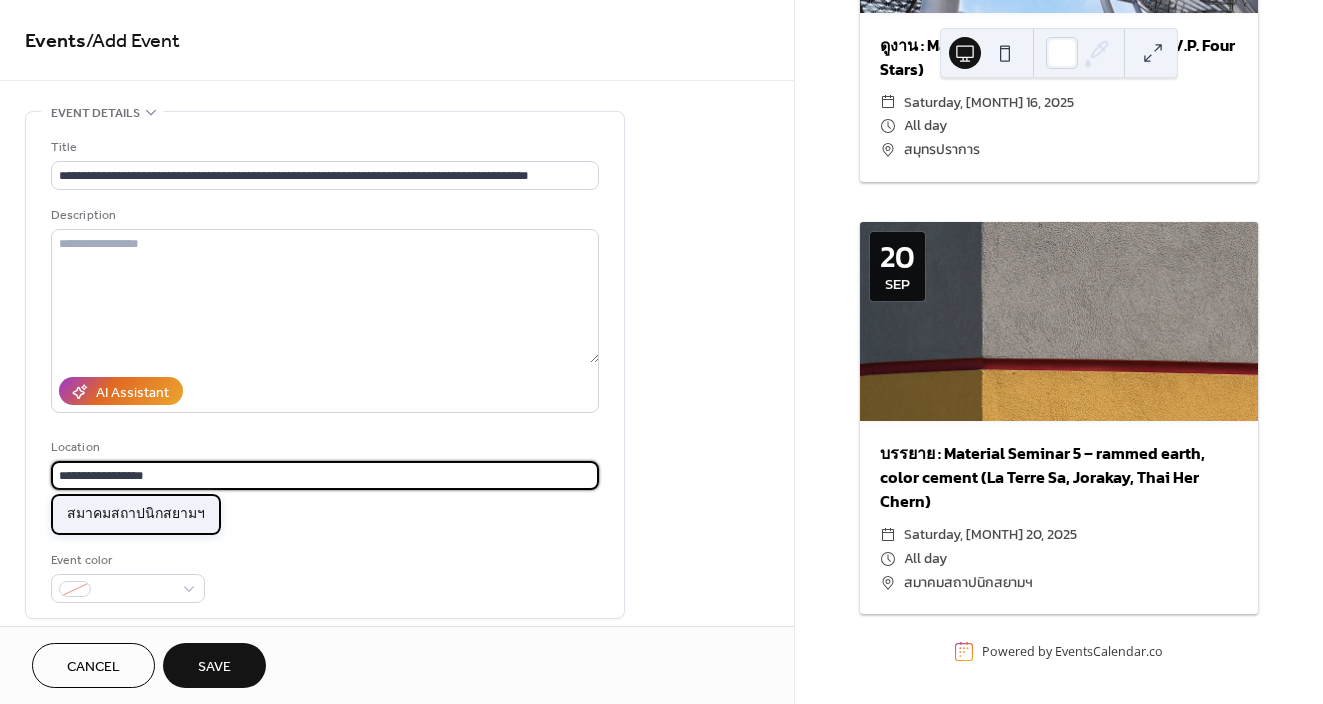 click on "สมาคมสถาปนิกสยามฯ" at bounding box center [136, 514] 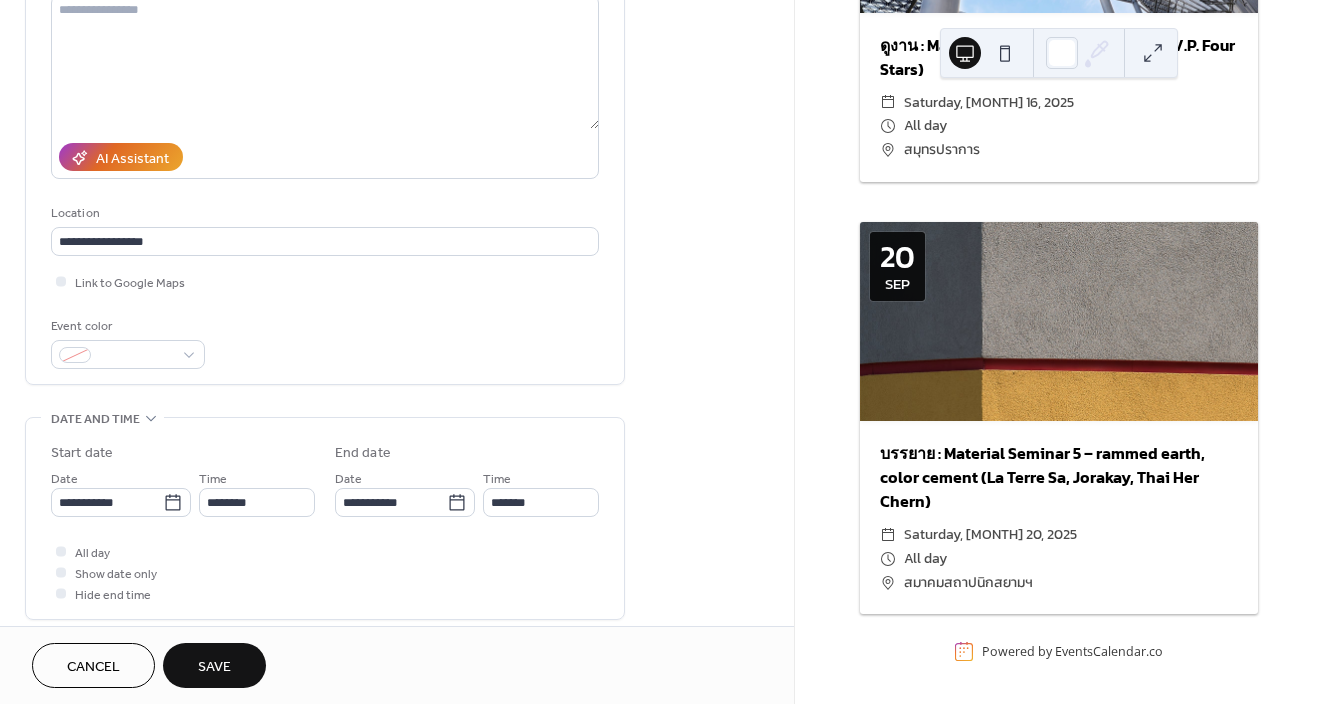 scroll, scrollTop: 235, scrollLeft: 0, axis: vertical 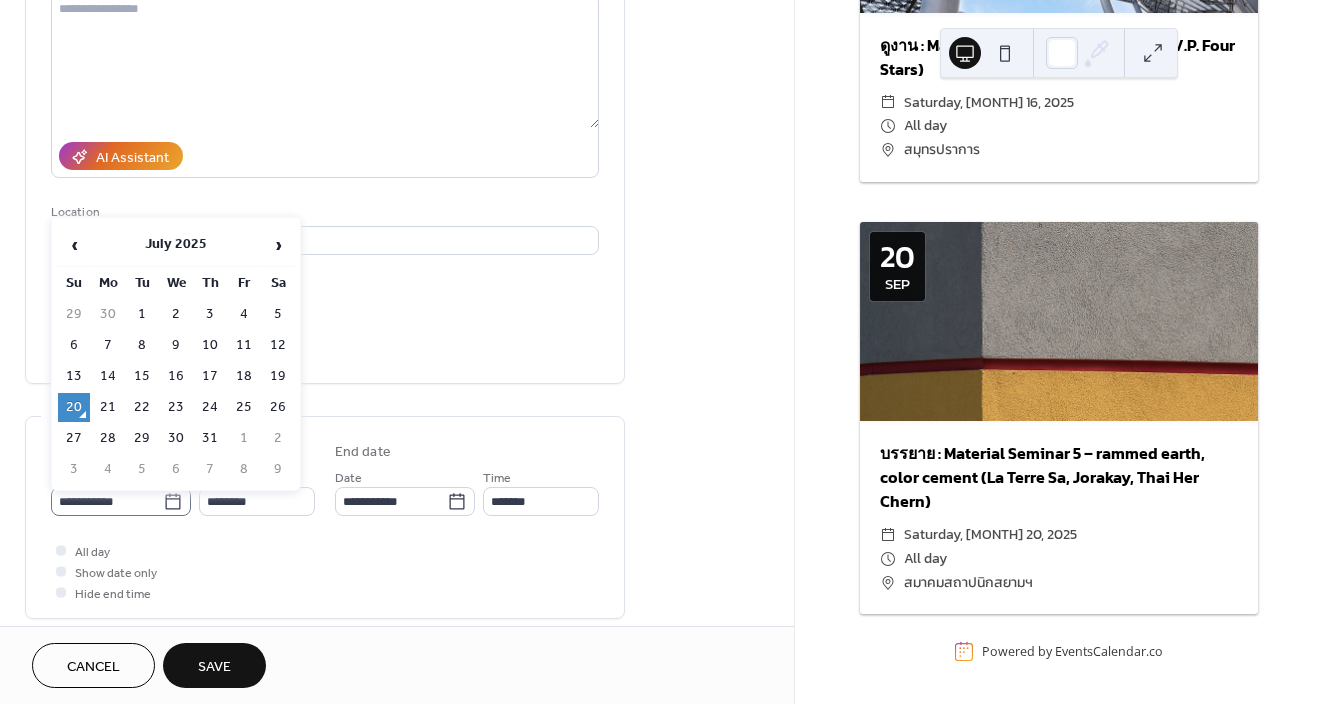 click 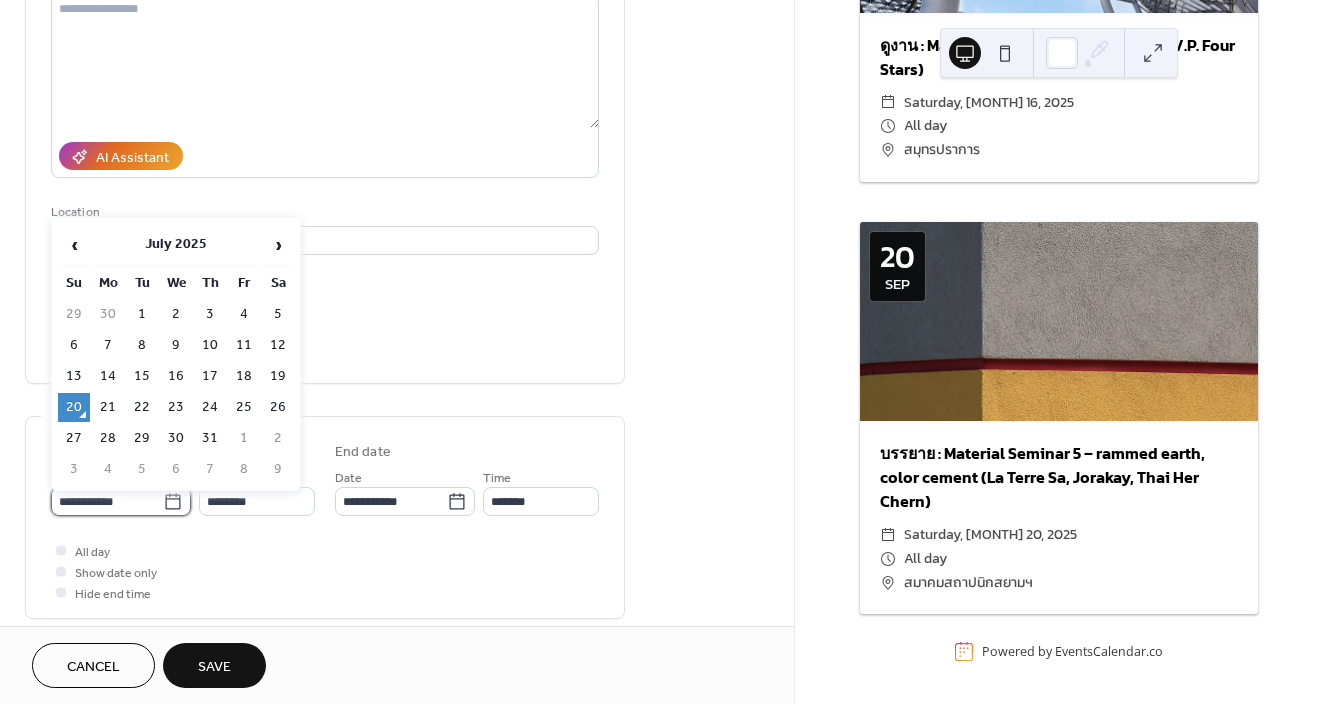 click on "**********" at bounding box center [107, 501] 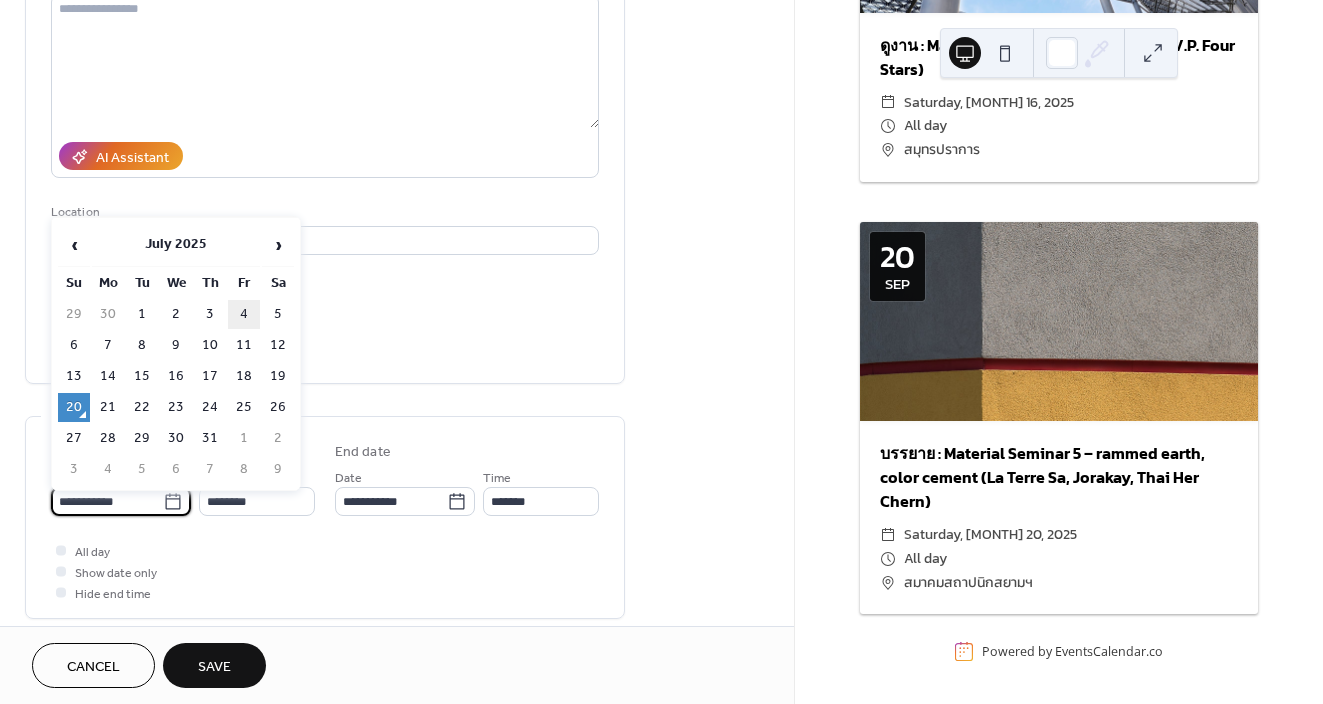 click on "4" at bounding box center (244, 314) 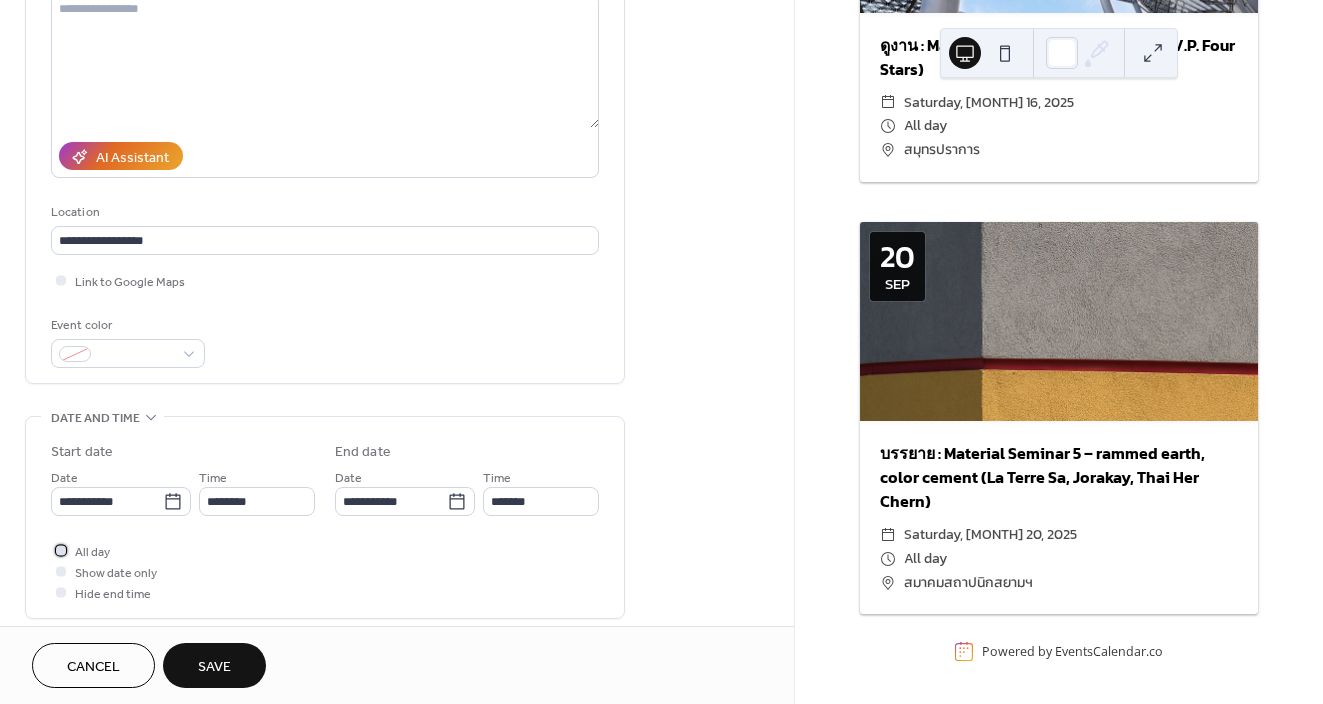 click at bounding box center [61, 550] 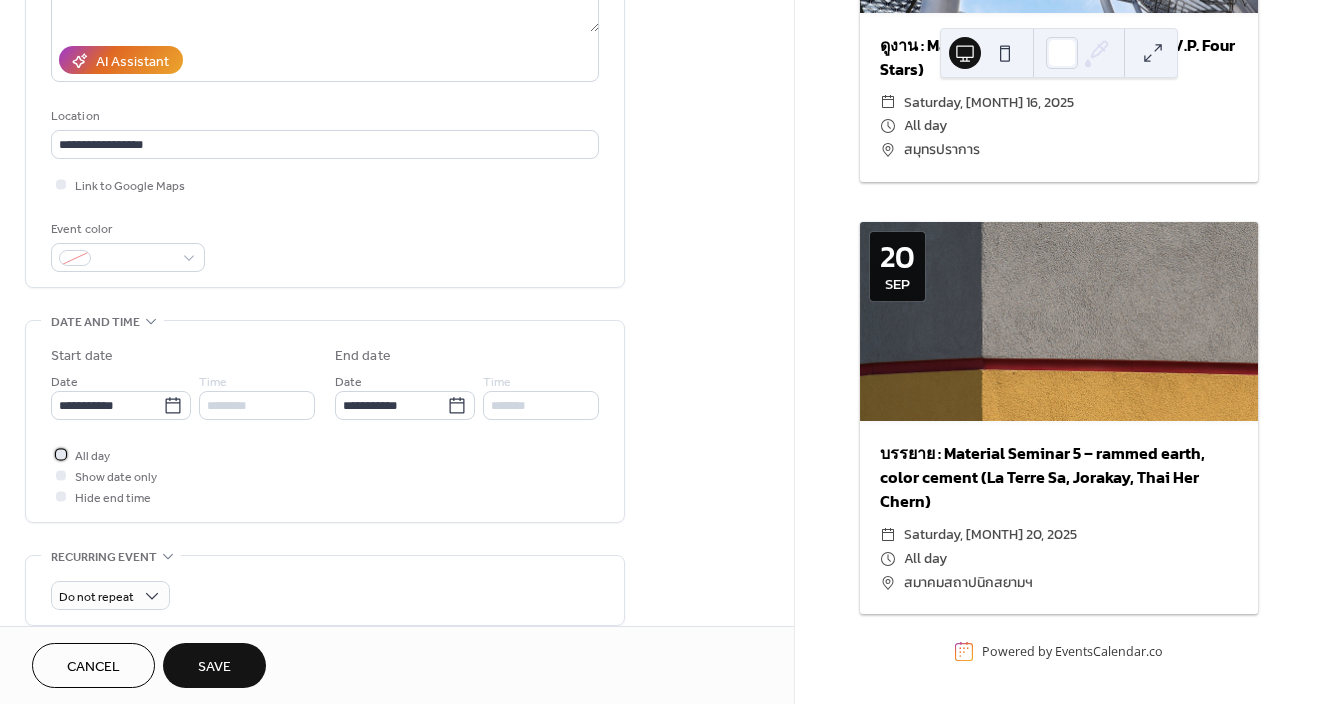 scroll, scrollTop: 0, scrollLeft: 0, axis: both 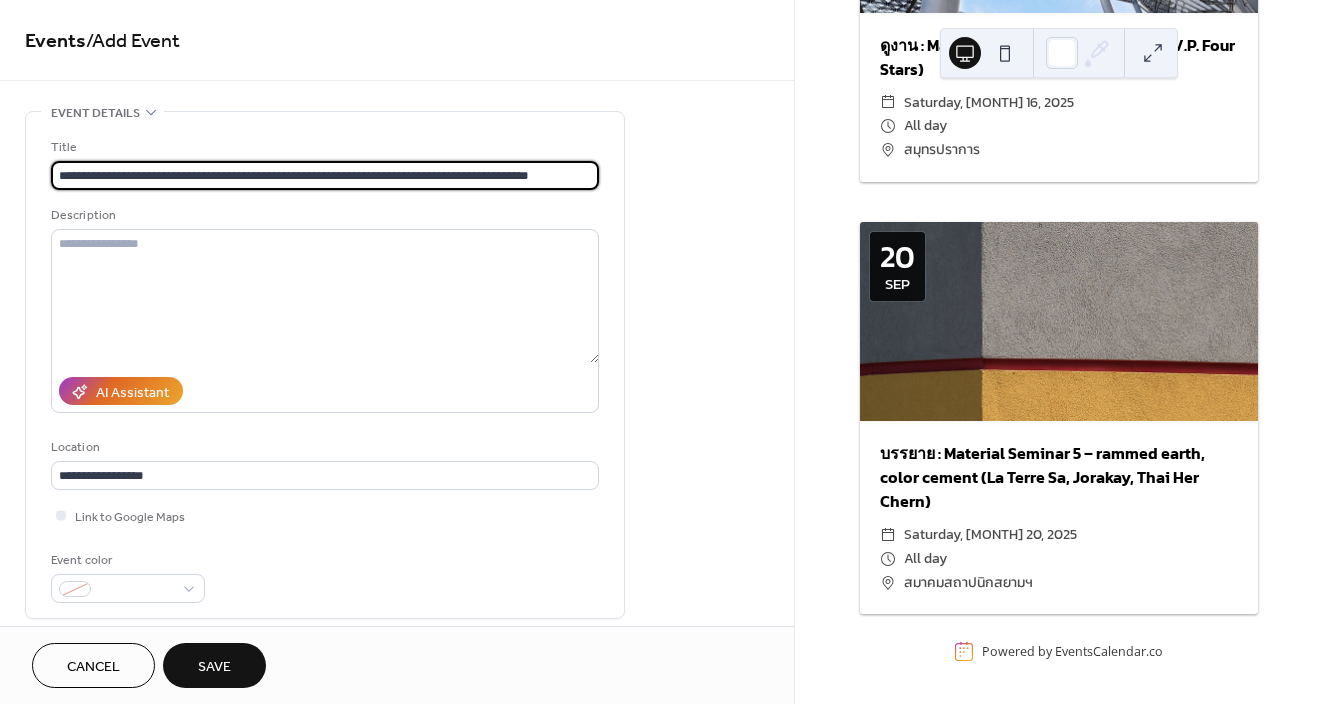 drag, startPoint x: 393, startPoint y: 172, endPoint x: 216, endPoint y: 177, distance: 177.0706 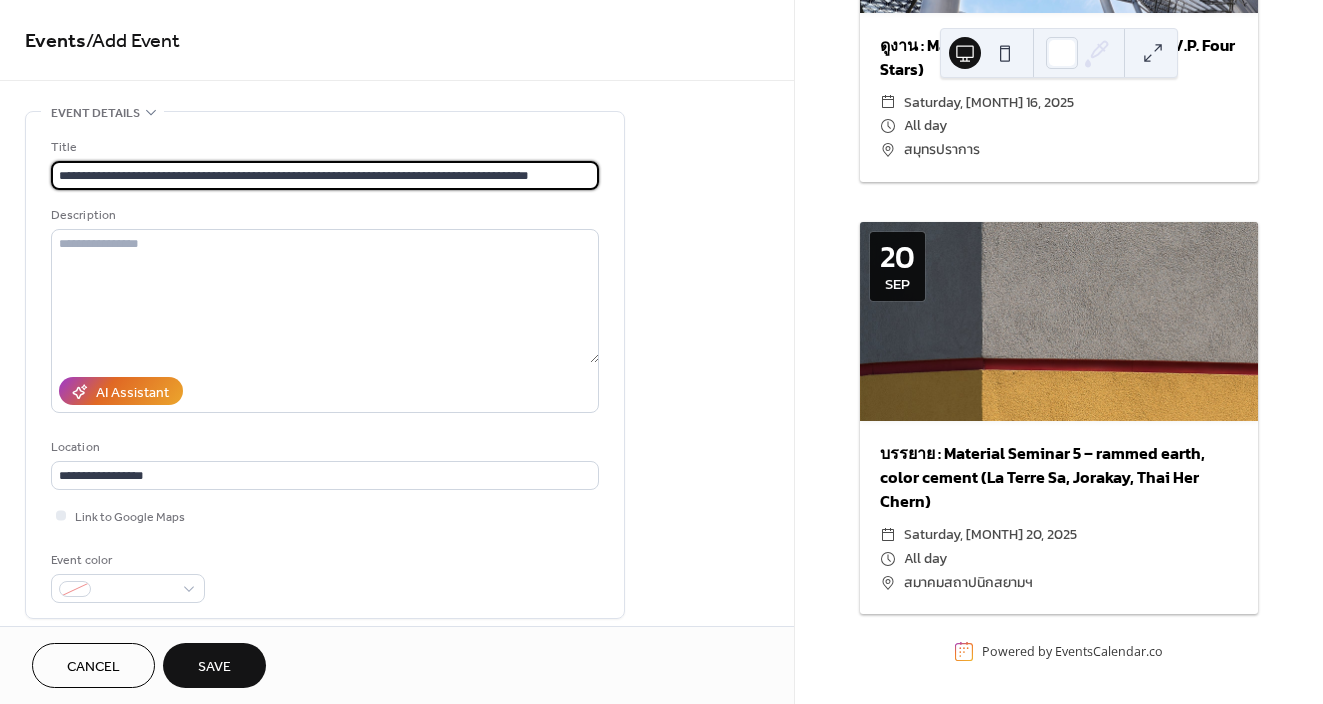 scroll, scrollTop: 0, scrollLeft: 0, axis: both 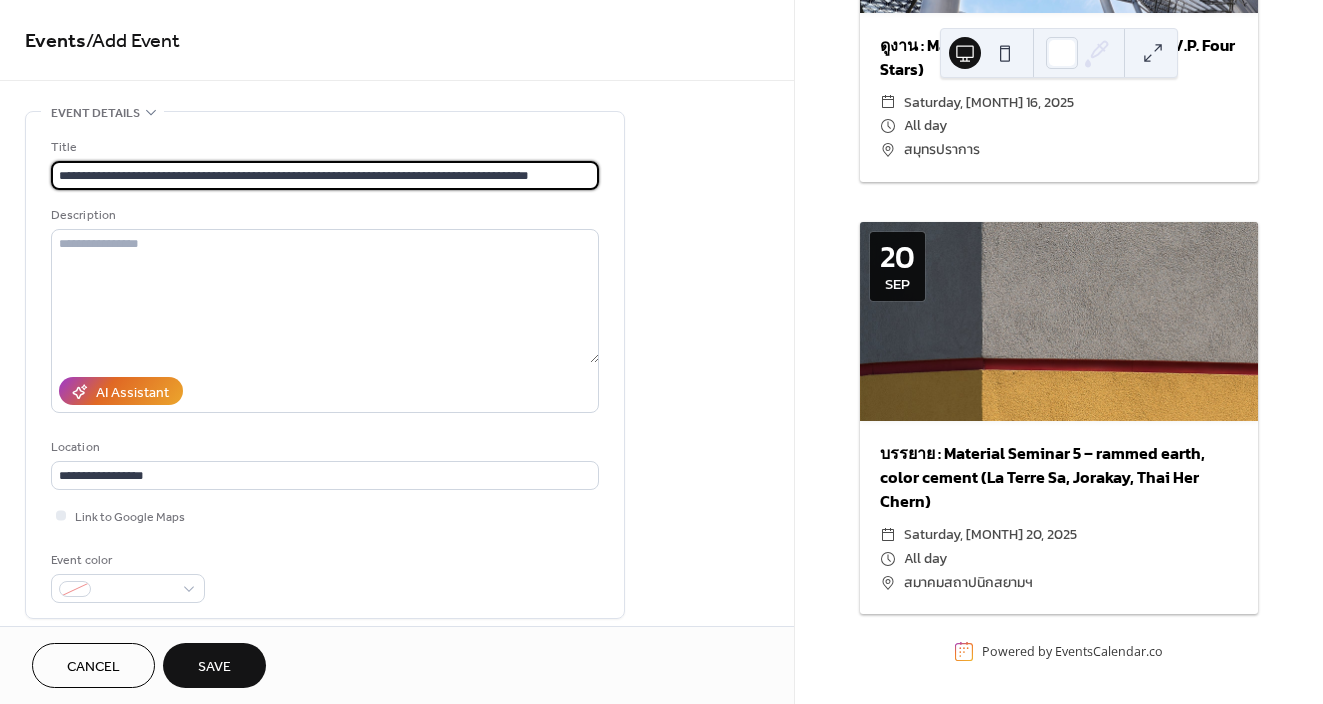 click on "Cancel" at bounding box center [93, 667] 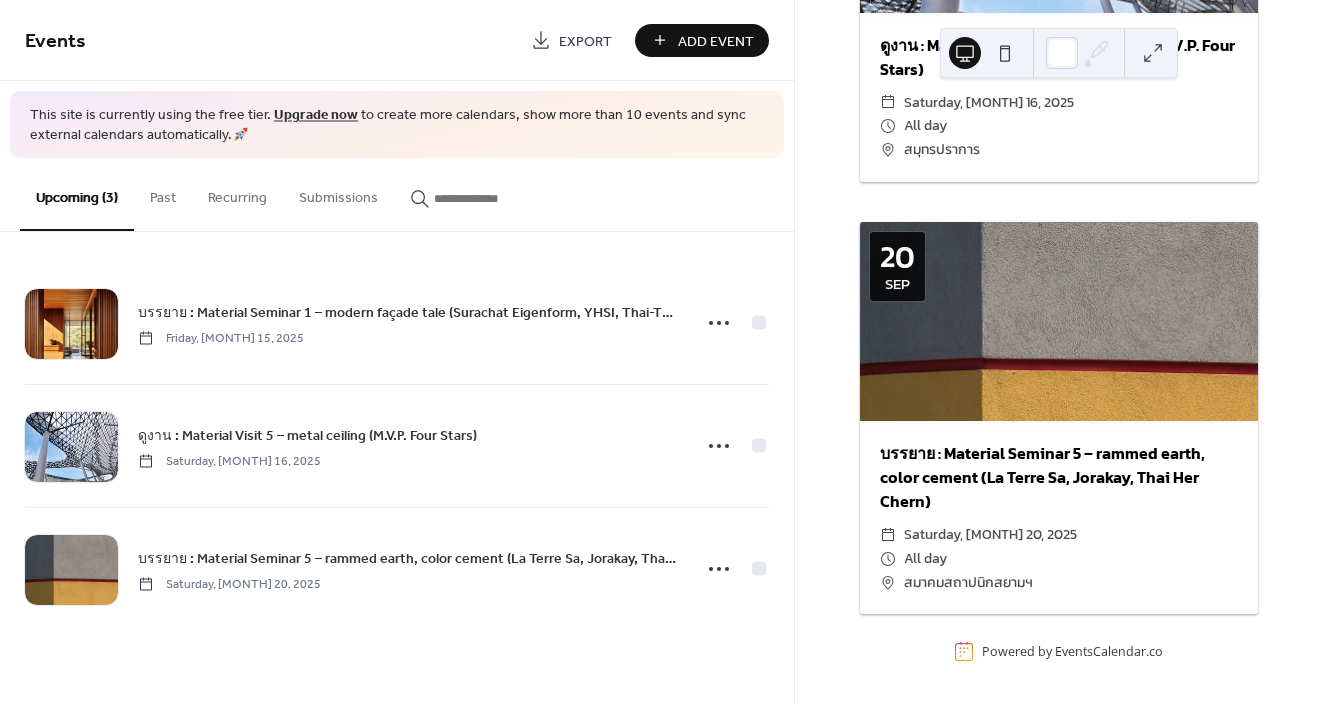 click on "Add Event" at bounding box center [716, 41] 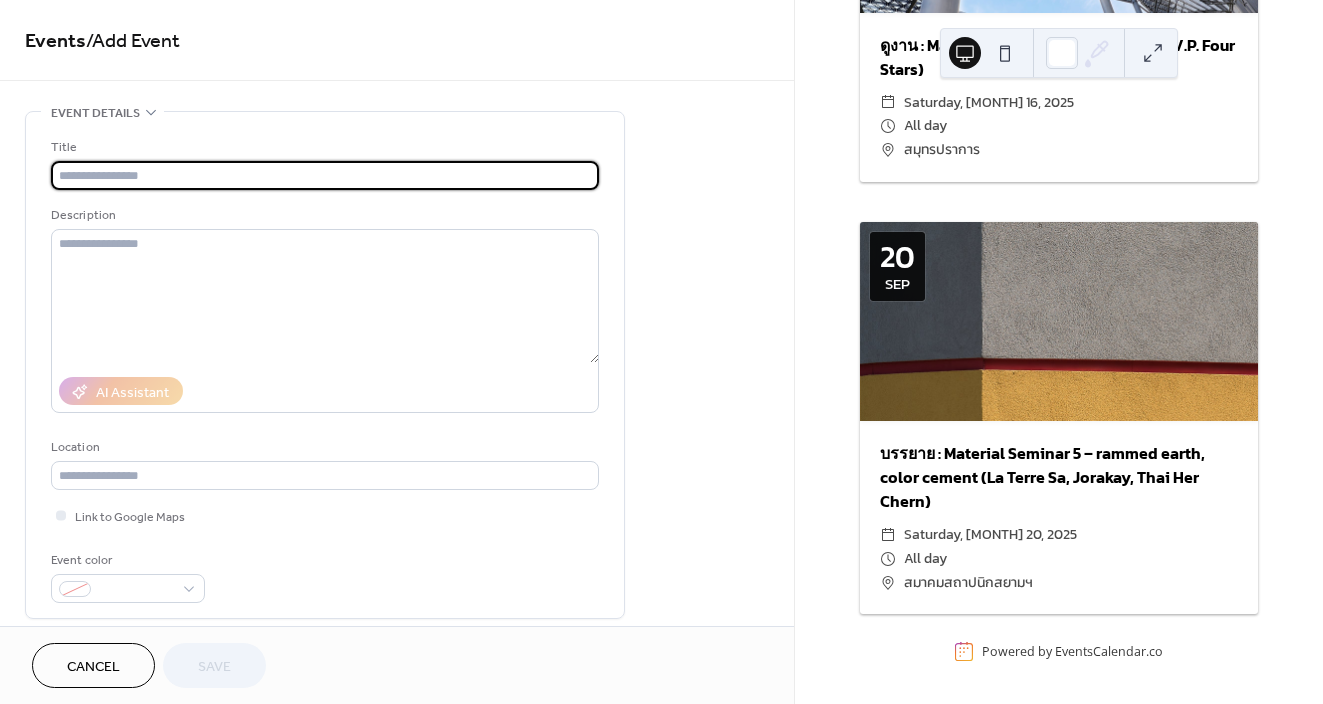 type on "**********" 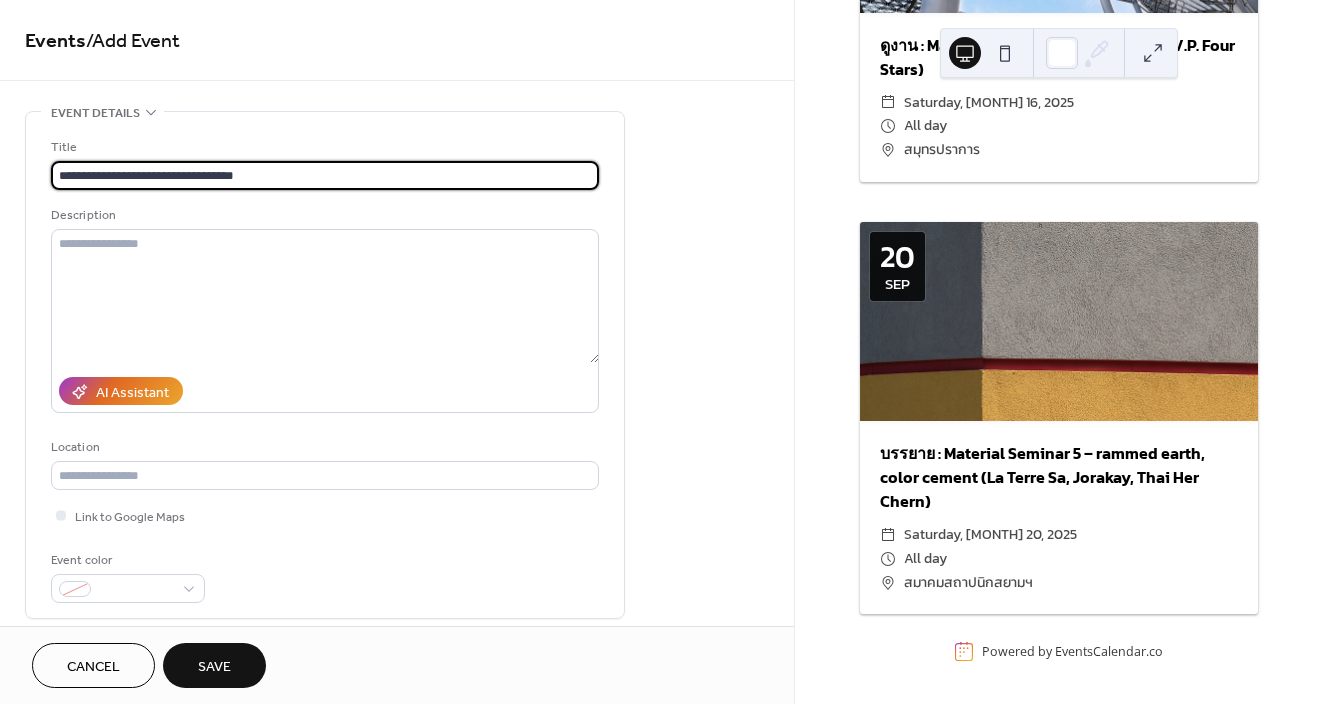type 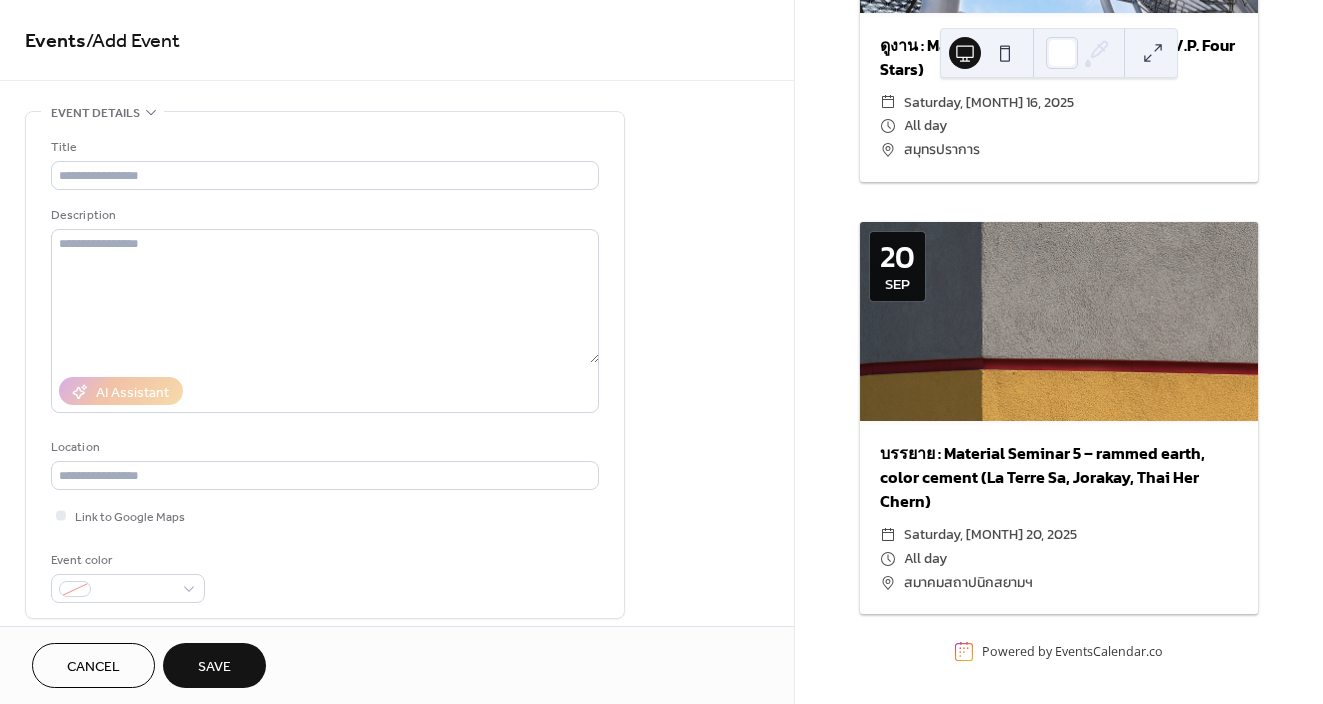 click on "Cancel" at bounding box center (93, 667) 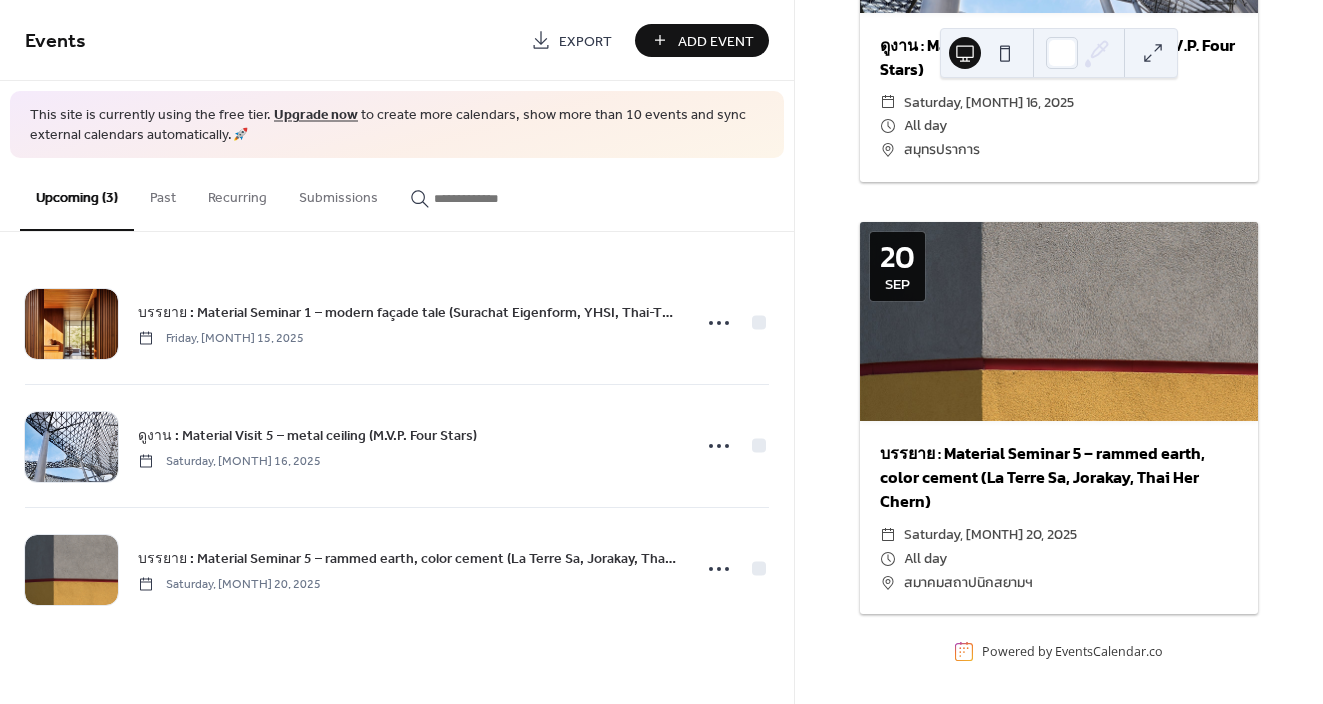 click on "Add Event" at bounding box center (702, 40) 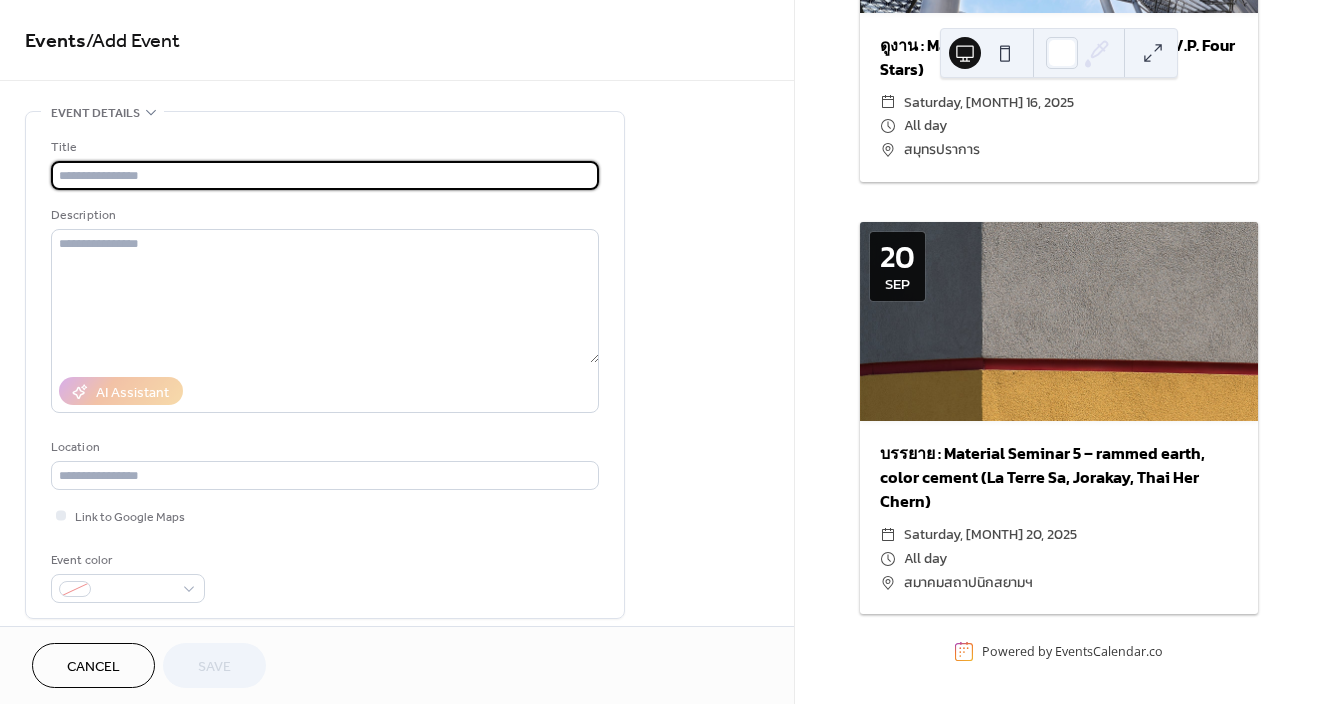 paste on "**********" 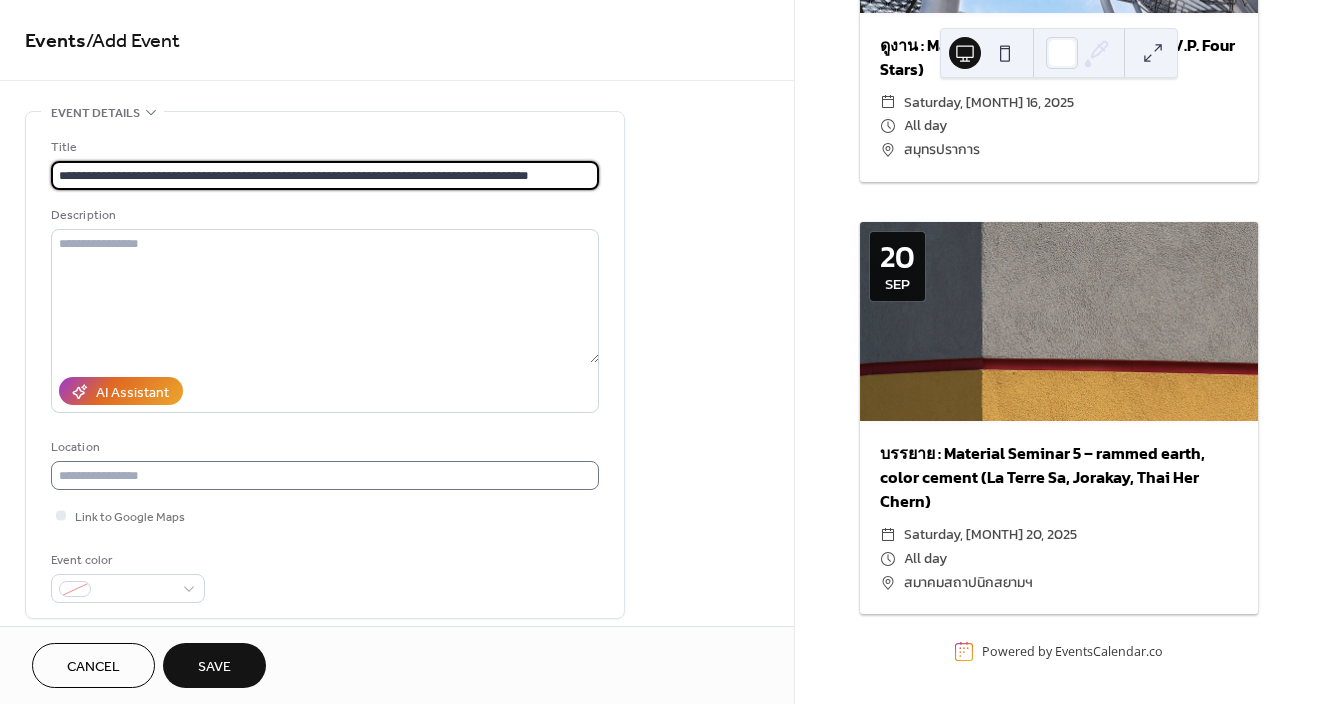 type on "**********" 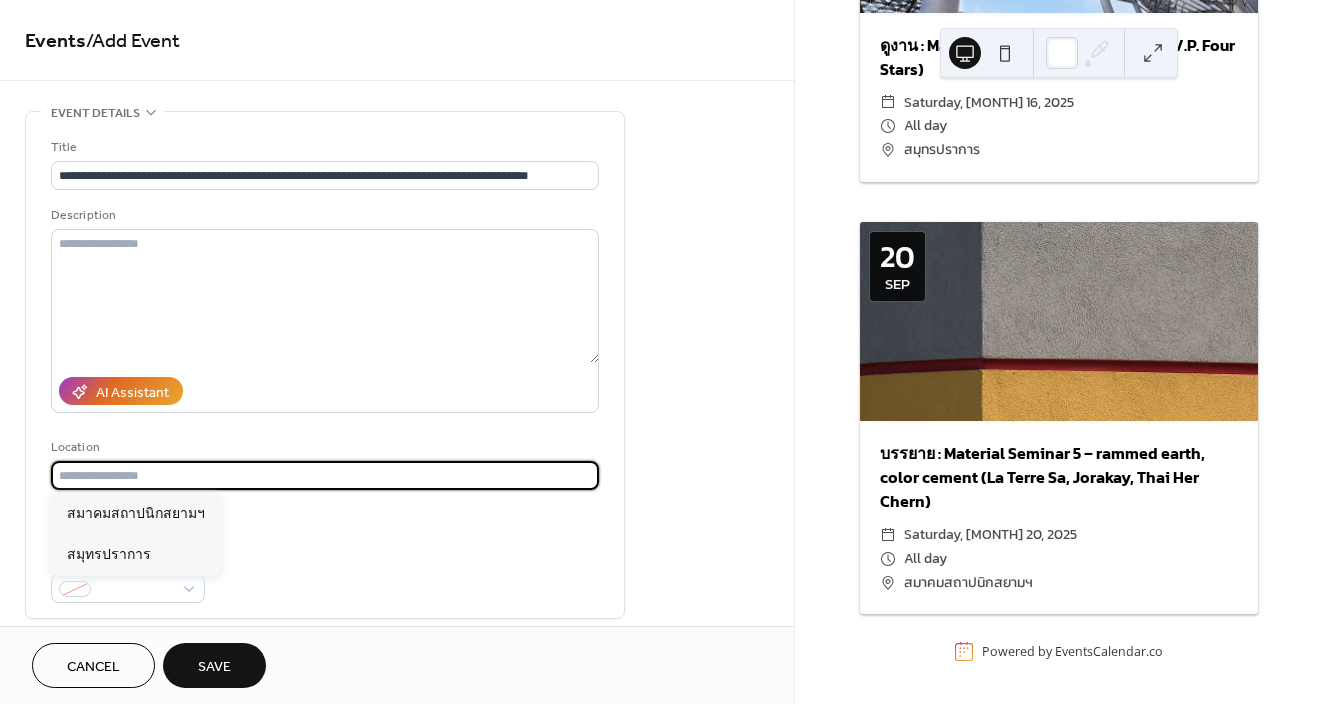 click at bounding box center (325, 475) 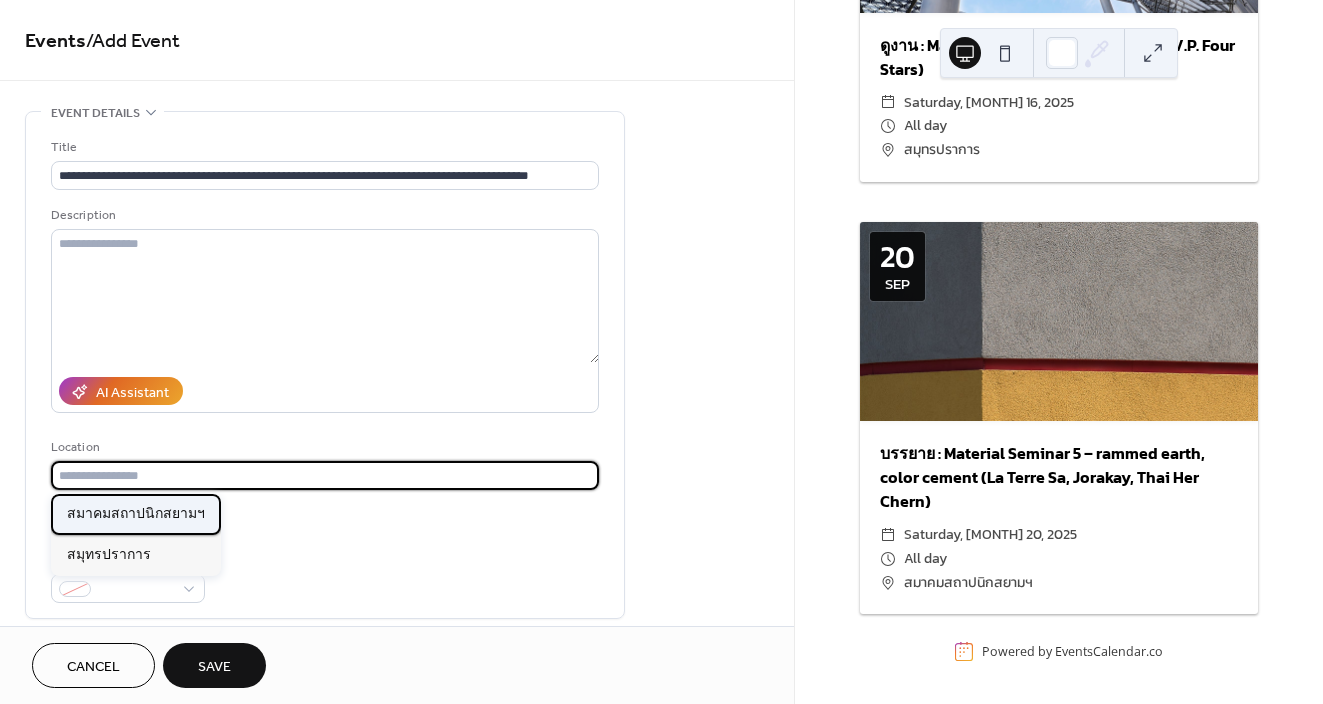 click on "สมาคมสถาปนิกสยามฯ" at bounding box center [136, 514] 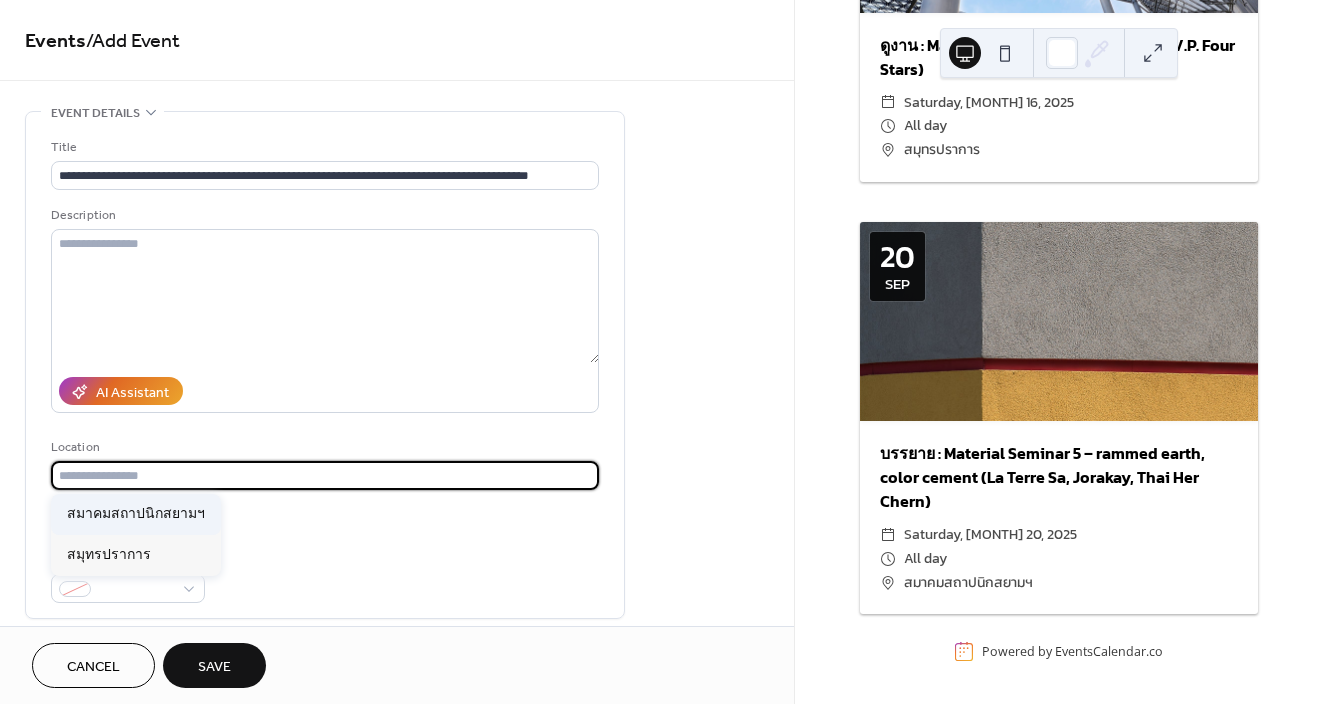 type on "**********" 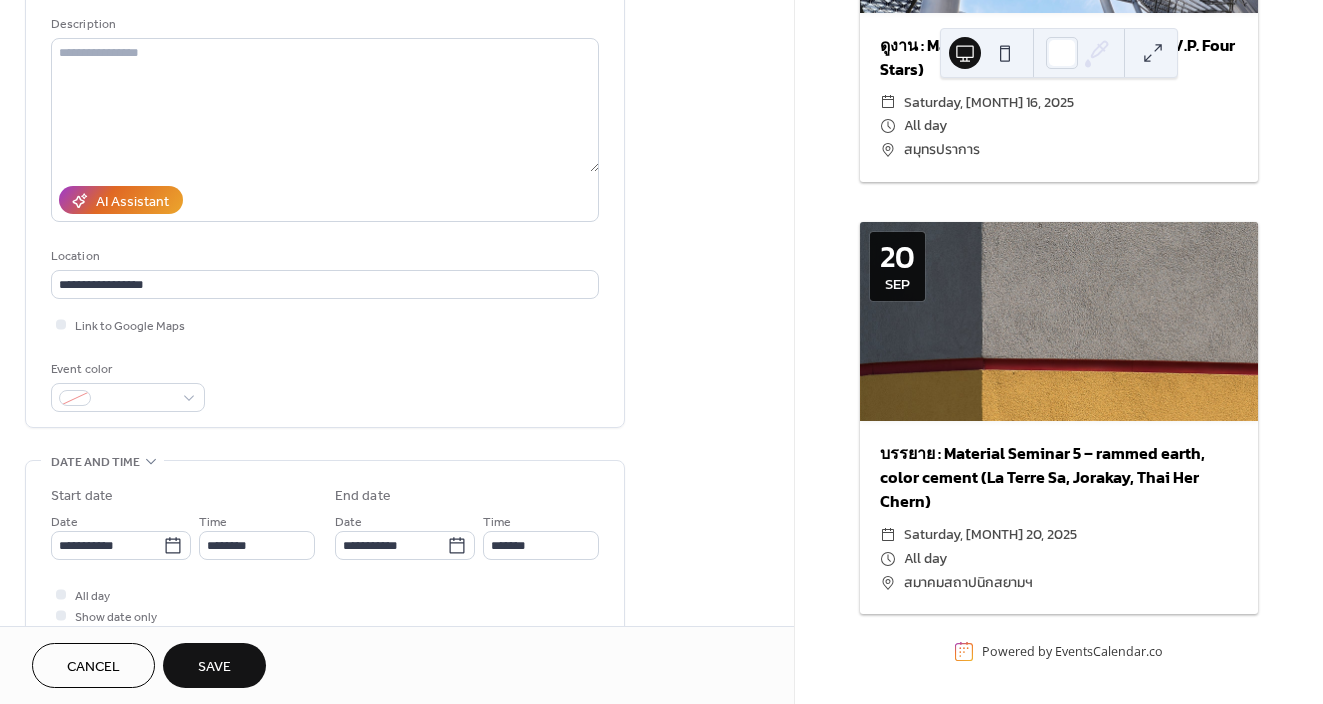 scroll, scrollTop: 198, scrollLeft: 0, axis: vertical 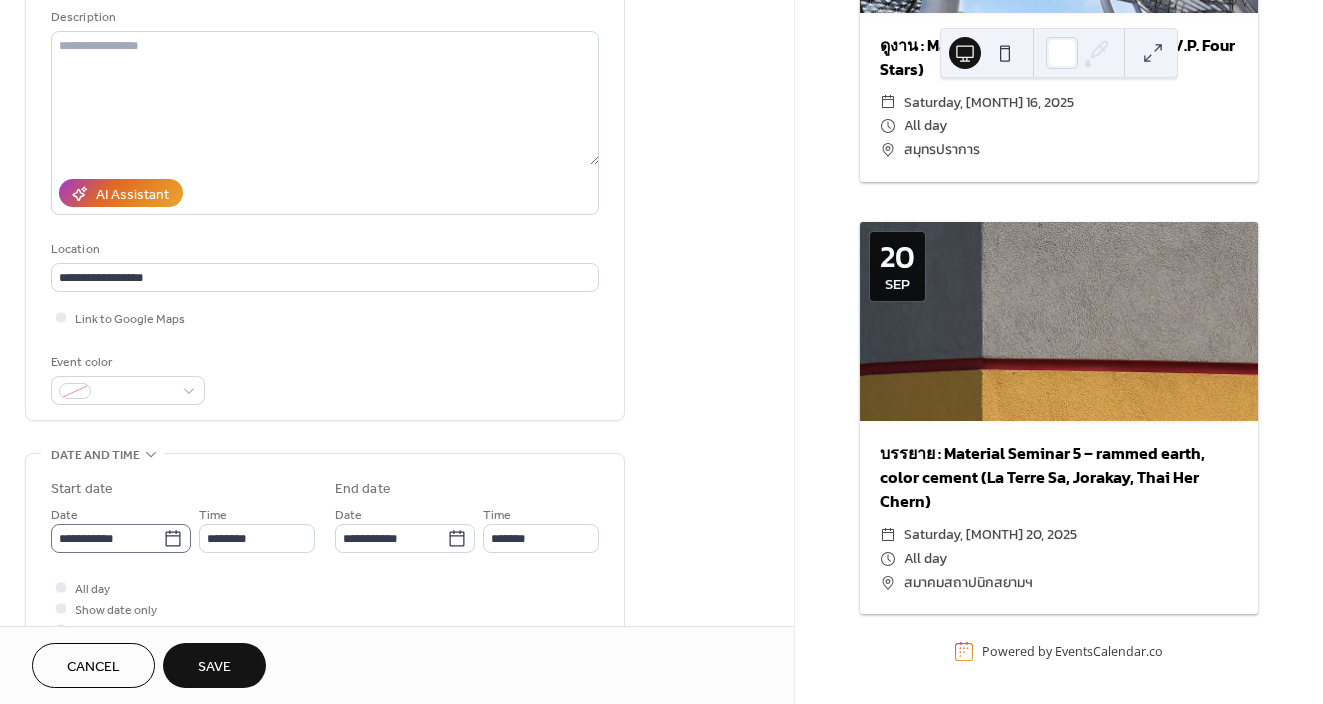 click 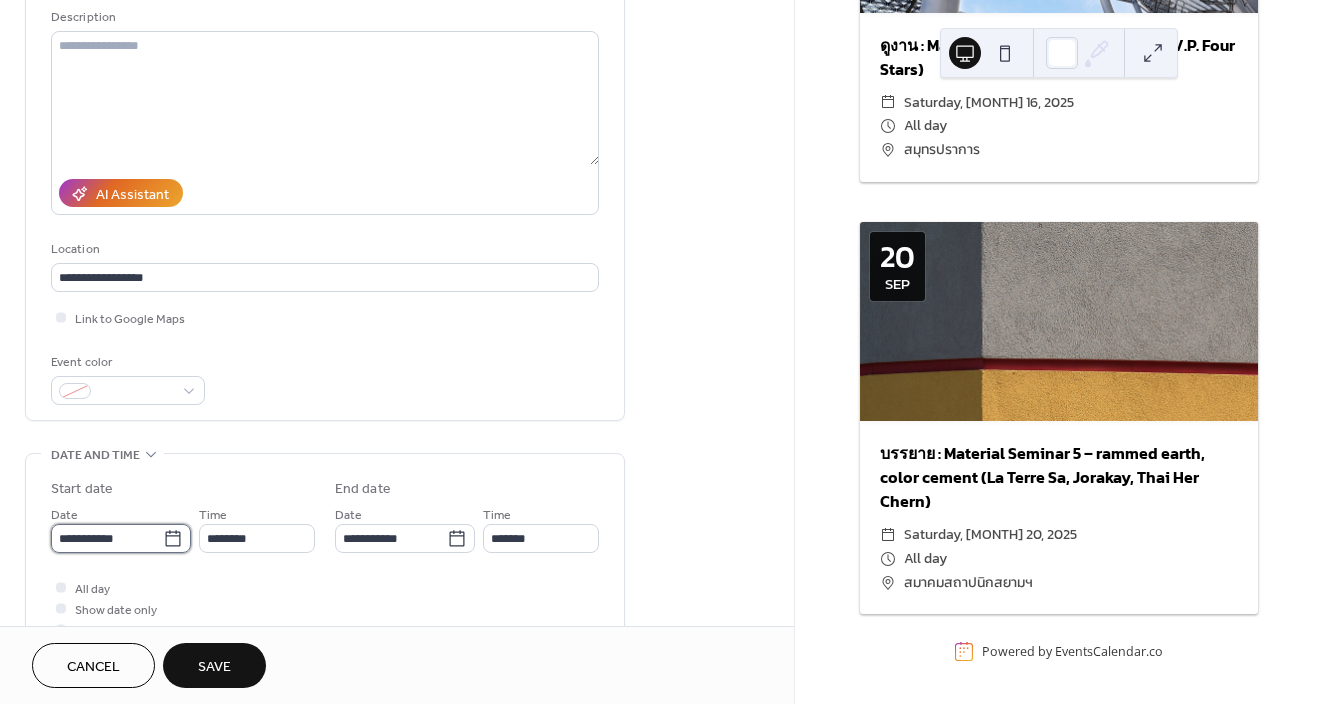 click on "**********" at bounding box center [107, 538] 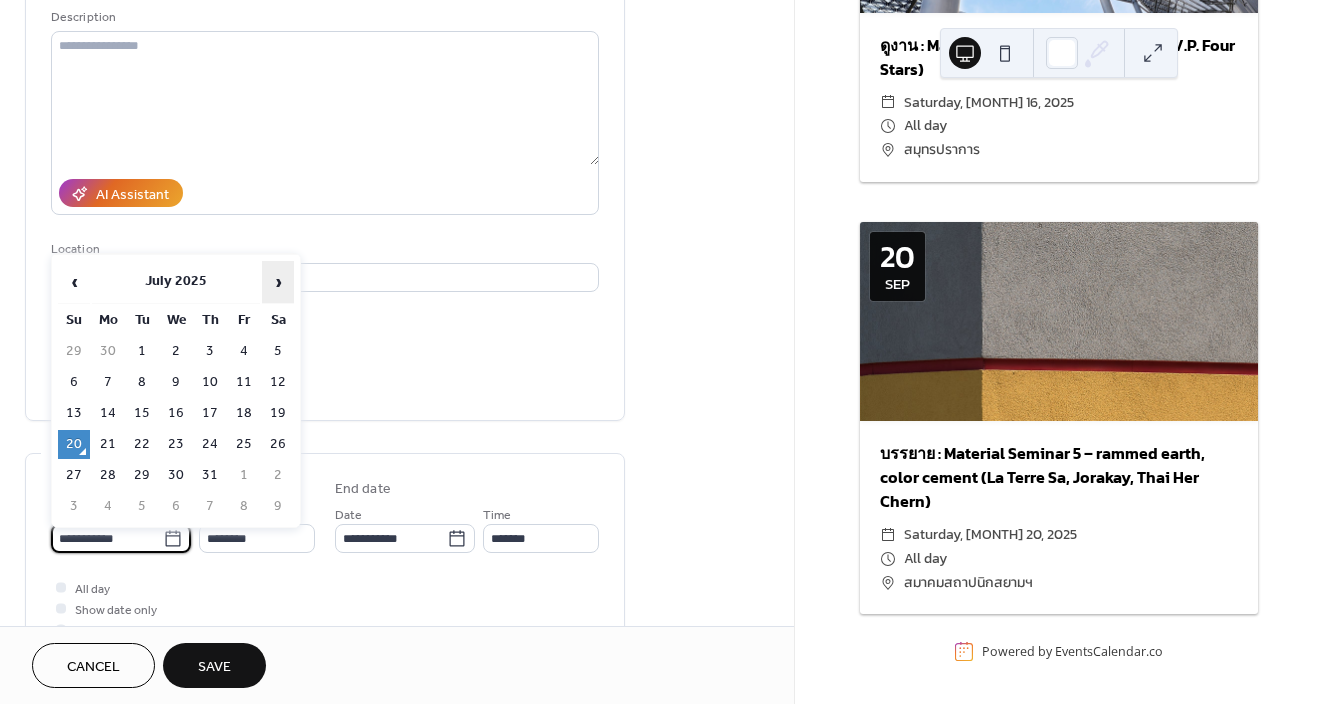 click on "›" at bounding box center [278, 282] 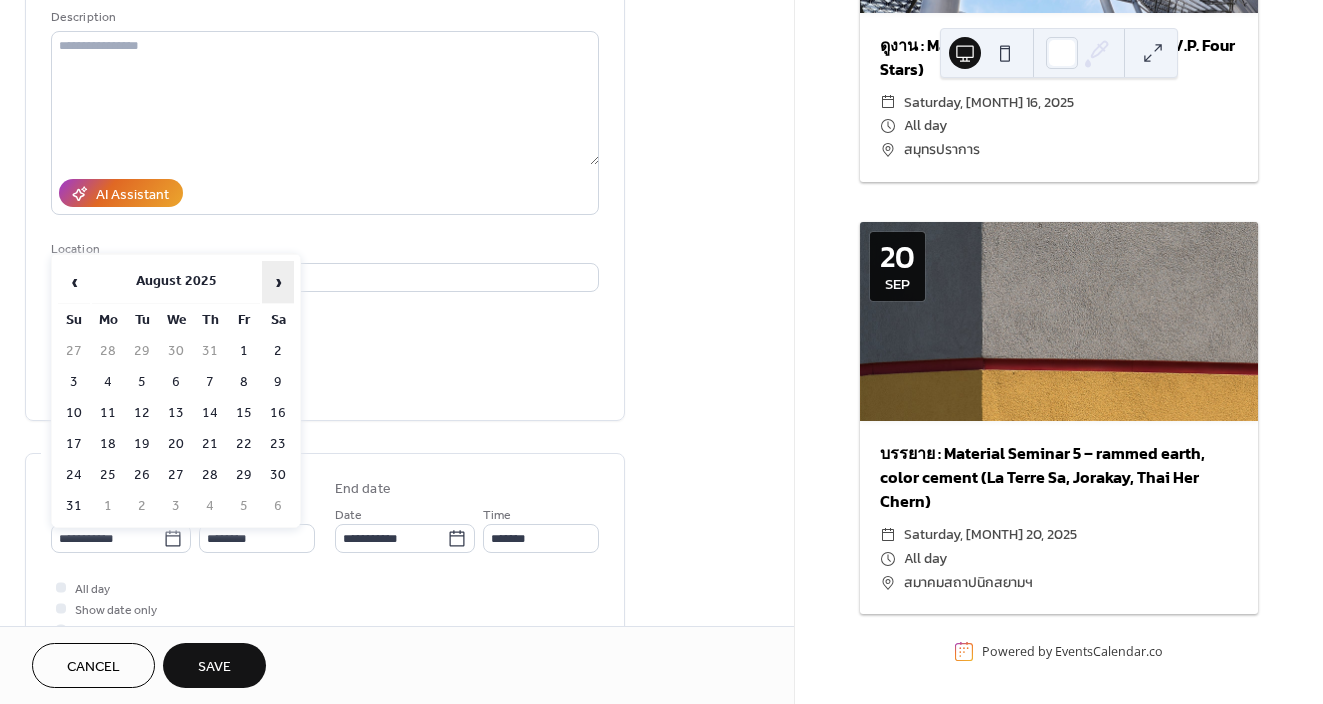 click on "›" at bounding box center (278, 282) 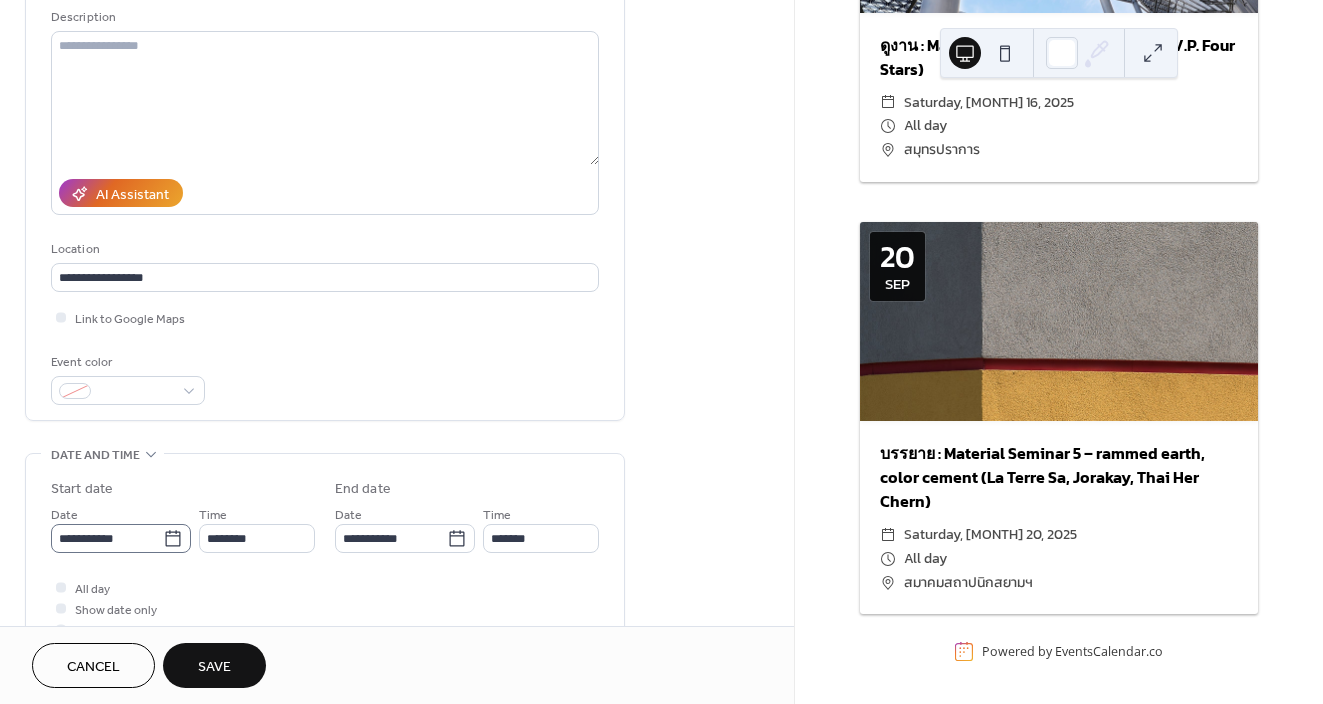 click 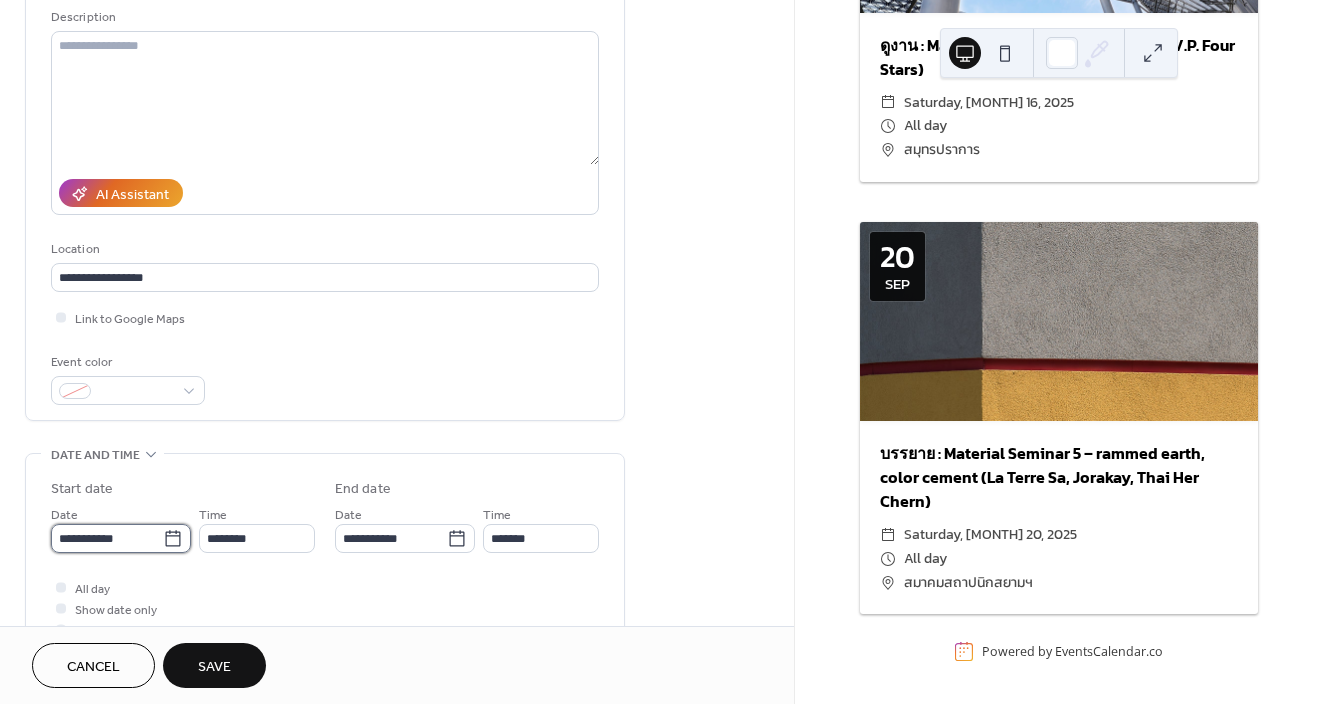 click on "**********" at bounding box center [107, 538] 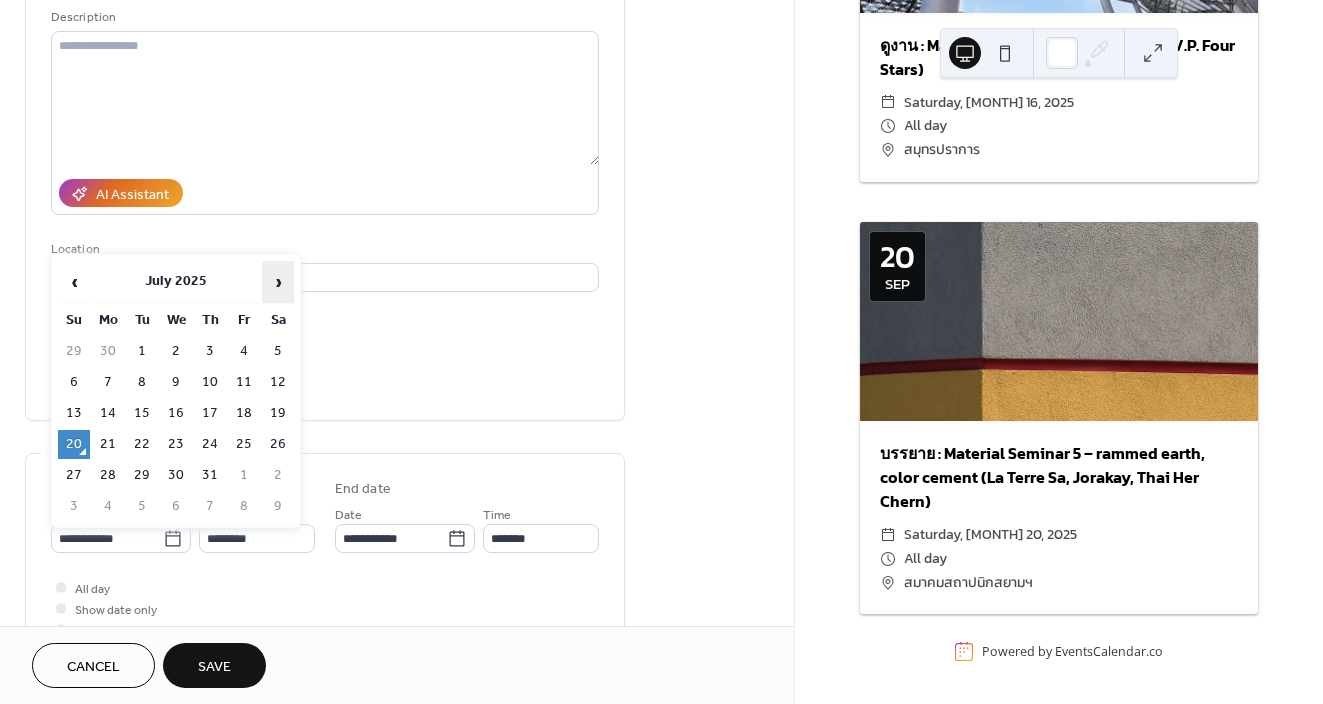 click on "›" at bounding box center (278, 282) 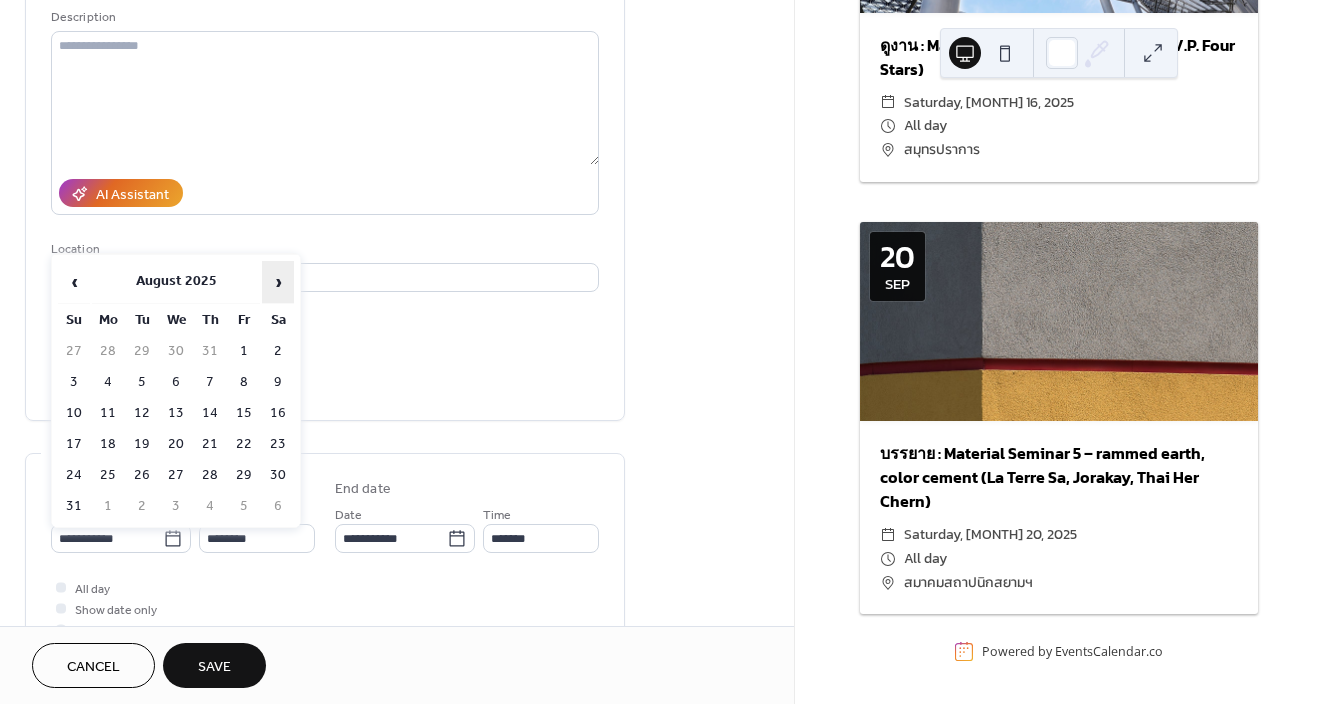 click on "›" at bounding box center (278, 282) 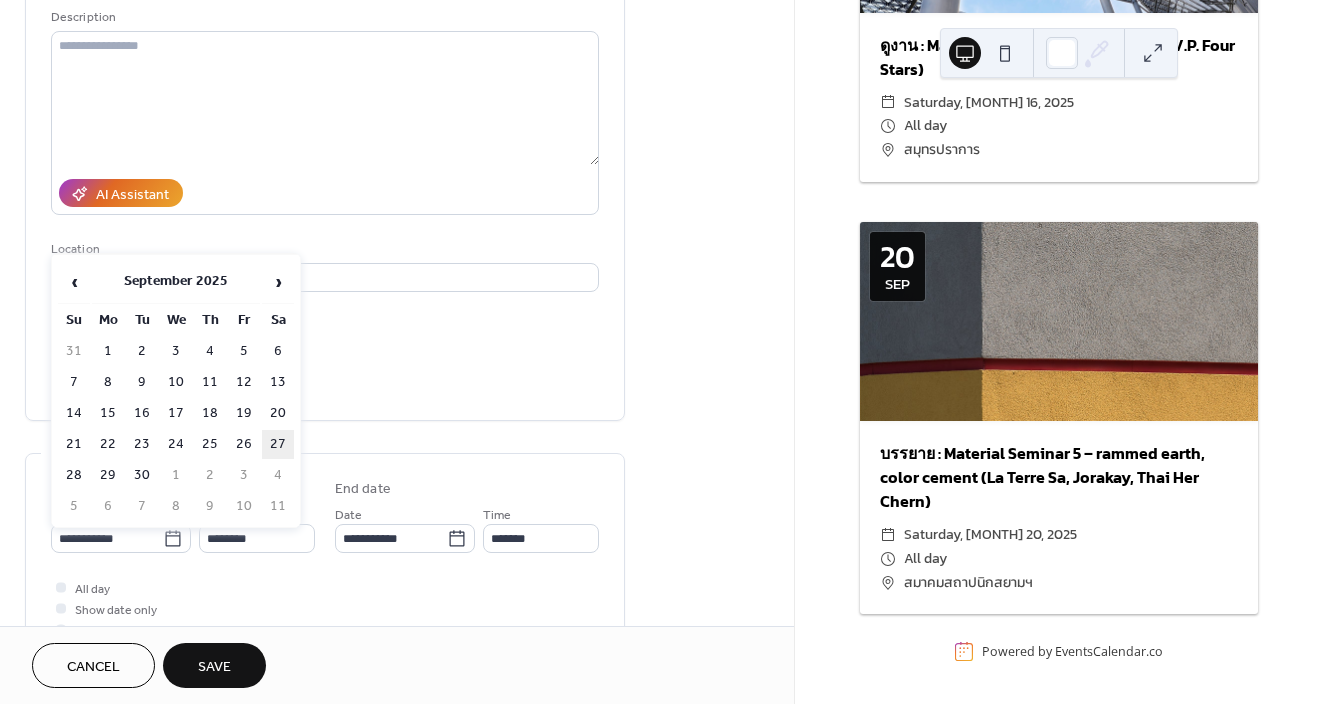 click on "27" at bounding box center (278, 444) 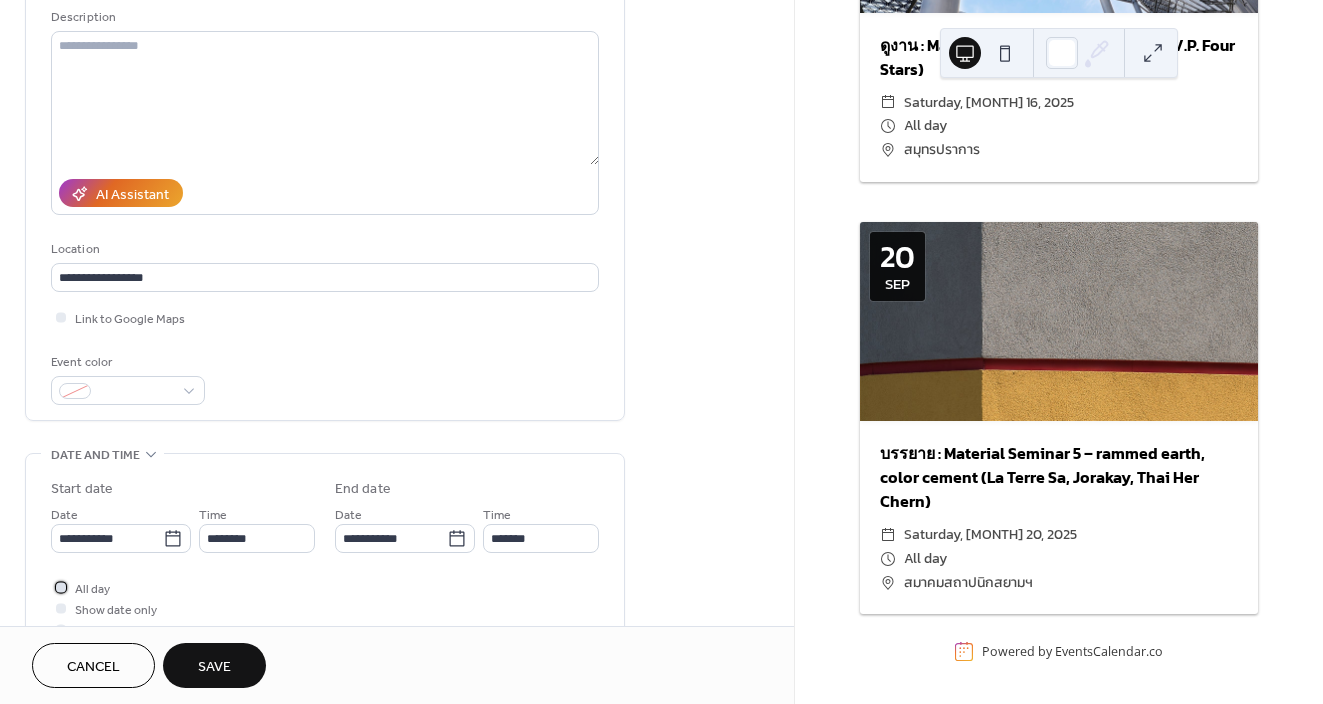 click at bounding box center (61, 587) 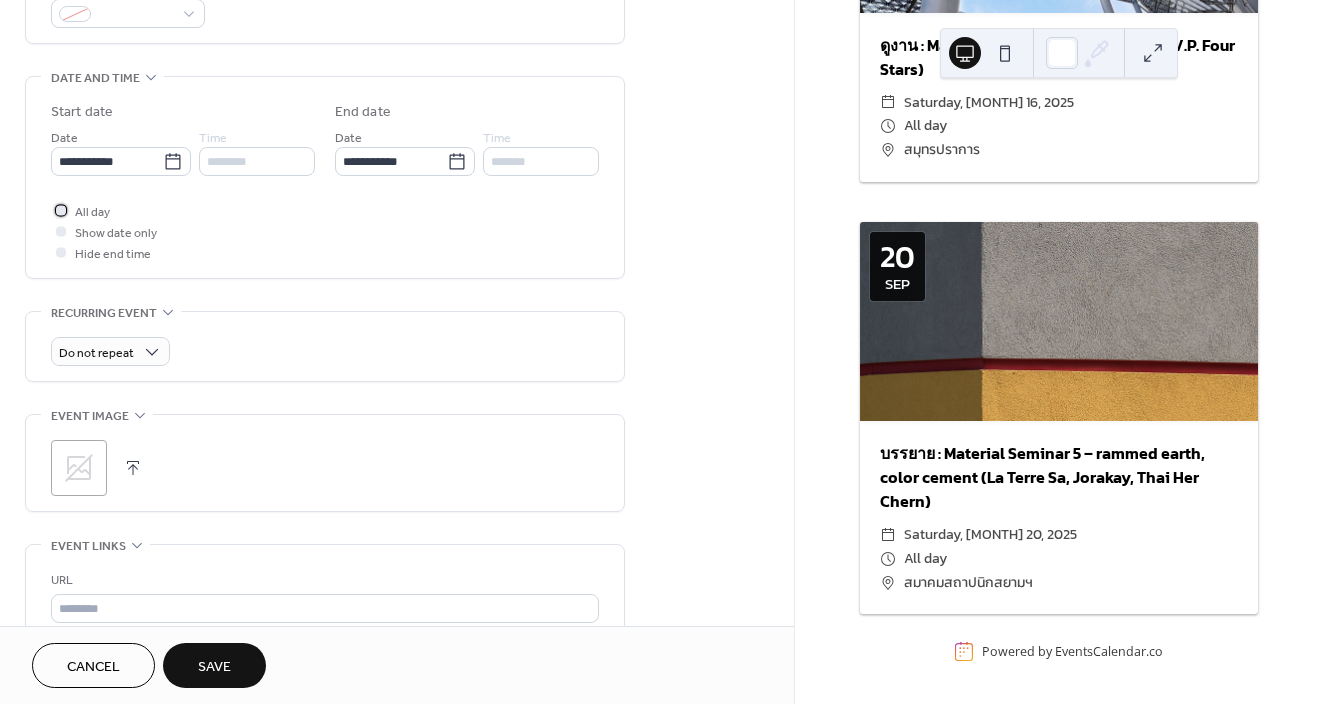 scroll, scrollTop: 615, scrollLeft: 0, axis: vertical 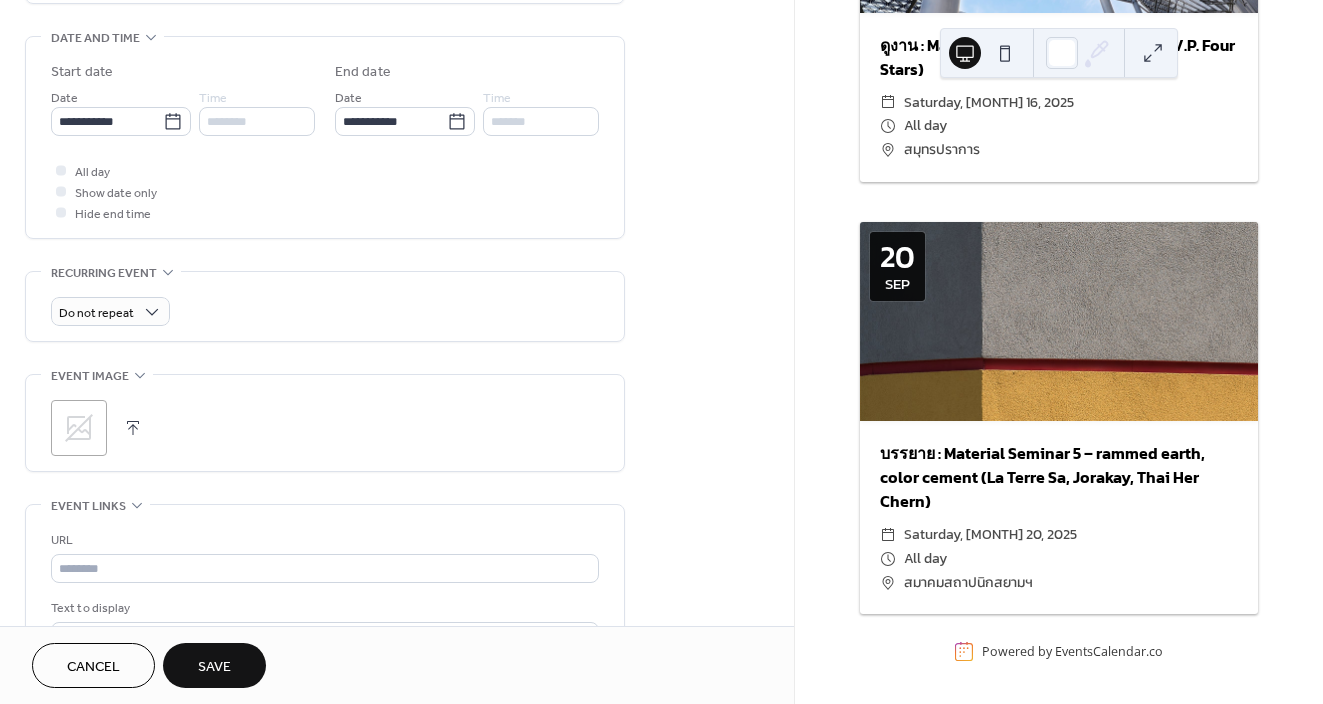 click 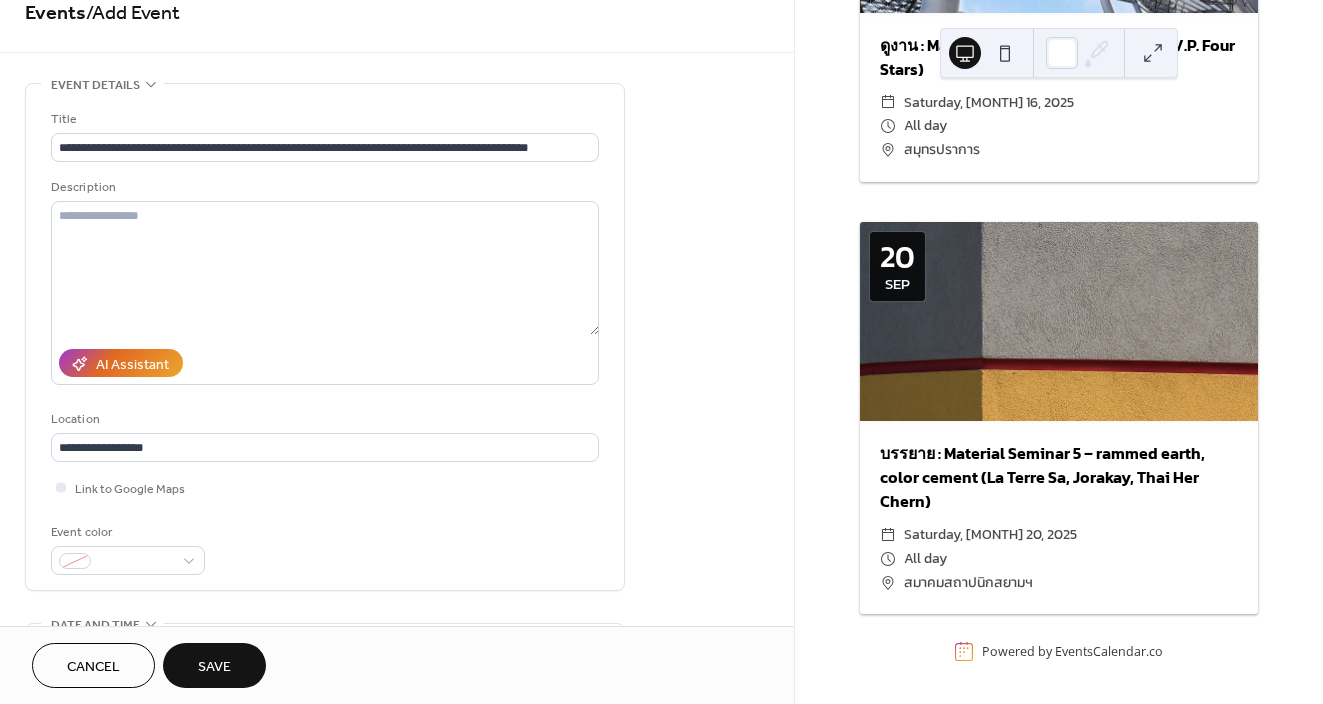 scroll, scrollTop: 0, scrollLeft: 0, axis: both 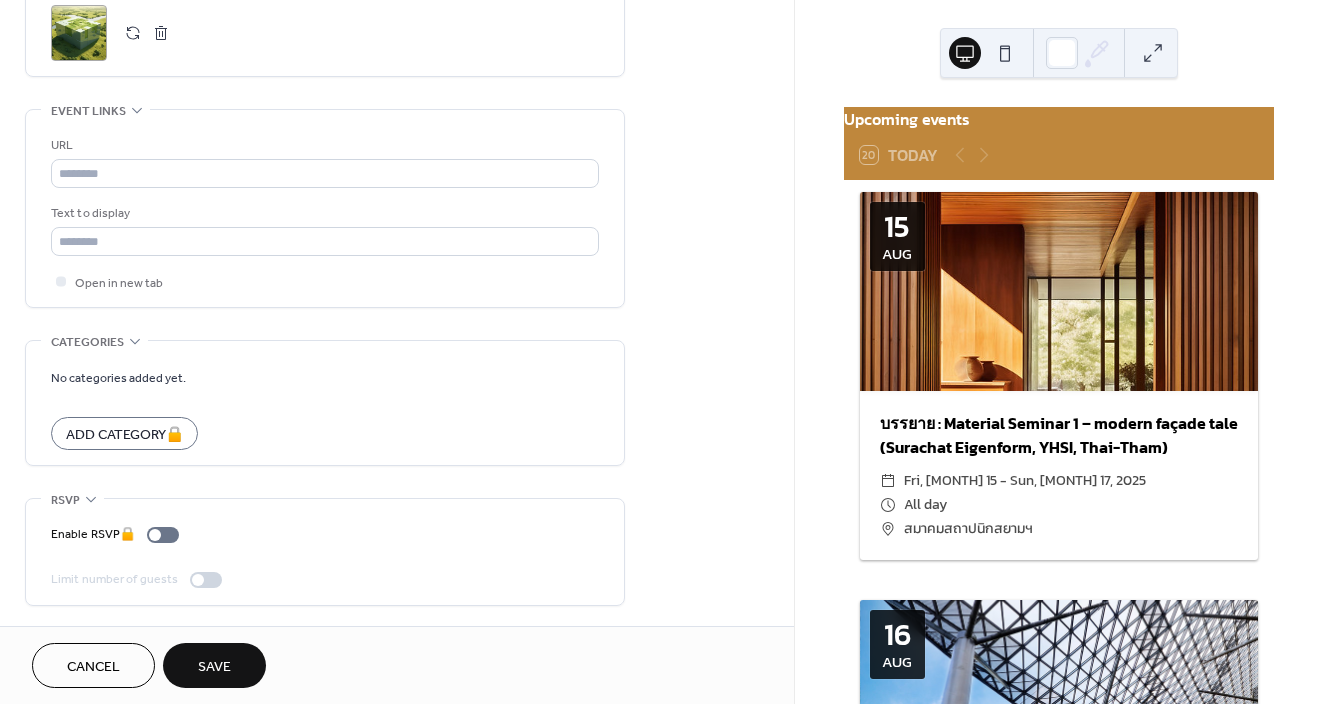 click on "Save" at bounding box center [214, 667] 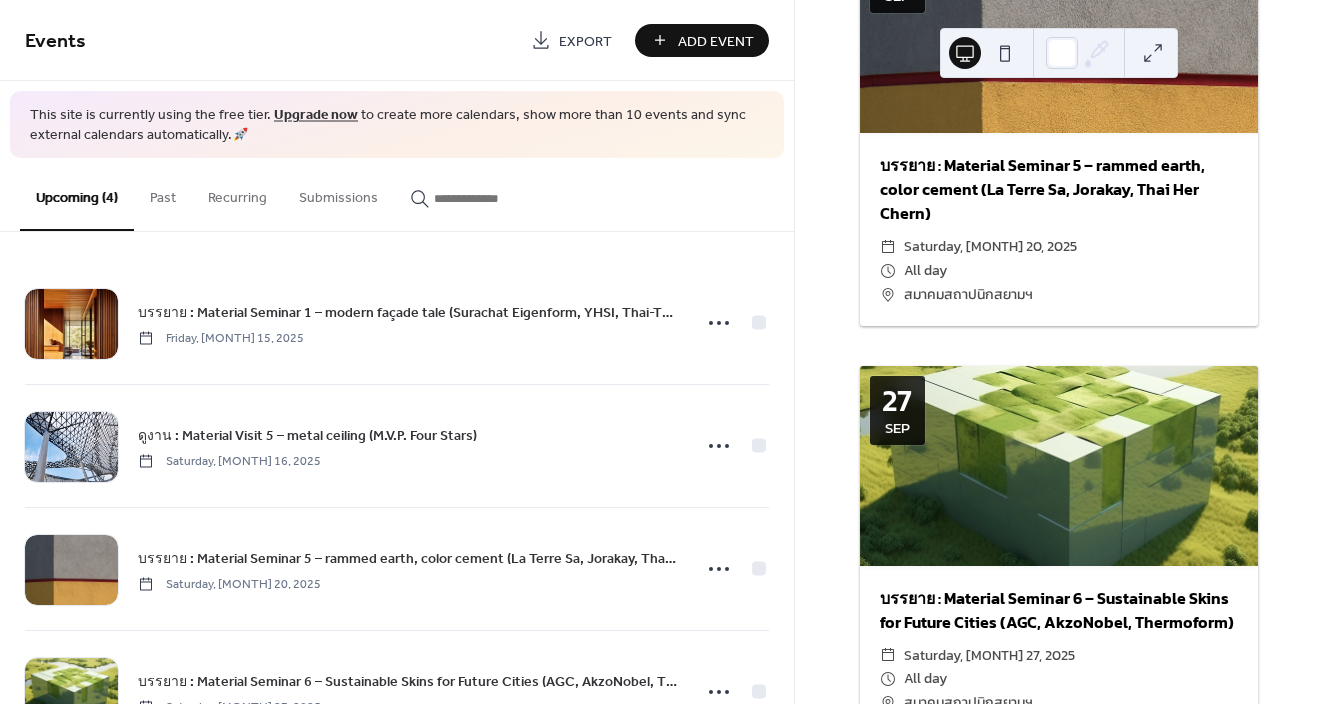 scroll, scrollTop: 1196, scrollLeft: 0, axis: vertical 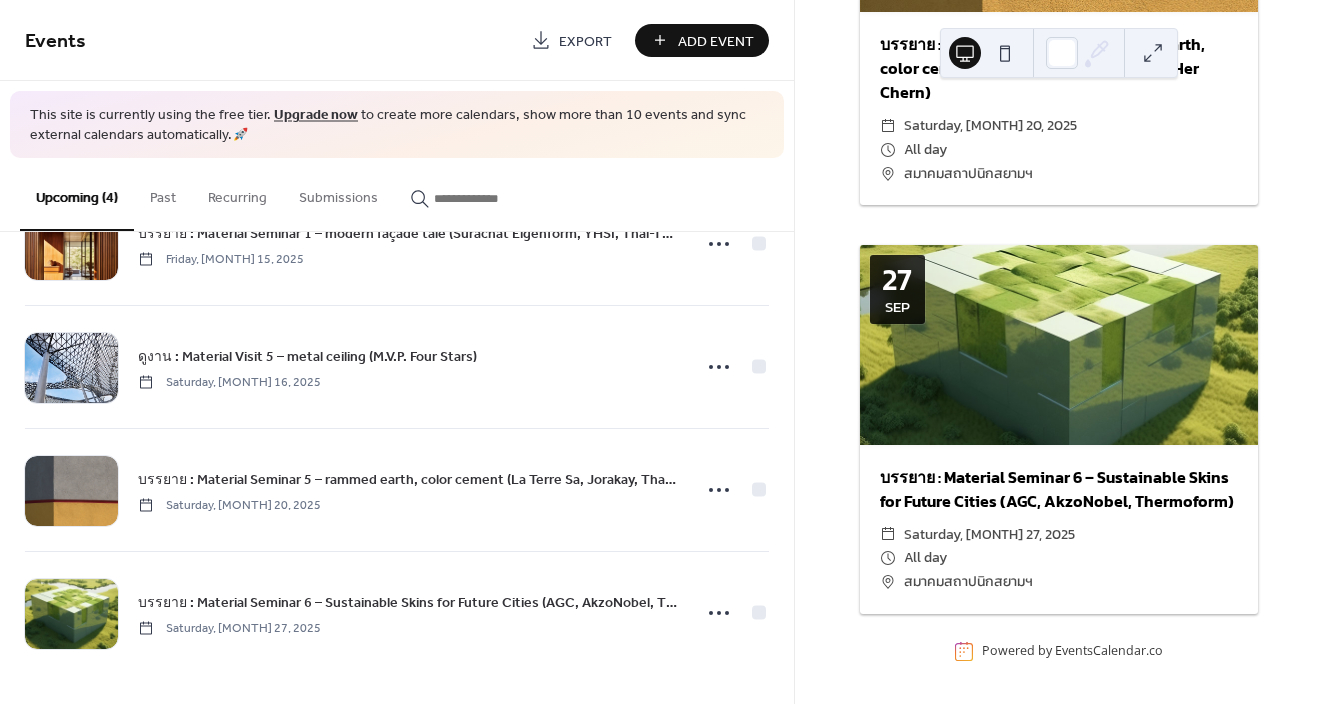 click on "Add Event" at bounding box center (716, 41) 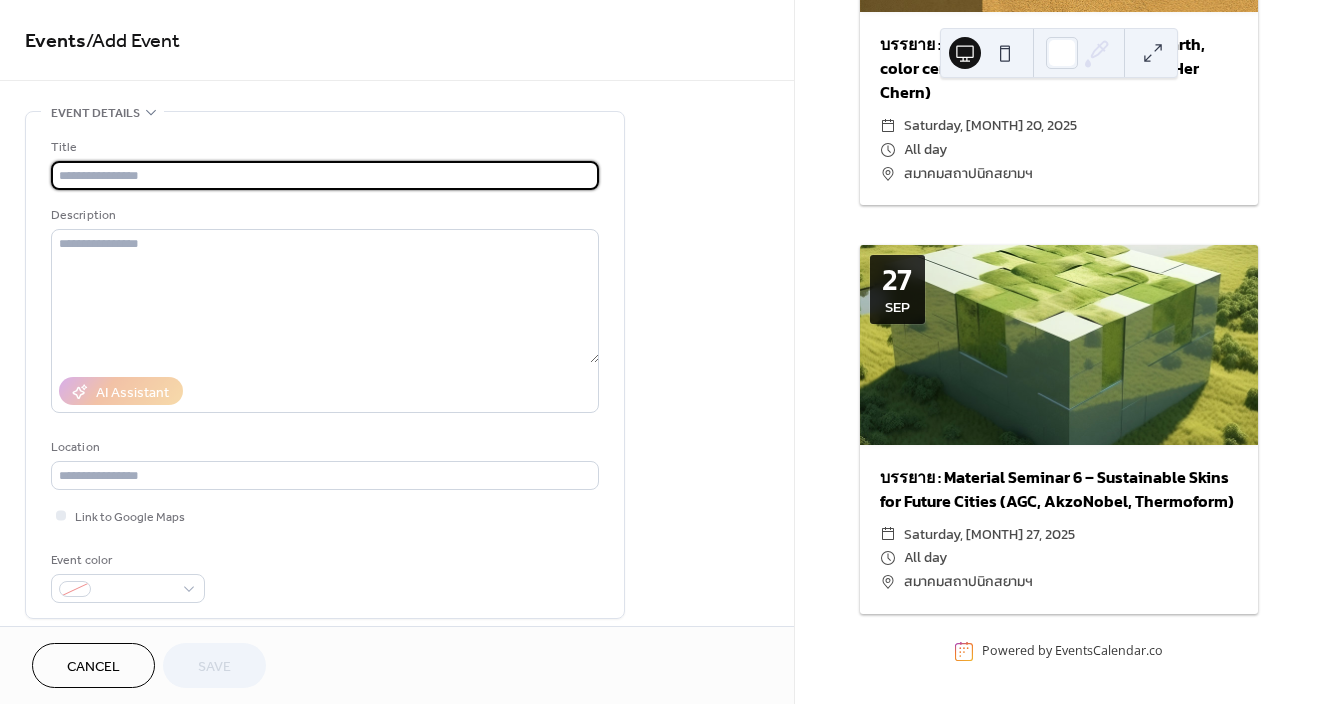 paste on "**********" 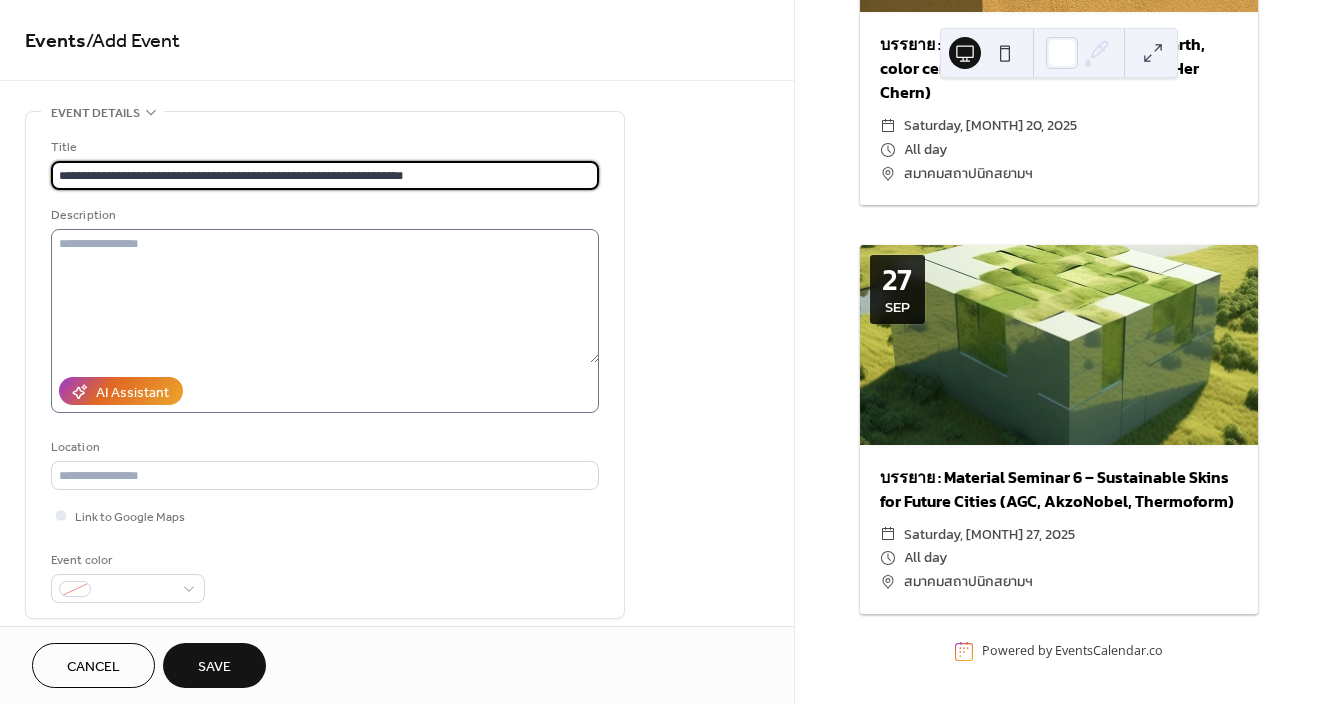 type on "**********" 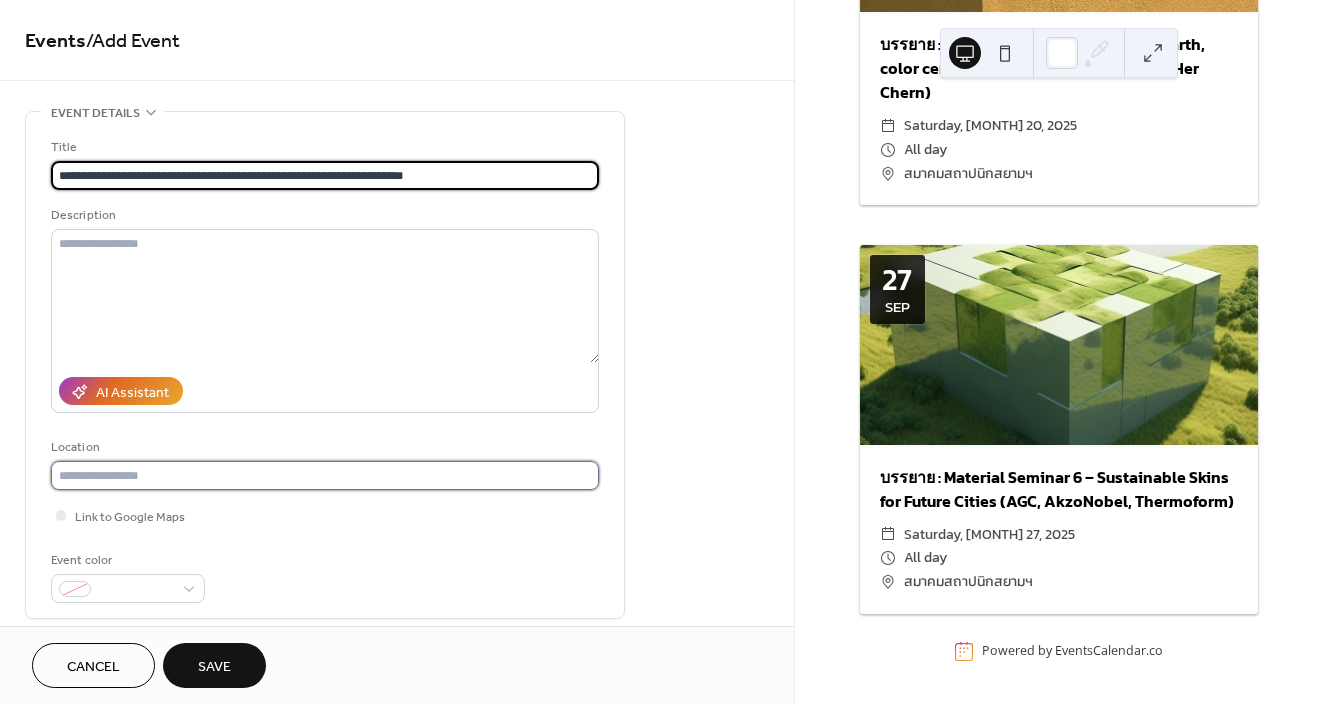 click at bounding box center (325, 475) 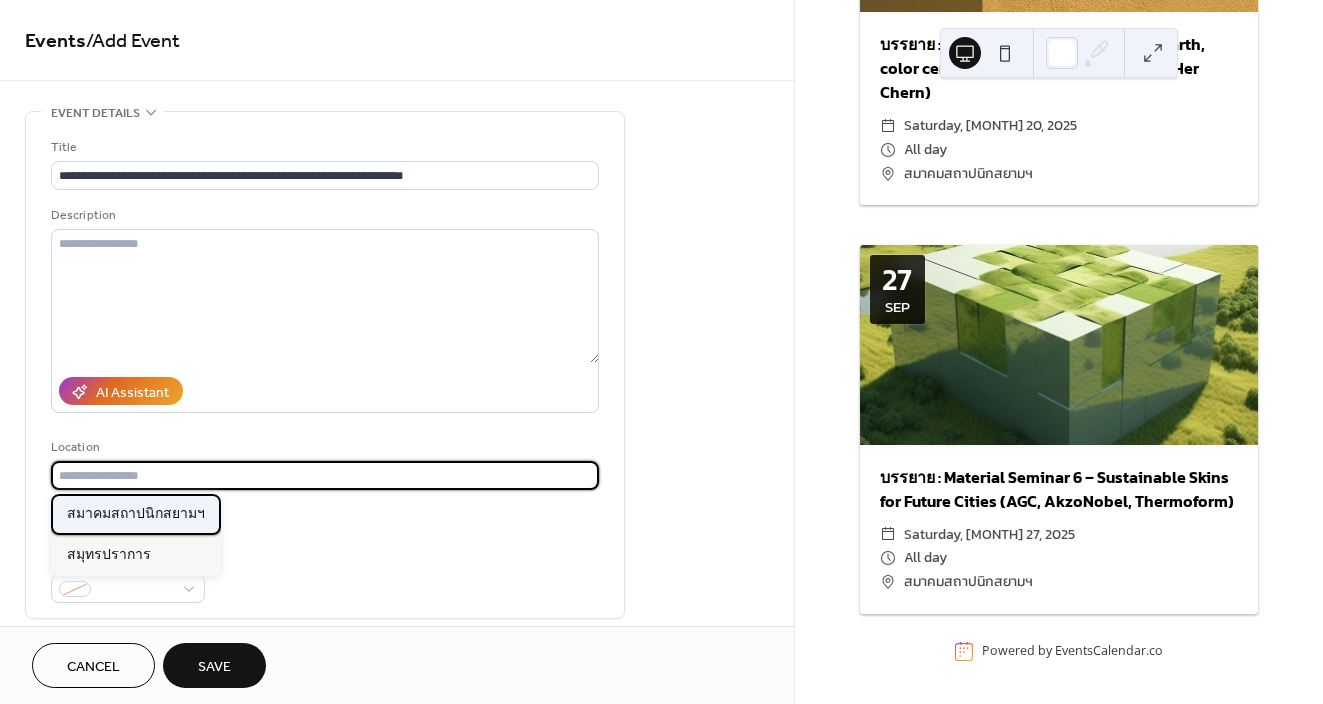 click on "สมาคมสถาปนิกสยามฯ" at bounding box center (136, 514) 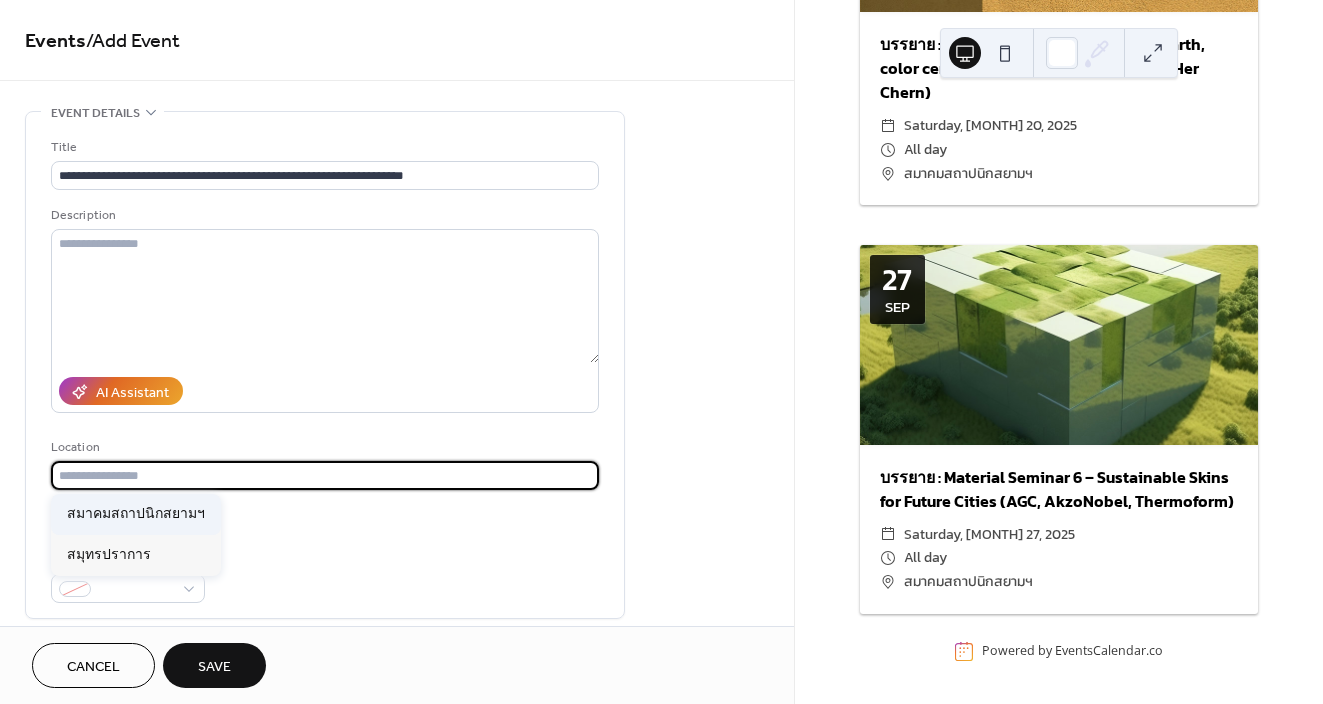 type on "**********" 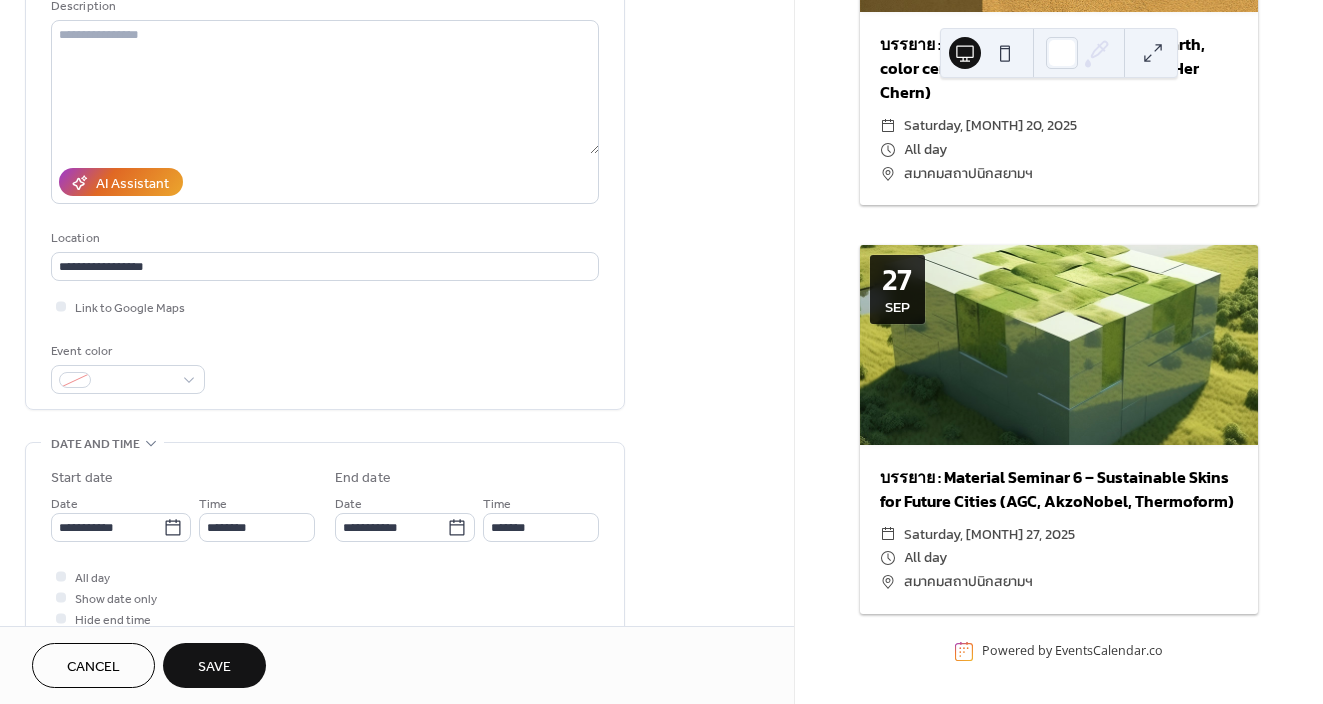 scroll, scrollTop: 211, scrollLeft: 0, axis: vertical 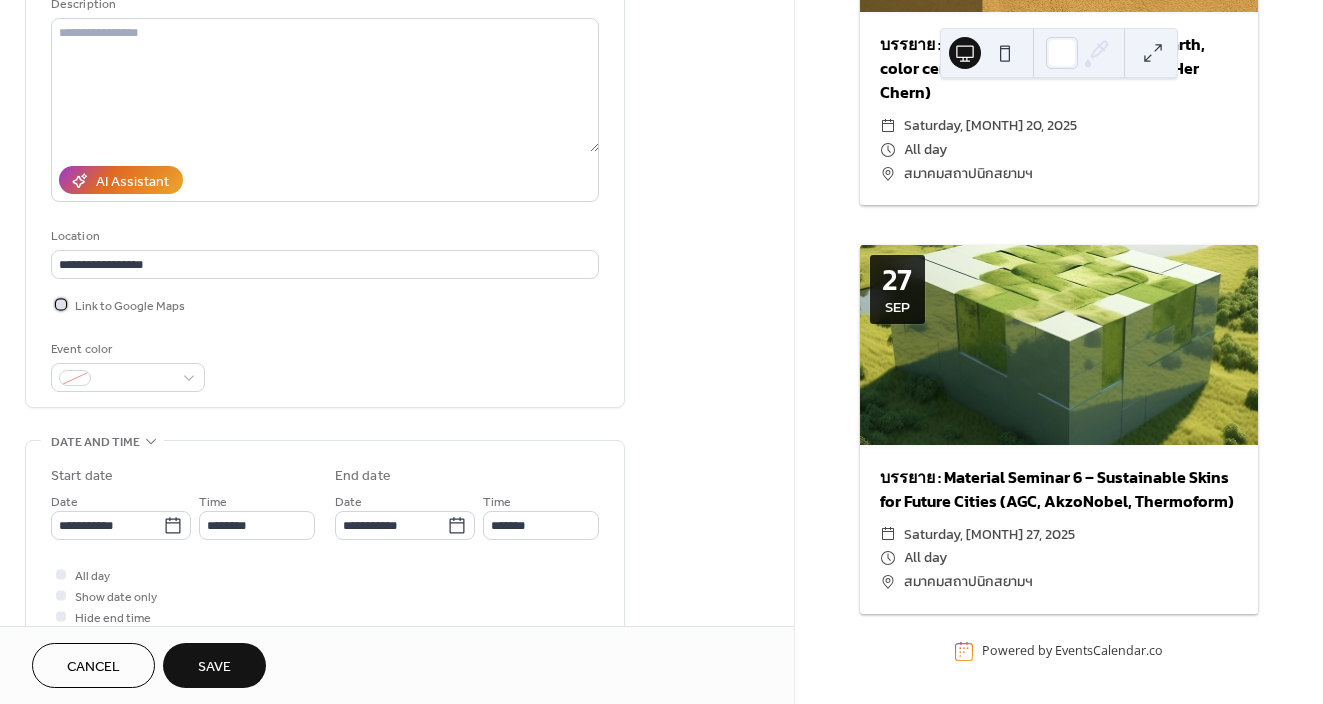 click at bounding box center (61, 304) 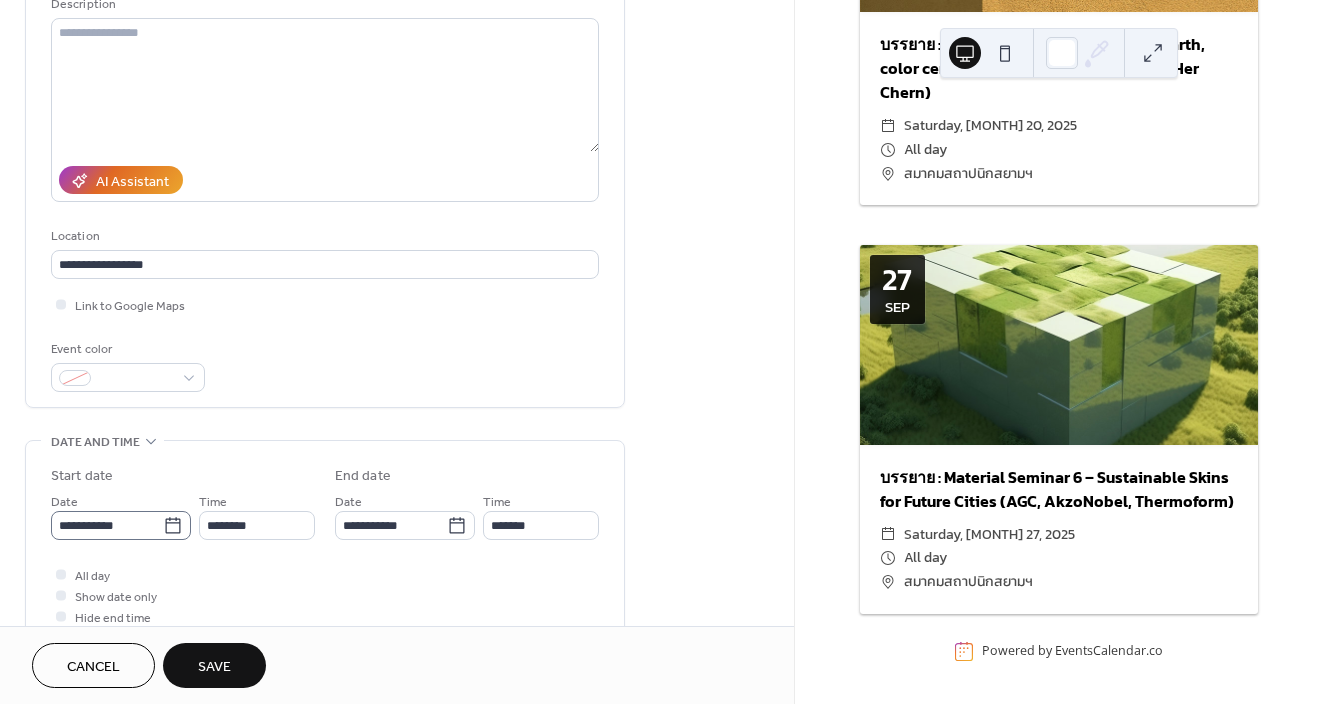 click 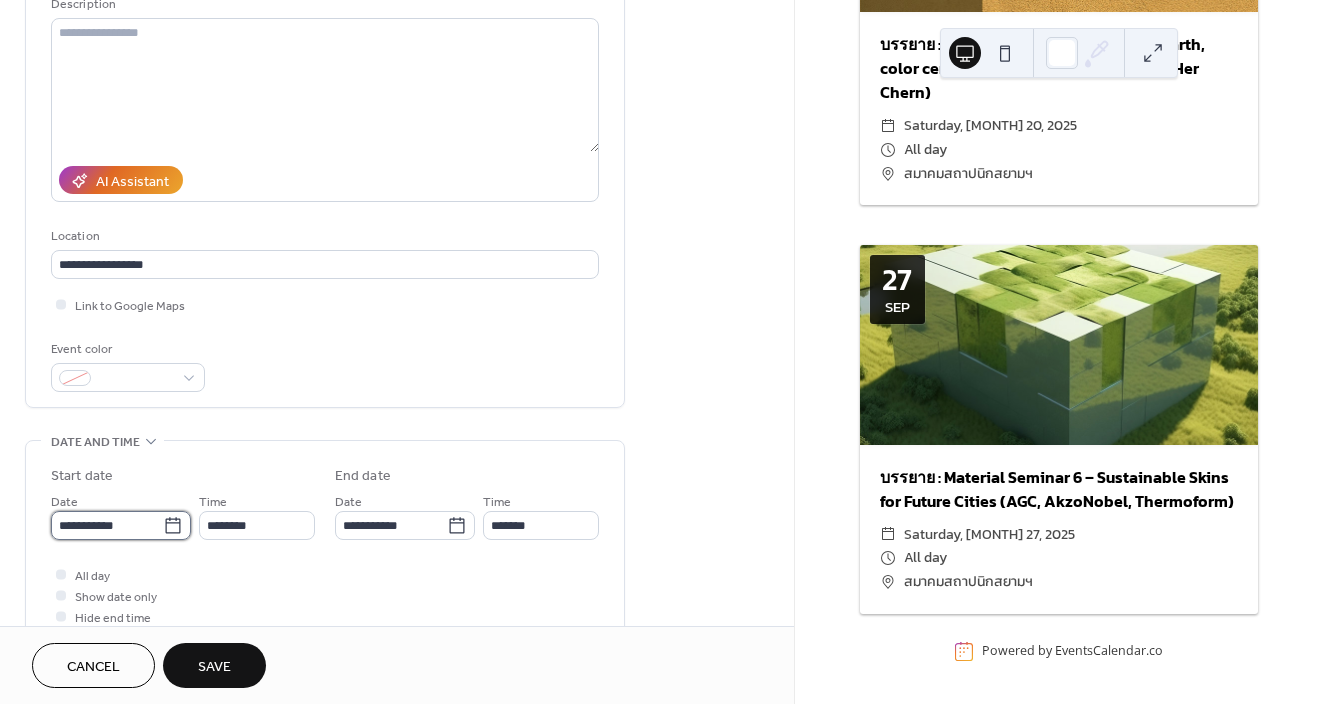 click on "**********" at bounding box center (107, 525) 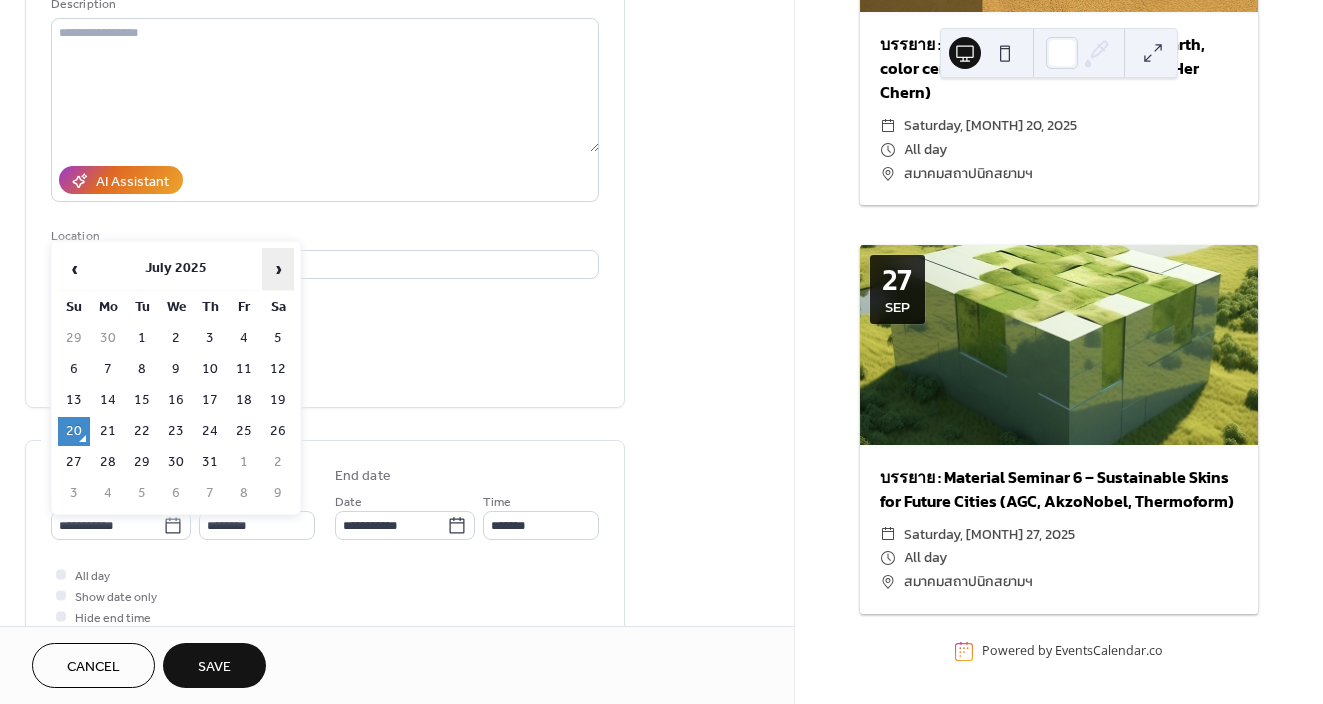 click on "›" at bounding box center (278, 269) 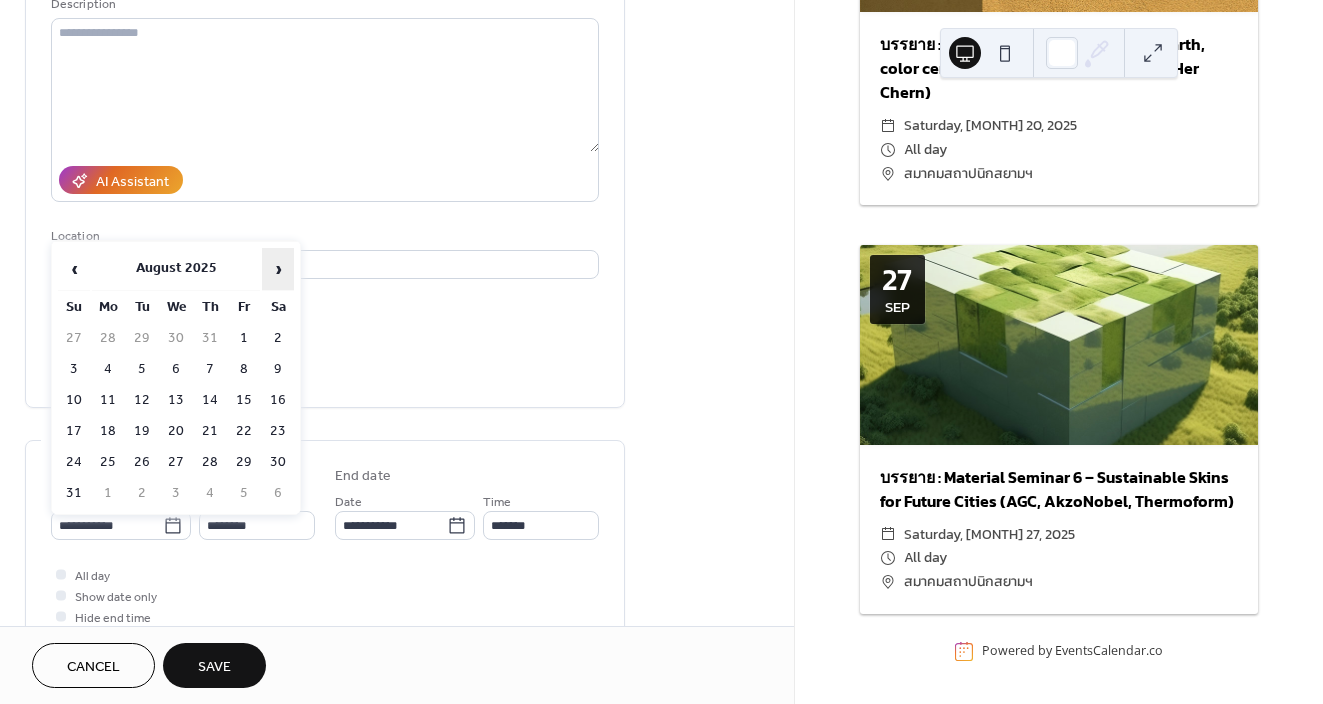 click on "›" at bounding box center [278, 269] 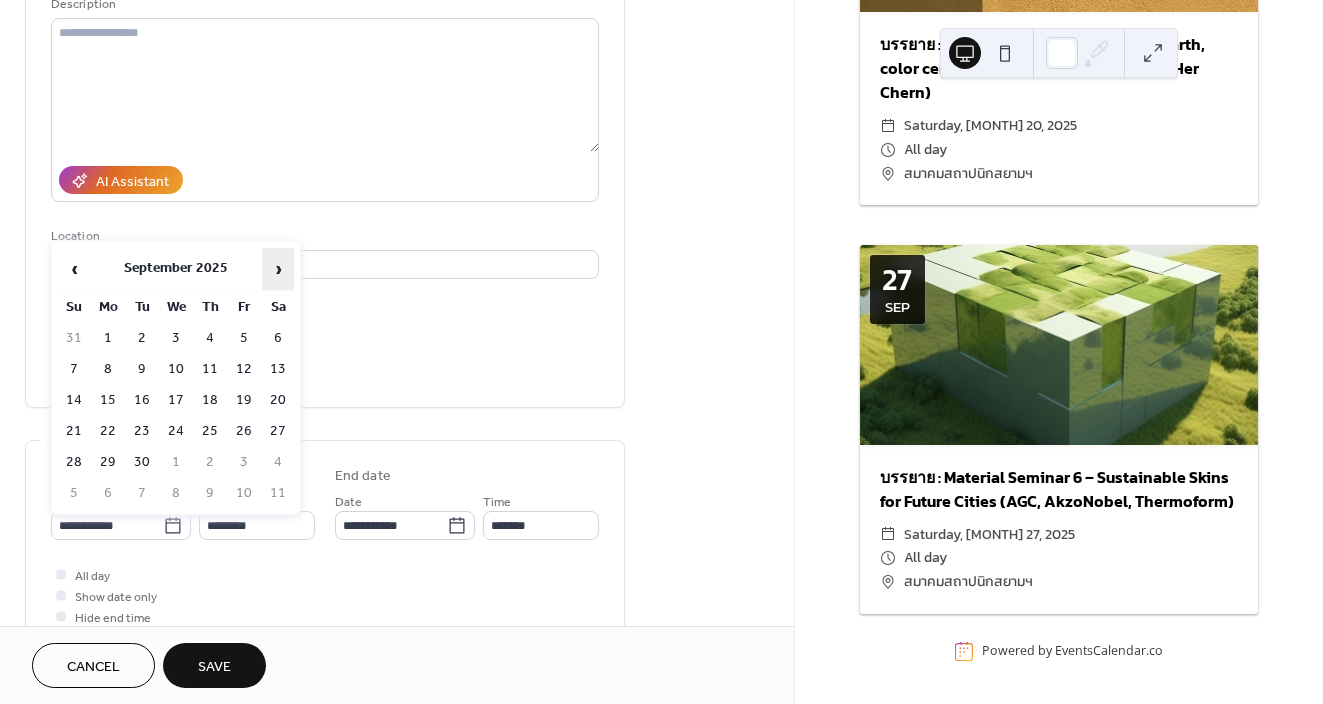 click on "›" at bounding box center (278, 269) 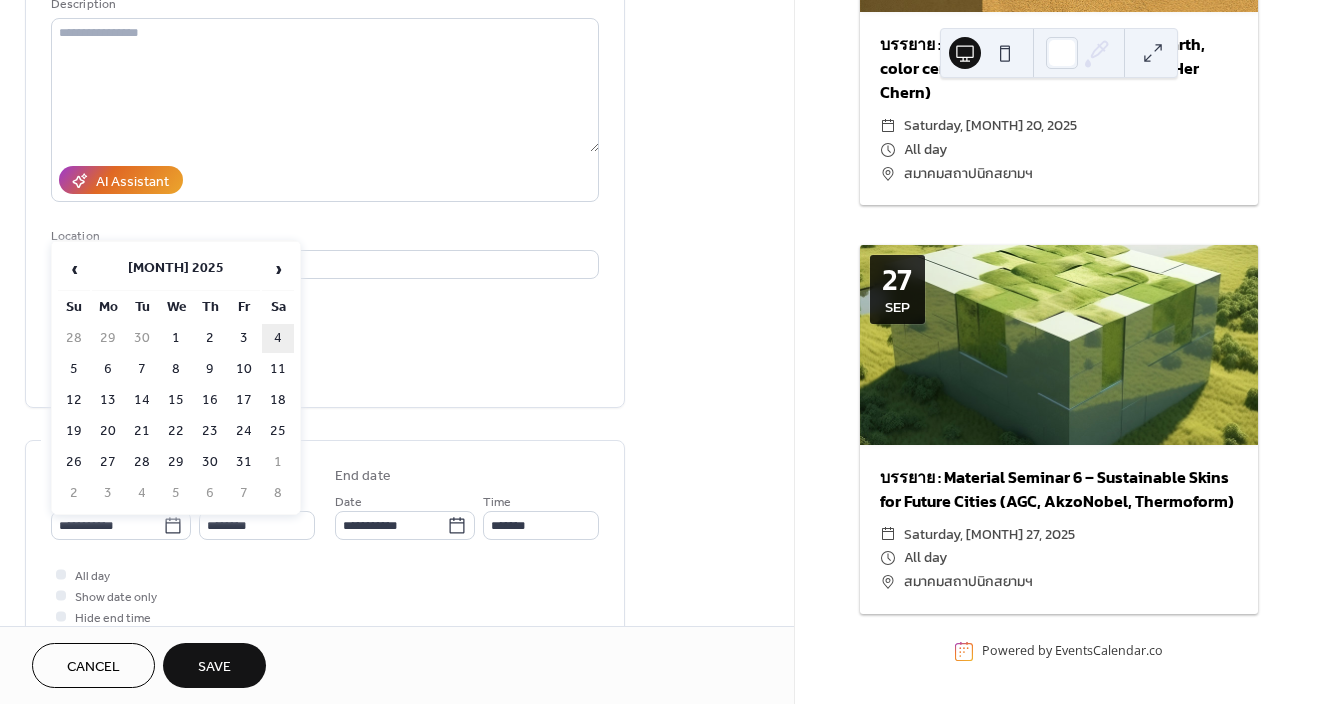 click on "4" at bounding box center (278, 338) 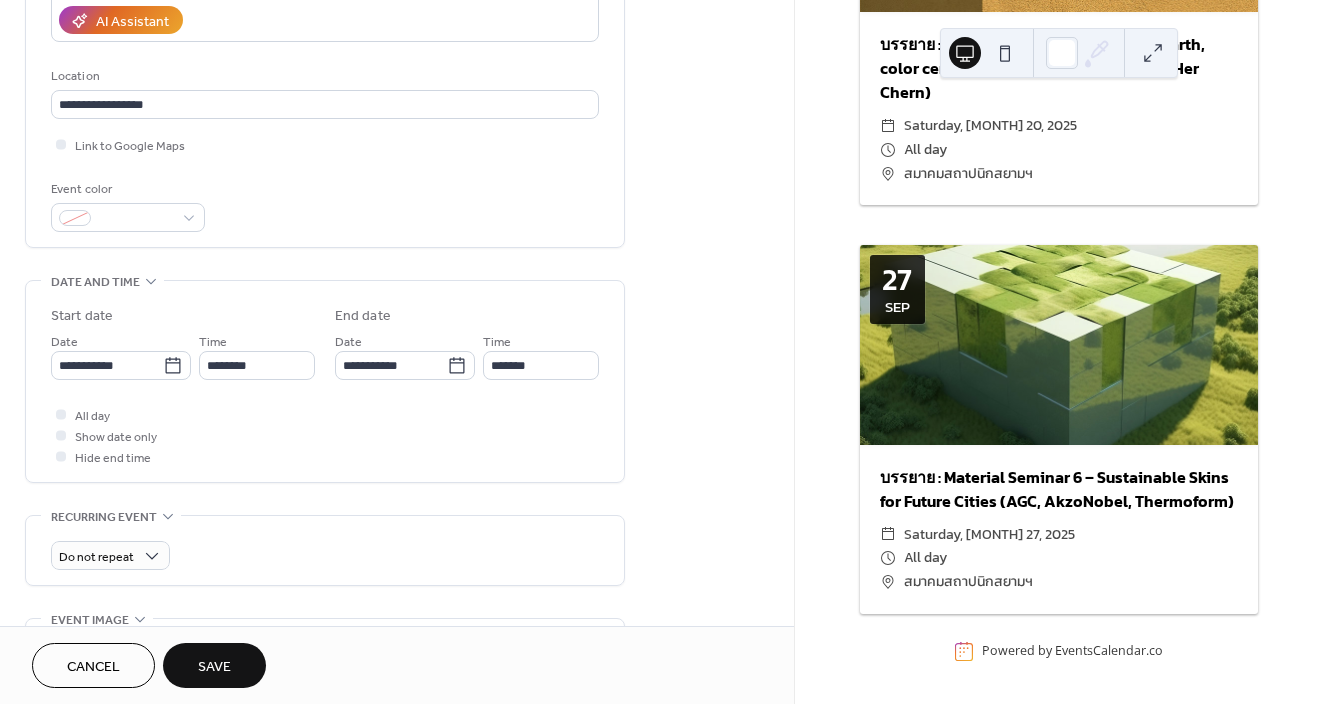 scroll, scrollTop: 373, scrollLeft: 0, axis: vertical 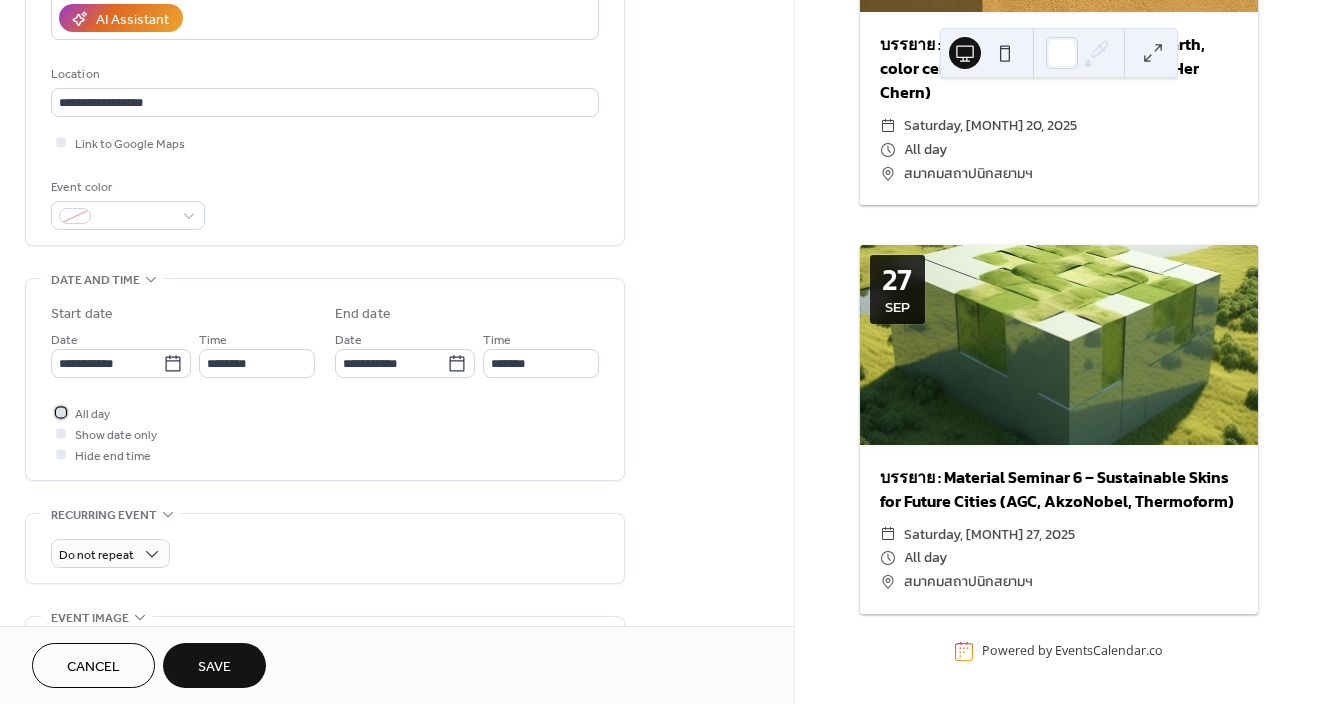 click at bounding box center [61, 412] 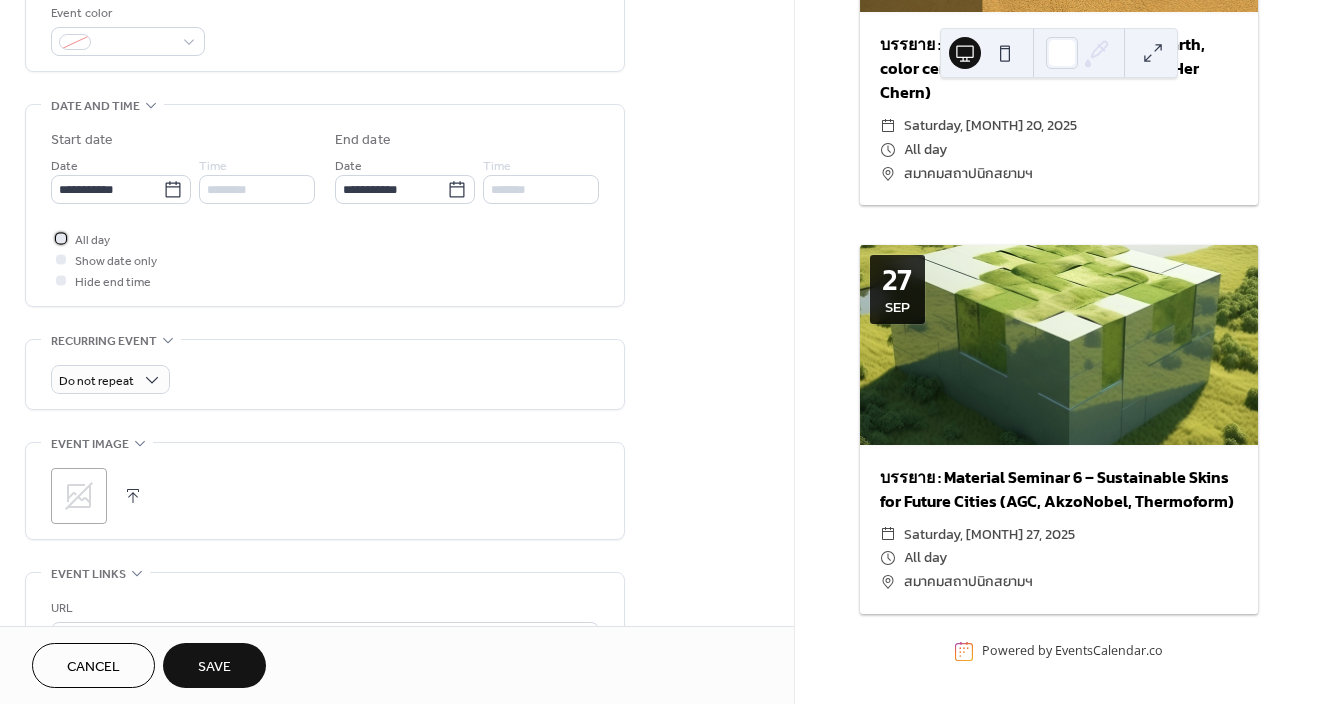 scroll, scrollTop: 570, scrollLeft: 0, axis: vertical 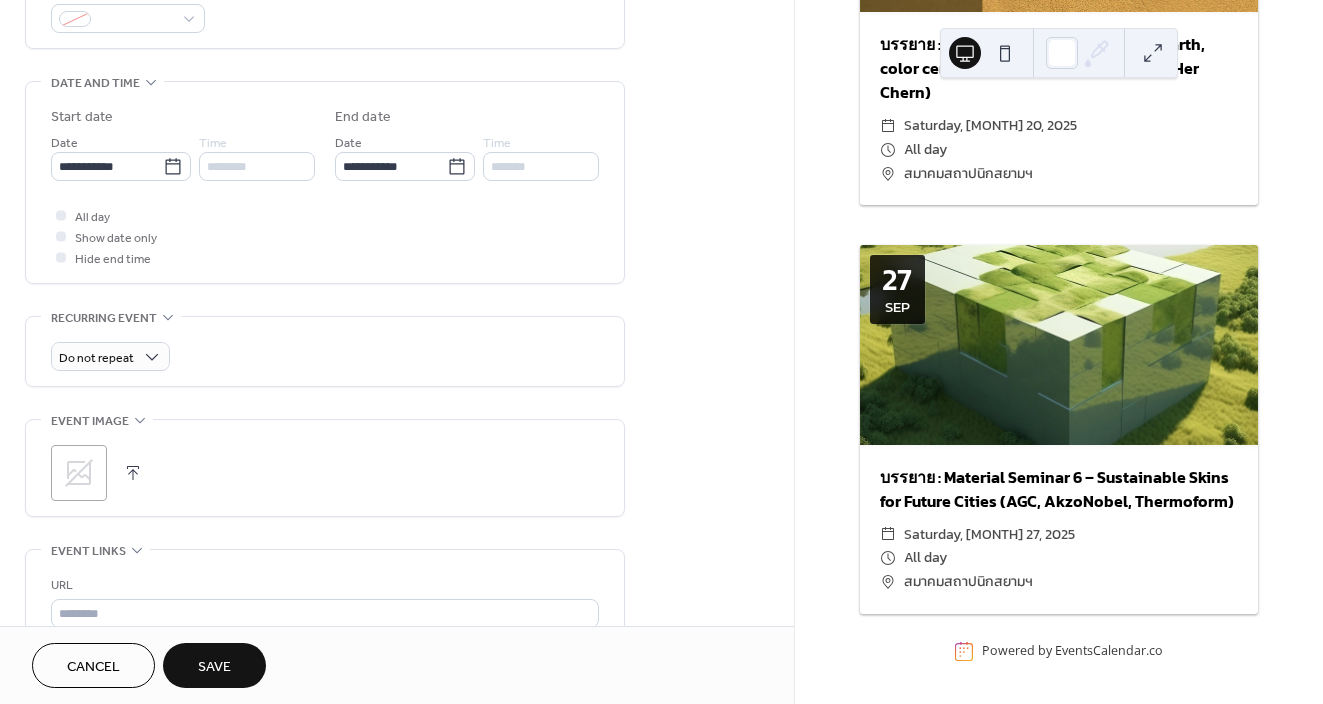 click at bounding box center (133, 473) 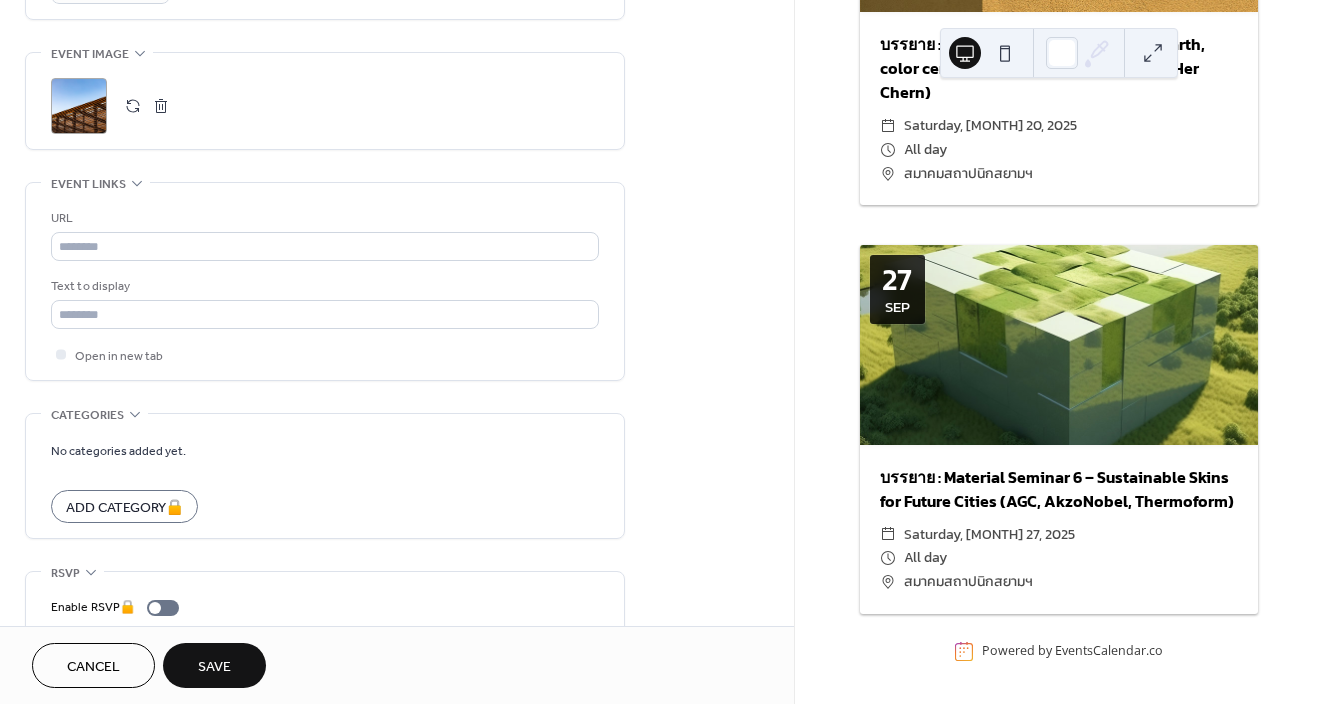 scroll, scrollTop: 1010, scrollLeft: 0, axis: vertical 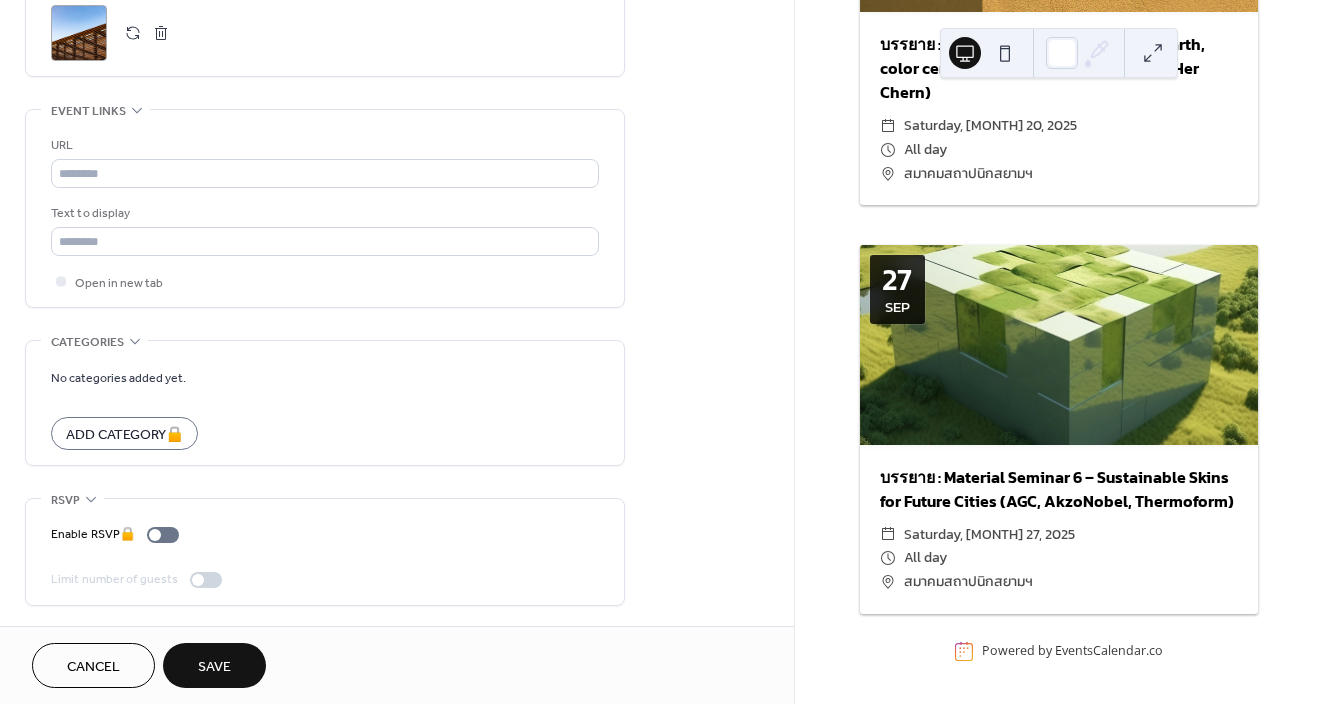 click on "Save" at bounding box center [214, 667] 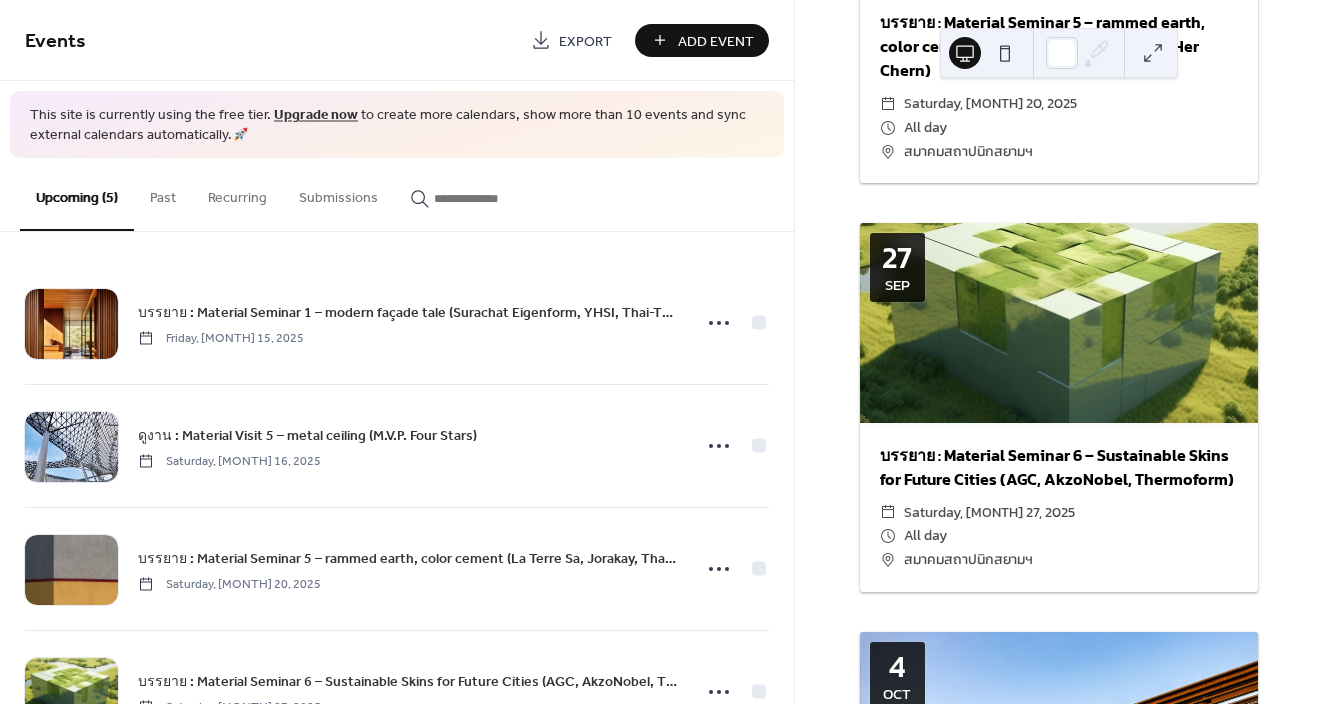 scroll, scrollTop: 1601, scrollLeft: 0, axis: vertical 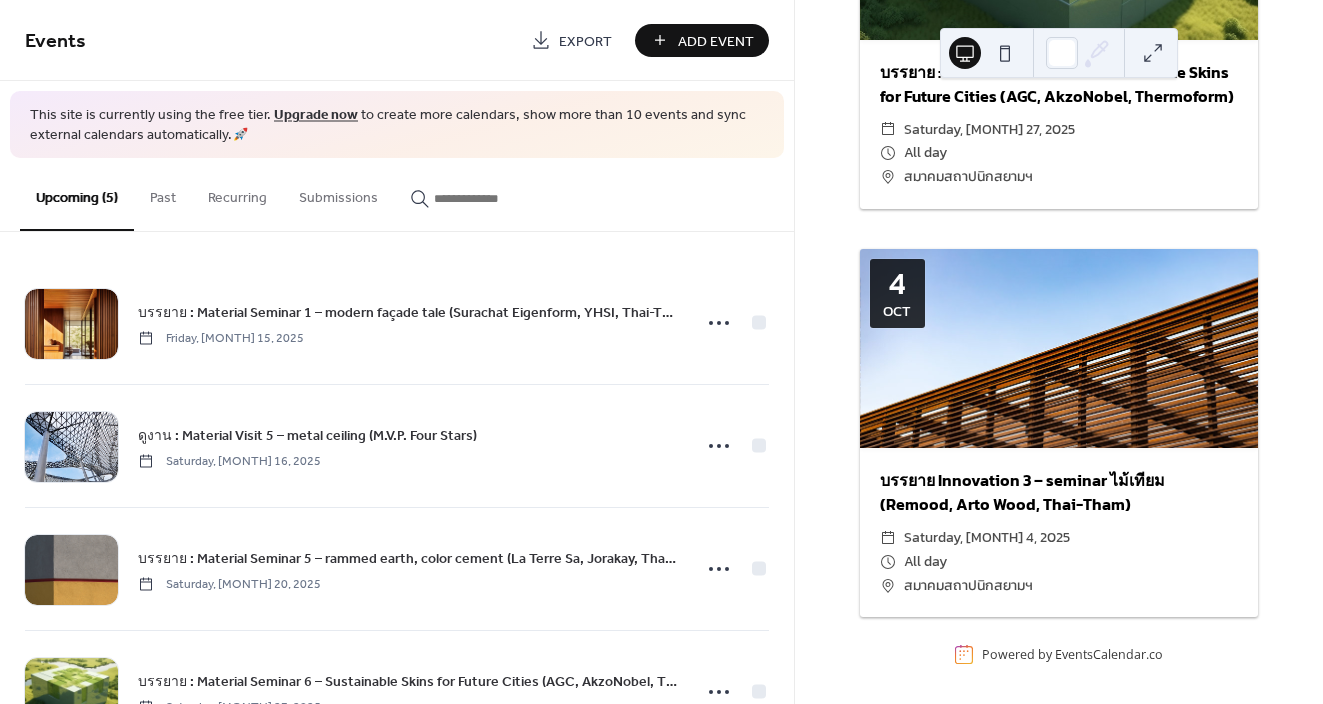 click on "Add Event" at bounding box center (716, 41) 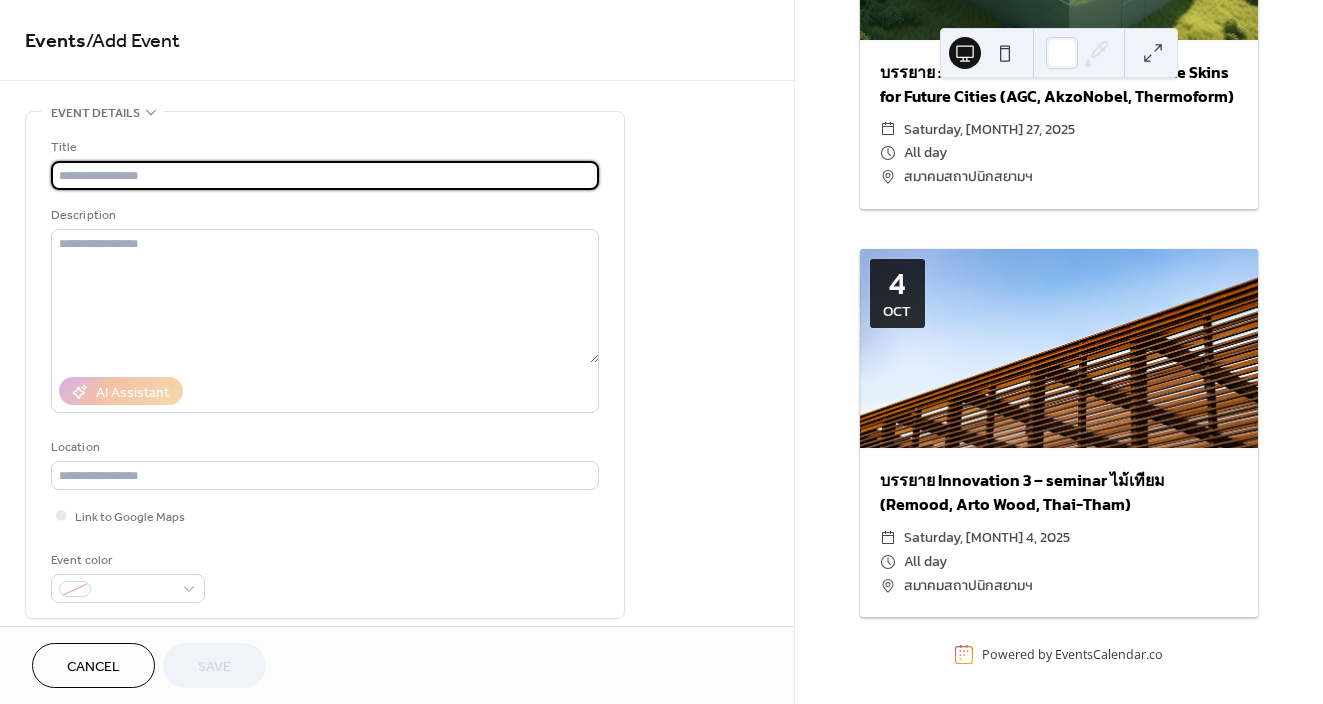 paste on "**********" 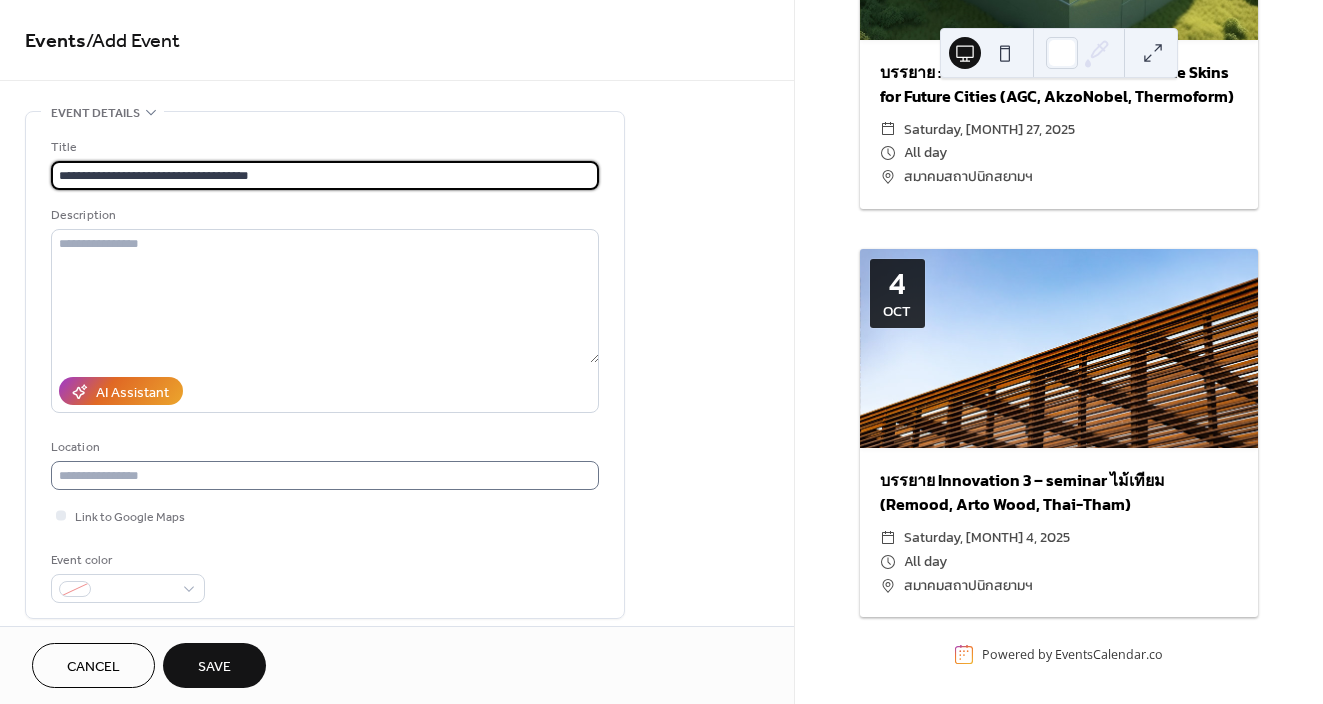 type on "**********" 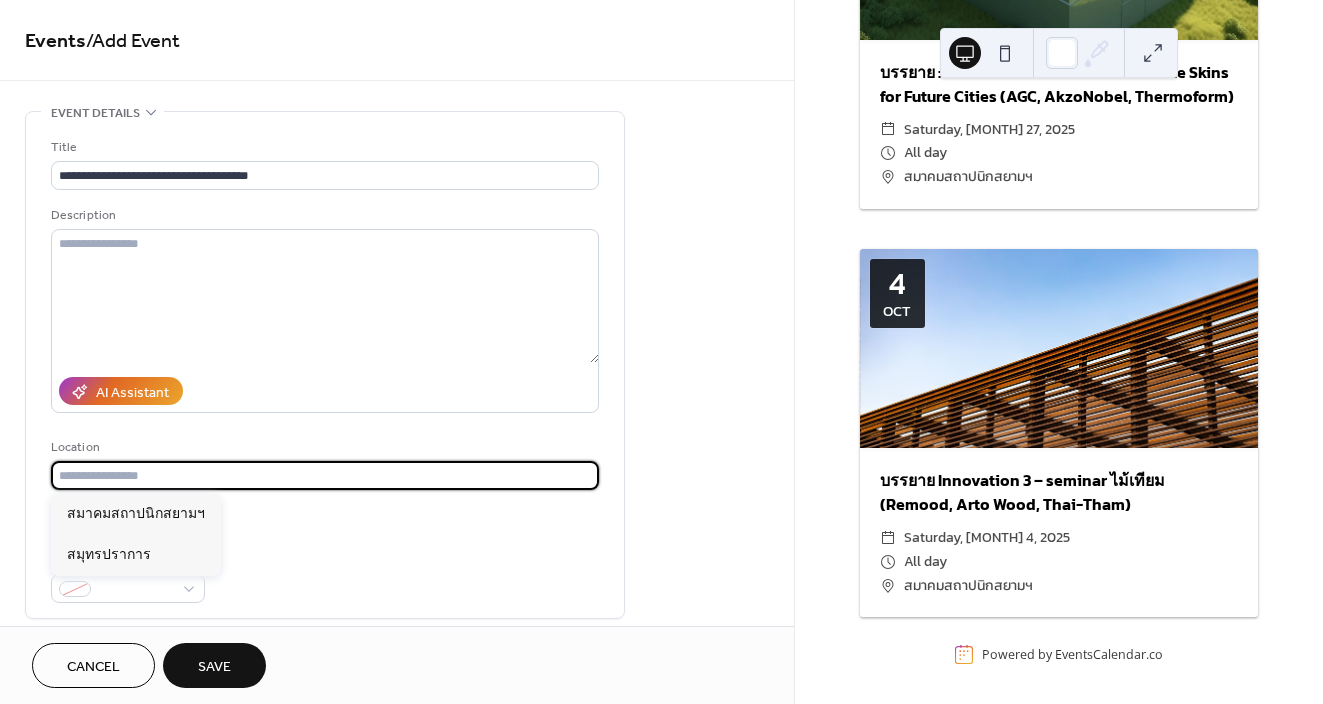 click at bounding box center [325, 475] 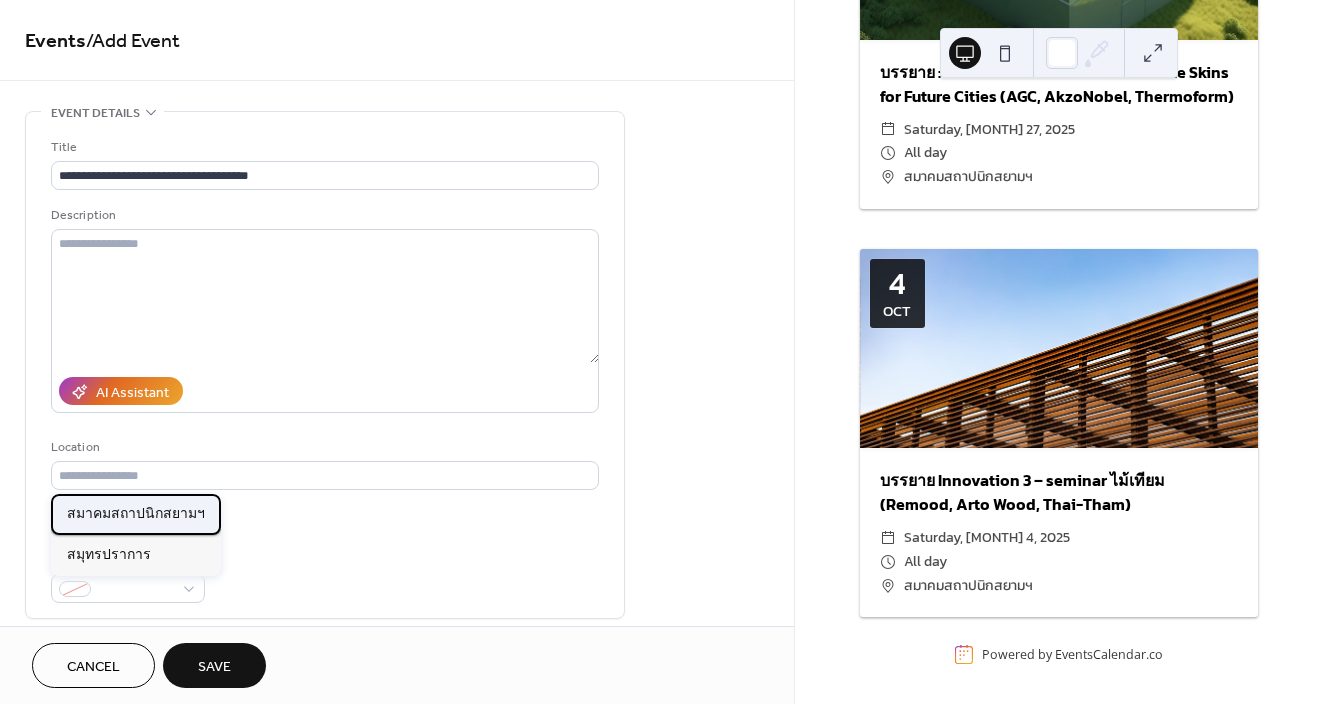 click on "สมาคมสถาปนิกสยามฯ" at bounding box center [136, 514] 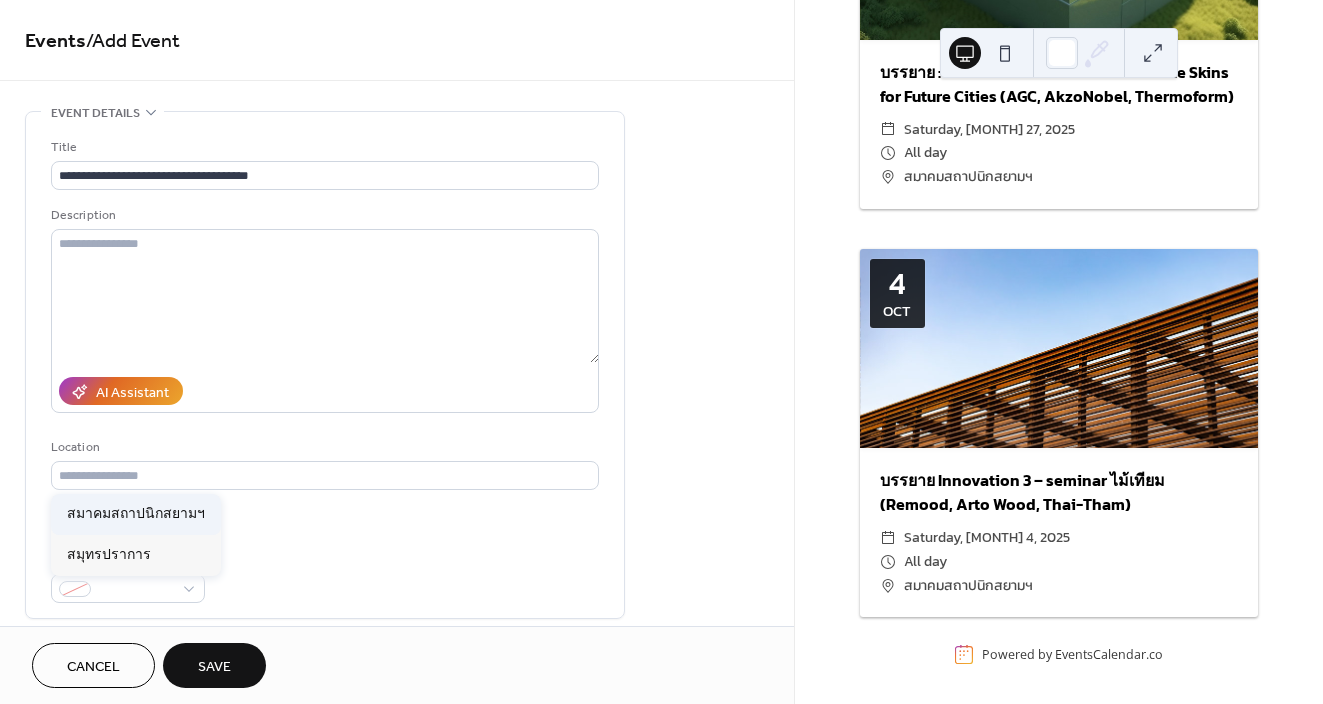 type on "**********" 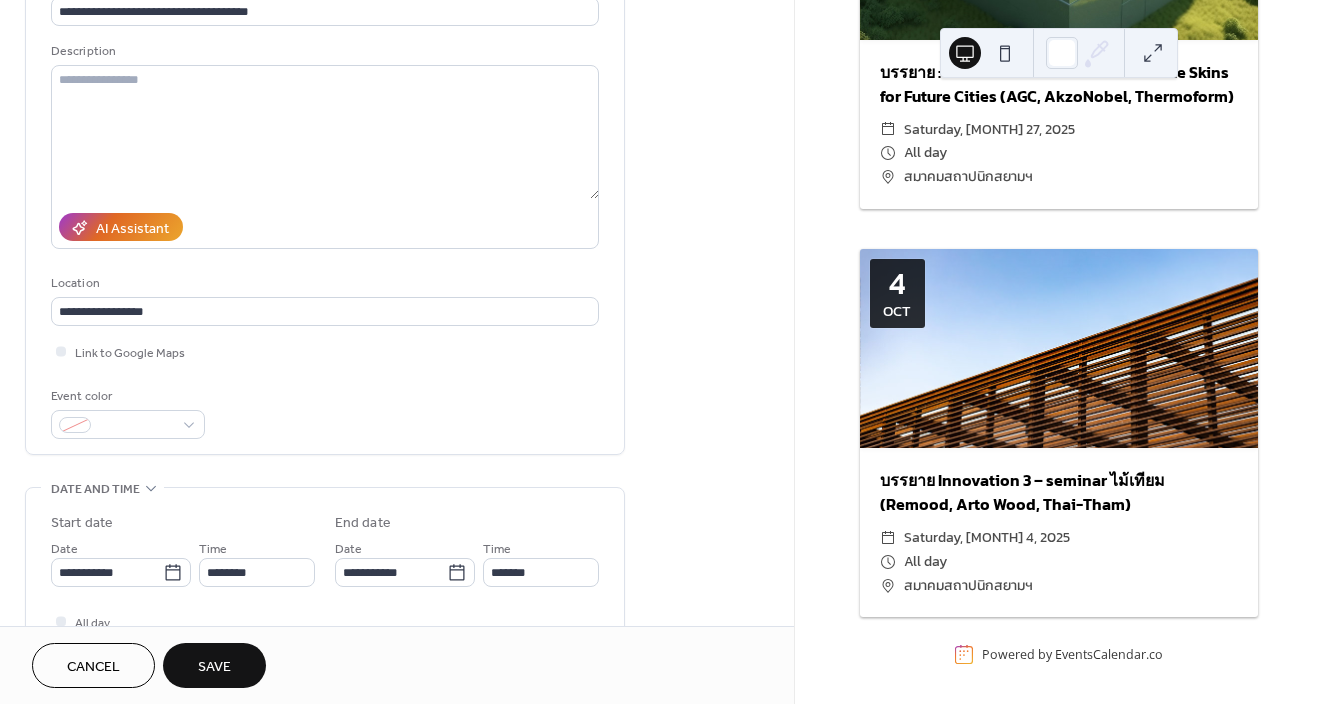 scroll, scrollTop: 218, scrollLeft: 0, axis: vertical 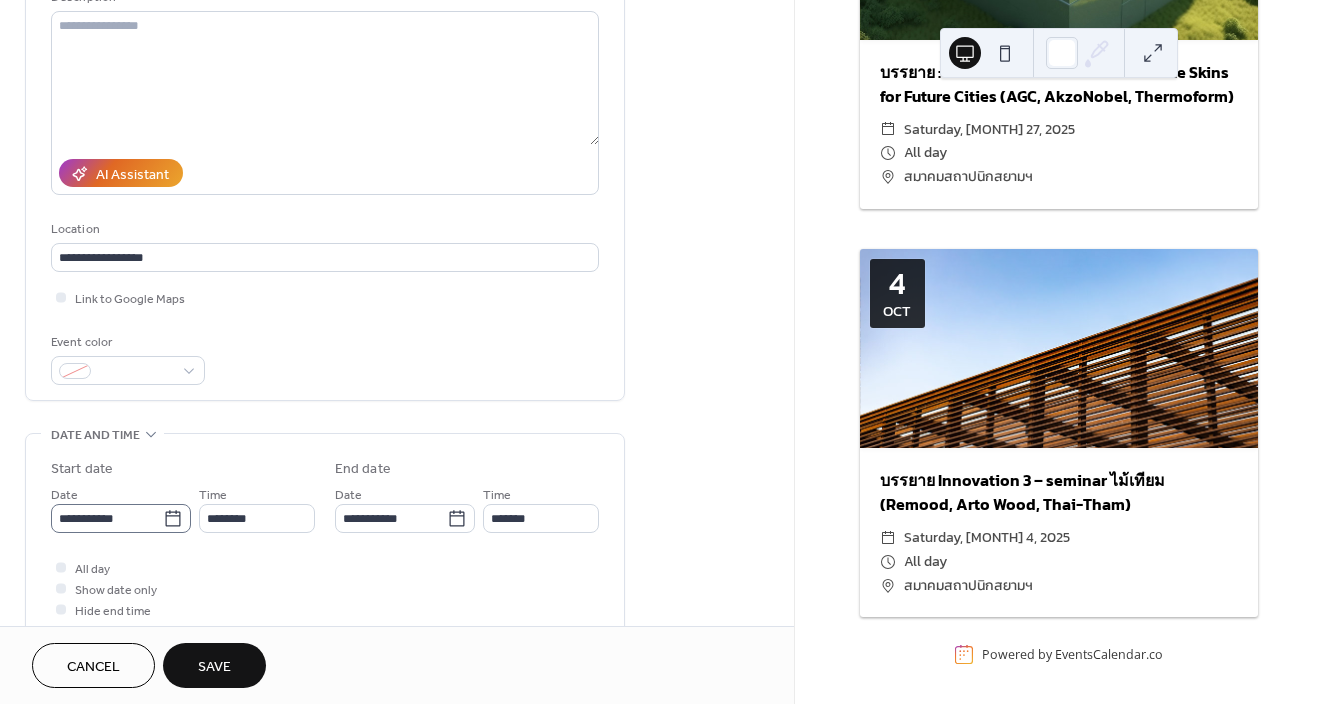 click 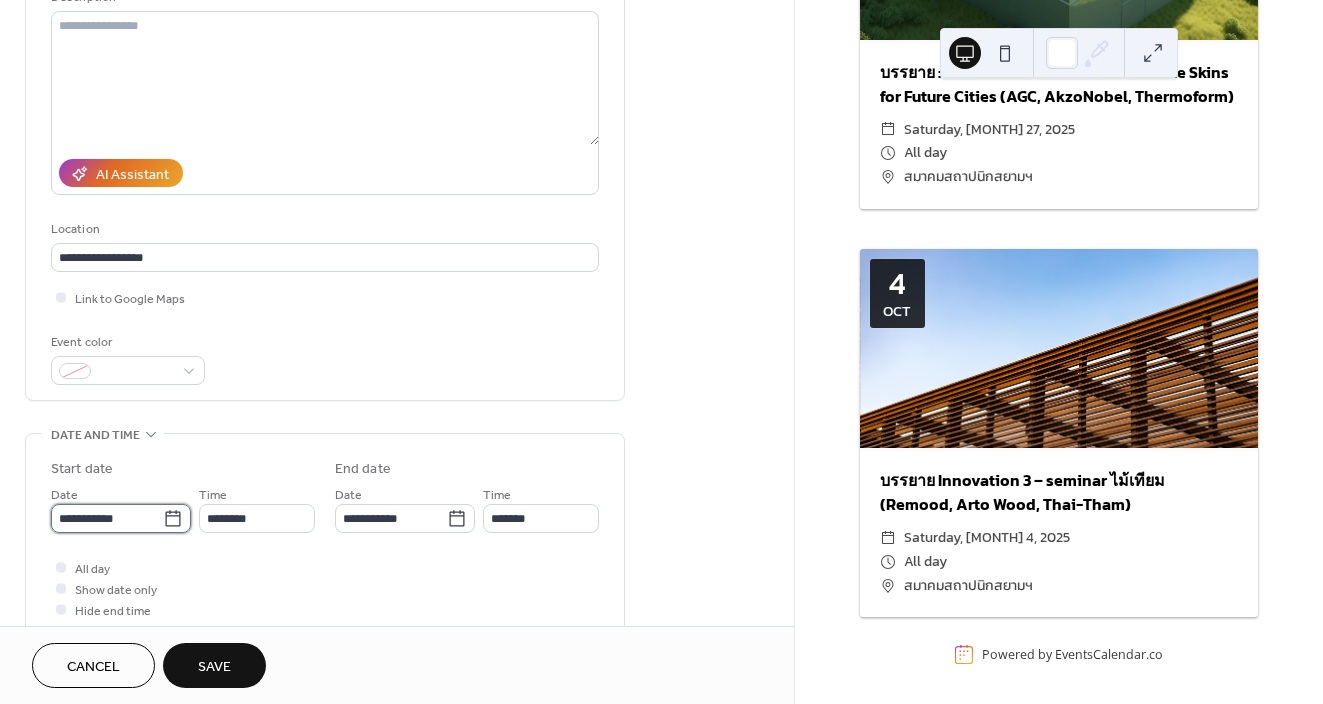 click on "**********" at bounding box center (107, 518) 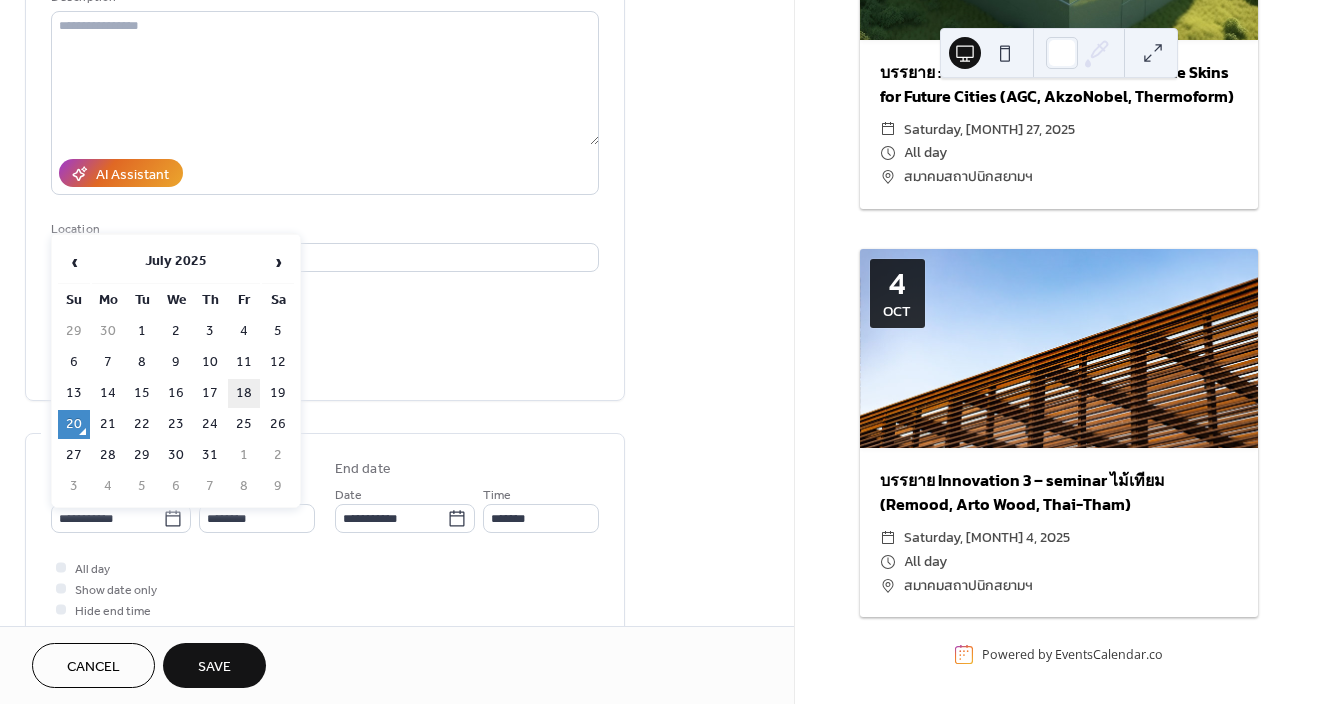 click on "18" at bounding box center [244, 393] 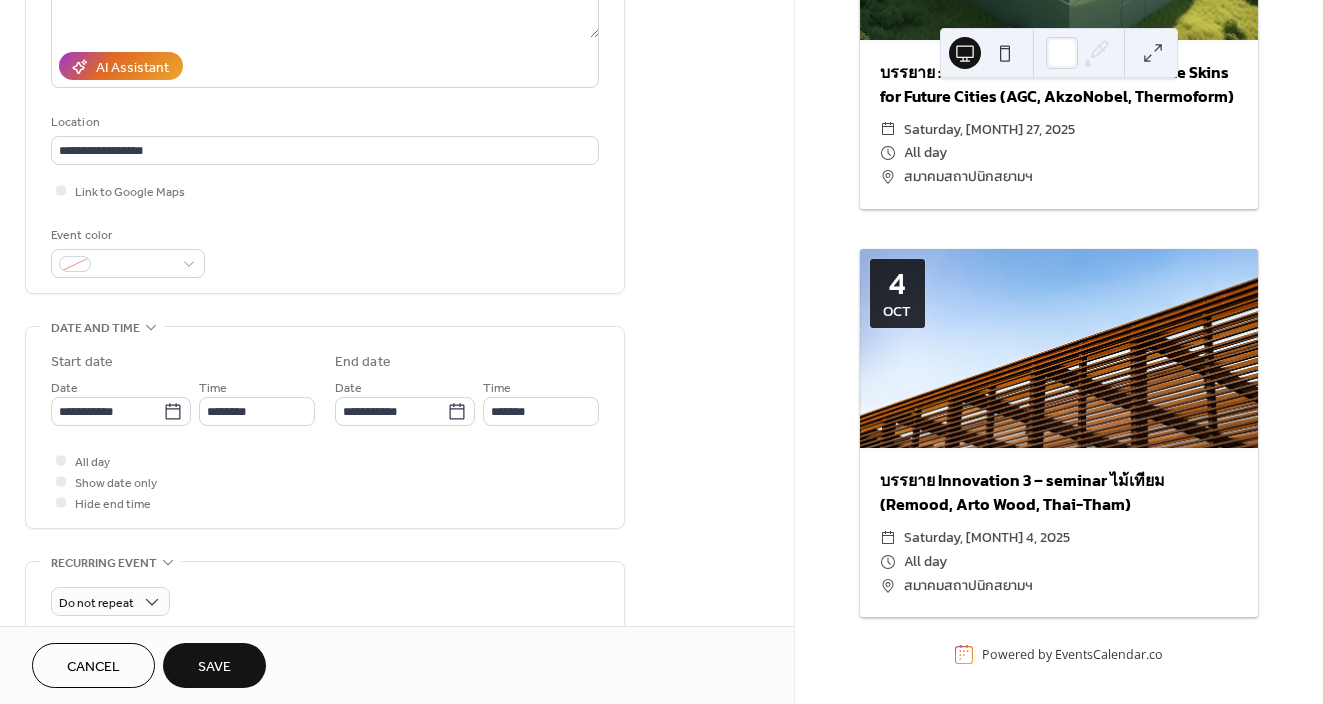 scroll, scrollTop: 329, scrollLeft: 0, axis: vertical 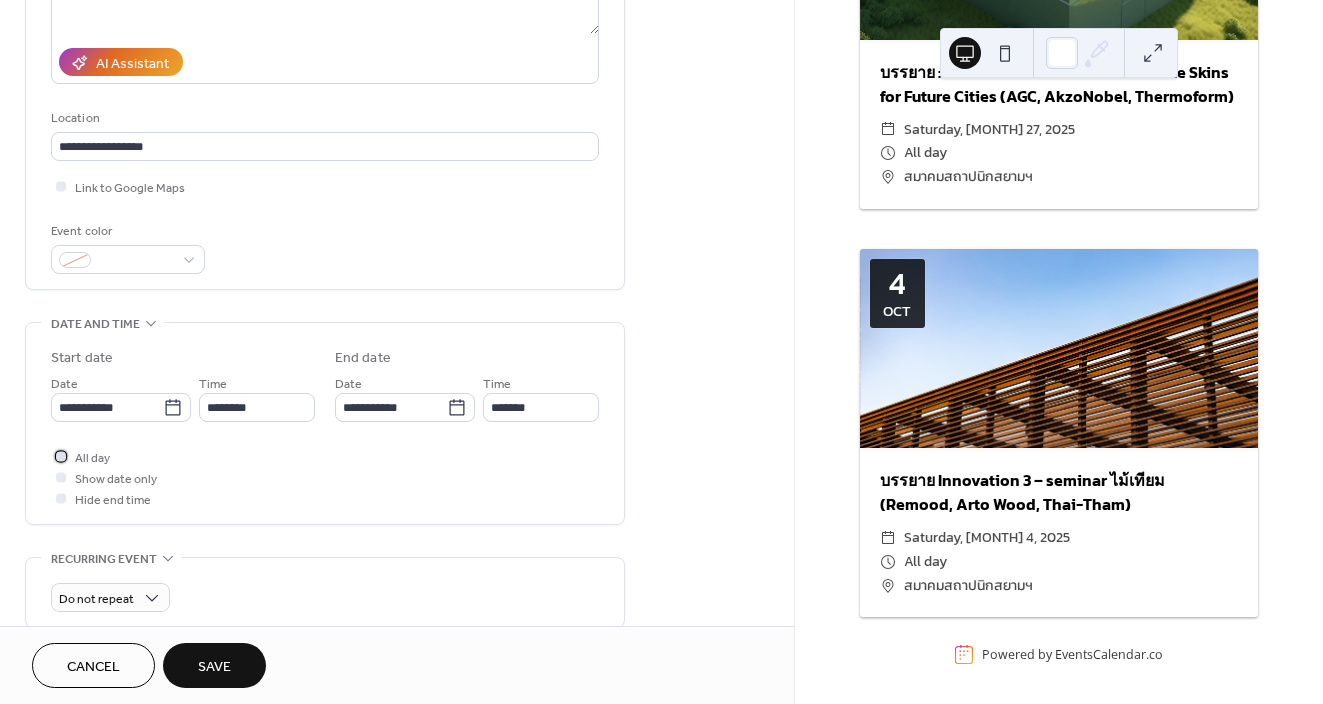 click at bounding box center (61, 456) 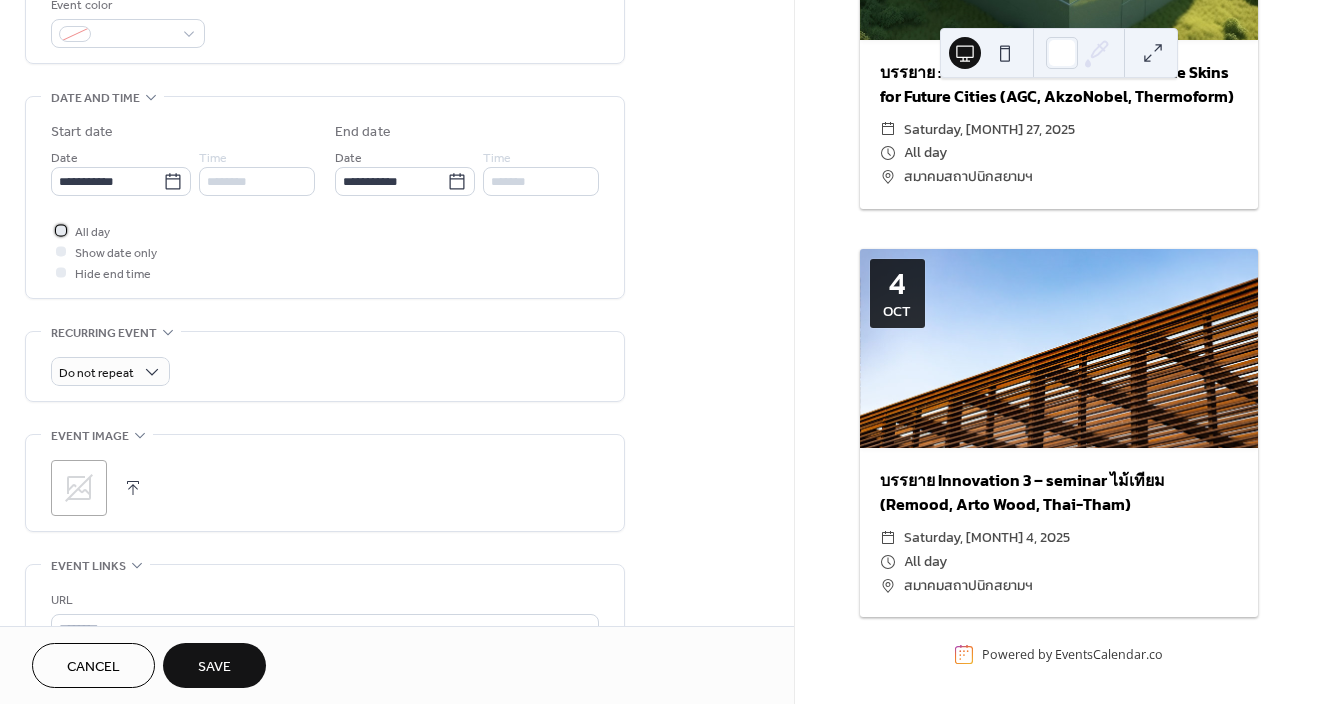 scroll, scrollTop: 574, scrollLeft: 0, axis: vertical 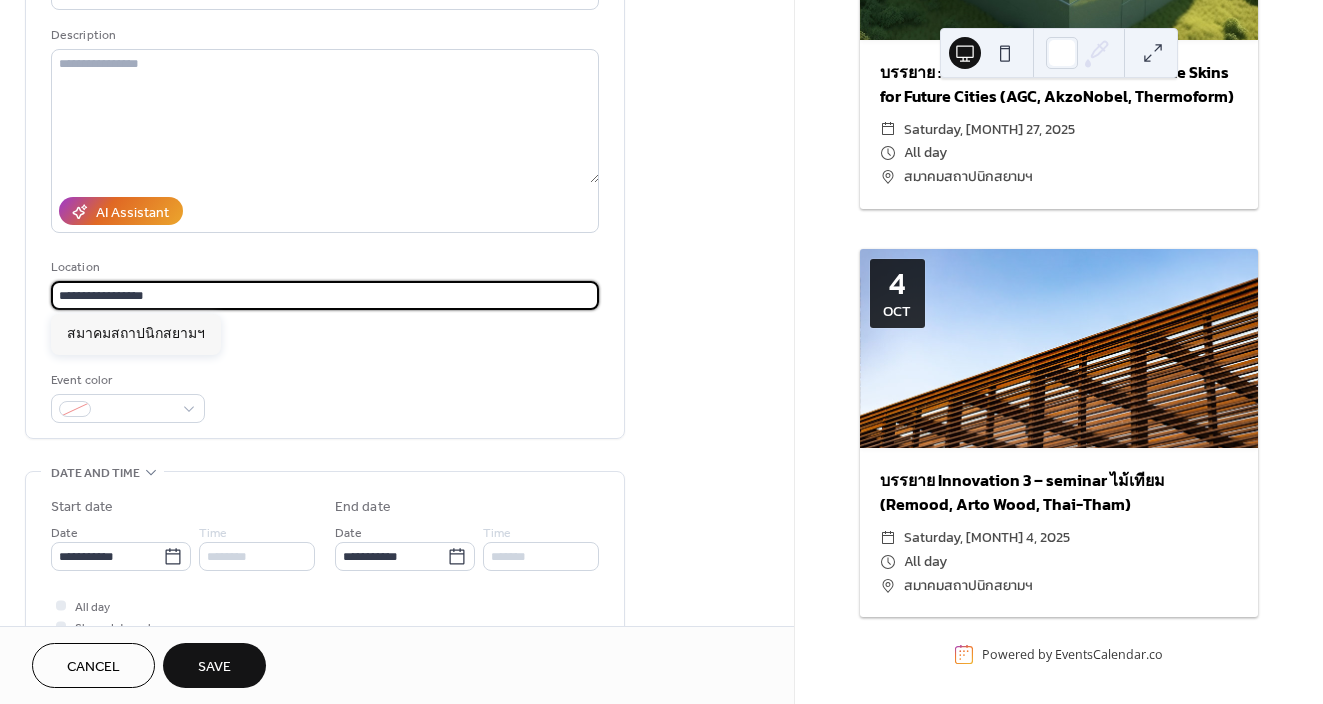 drag, startPoint x: 190, startPoint y: 297, endPoint x: -10, endPoint y: 273, distance: 201.43486 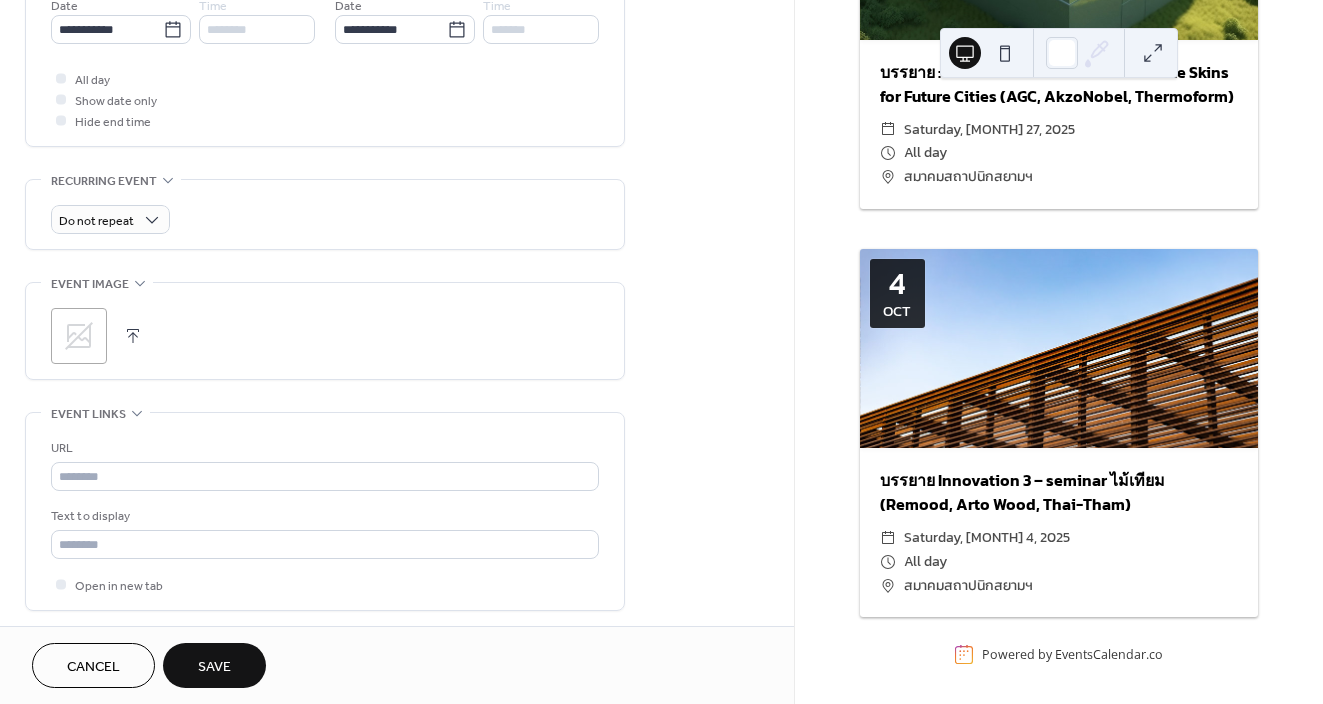 scroll, scrollTop: 744, scrollLeft: 0, axis: vertical 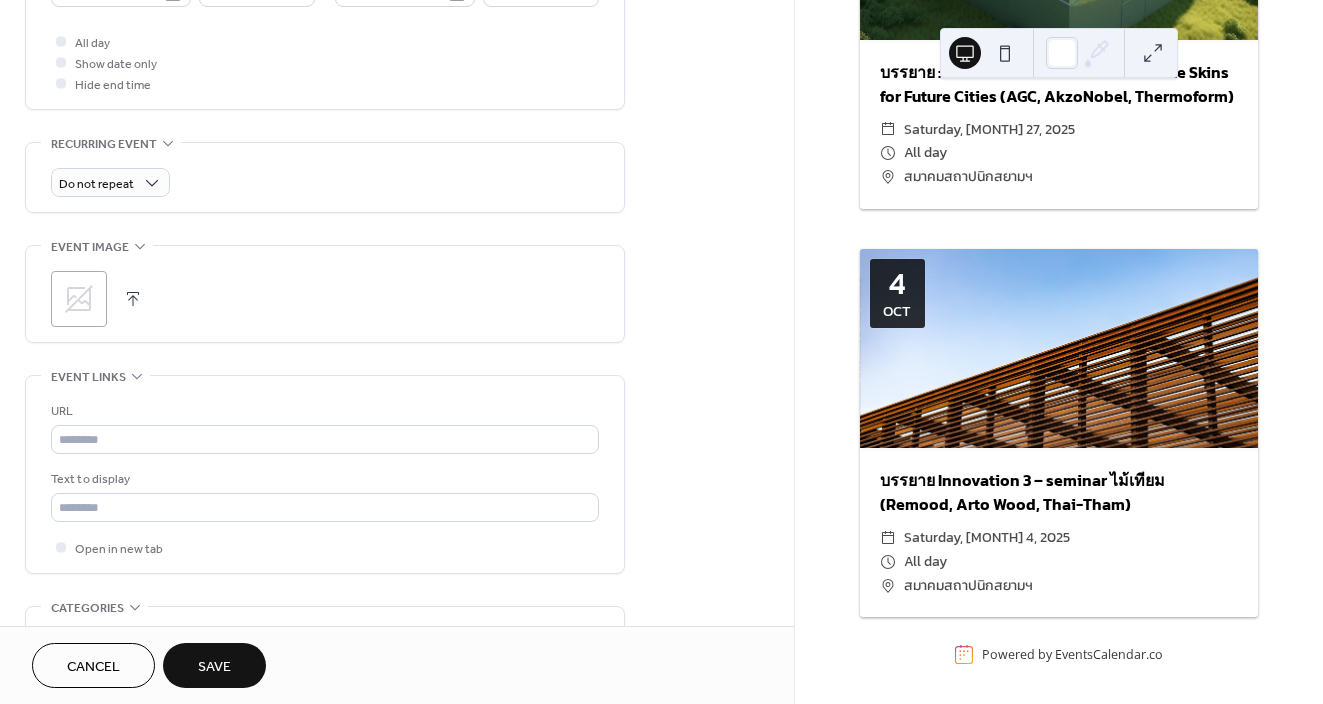 type on "*******" 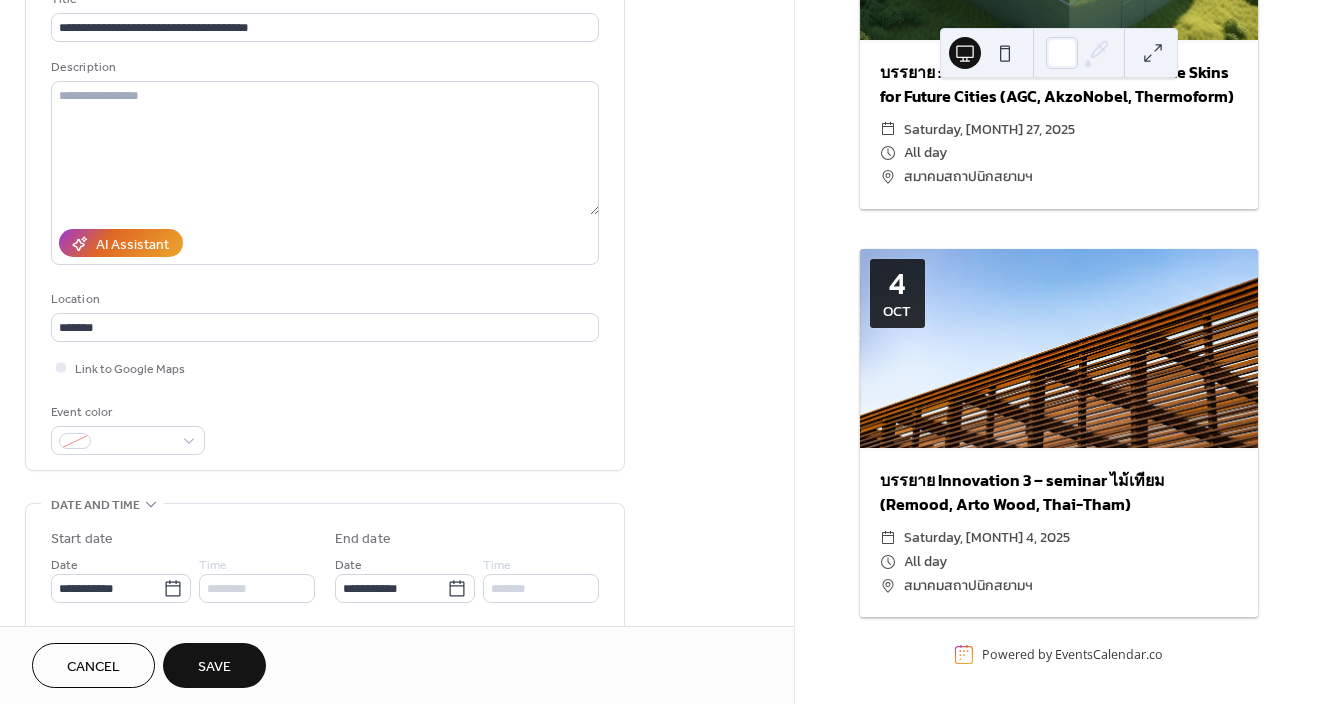 scroll, scrollTop: 0, scrollLeft: 0, axis: both 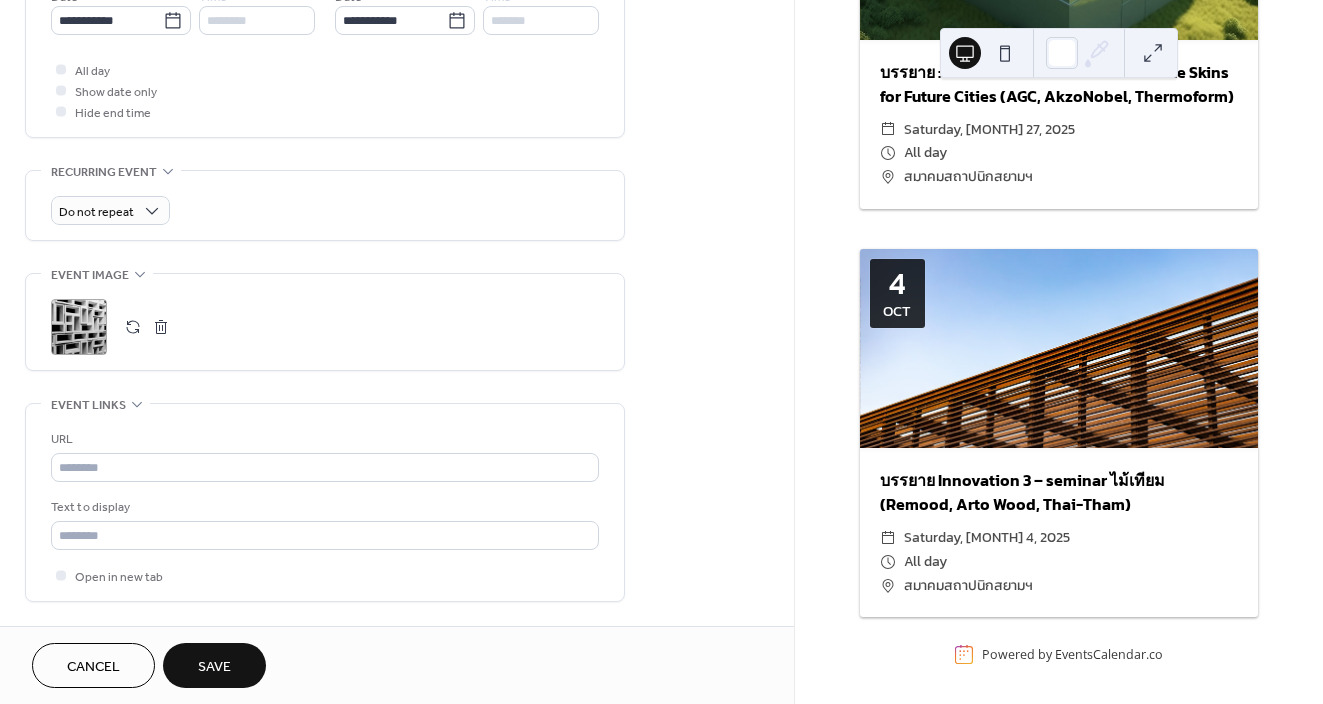 click on "Save" at bounding box center [214, 665] 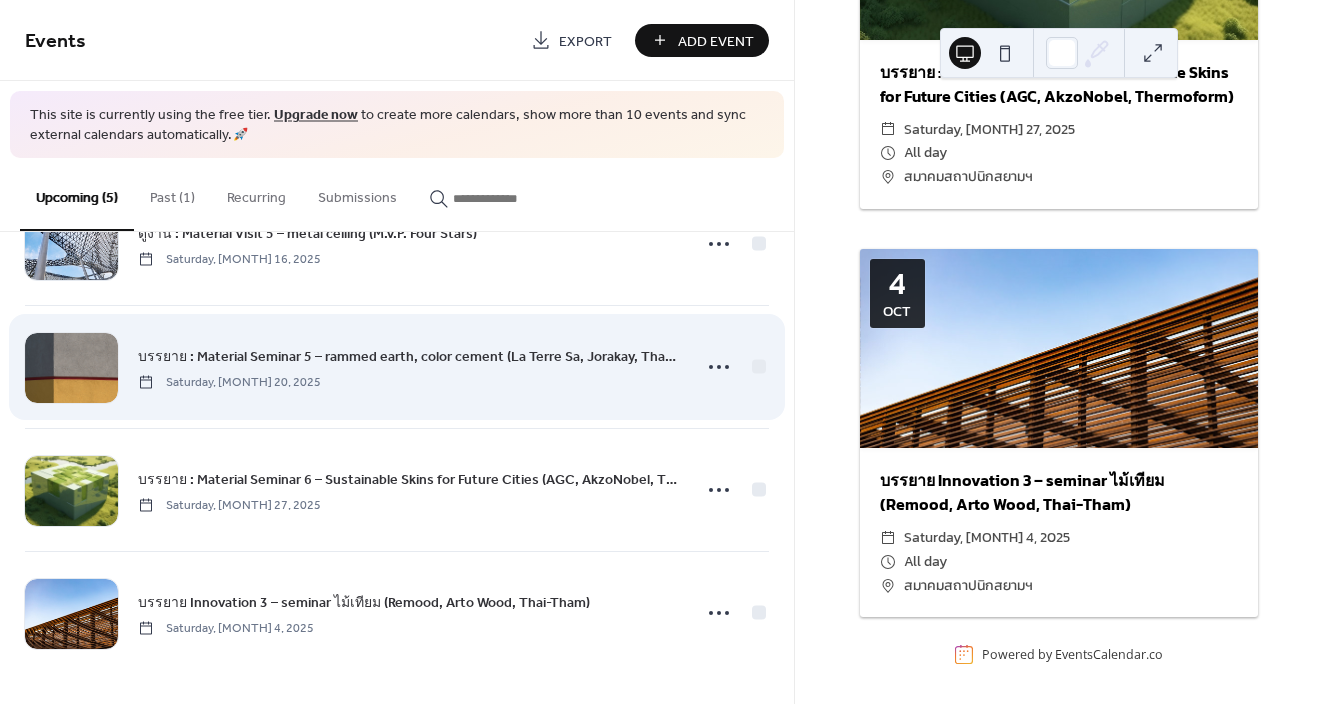 scroll, scrollTop: 0, scrollLeft: 0, axis: both 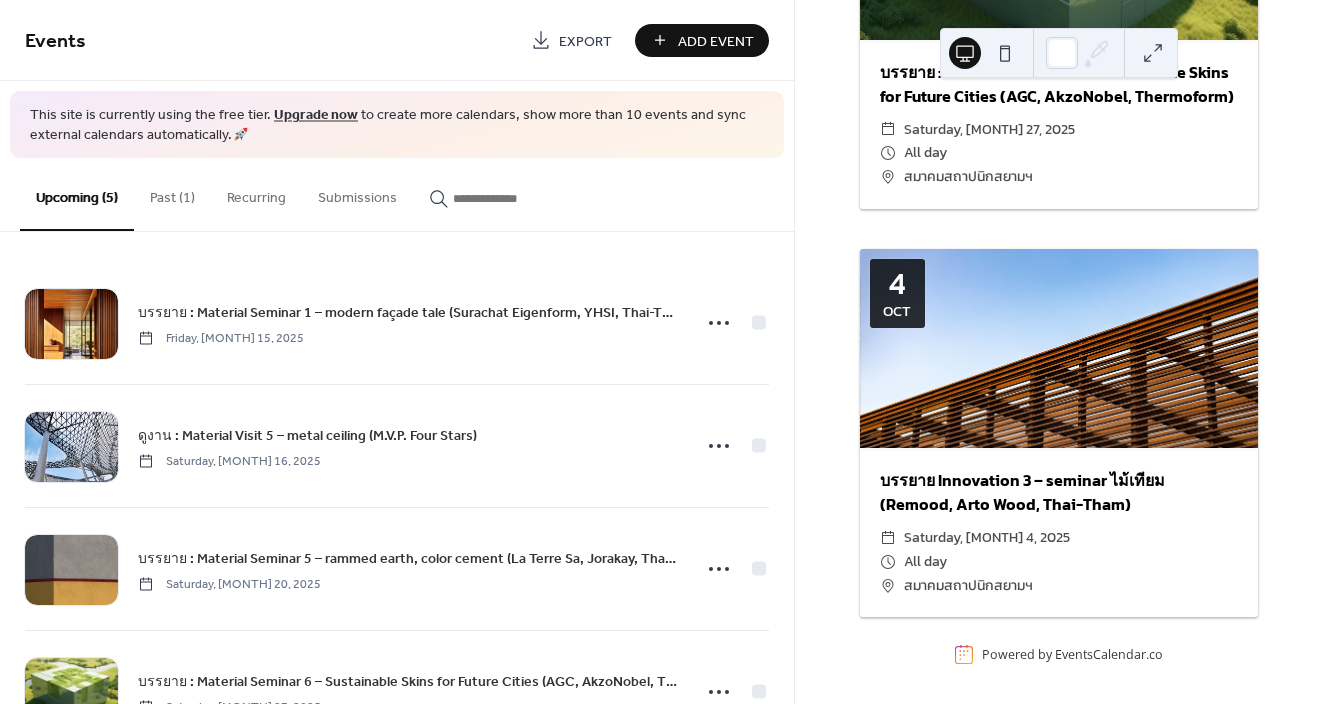 click on "Add Event" at bounding box center [716, 41] 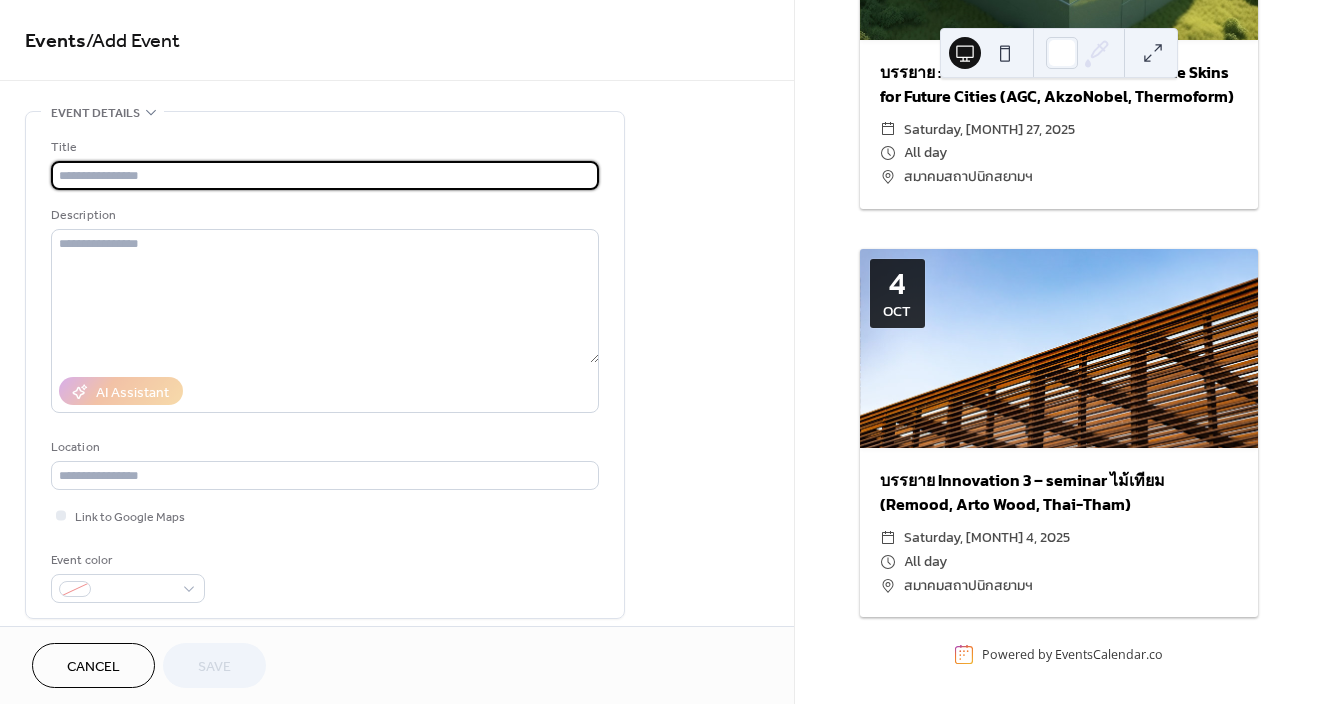paste on "**********" 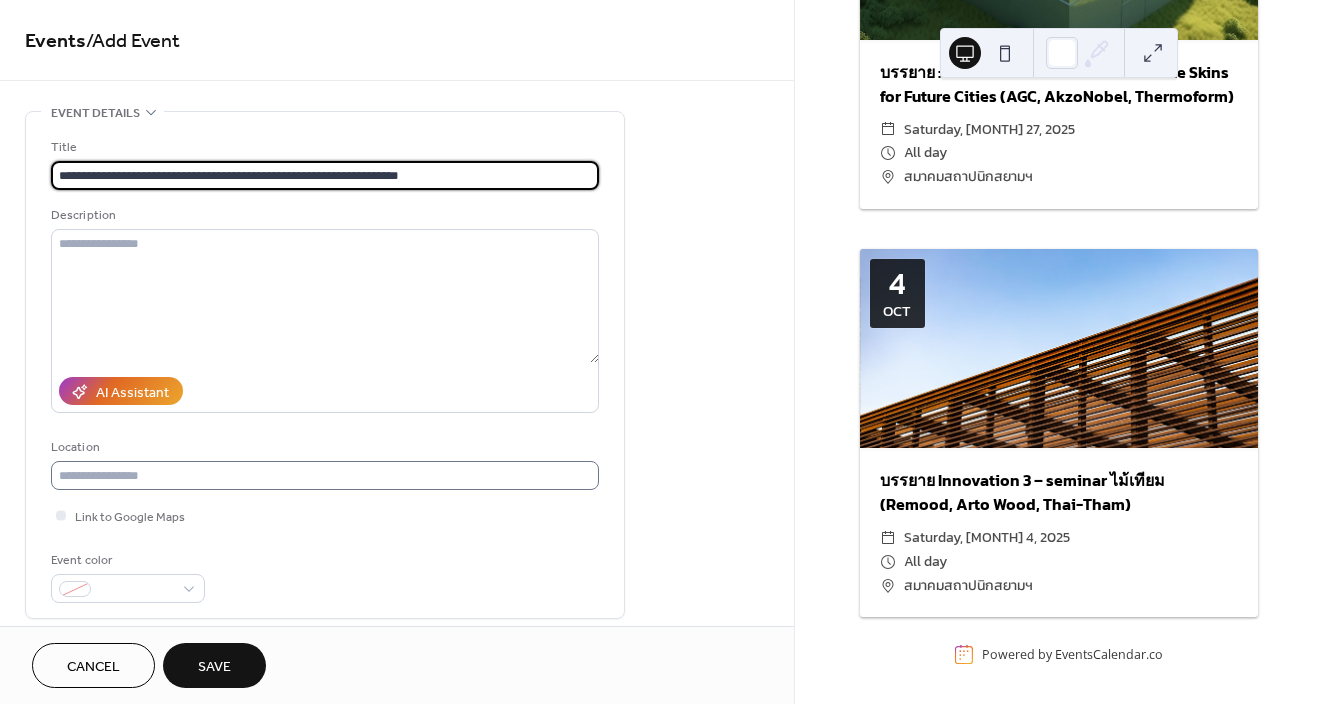 type on "**********" 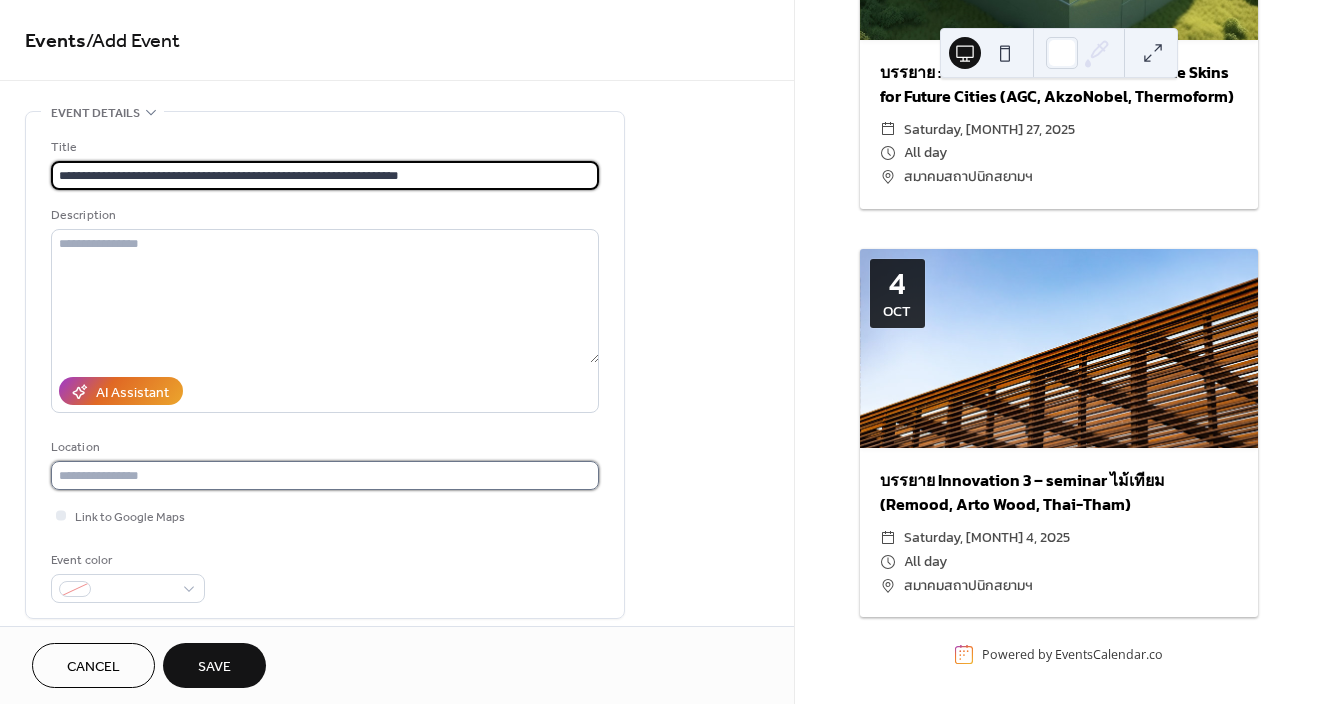 click at bounding box center [325, 475] 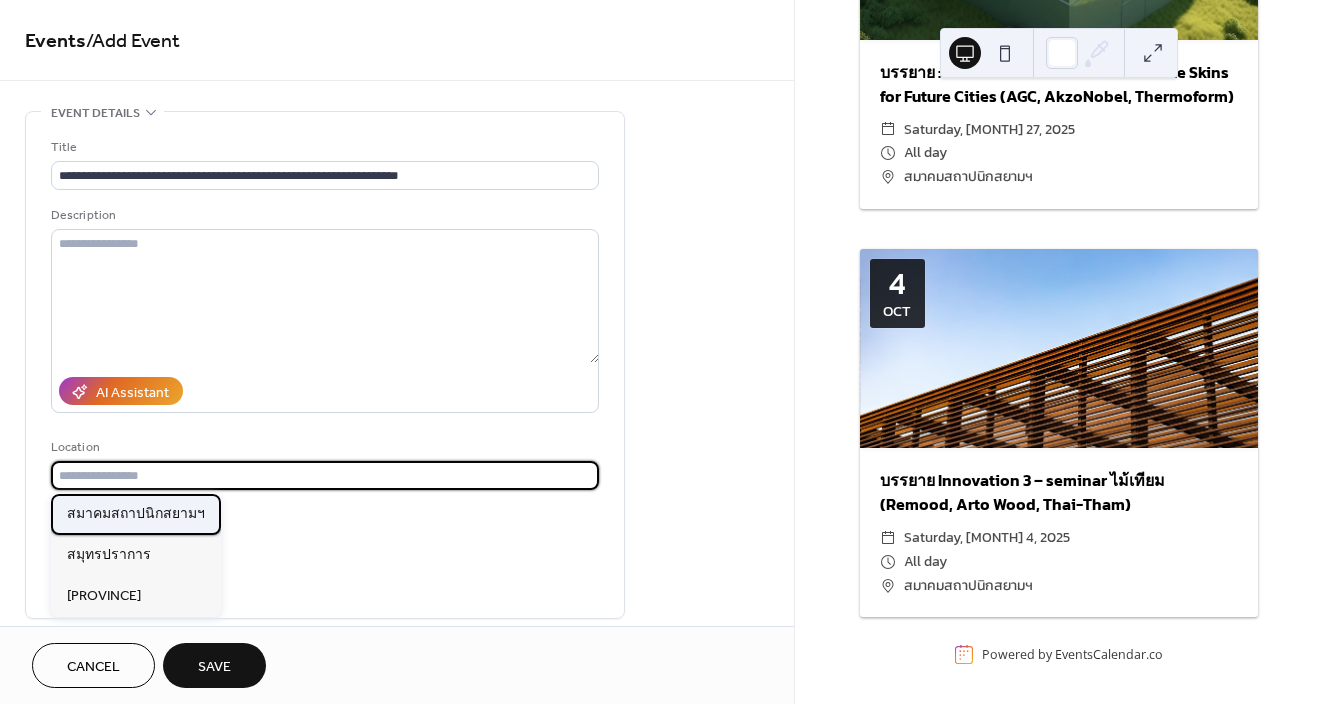 click on "สมาคมสถาปนิกสยามฯ" at bounding box center (136, 514) 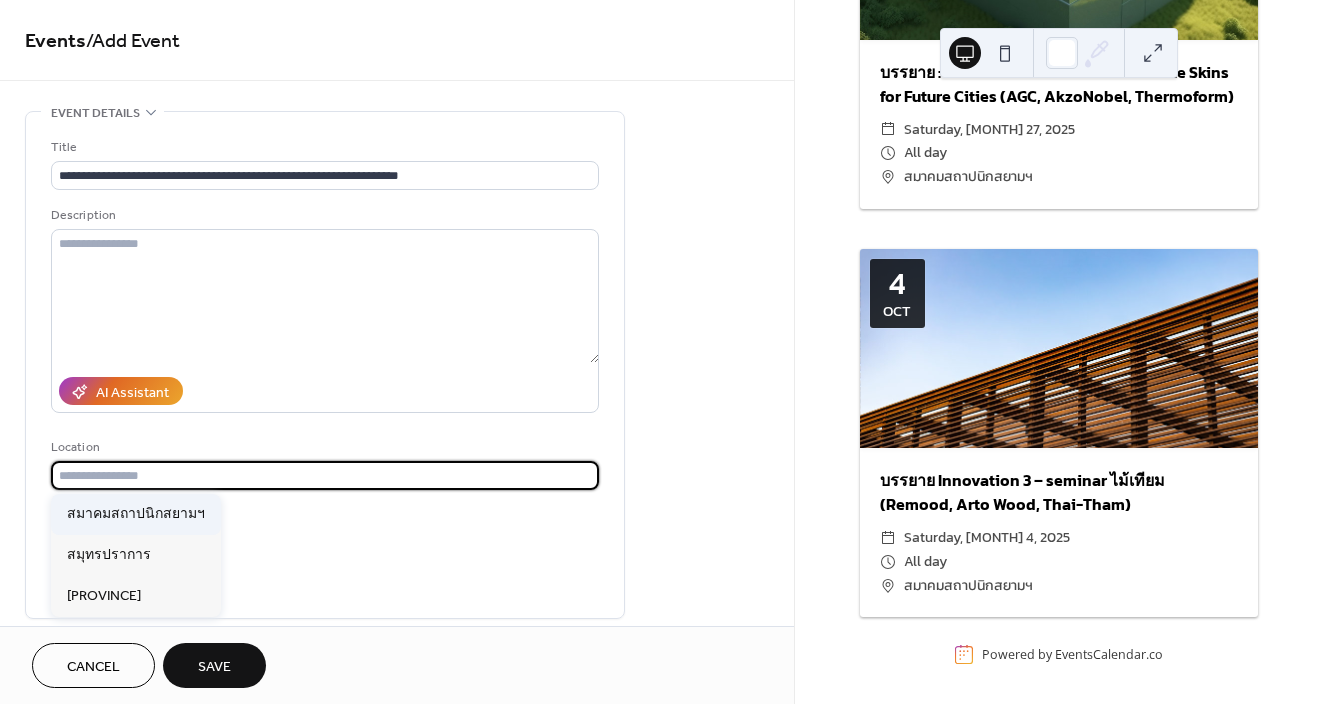 type on "**********" 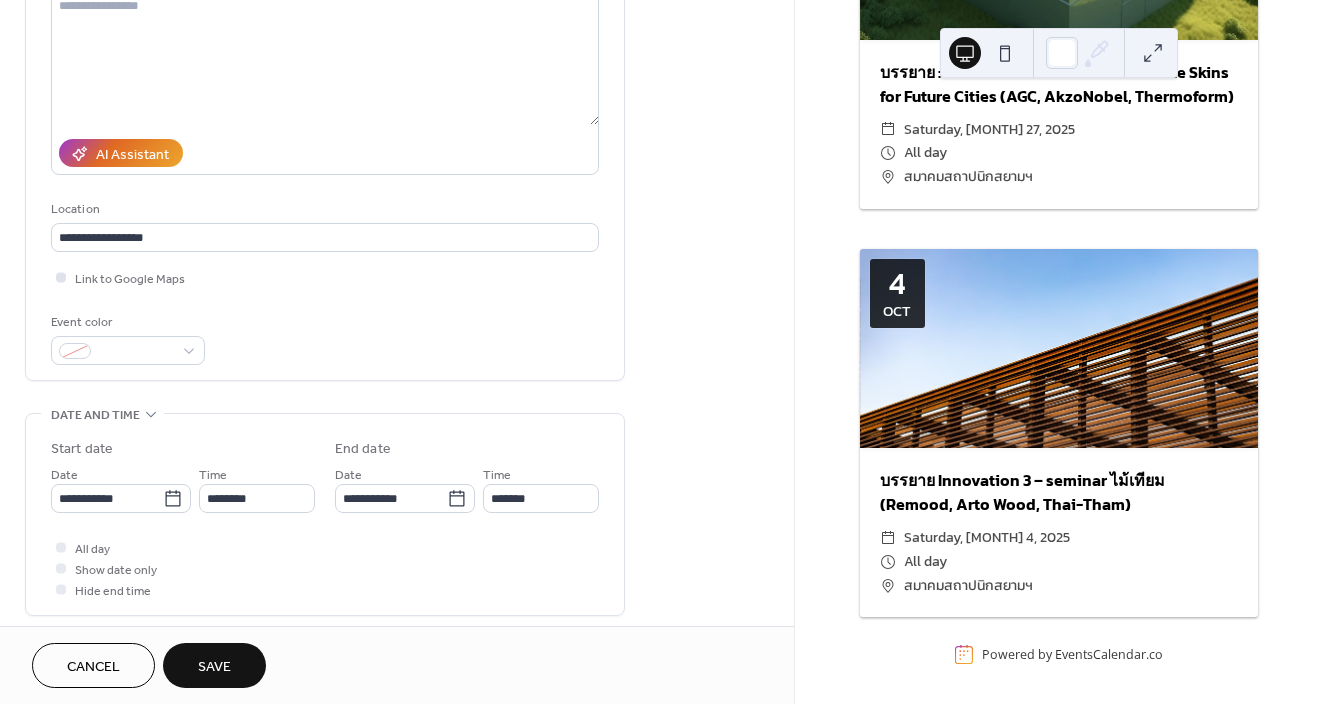 scroll, scrollTop: 239, scrollLeft: 0, axis: vertical 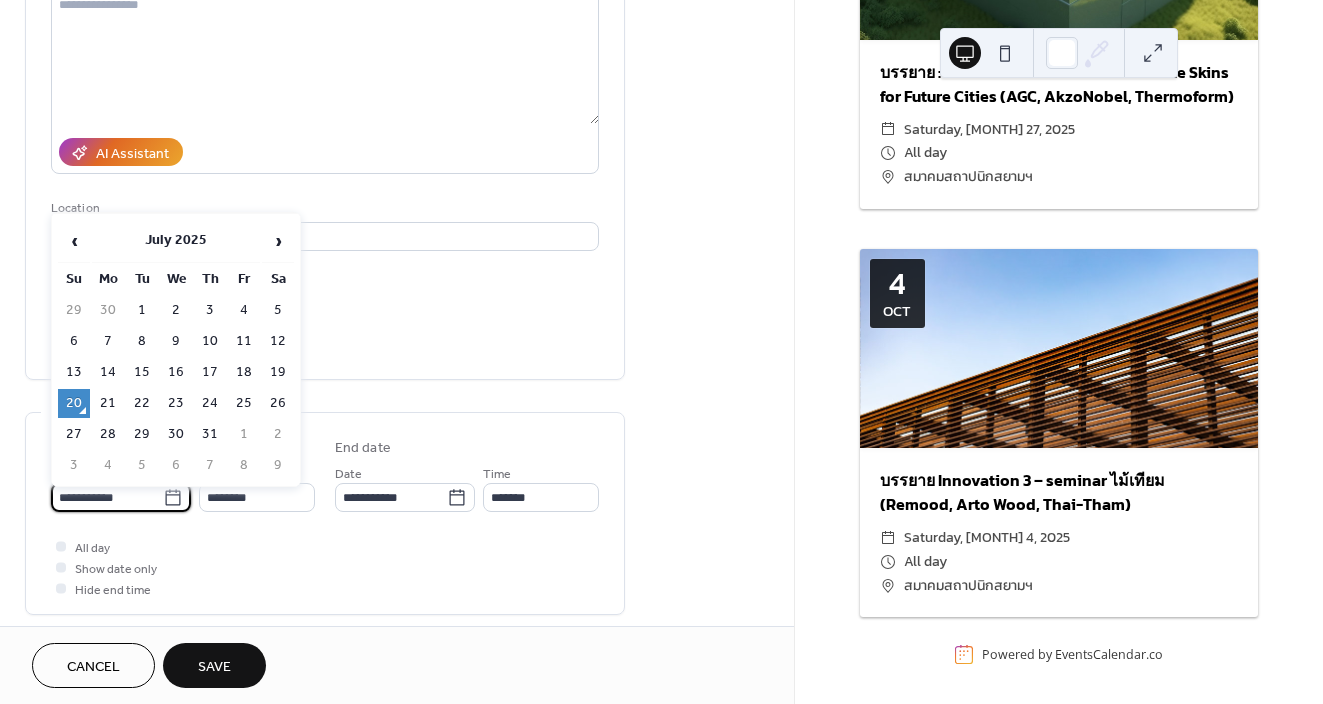 click on "**********" at bounding box center (107, 497) 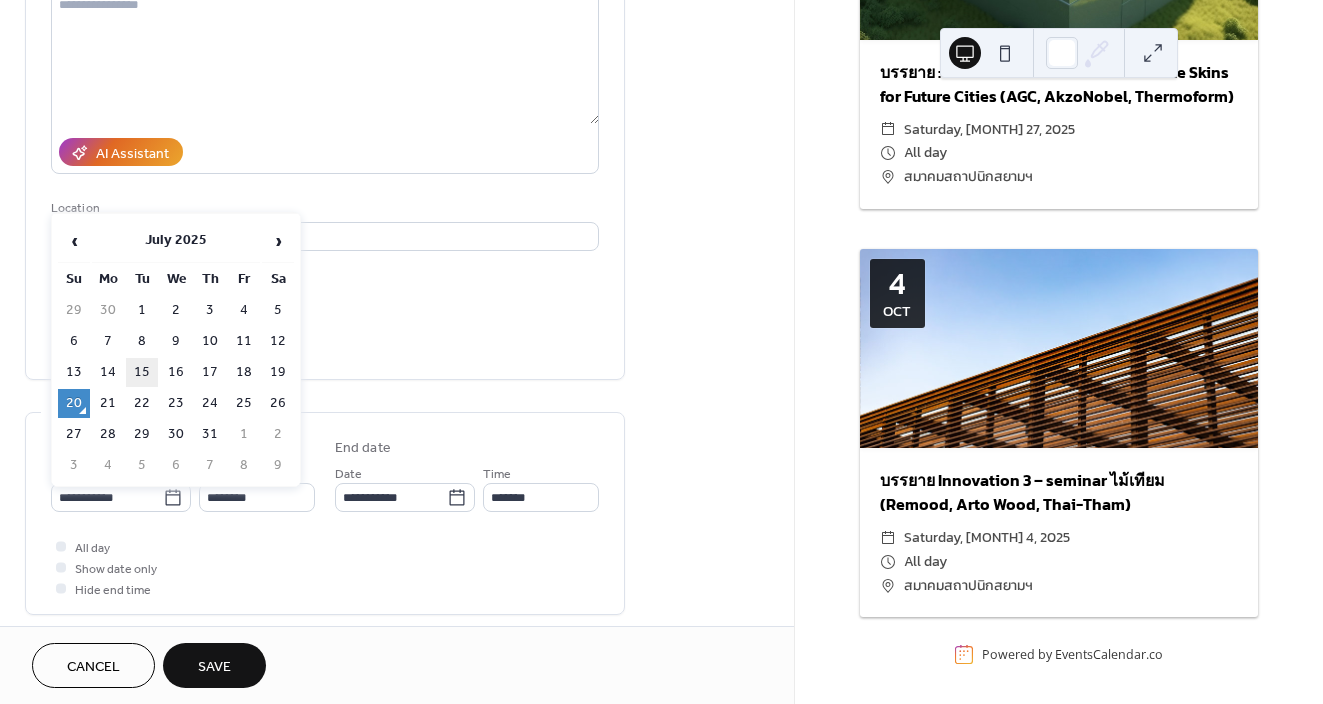 click on "15" at bounding box center (142, 372) 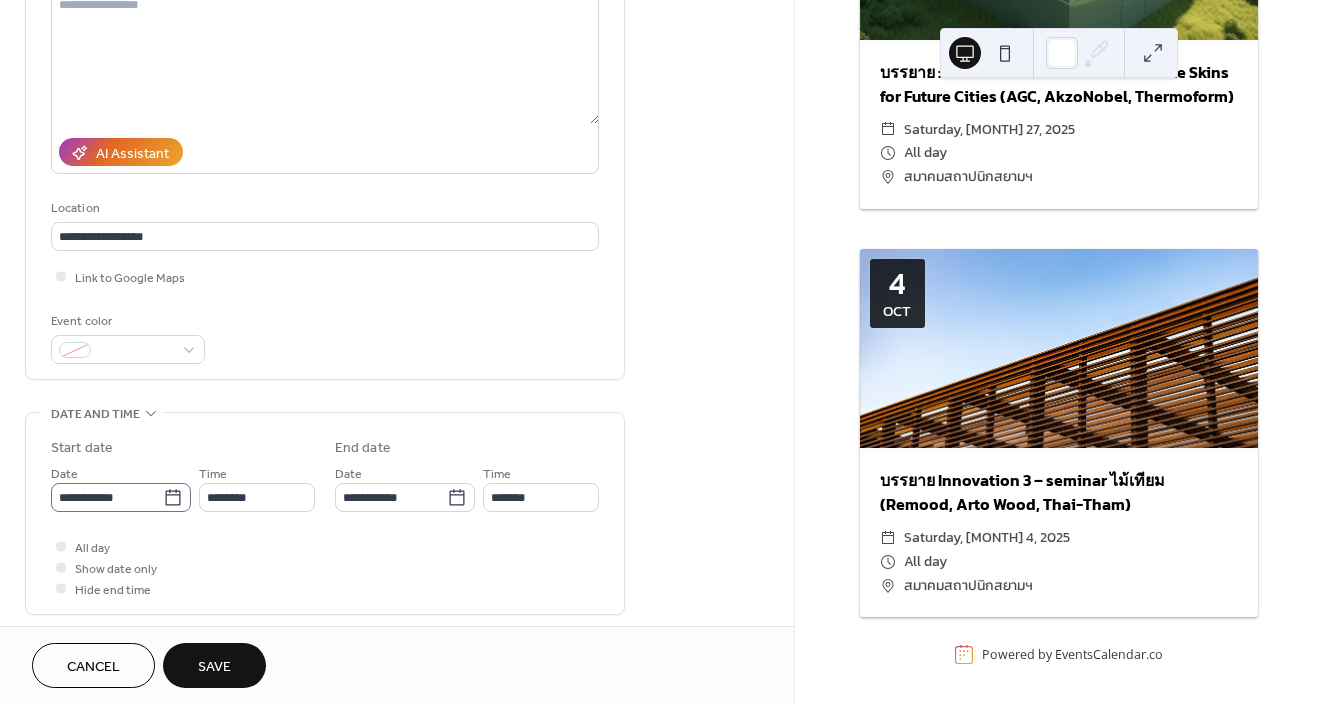 click 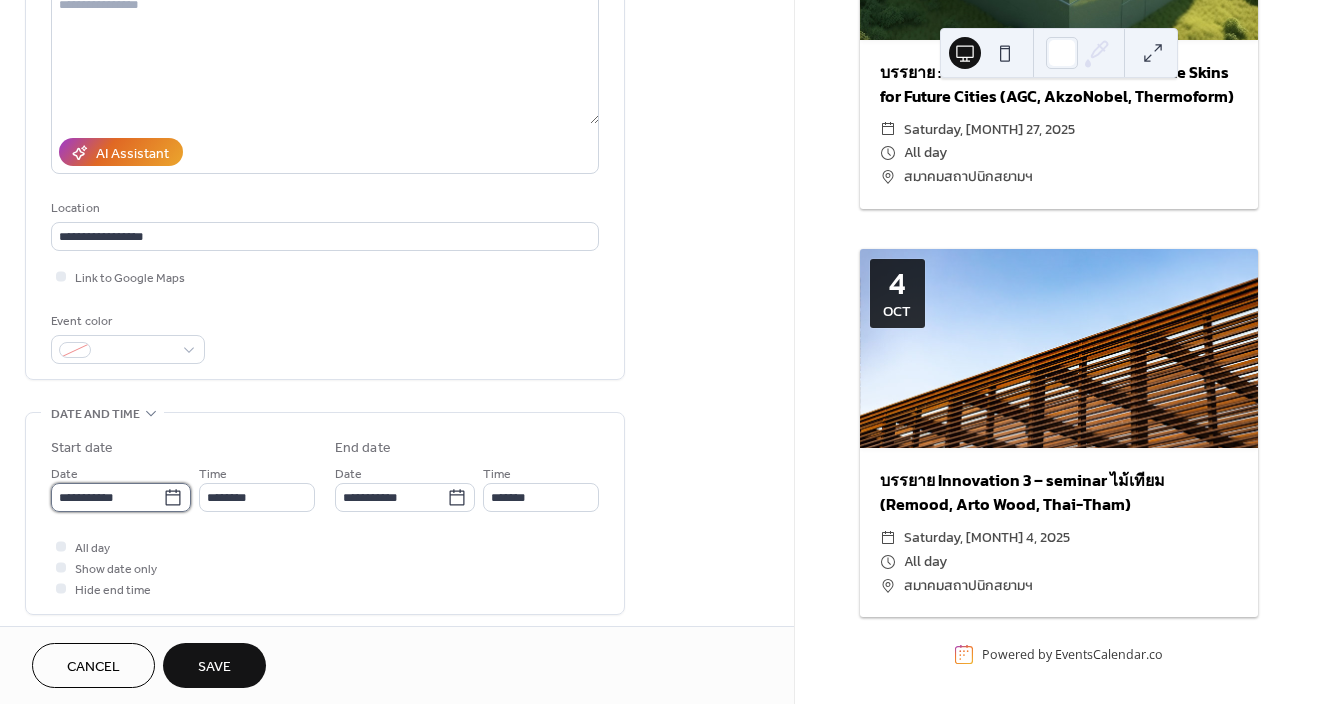 click on "**********" at bounding box center [107, 497] 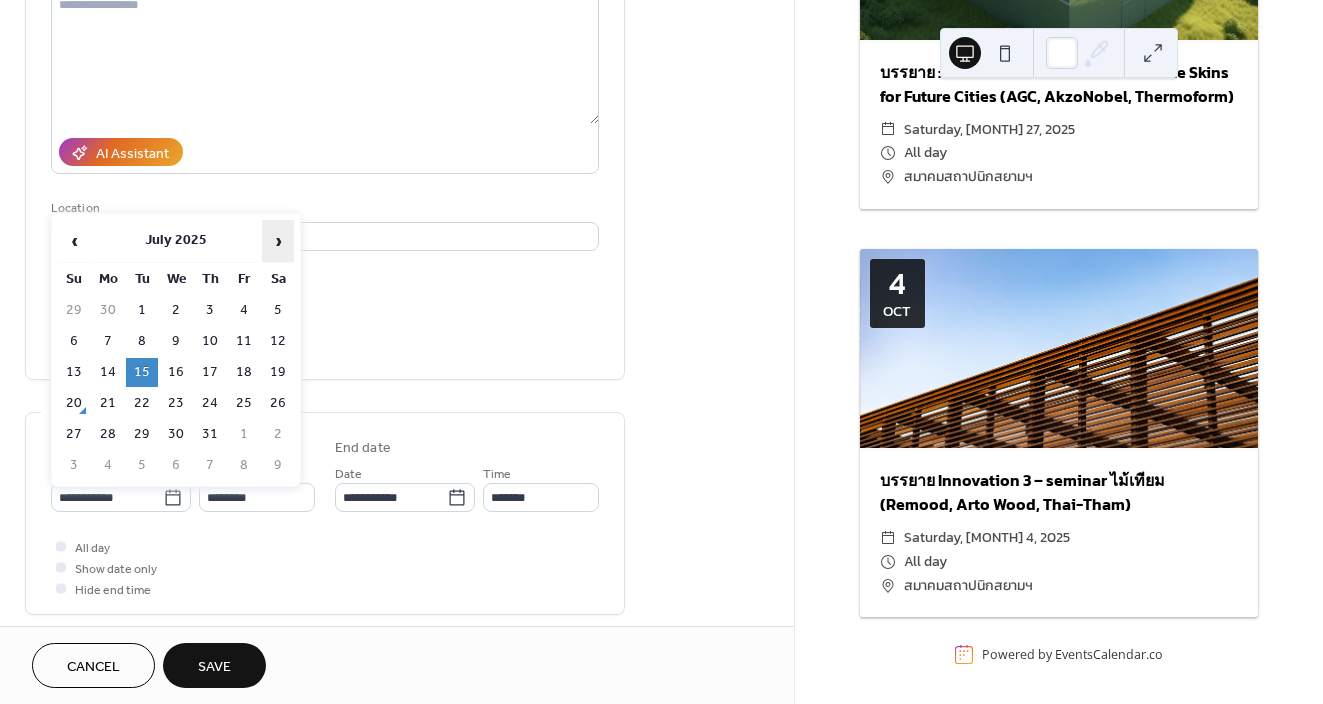 click on "›" at bounding box center (278, 241) 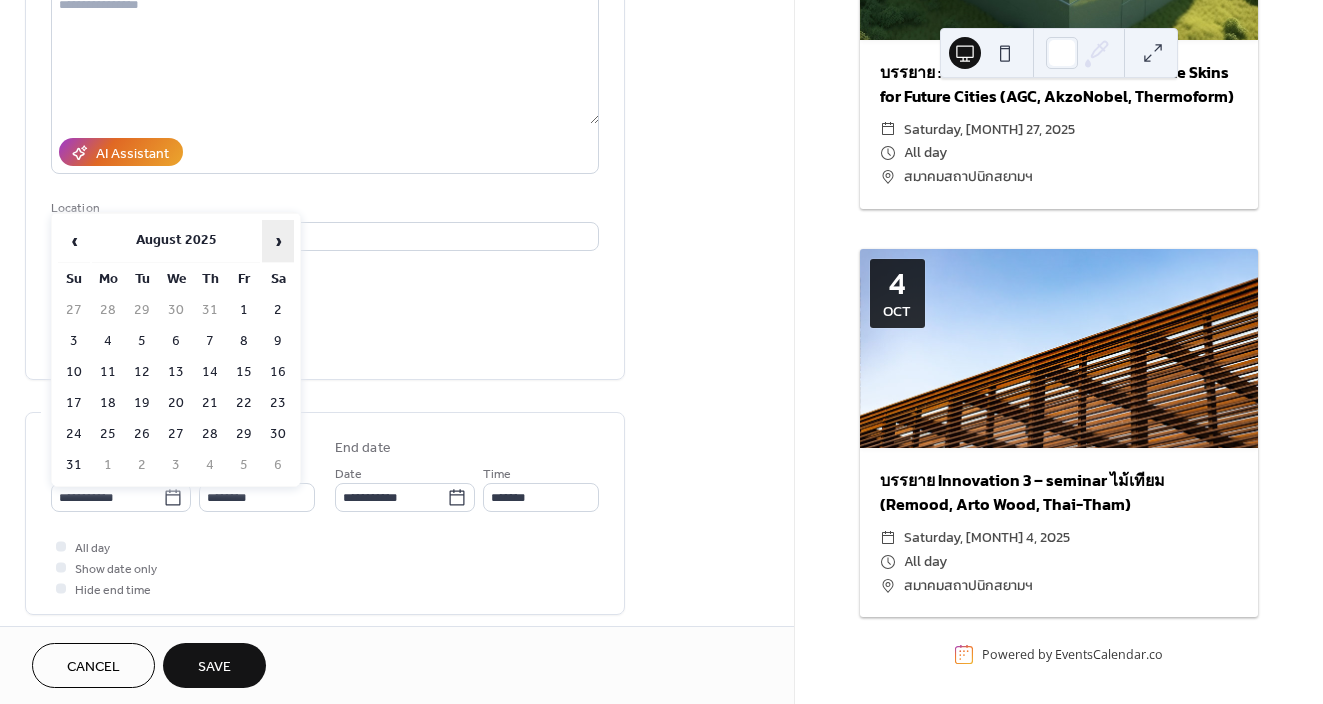 click on "›" at bounding box center (278, 241) 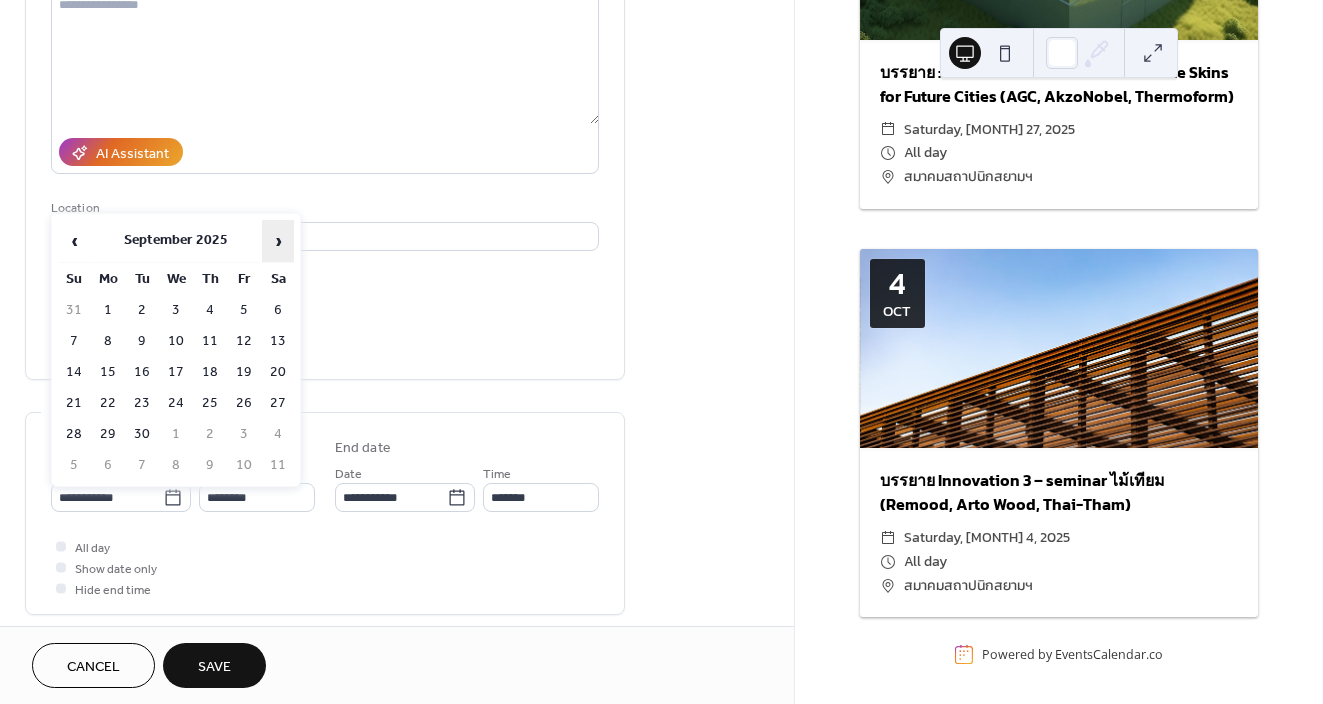 click on "›" at bounding box center (278, 241) 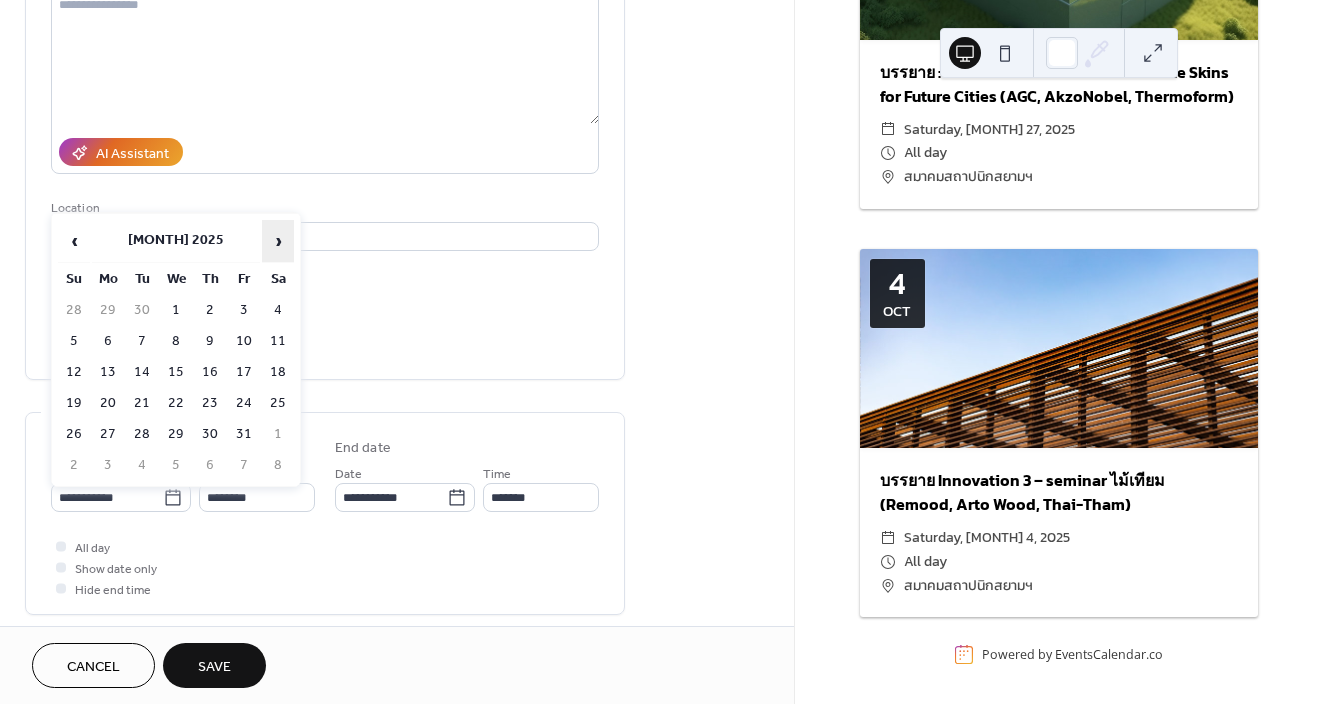 click on "›" at bounding box center (278, 241) 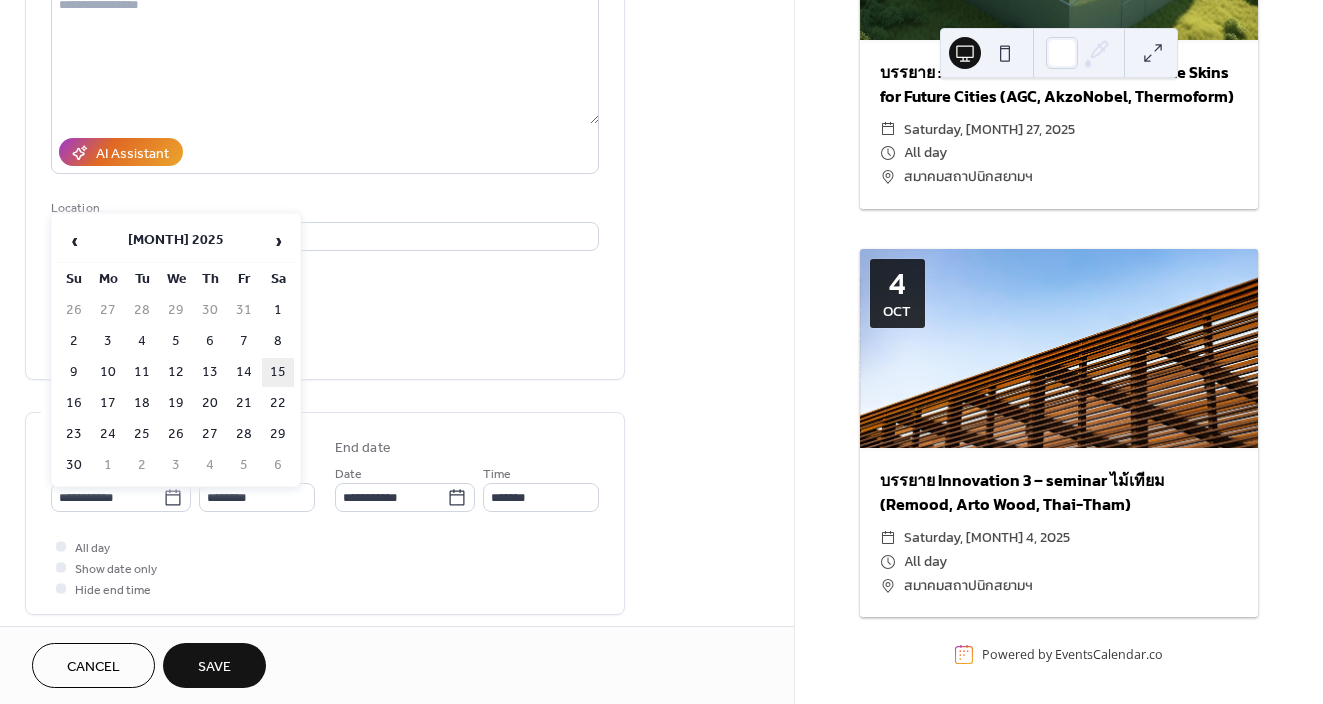 click on "15" at bounding box center (278, 372) 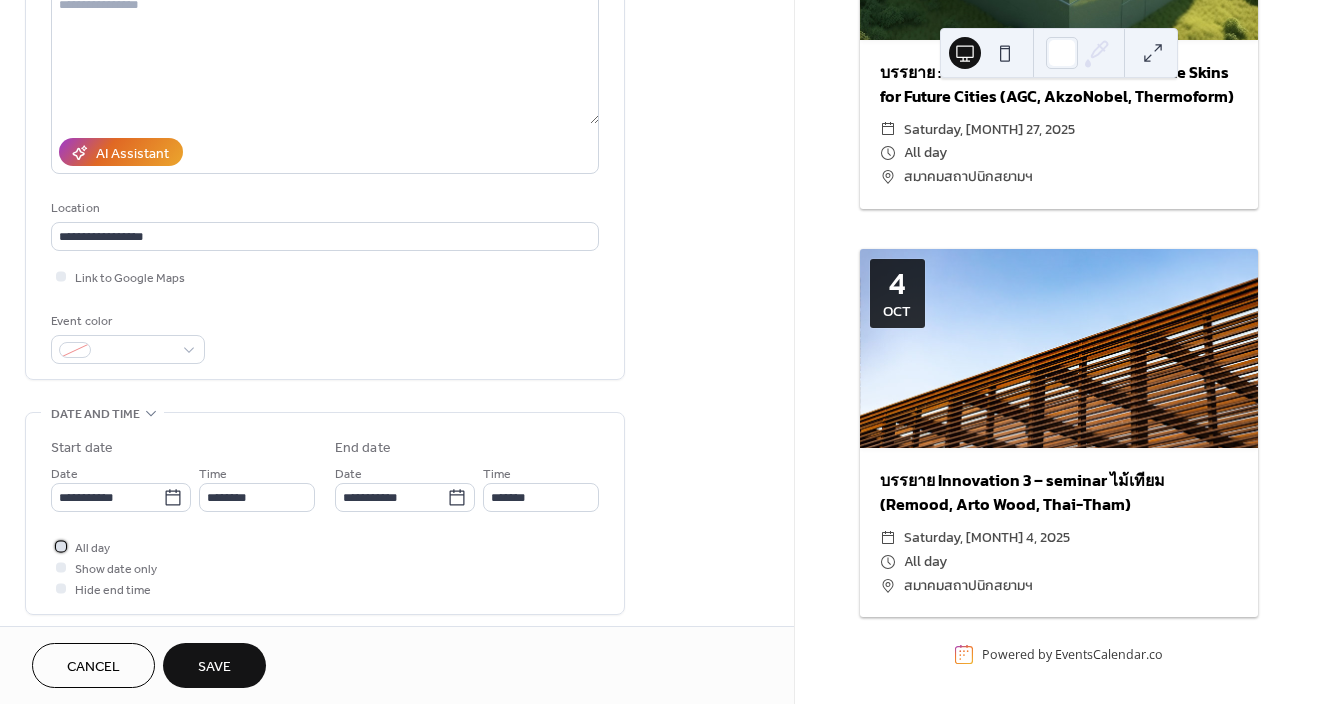 click at bounding box center [61, 546] 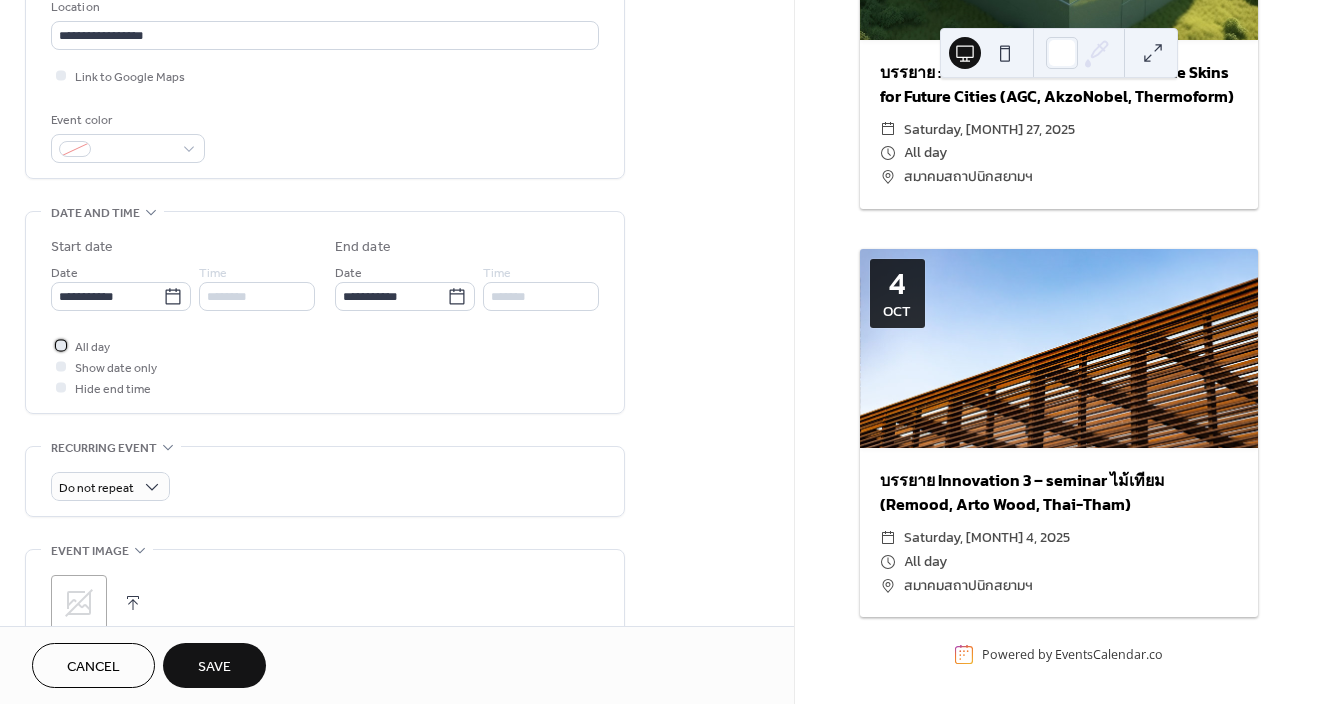 scroll, scrollTop: 537, scrollLeft: 0, axis: vertical 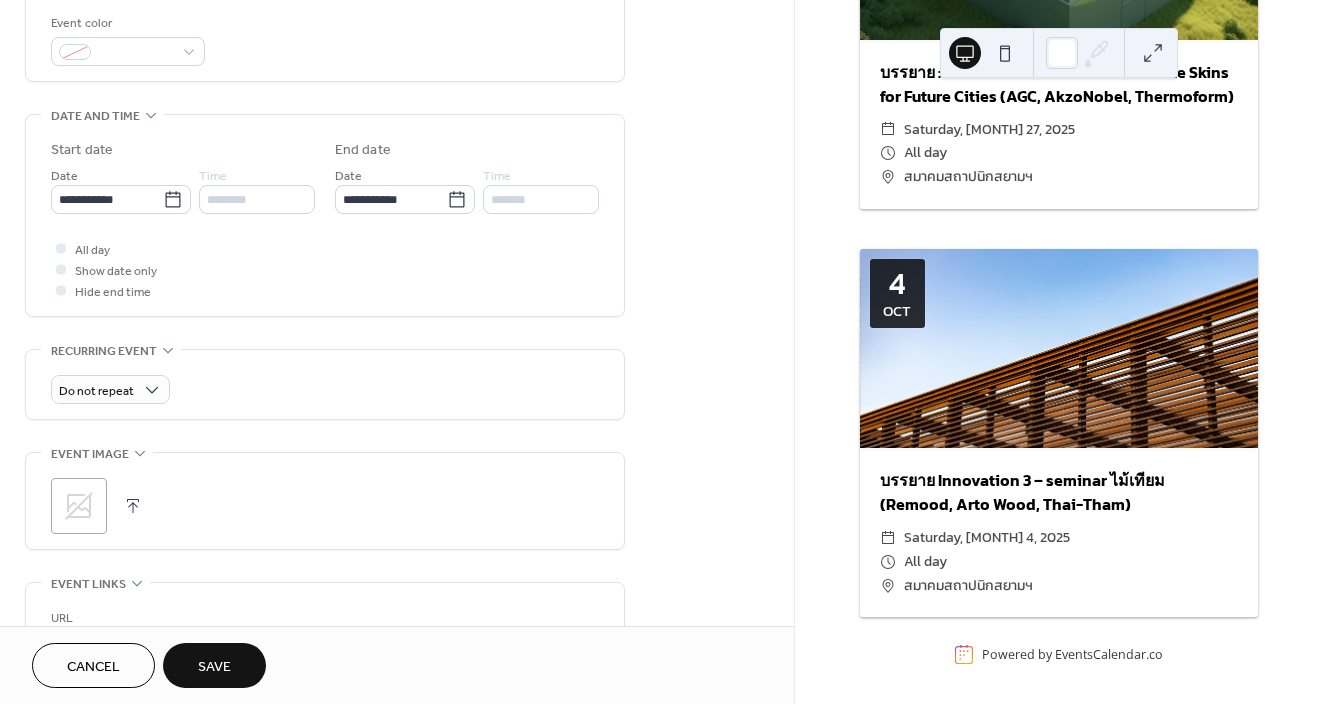 click 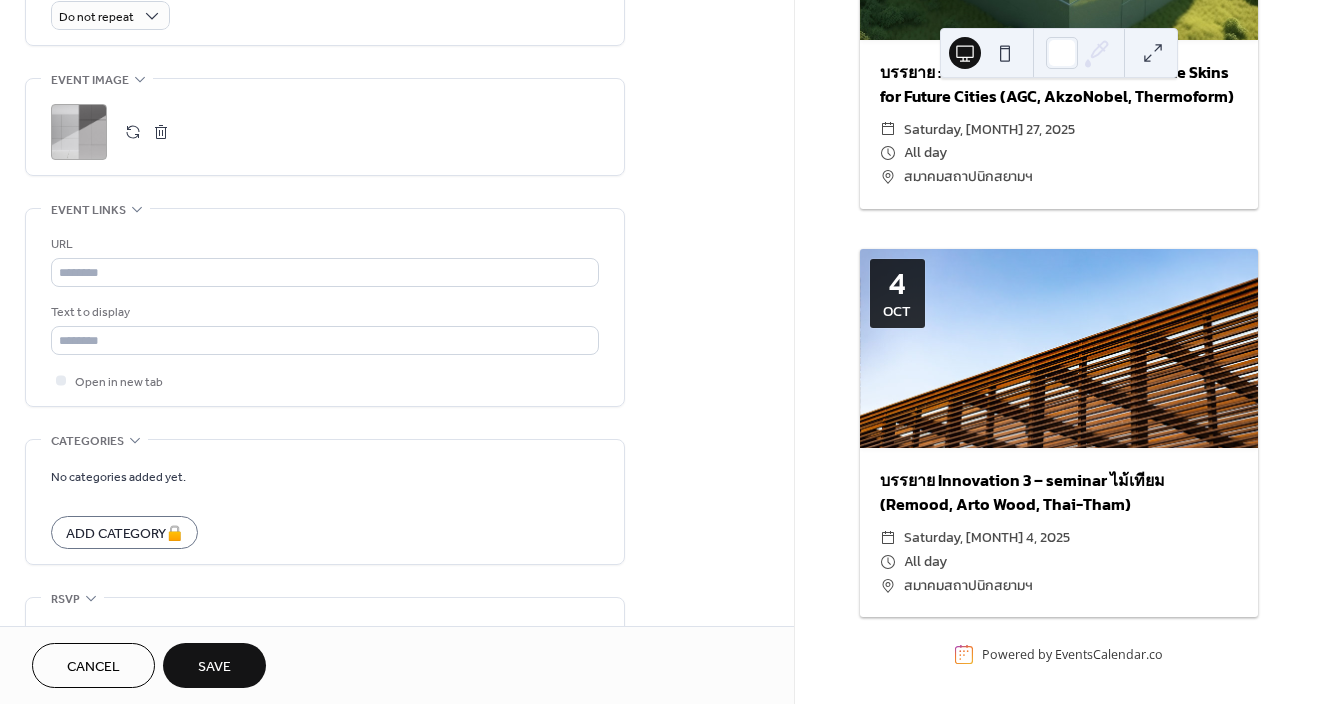 scroll, scrollTop: 1010, scrollLeft: 0, axis: vertical 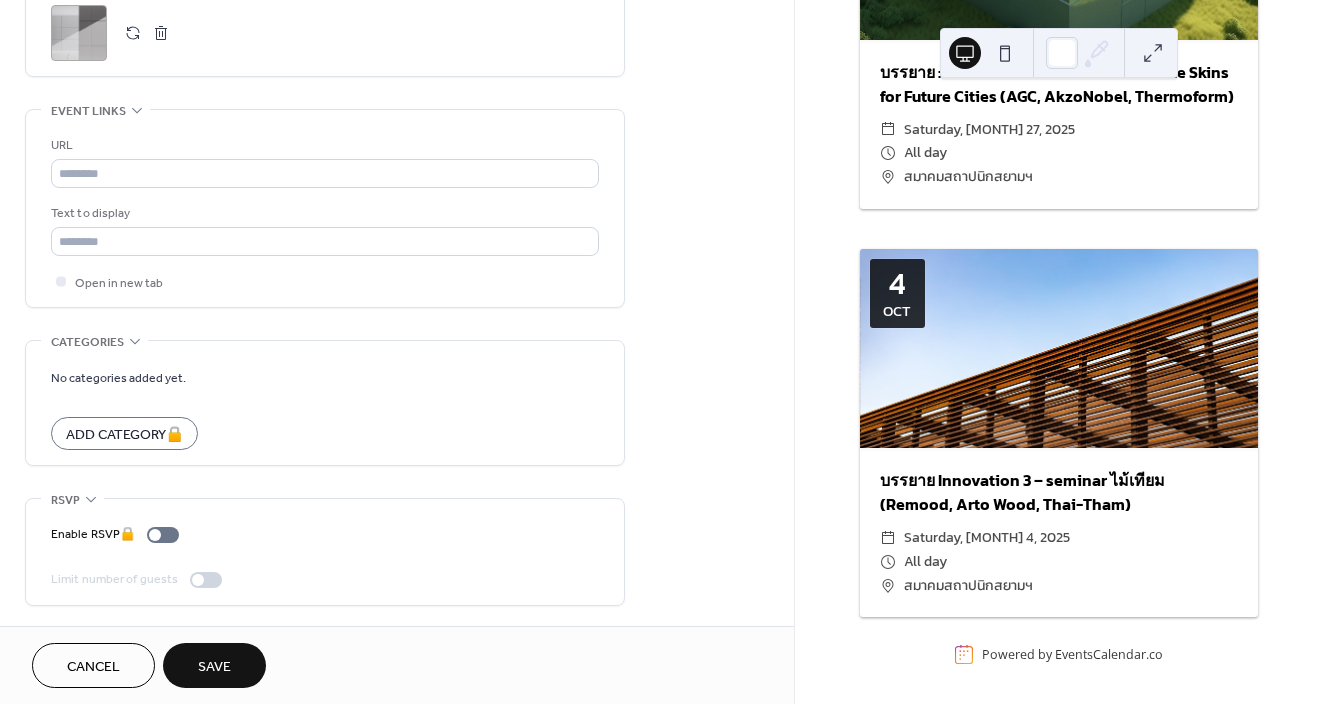click on "Save" at bounding box center (214, 667) 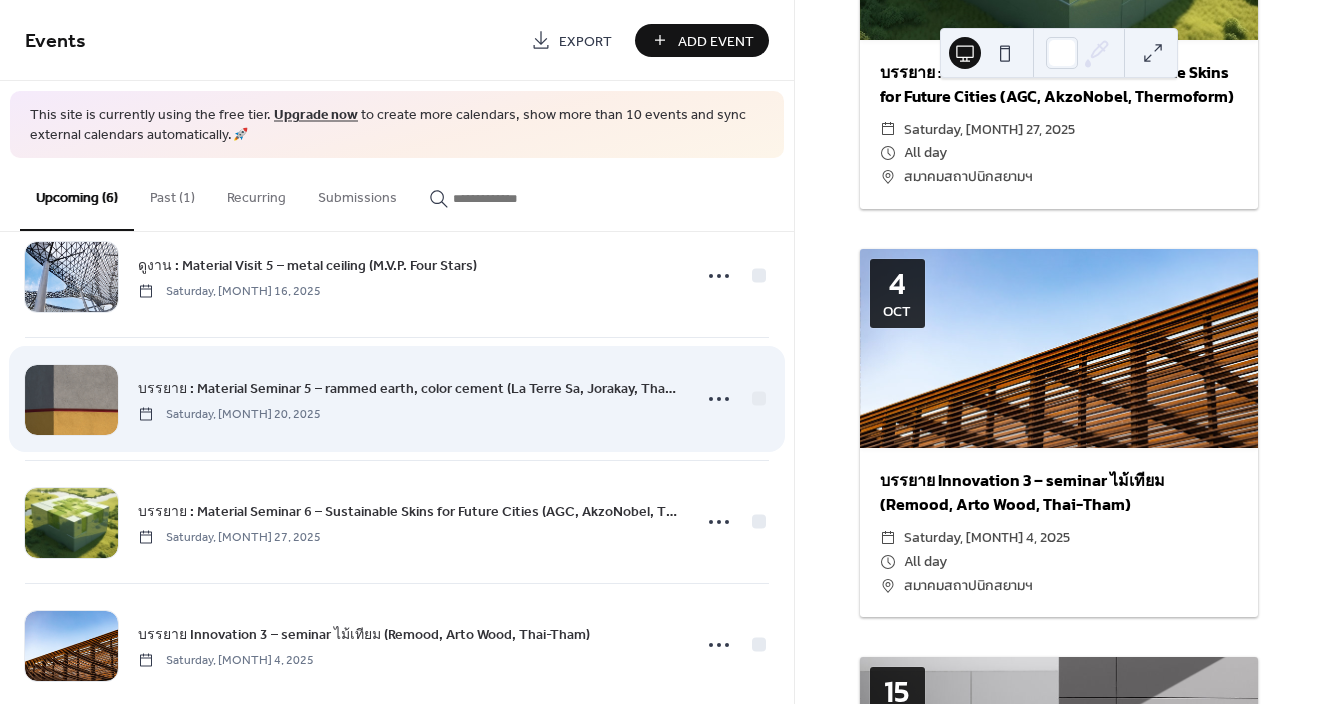 scroll, scrollTop: 0, scrollLeft: 0, axis: both 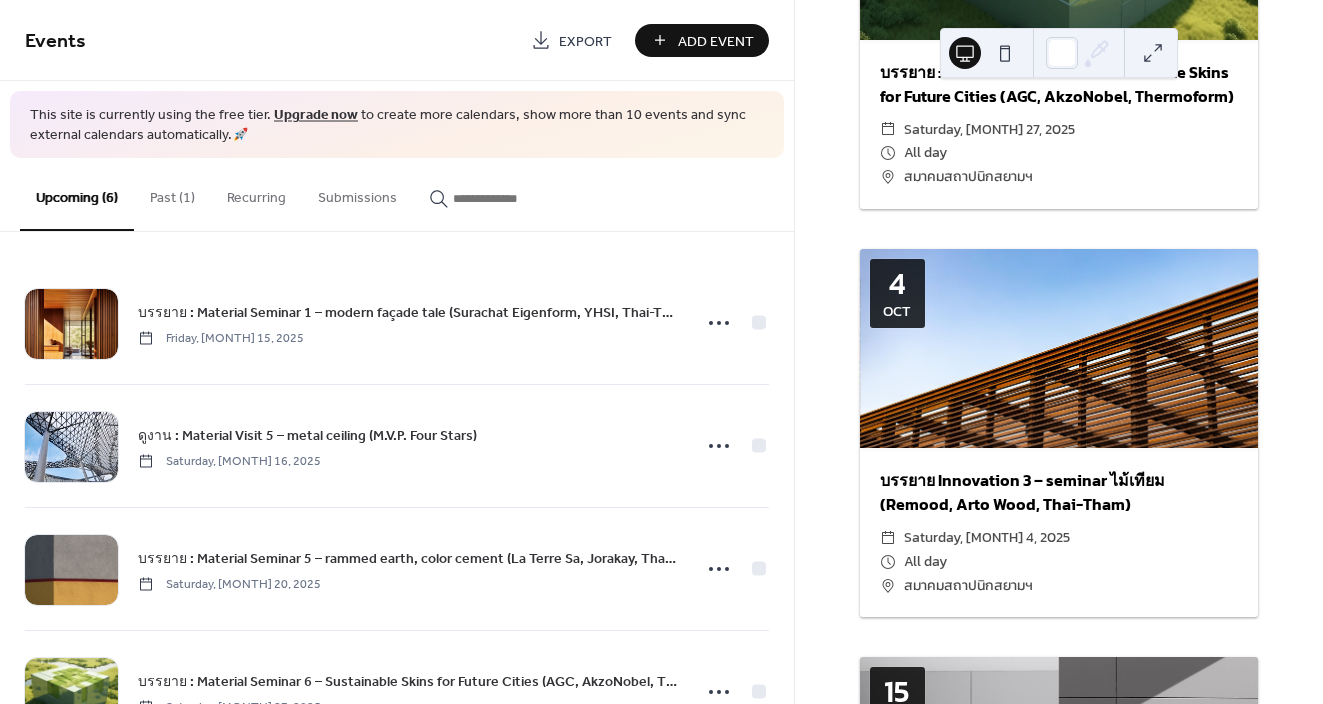 click on "Add Event" at bounding box center [716, 41] 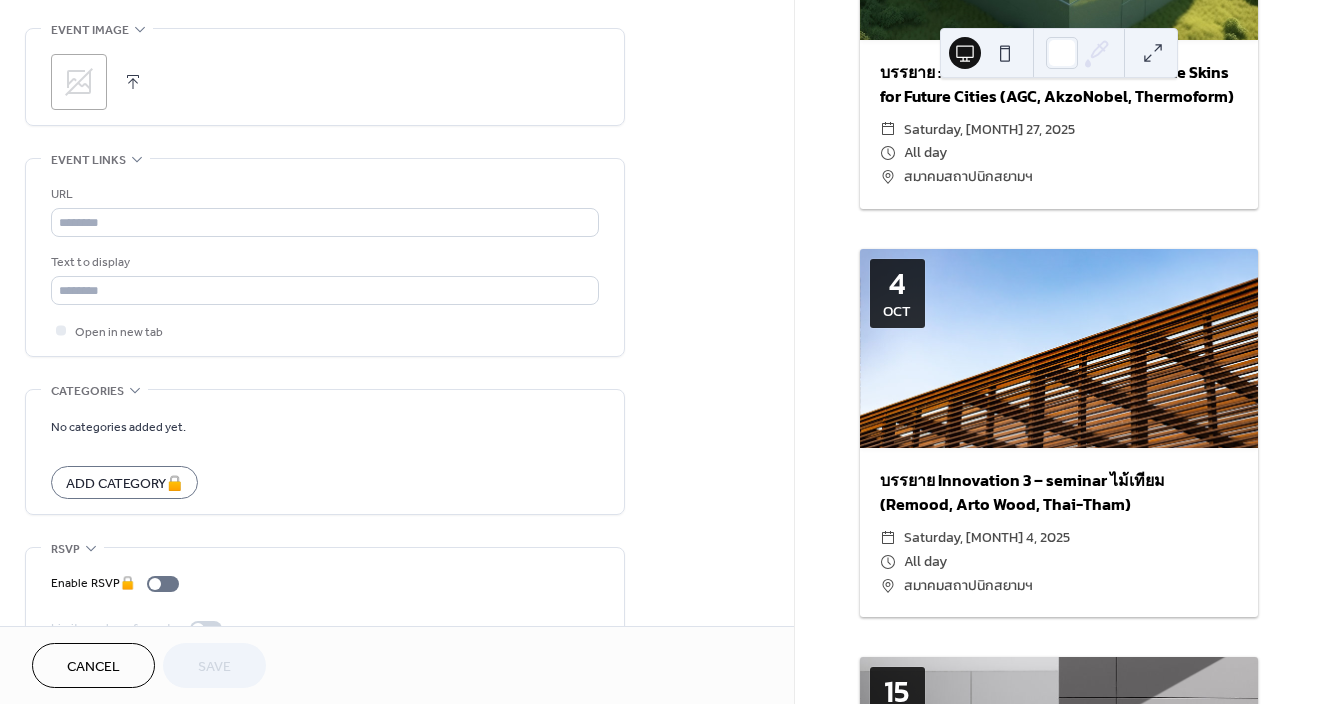 scroll, scrollTop: 1010, scrollLeft: 0, axis: vertical 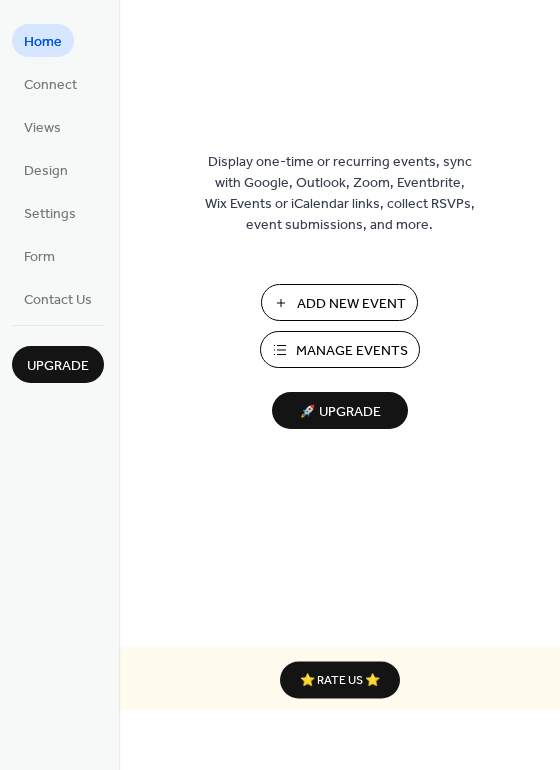 click on "Add New Event" at bounding box center [351, 304] 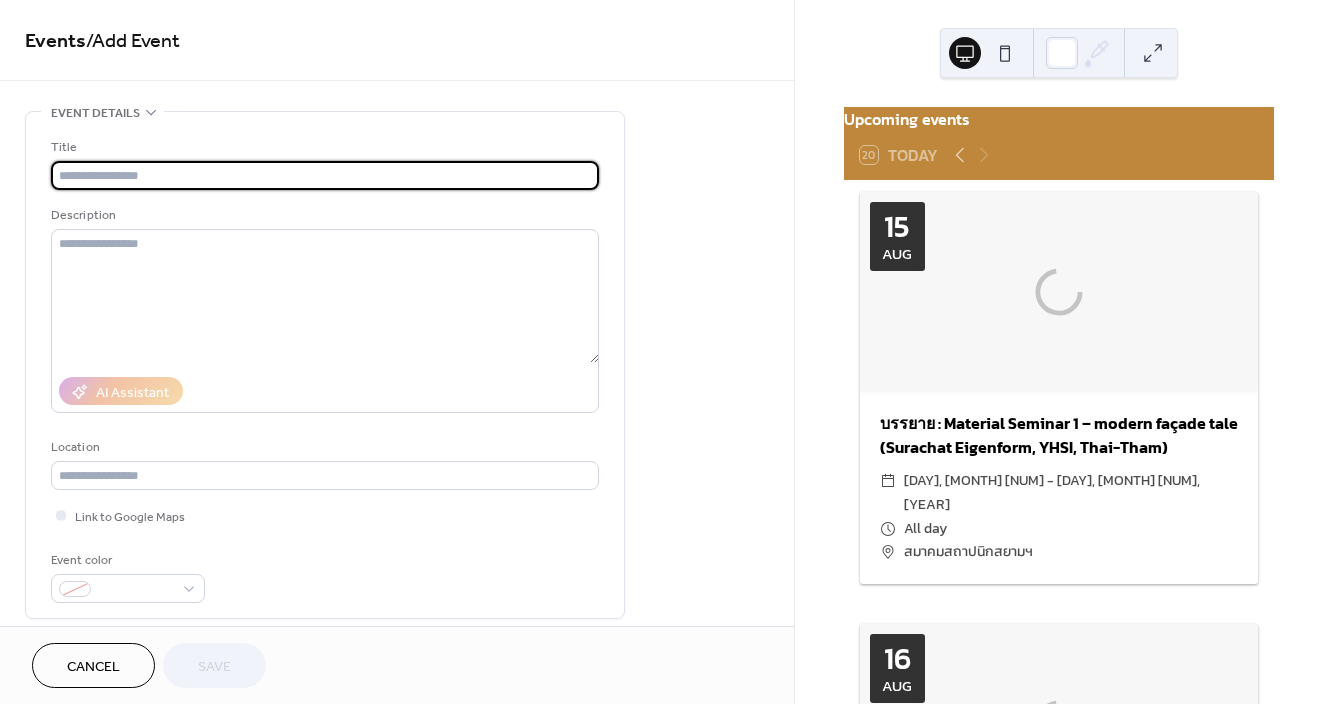 scroll, scrollTop: 0, scrollLeft: 0, axis: both 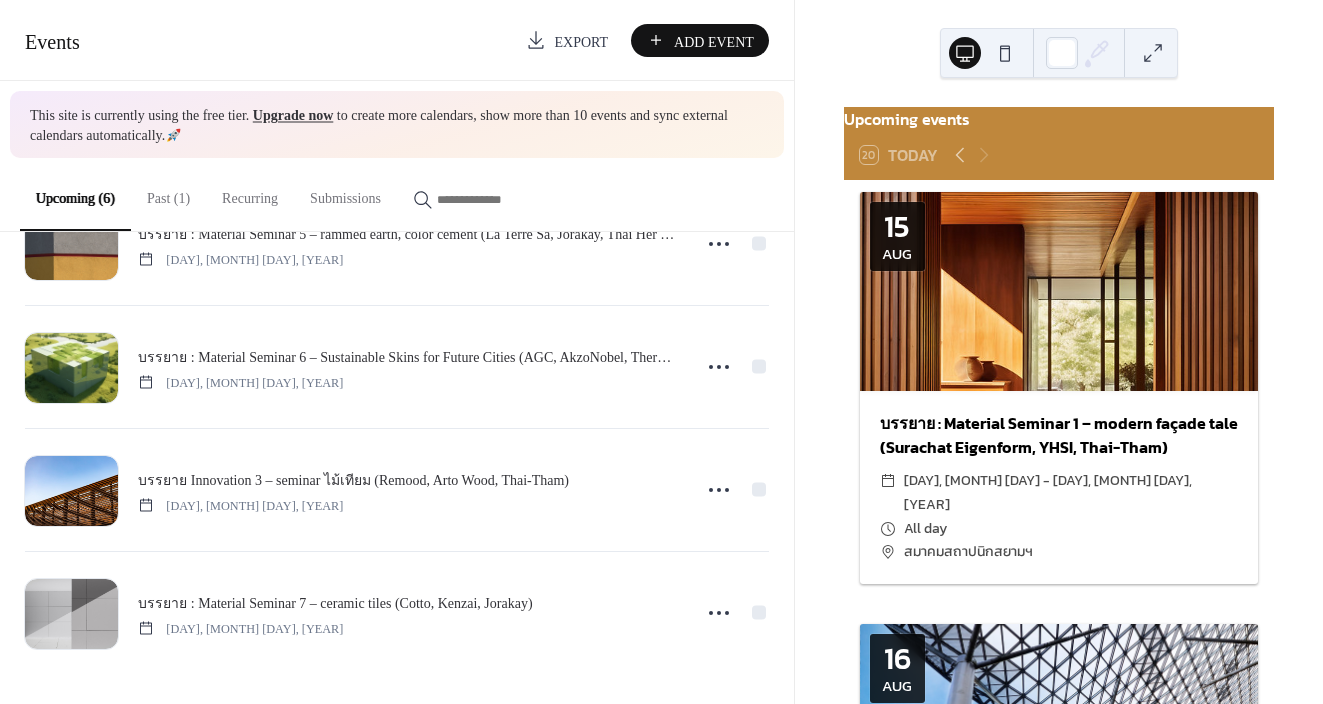 click on "Add Event" at bounding box center [714, 41] 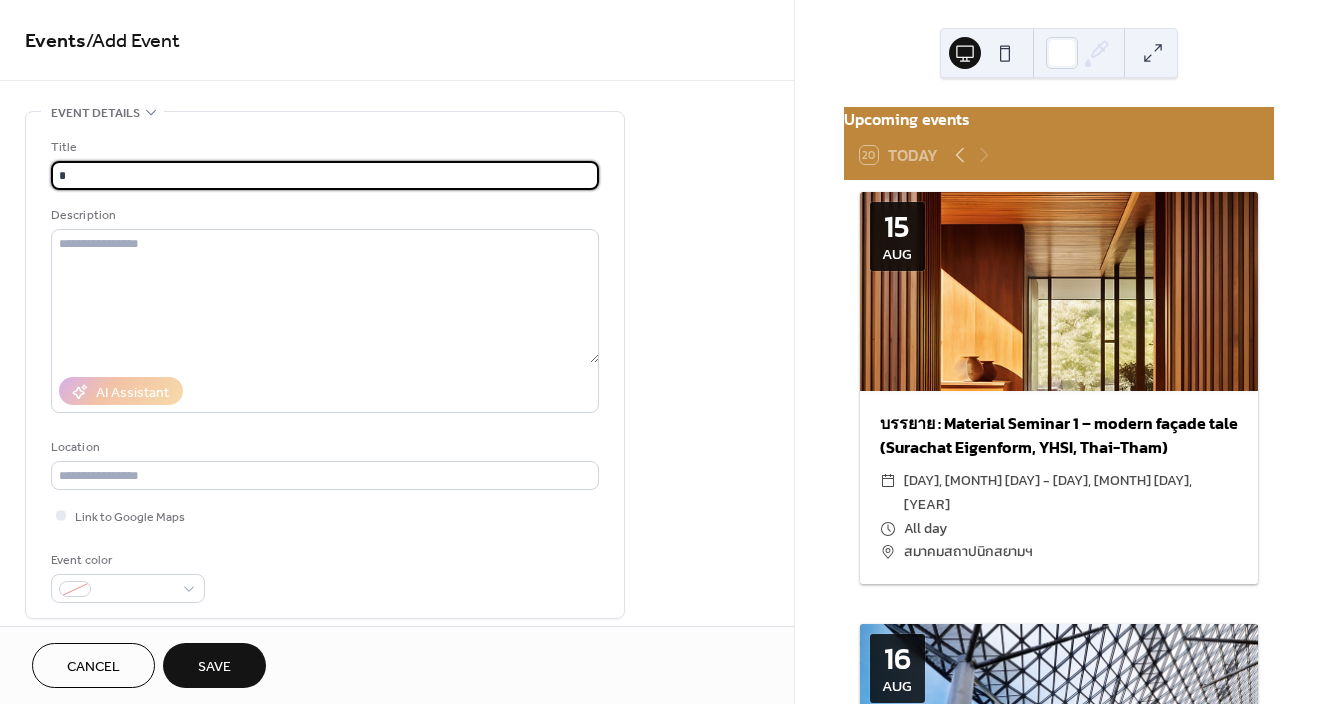 click at bounding box center [325, 175] 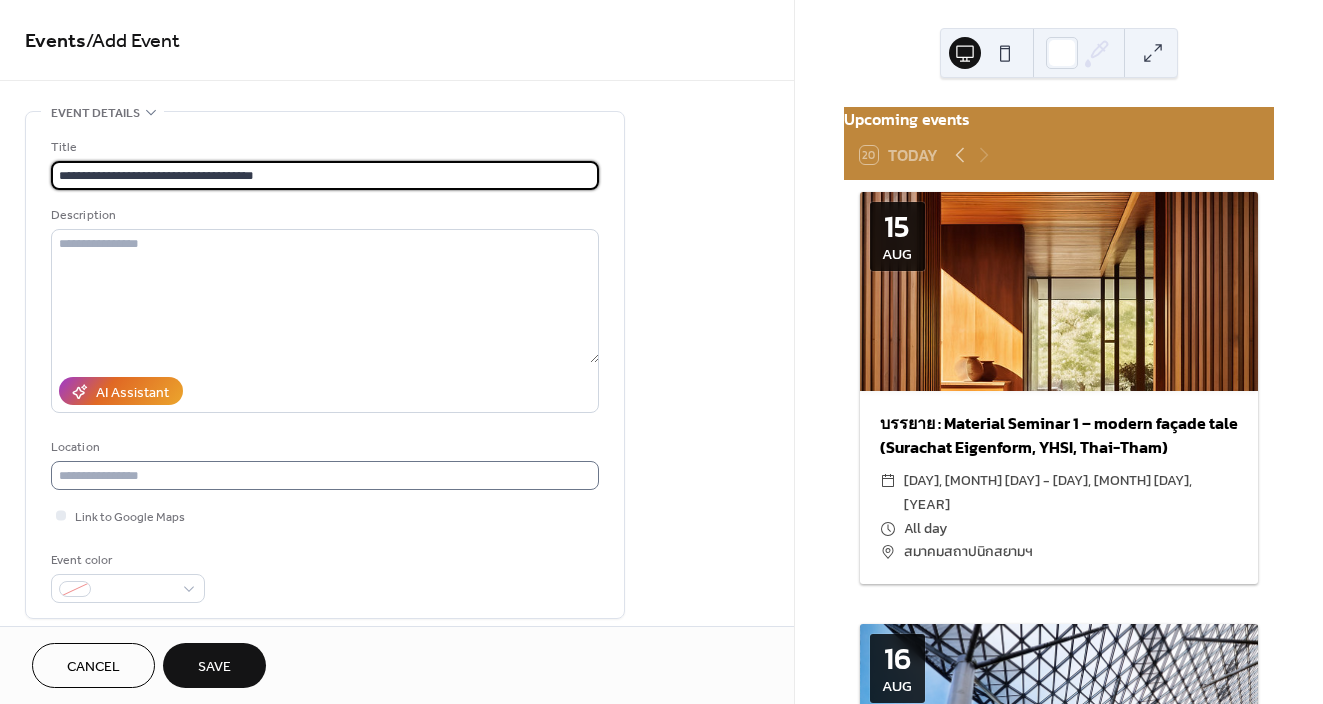 type on "**********" 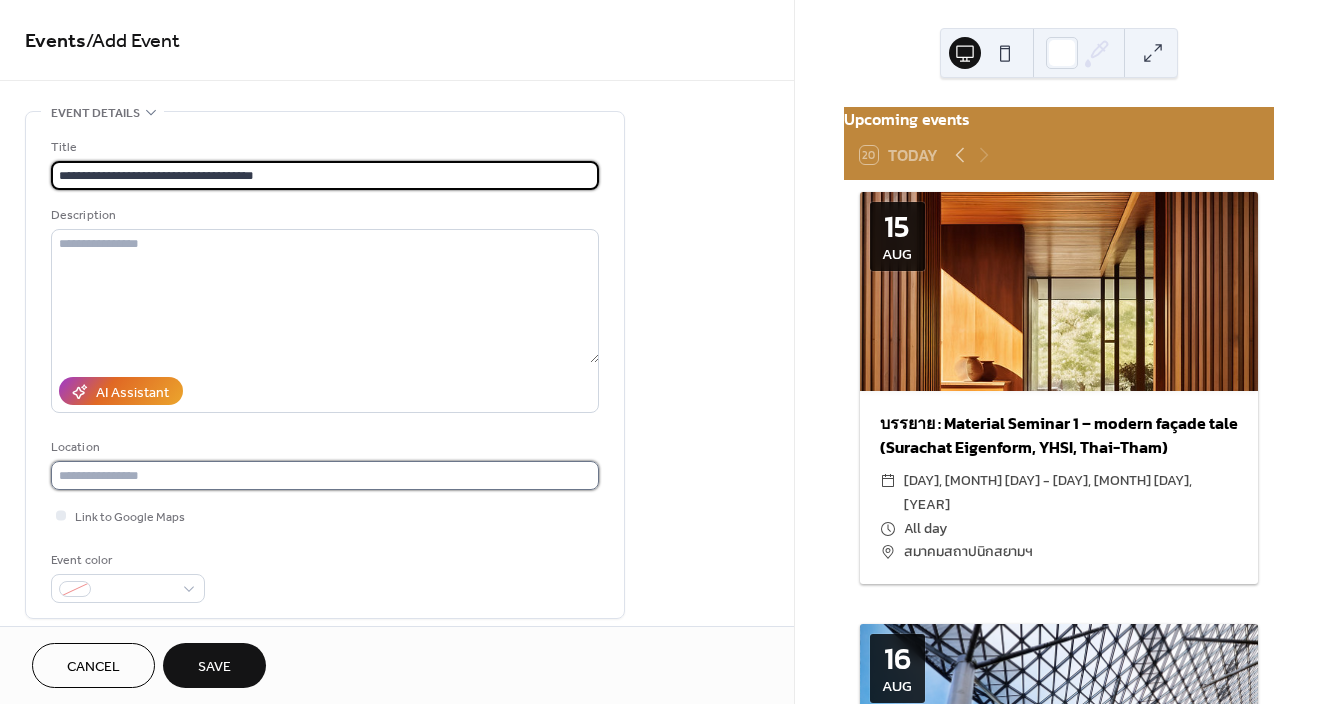 click at bounding box center (325, 475) 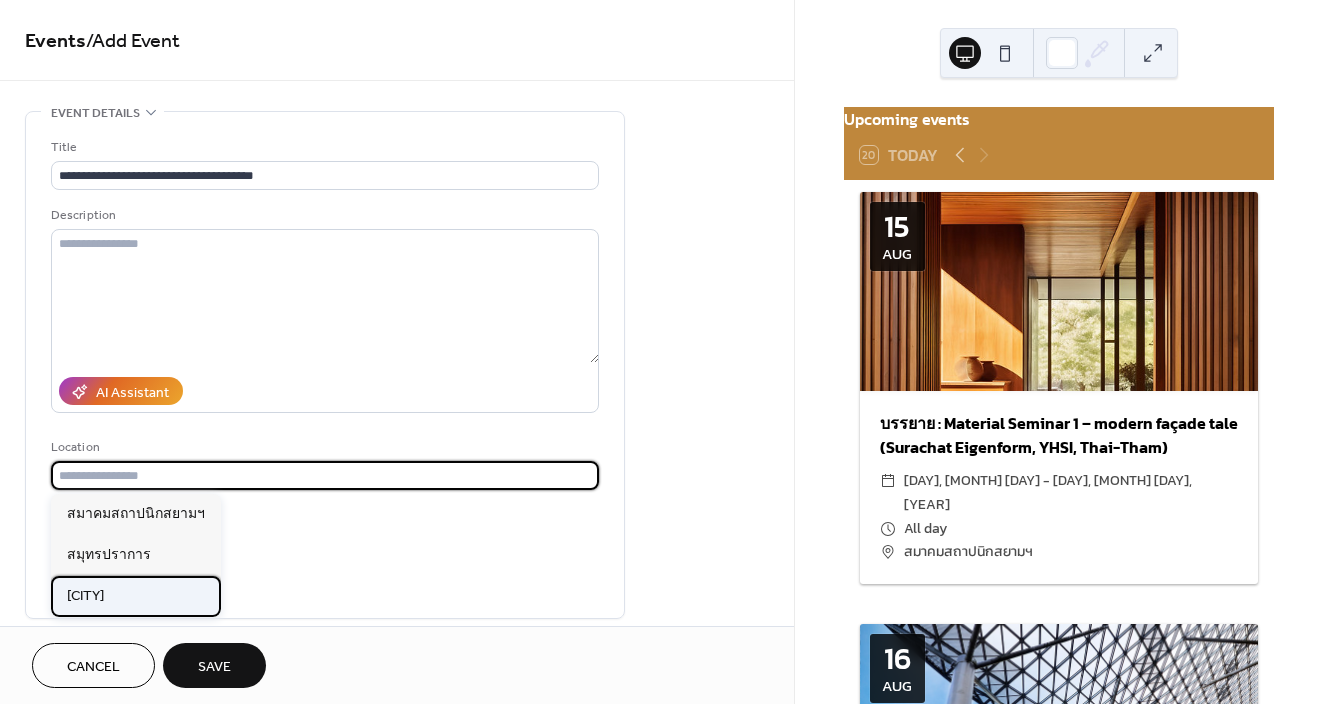 click on "[CITY]" at bounding box center (136, 596) 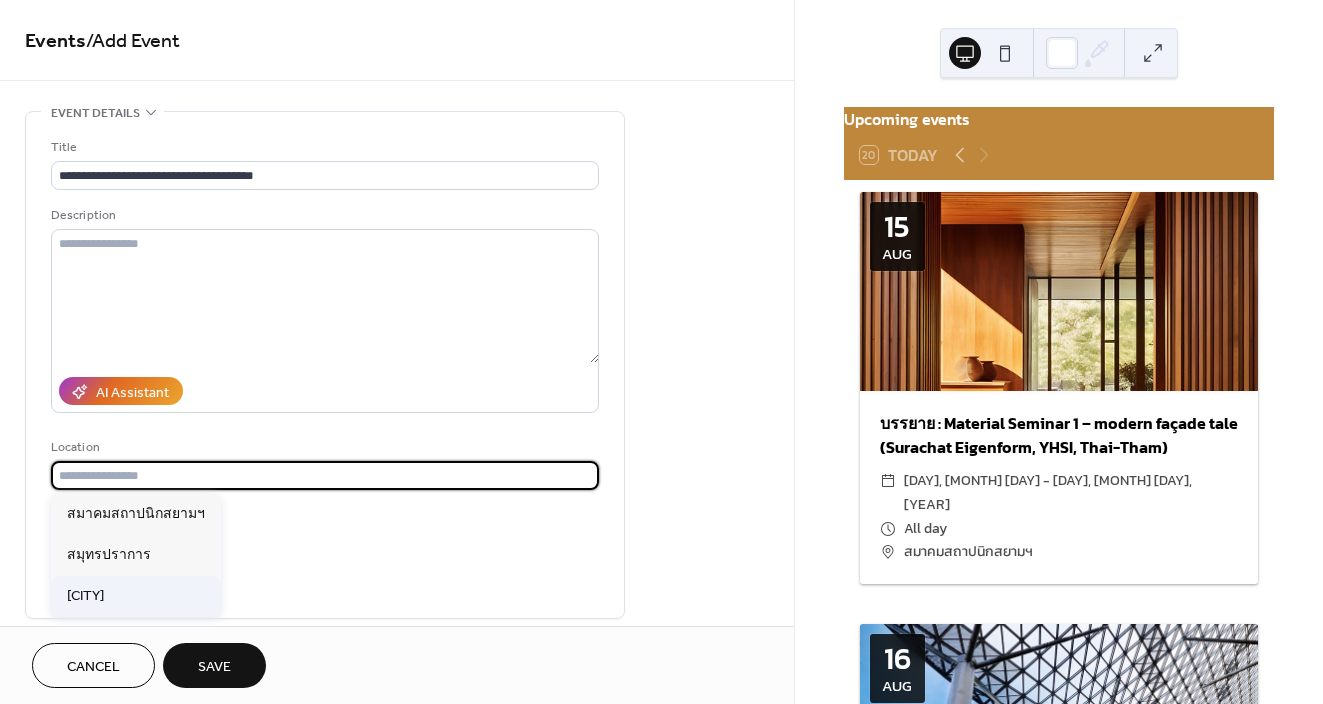 type on "*******" 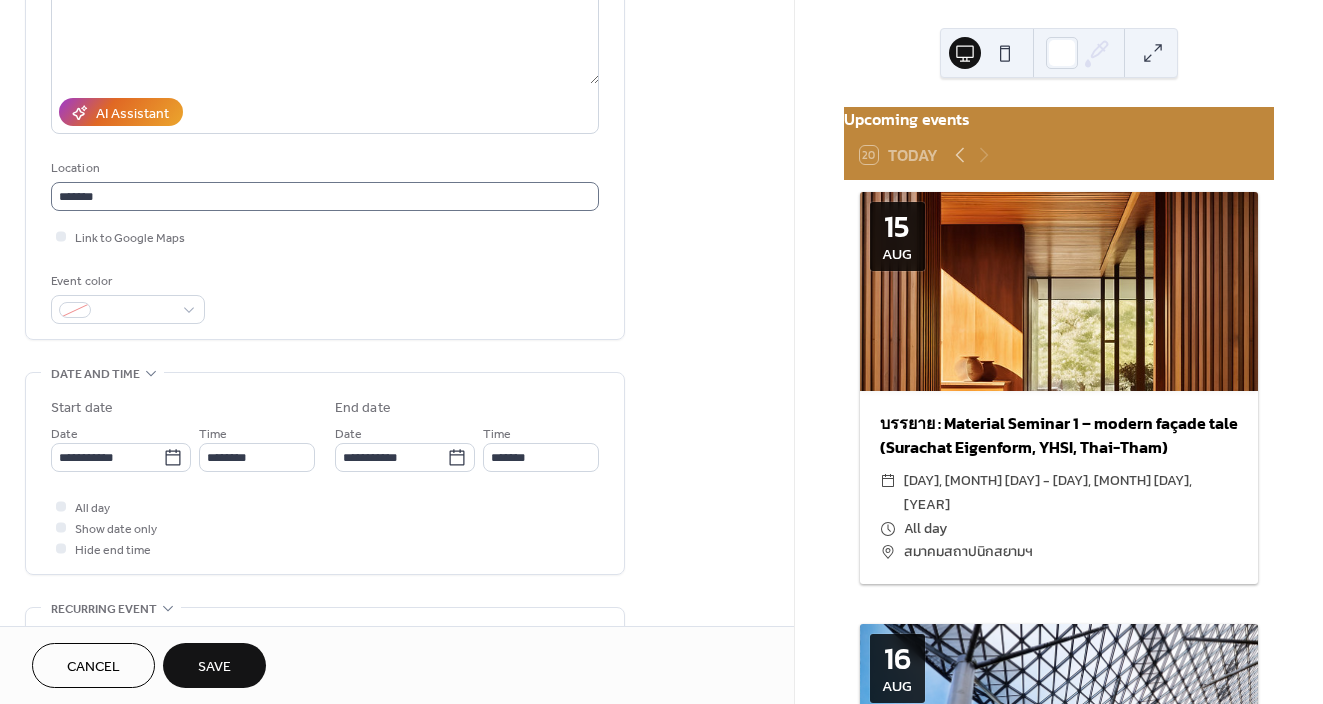 scroll, scrollTop: 282, scrollLeft: 0, axis: vertical 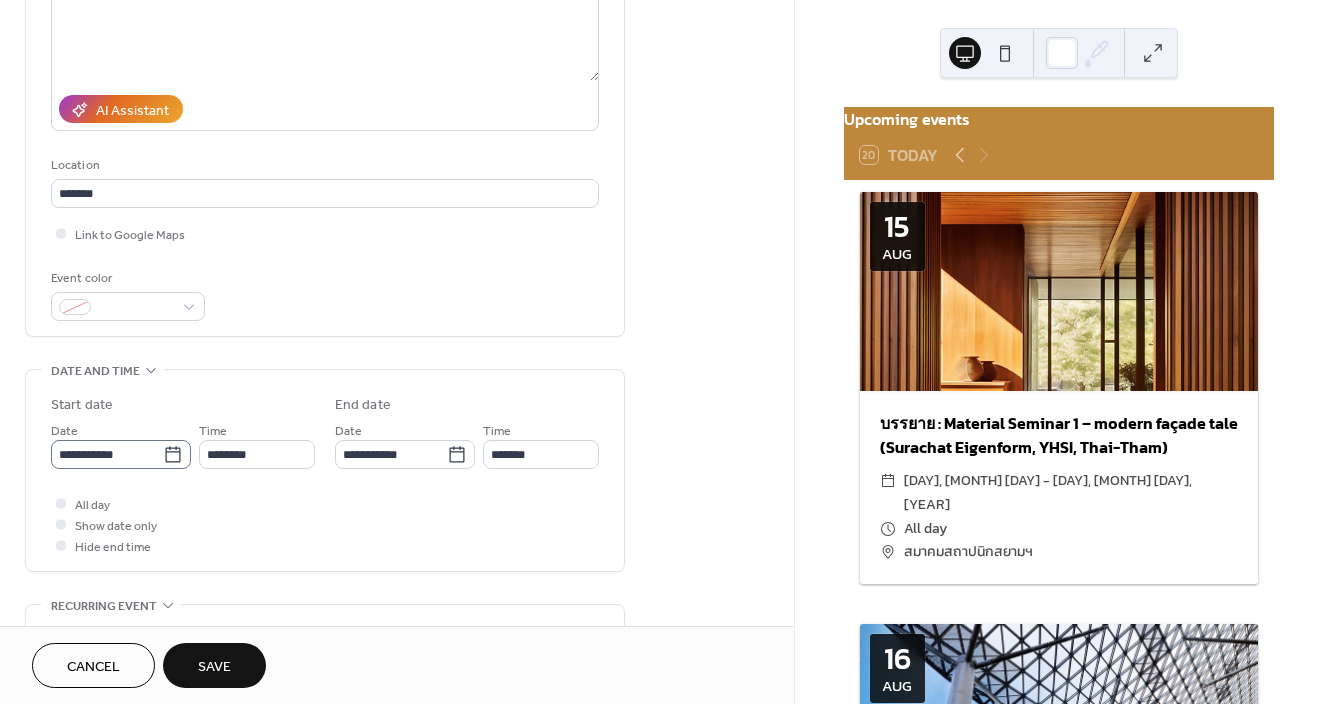 click 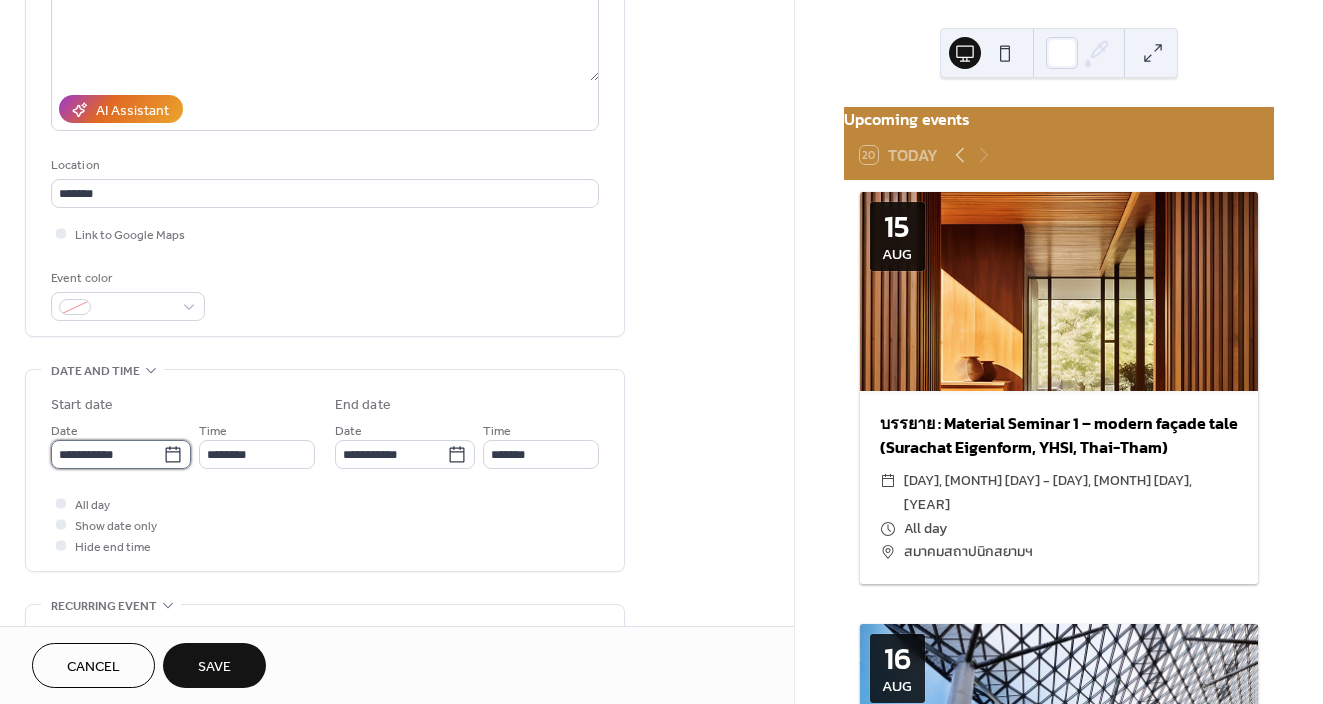 click on "**********" at bounding box center (107, 454) 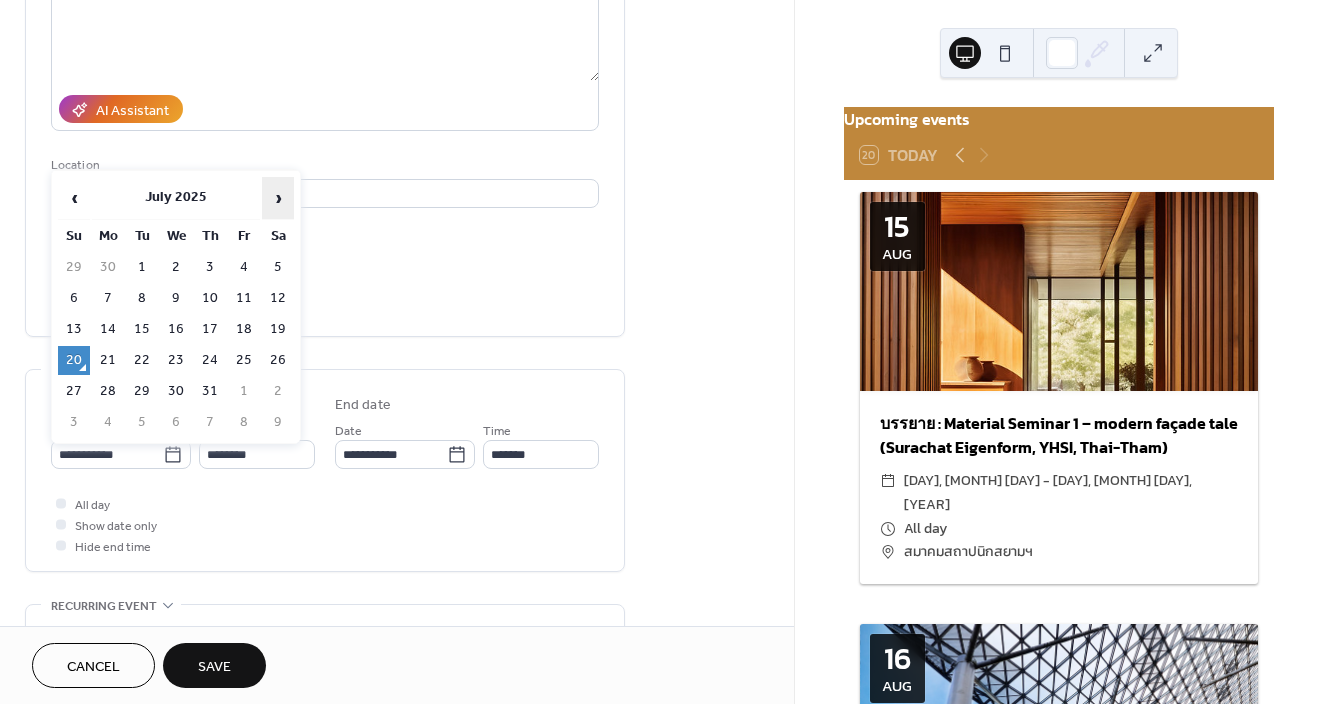 click on "›" at bounding box center (278, 198) 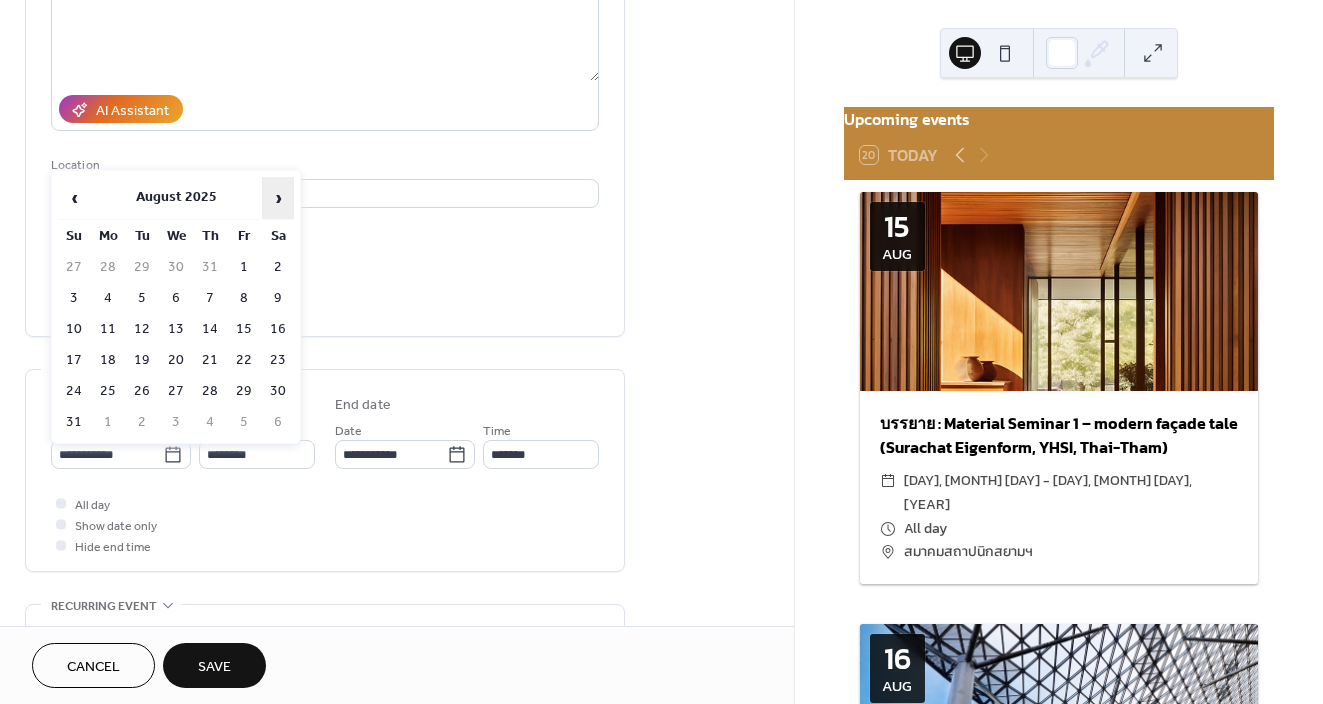 click on "›" at bounding box center [278, 198] 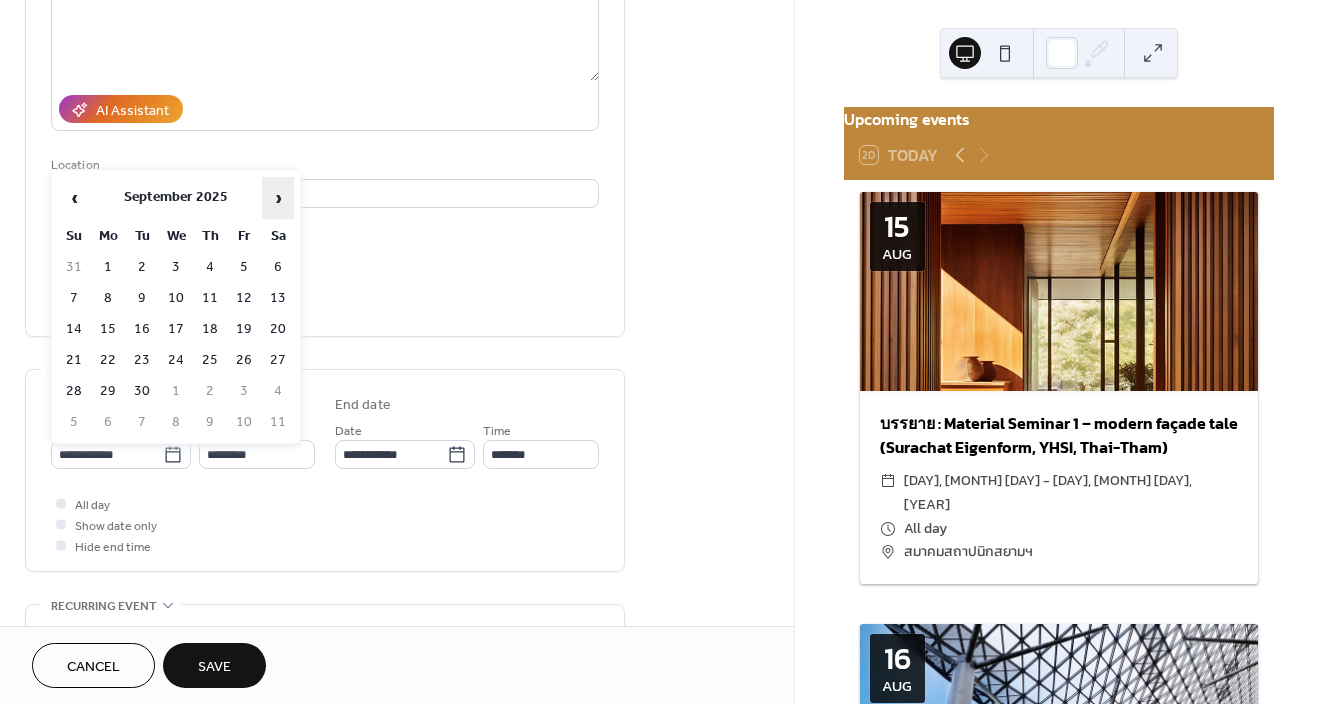 click on "›" at bounding box center [278, 198] 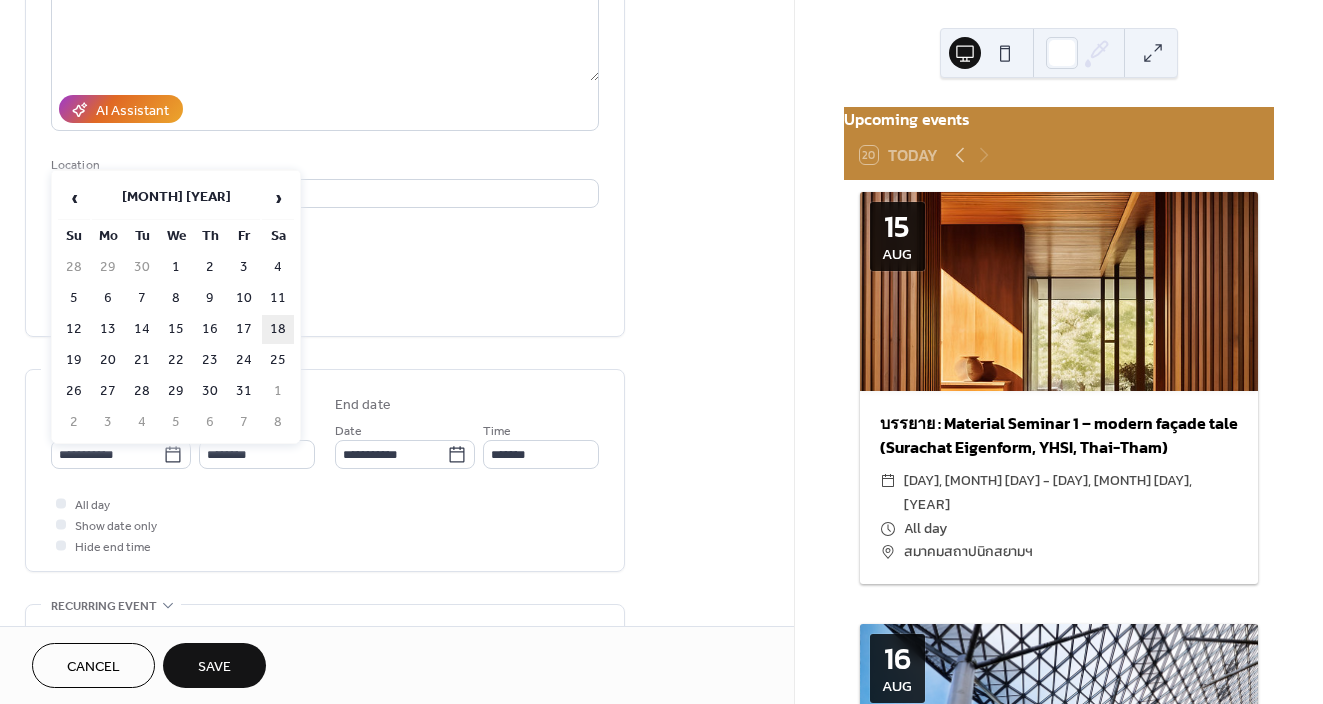 click on "18" at bounding box center [278, 329] 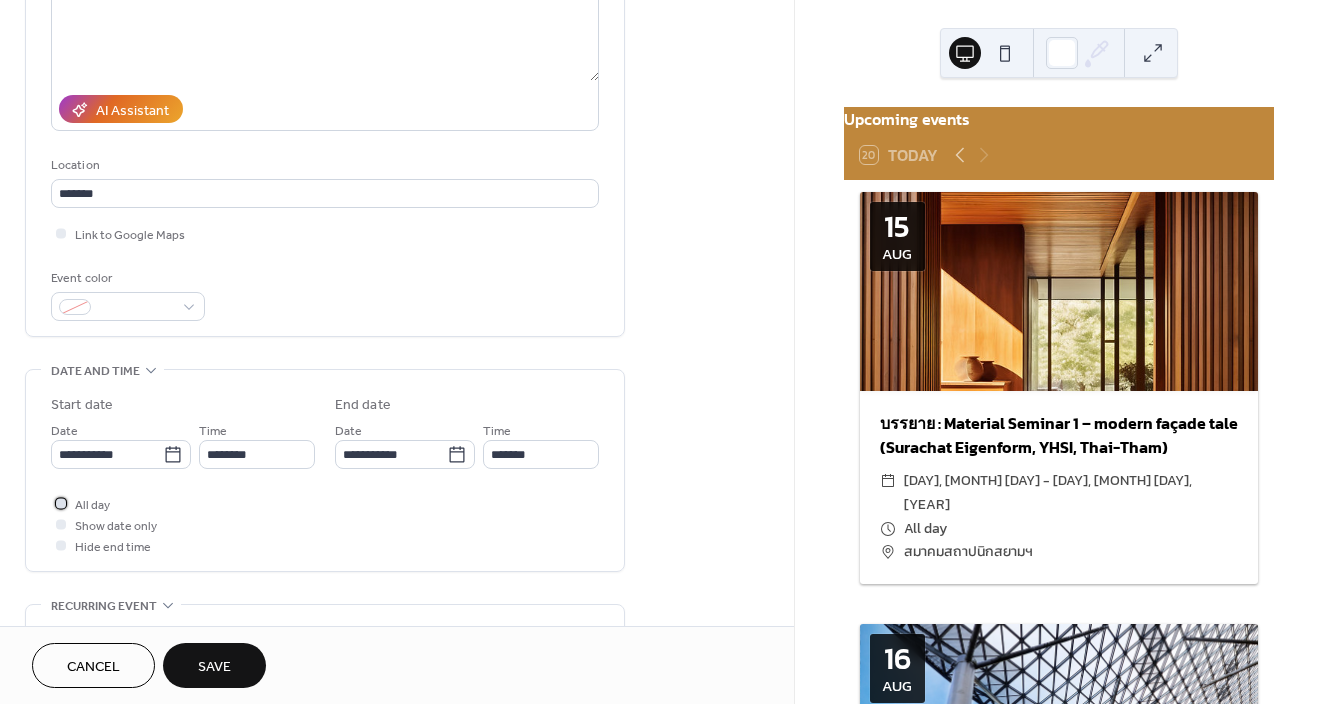 click at bounding box center [61, 503] 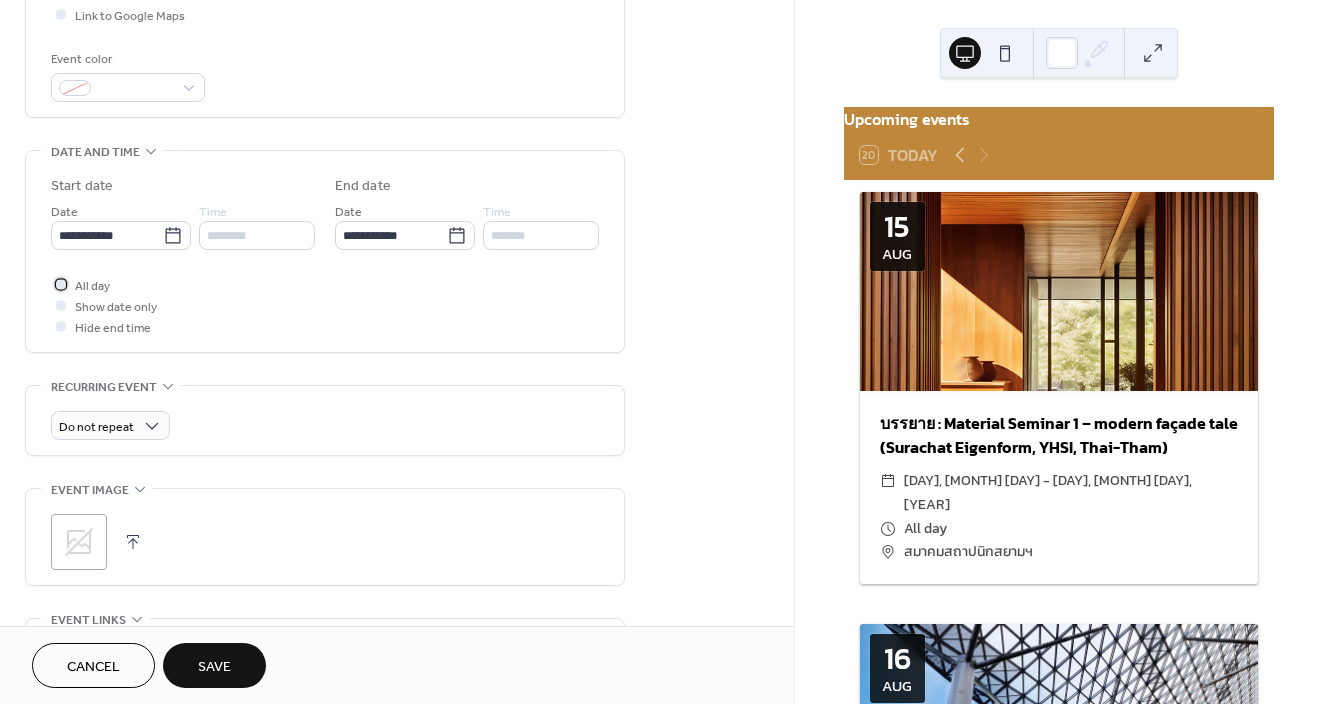 scroll, scrollTop: 512, scrollLeft: 0, axis: vertical 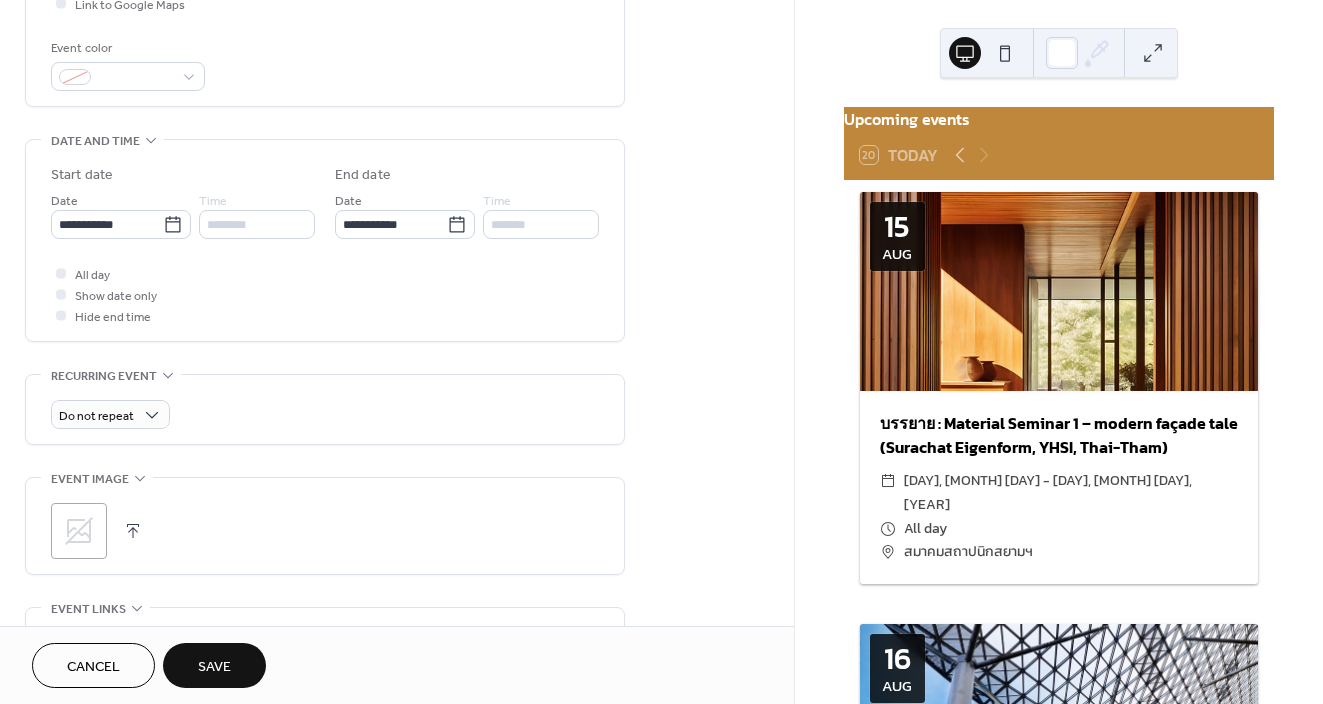 click 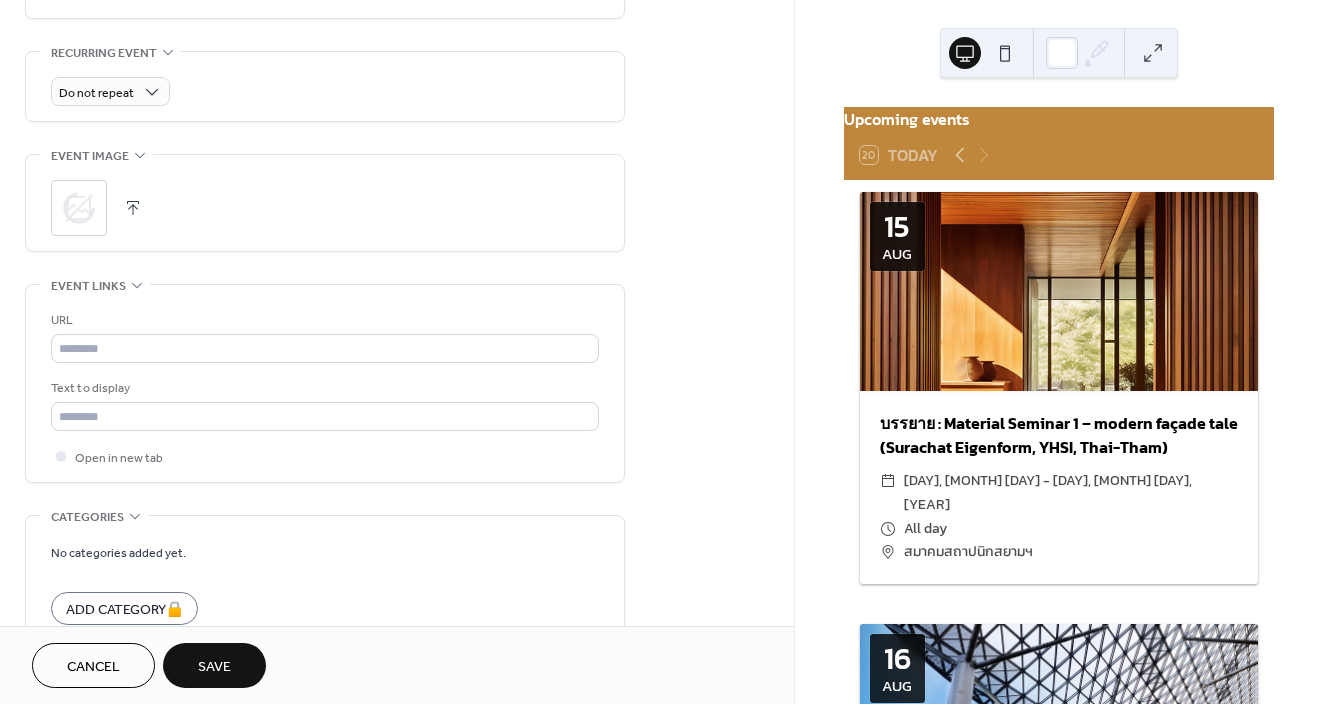 scroll, scrollTop: 947, scrollLeft: 0, axis: vertical 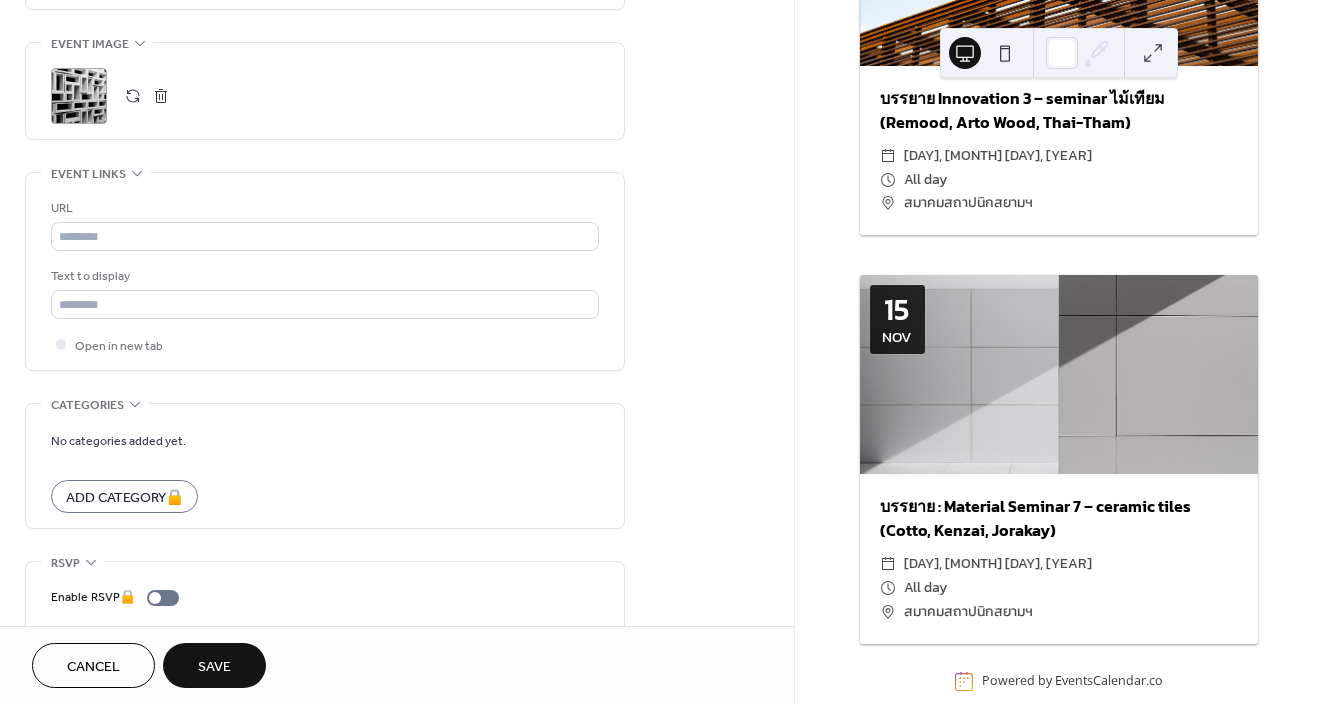 click on "Save" at bounding box center (214, 665) 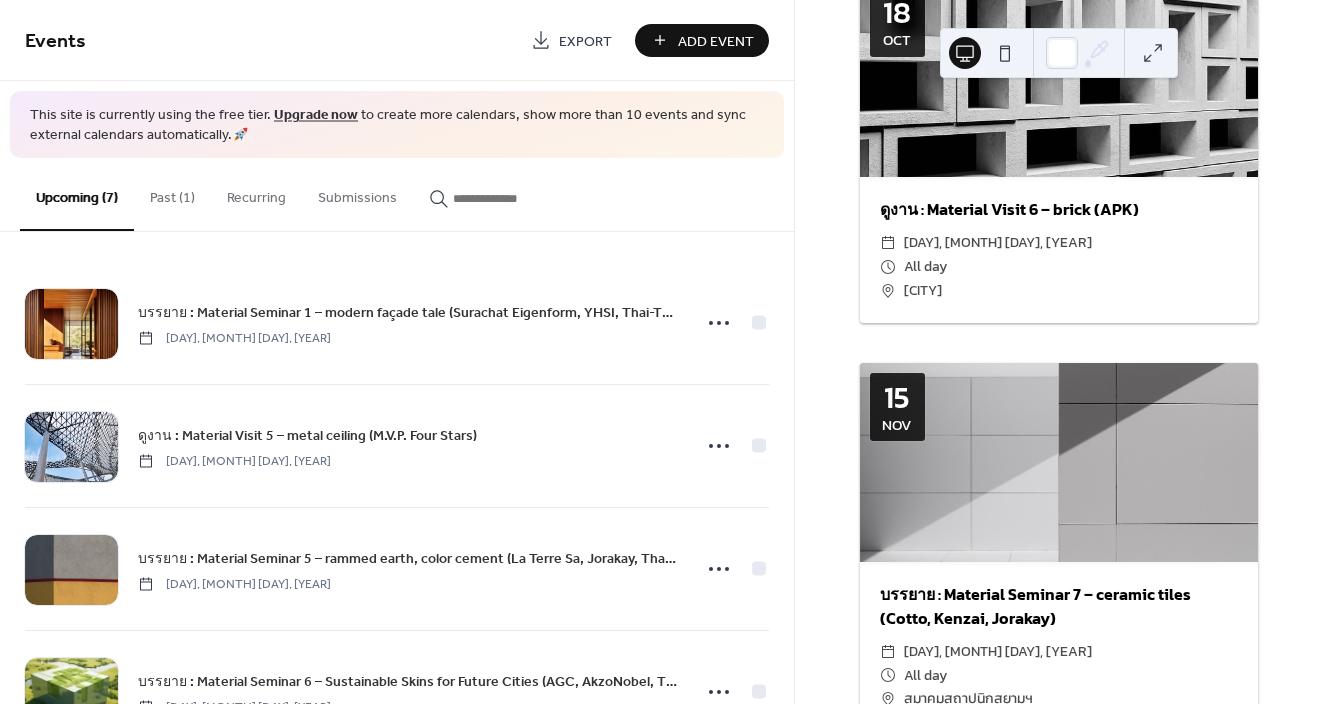 scroll, scrollTop: 2388, scrollLeft: 0, axis: vertical 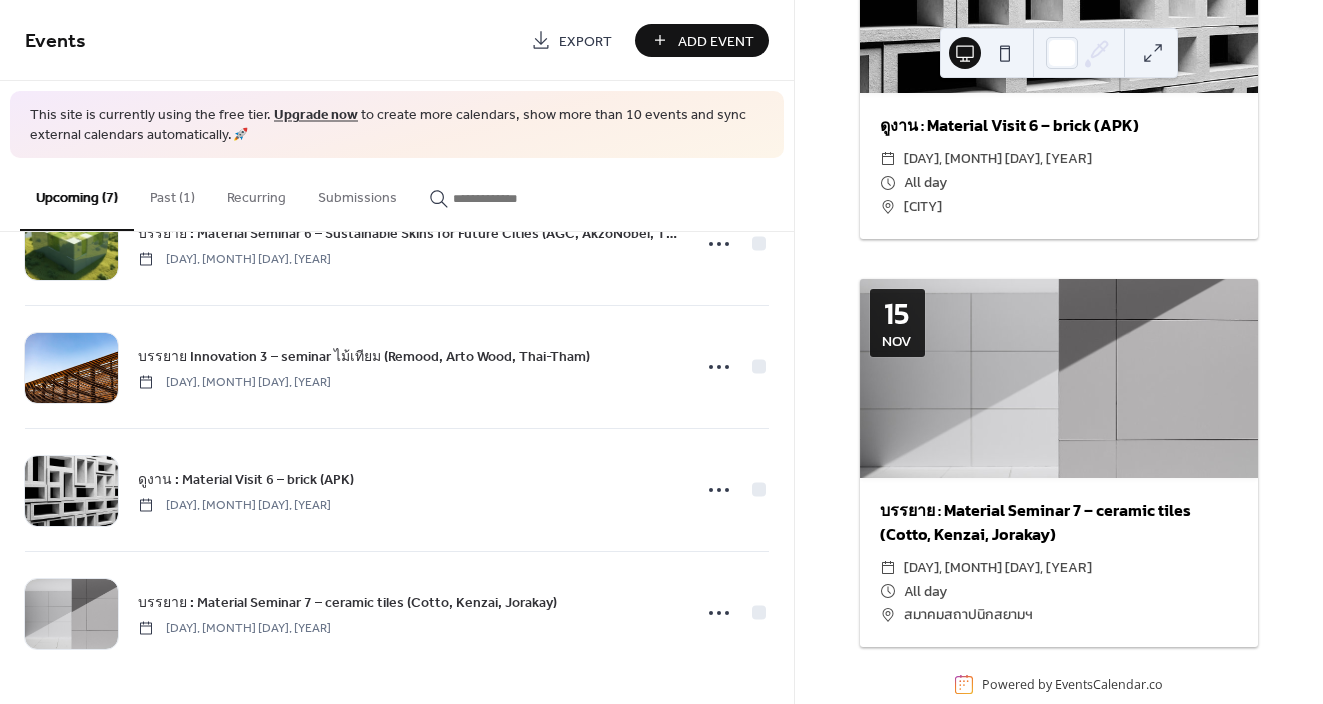 click on "Add Event" at bounding box center (716, 41) 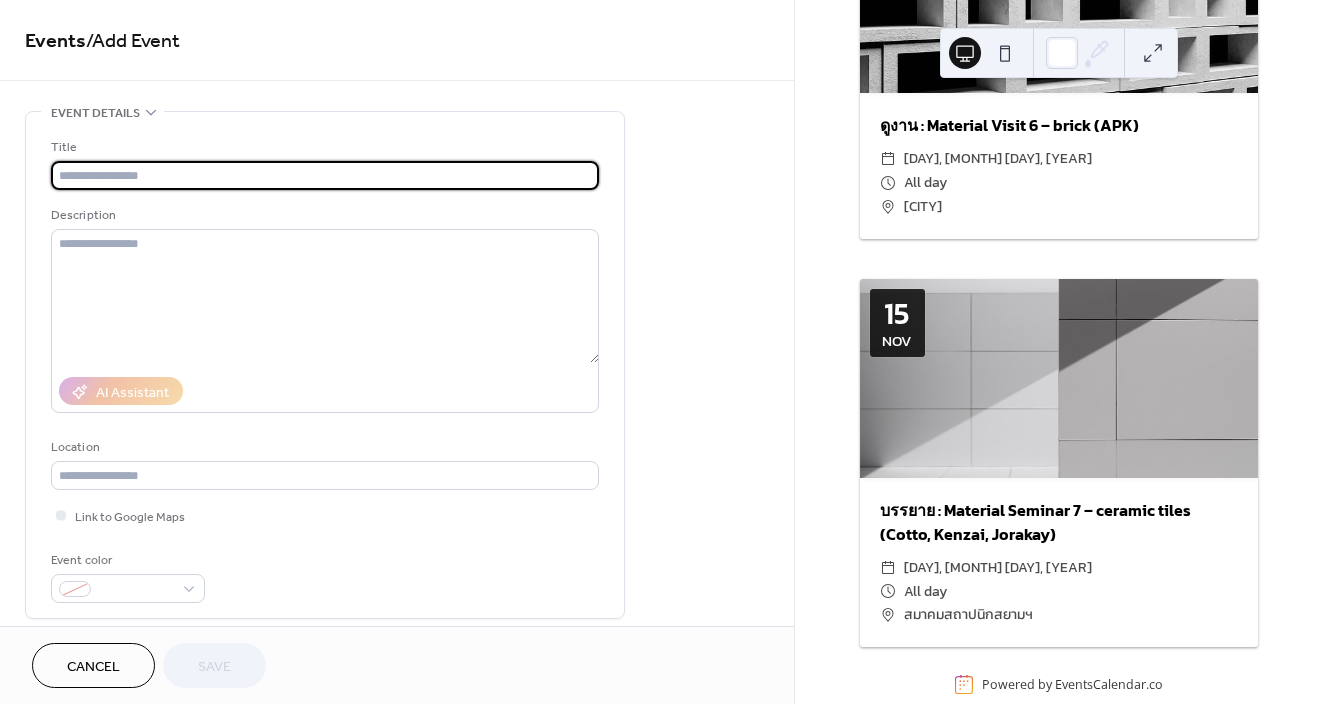 paste on "**********" 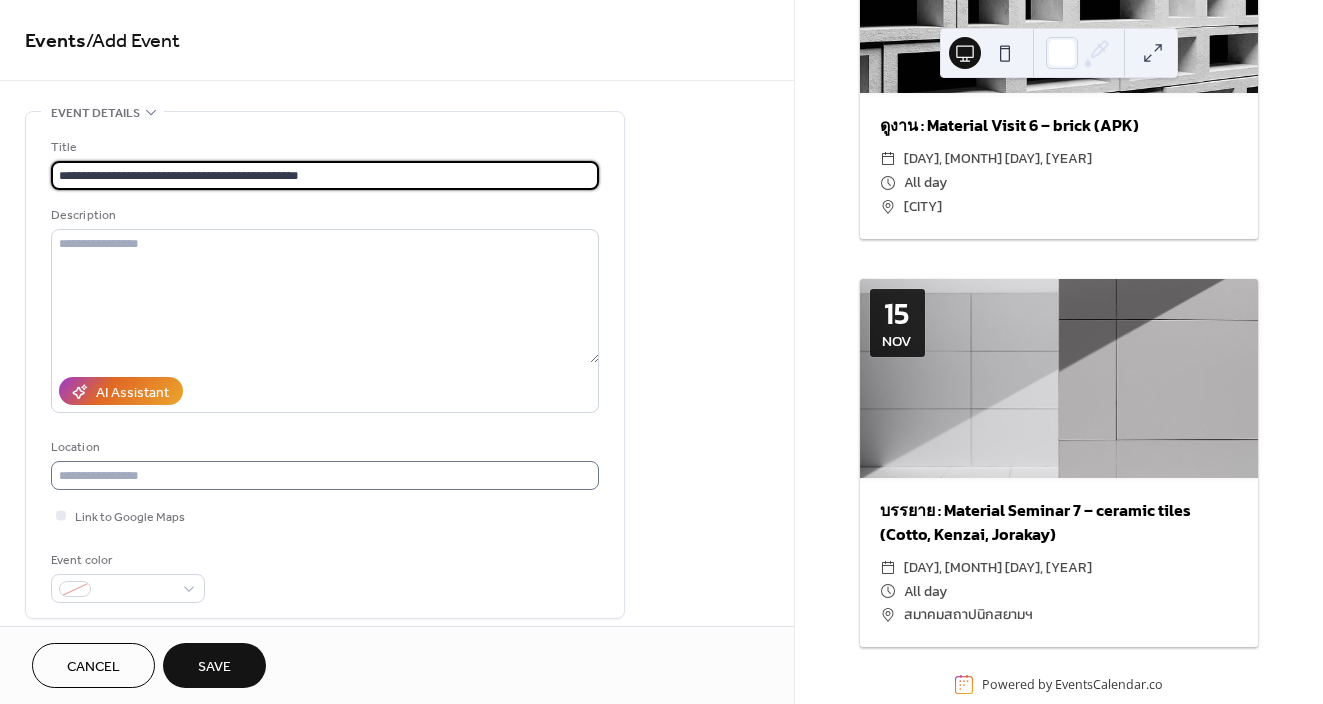 type on "**********" 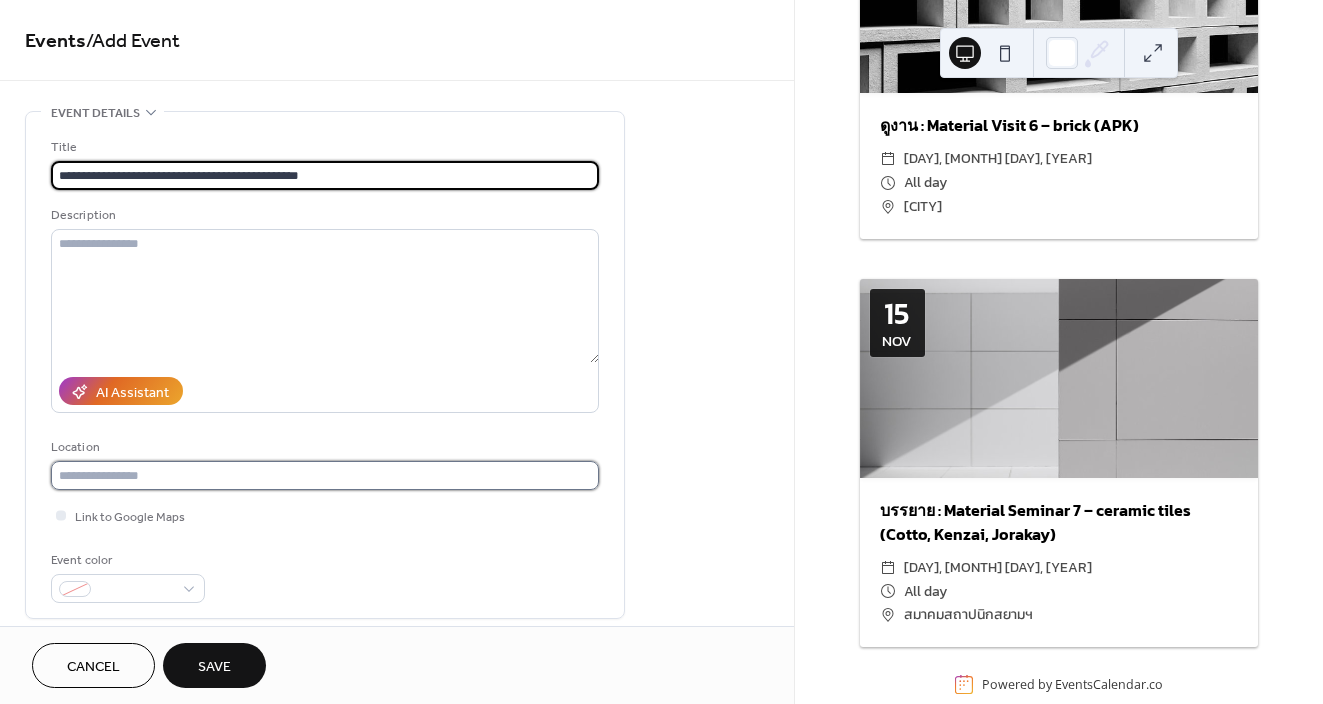 click at bounding box center (325, 475) 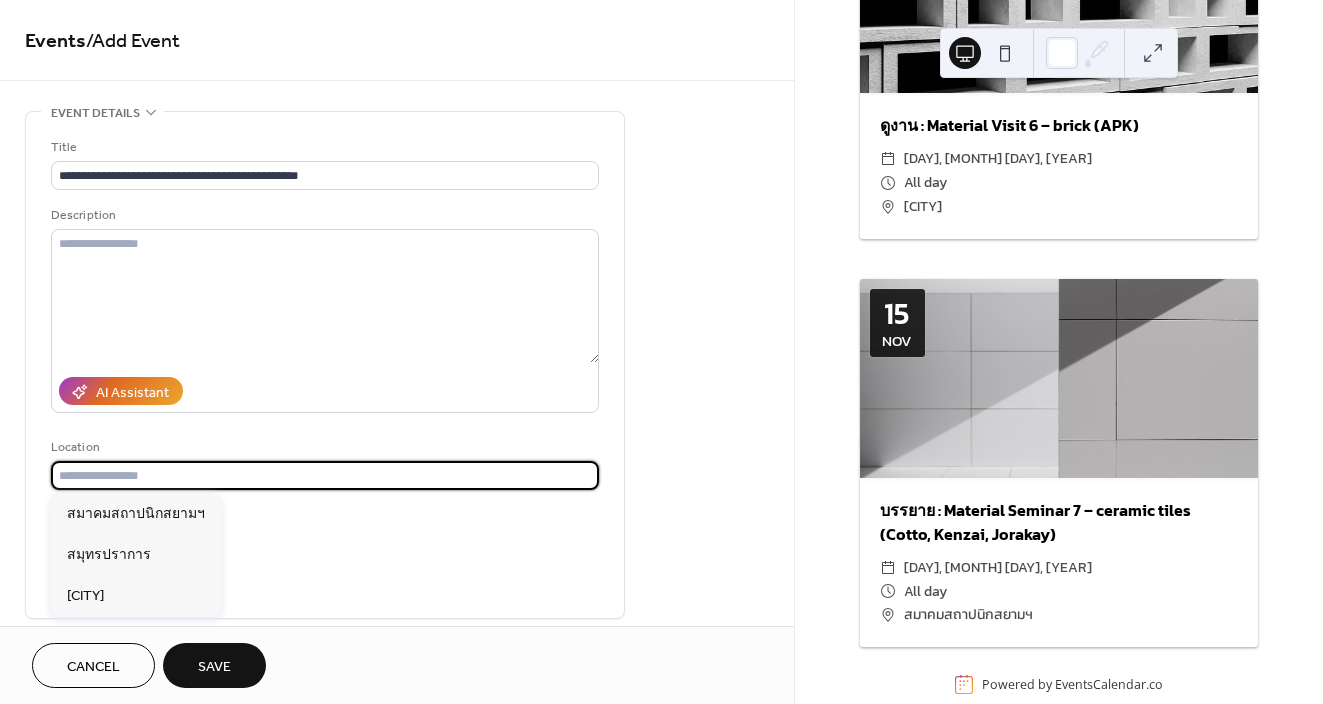 type on "*" 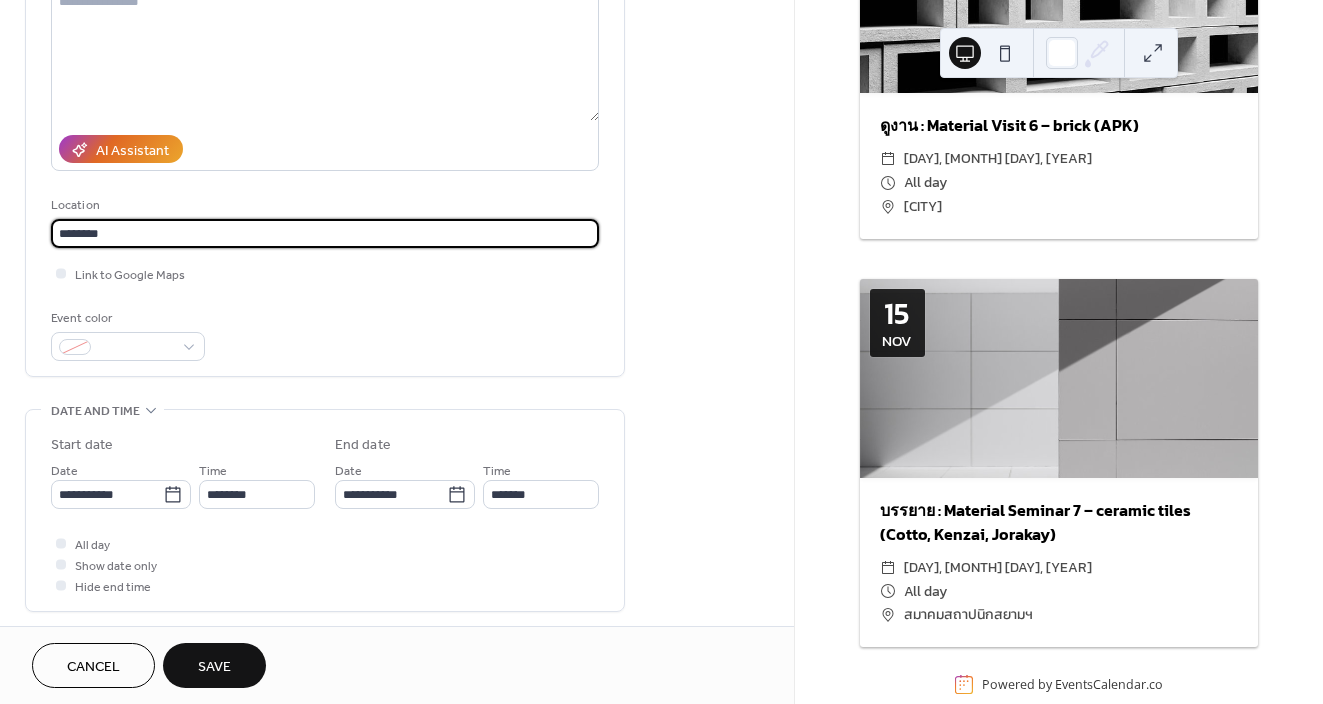 scroll, scrollTop: 261, scrollLeft: 0, axis: vertical 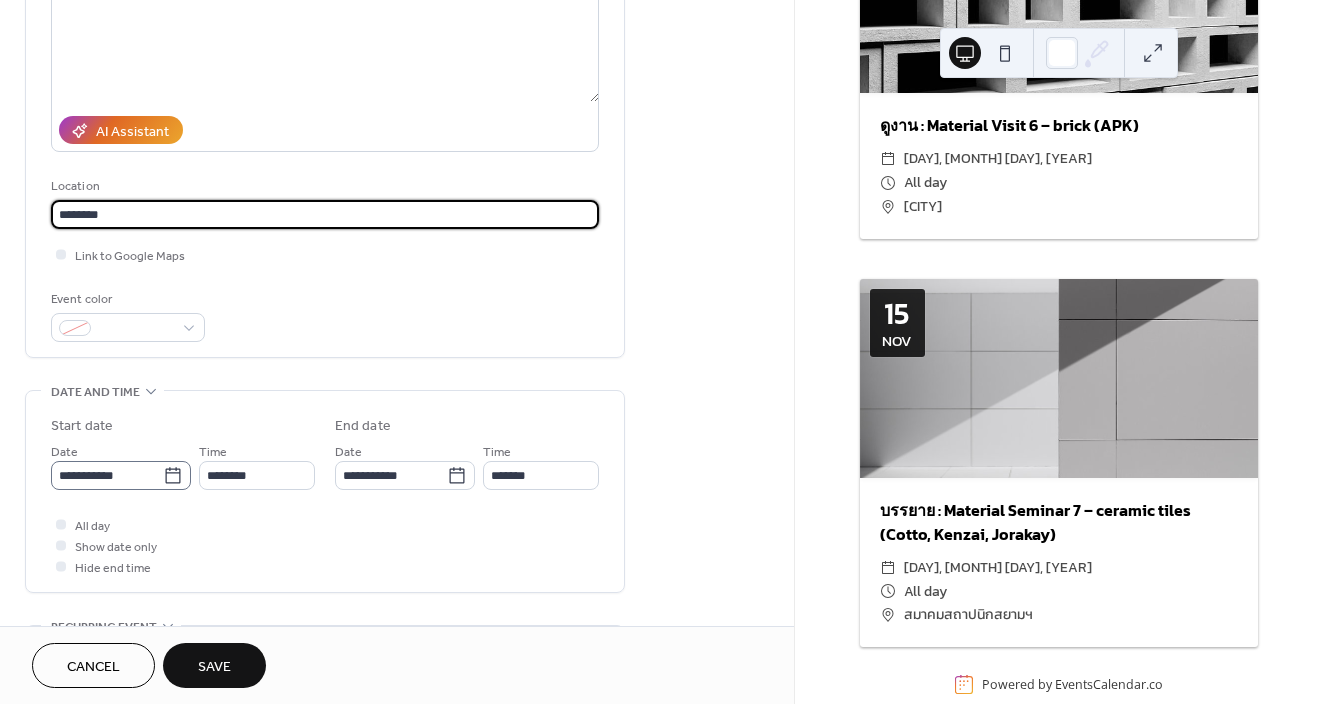 type on "********" 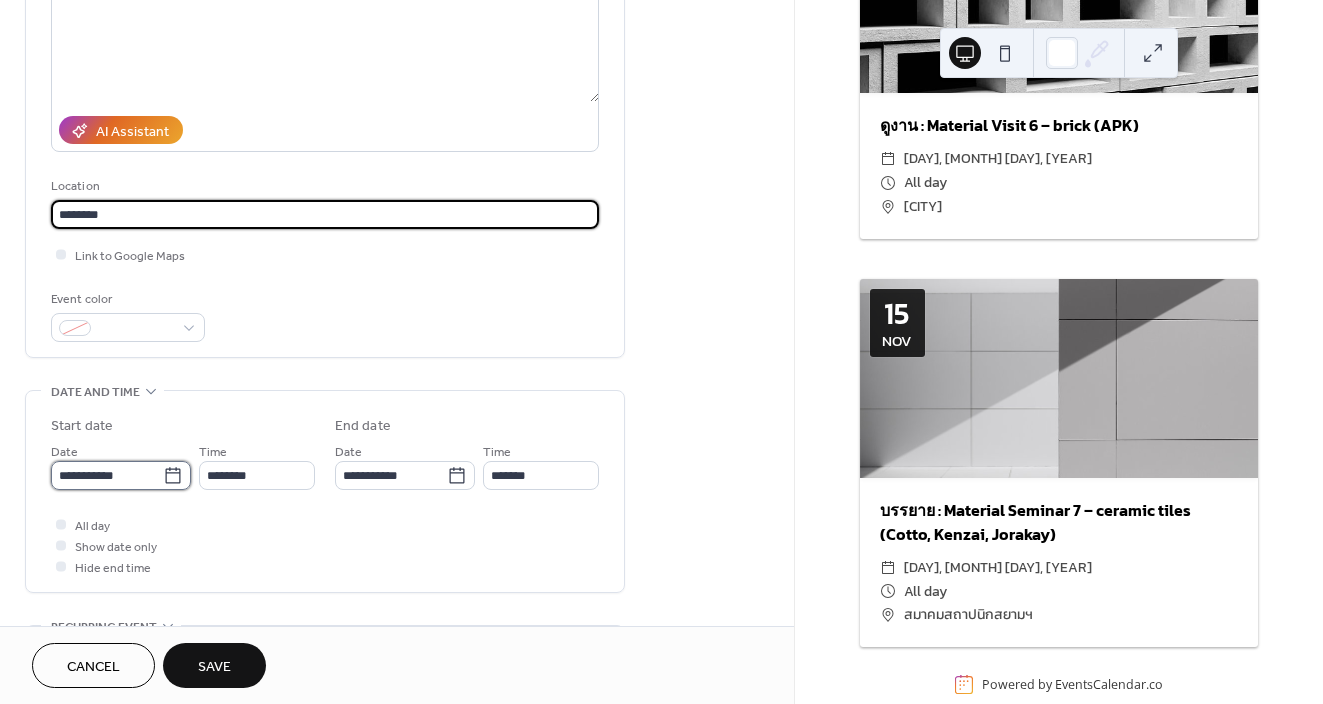 click on "**********" at bounding box center (107, 475) 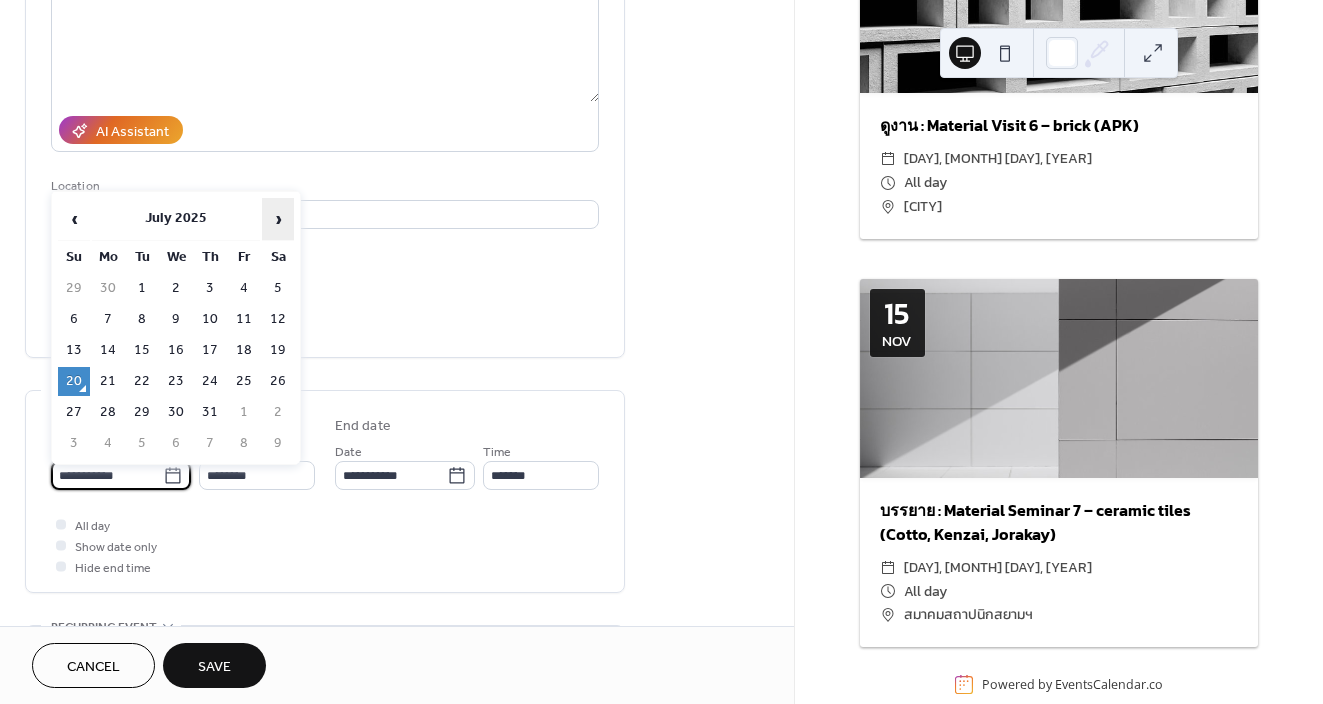 click on "›" at bounding box center (278, 219) 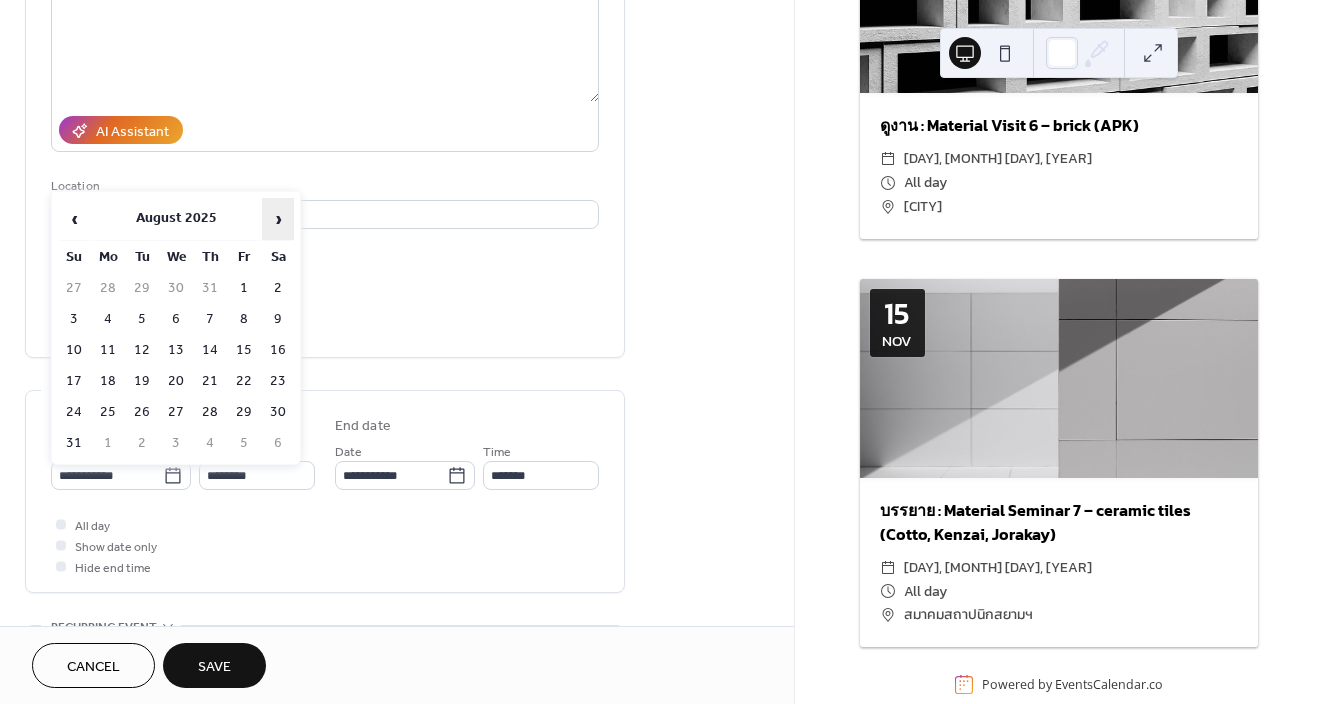 click on "›" at bounding box center [278, 219] 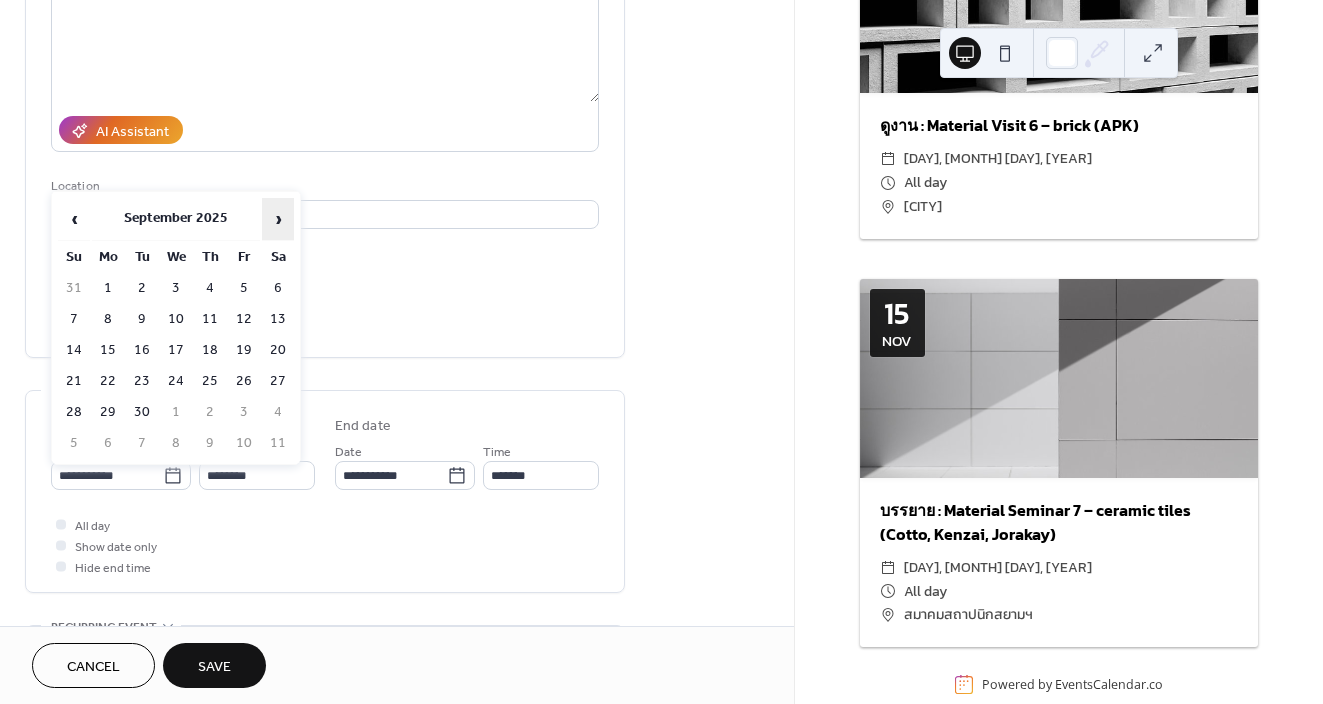 click on "›" at bounding box center (278, 219) 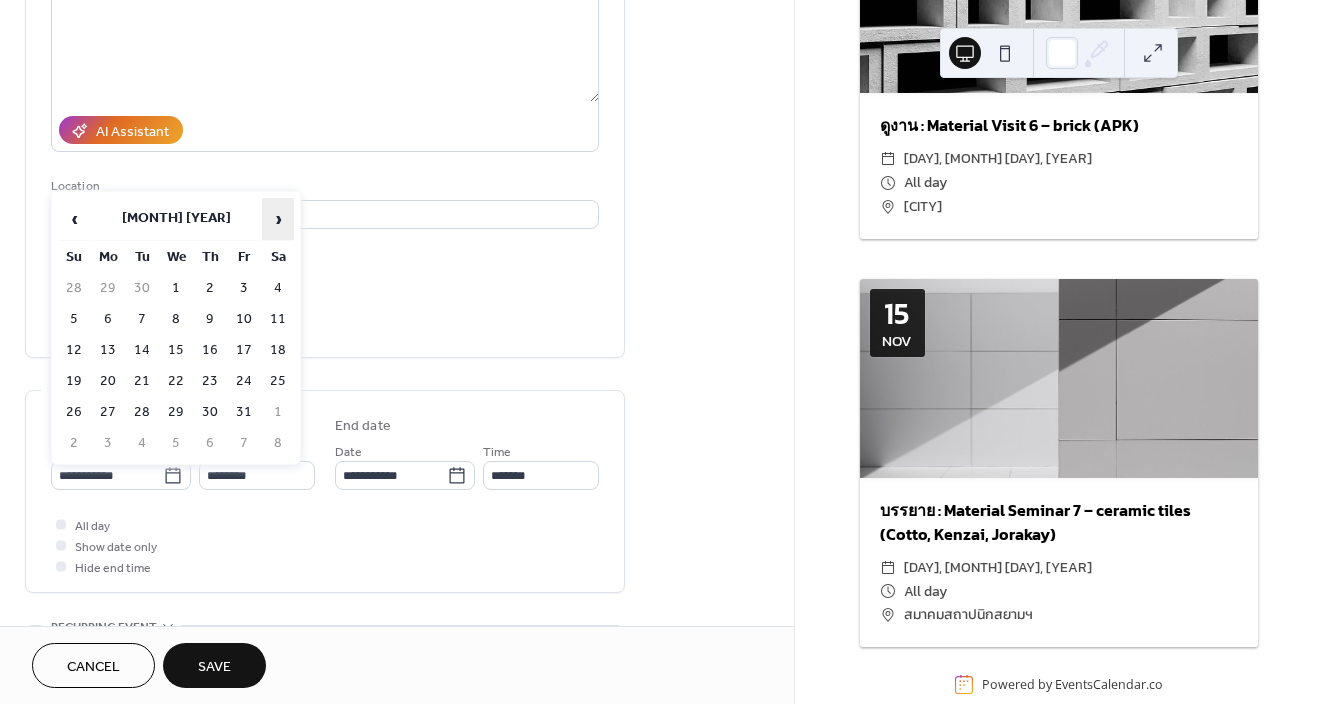 click on "›" at bounding box center [278, 219] 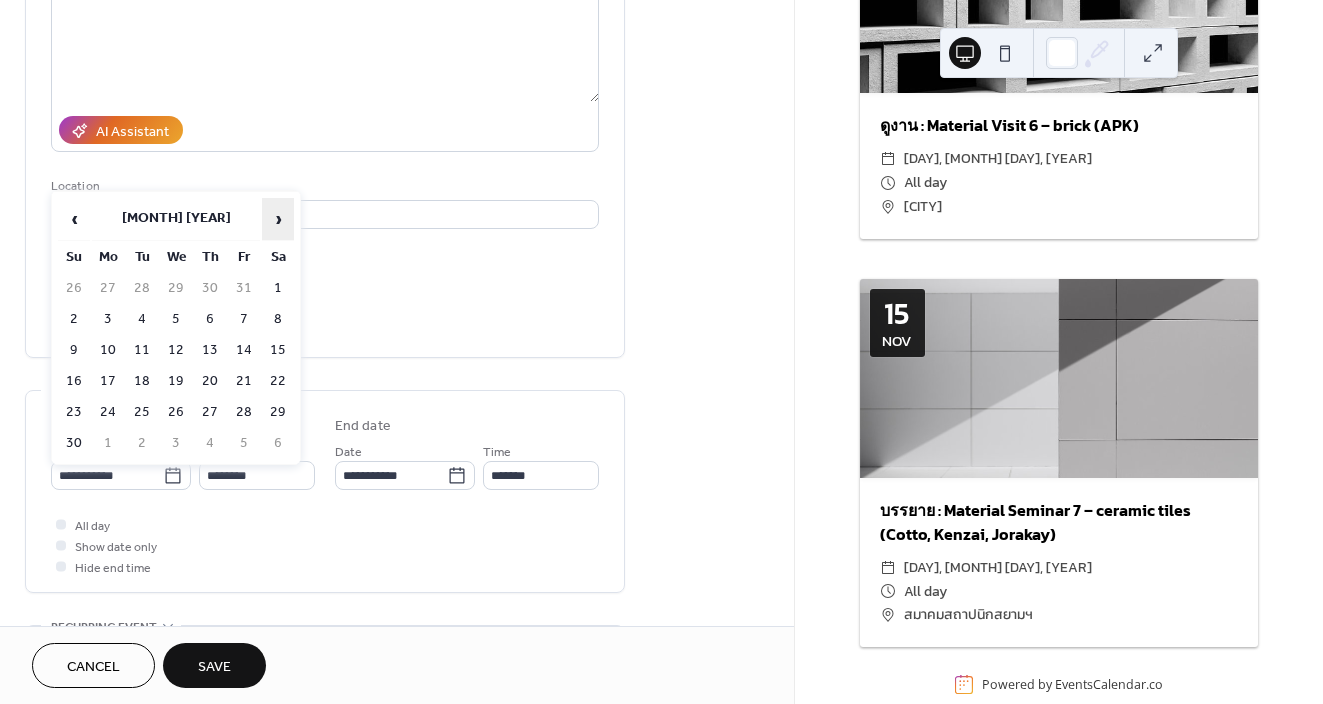 click on "›" at bounding box center (278, 219) 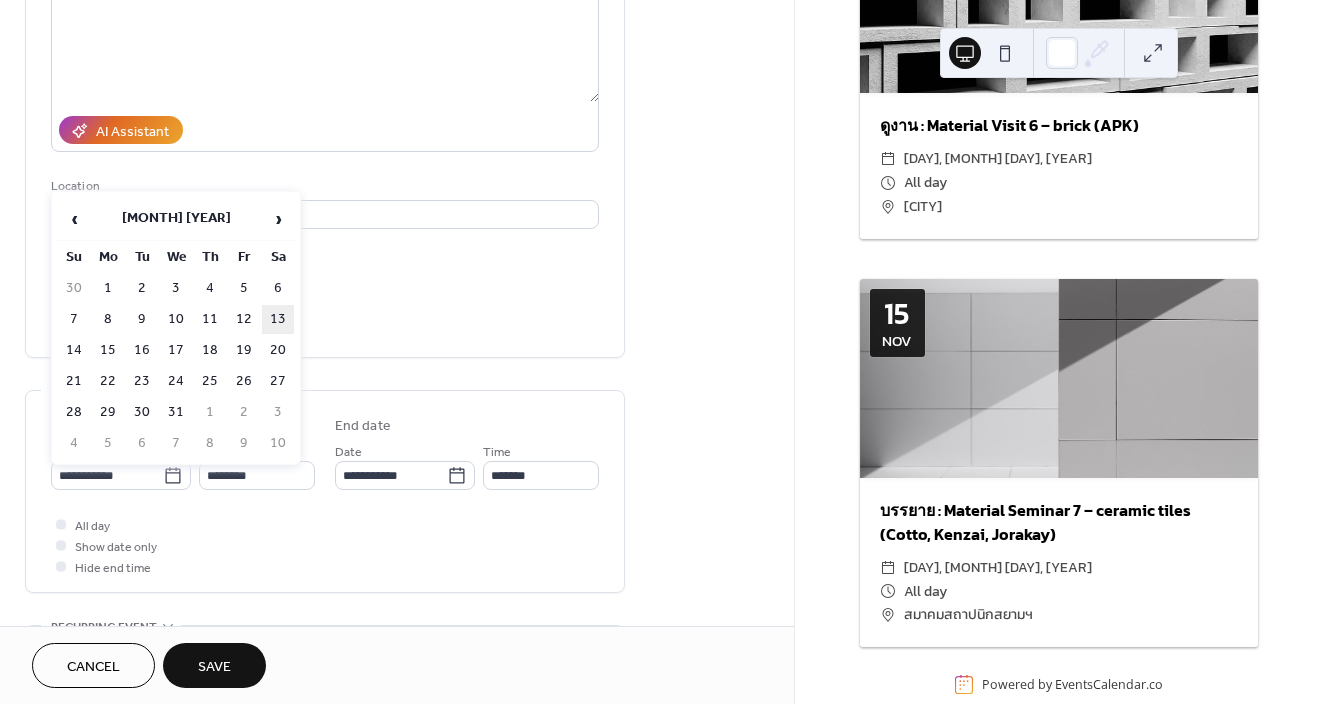 click on "13" at bounding box center [278, 319] 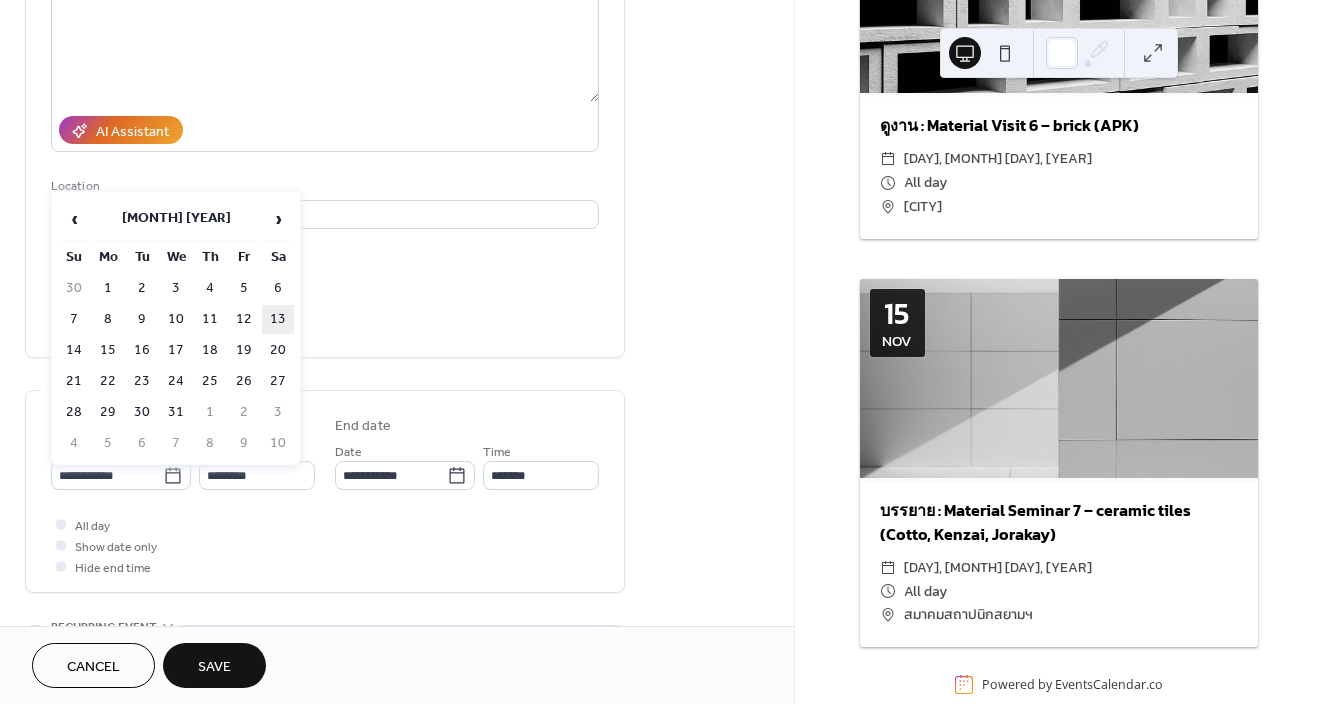 type on "**********" 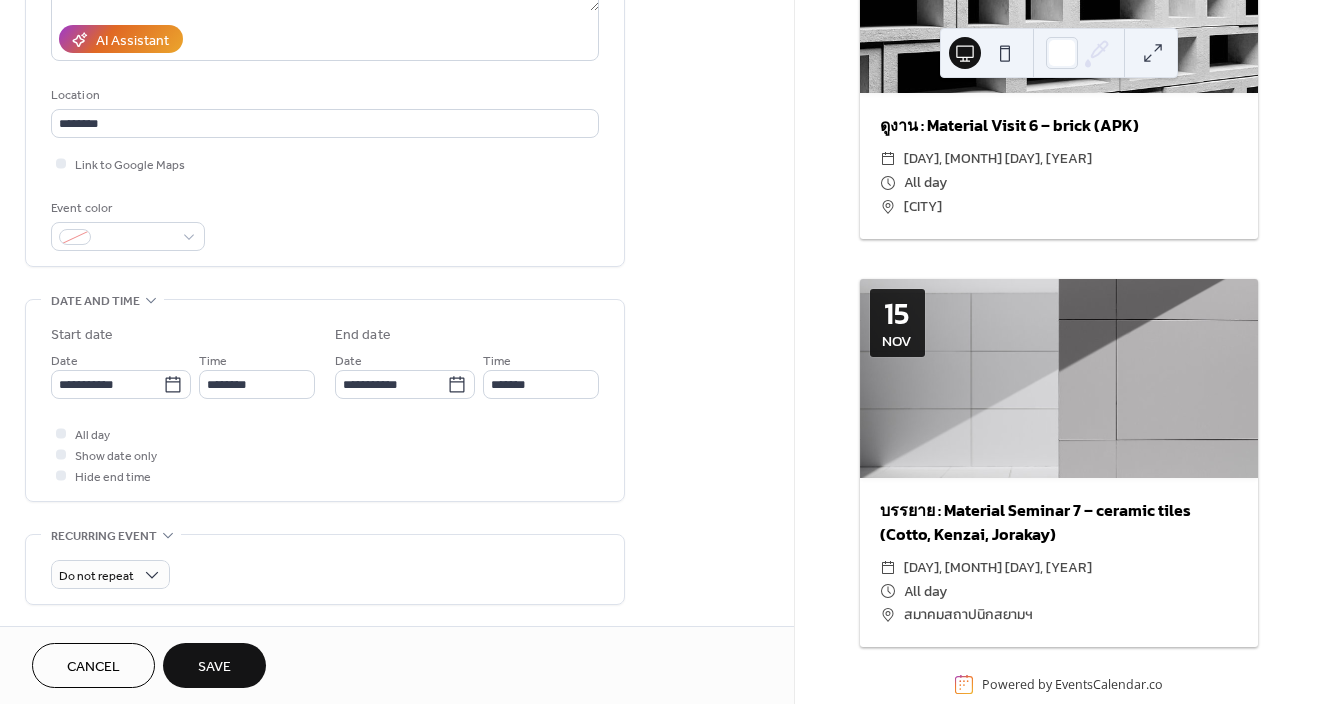 scroll, scrollTop: 379, scrollLeft: 0, axis: vertical 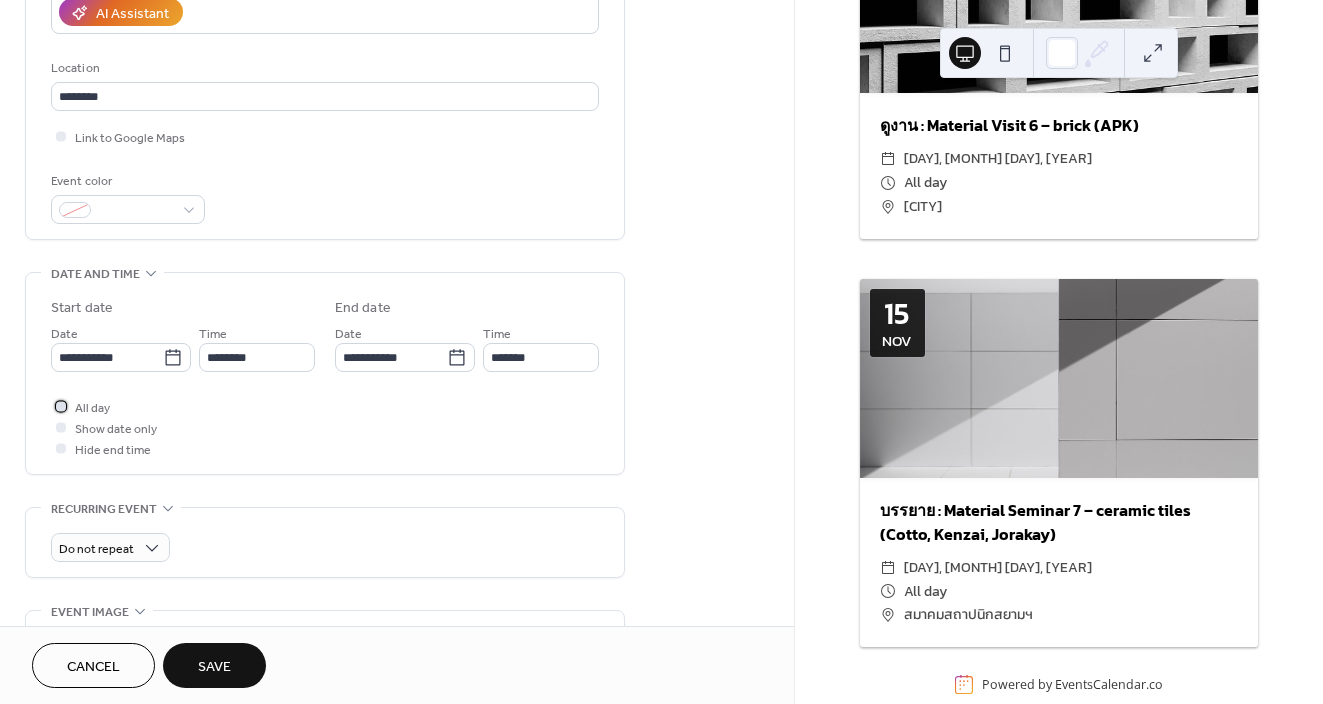 click at bounding box center [61, 406] 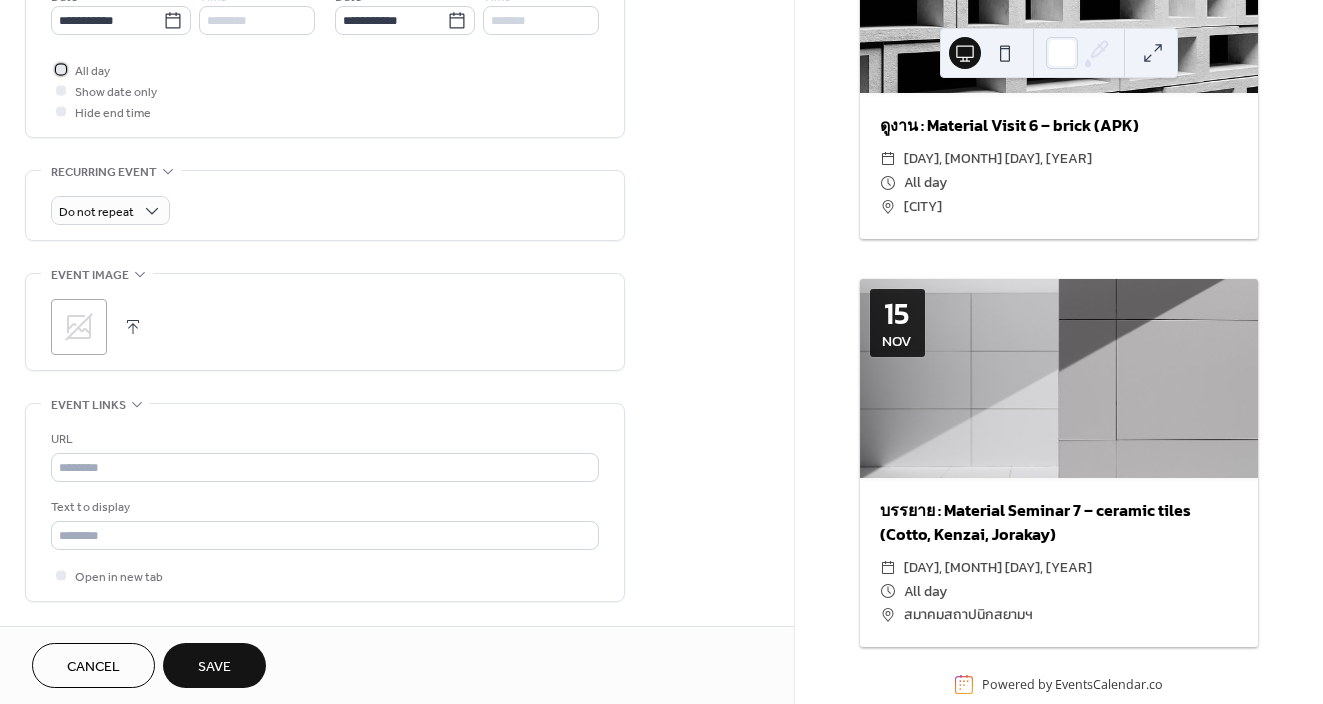 scroll, scrollTop: 739, scrollLeft: 0, axis: vertical 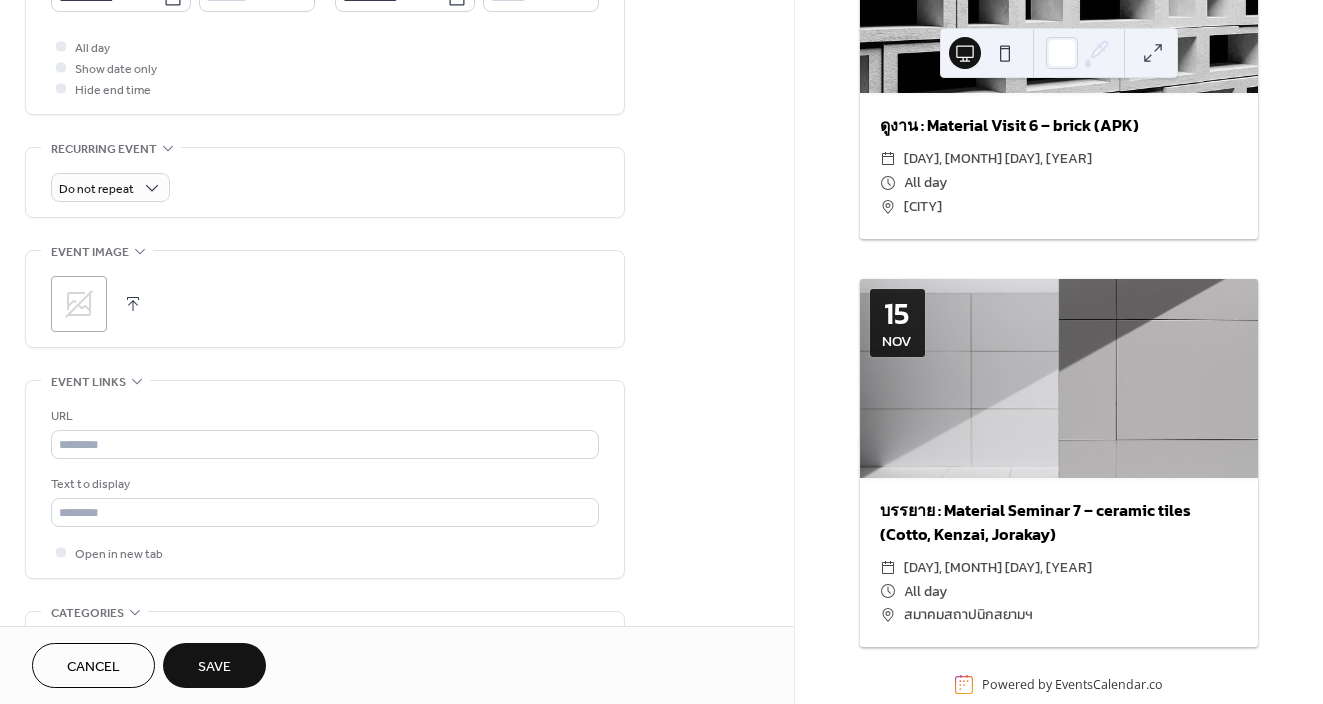 click 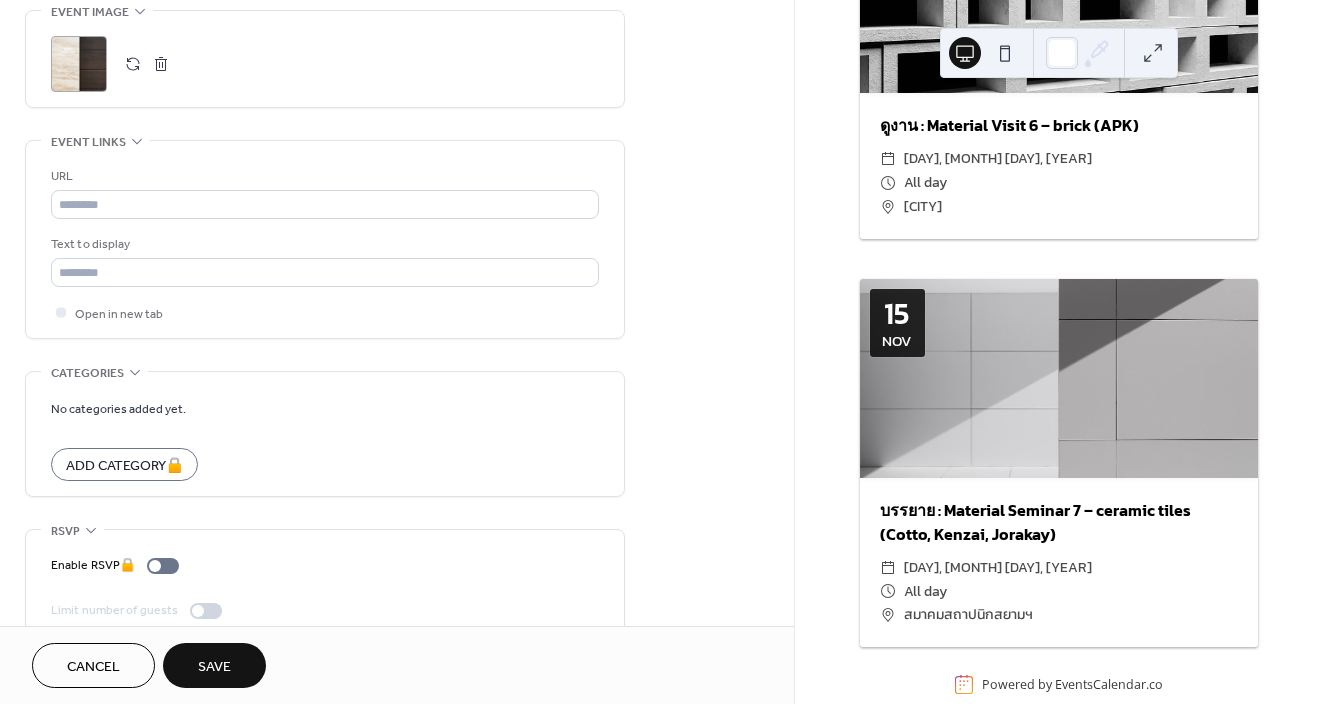 scroll, scrollTop: 1010, scrollLeft: 0, axis: vertical 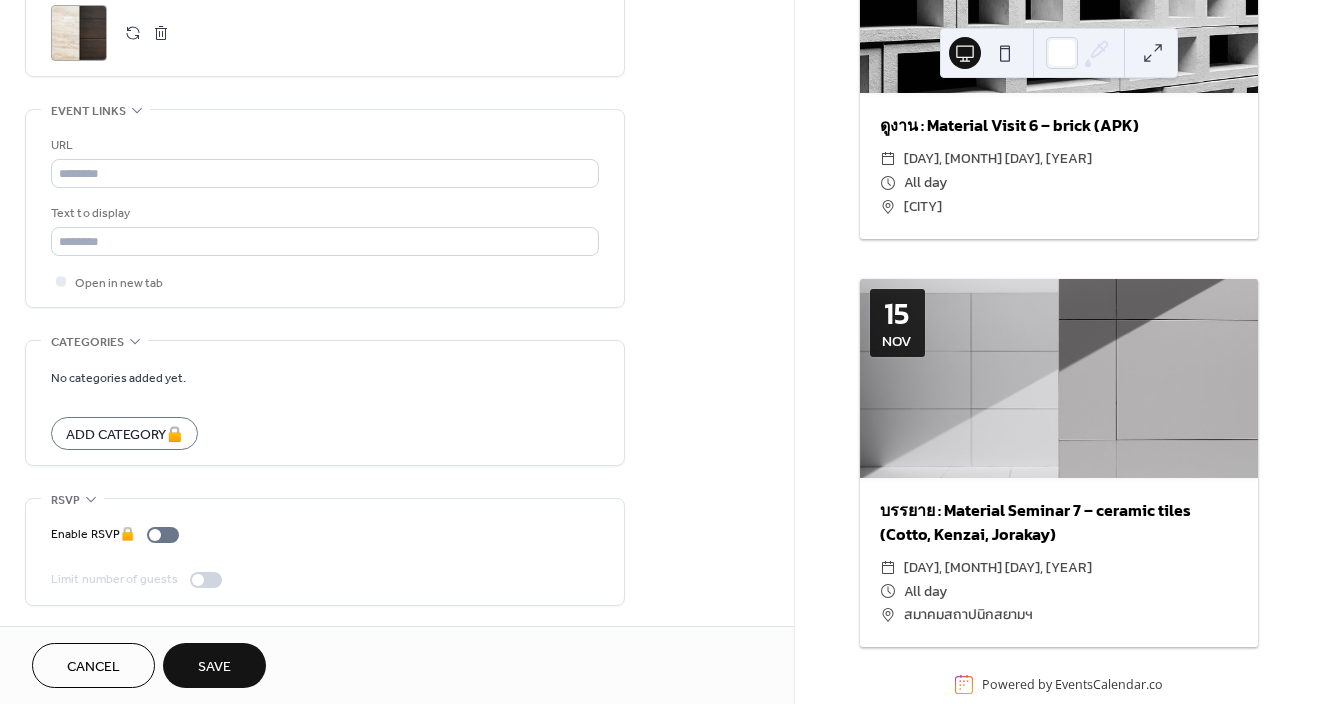click on "Save" at bounding box center [214, 667] 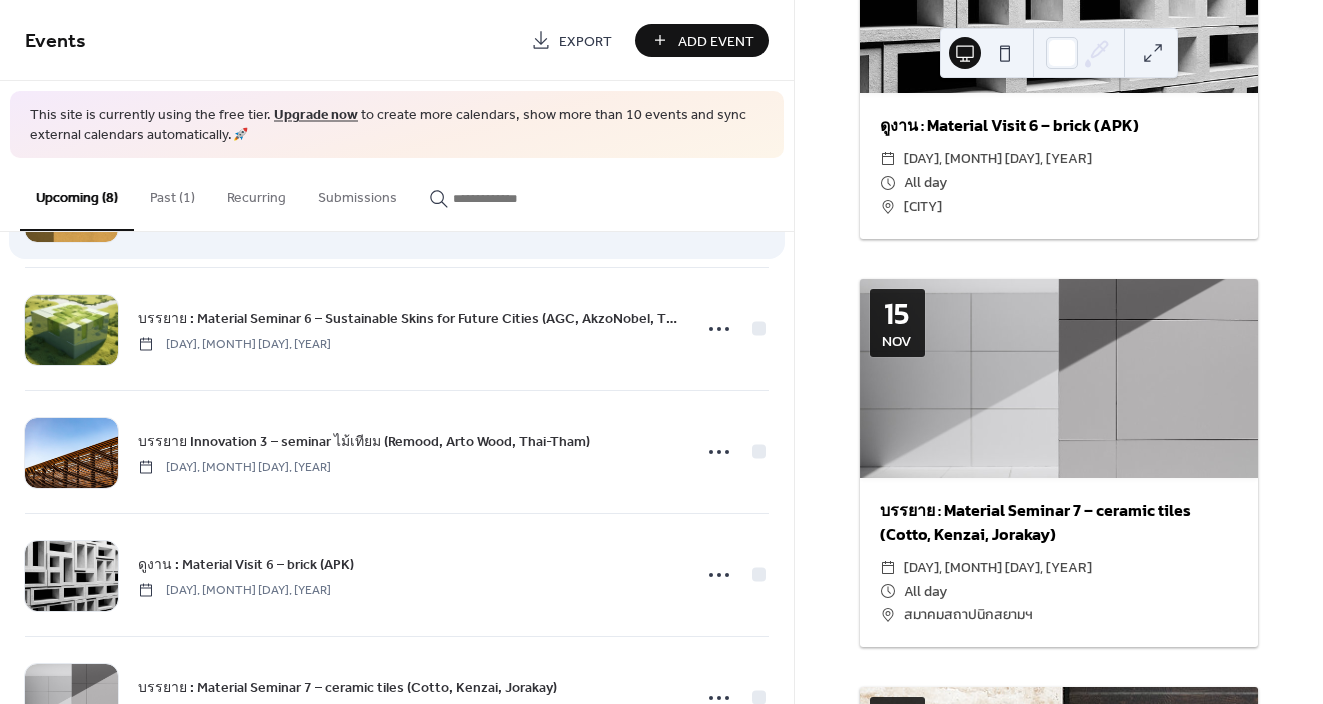 scroll, scrollTop: 571, scrollLeft: 0, axis: vertical 